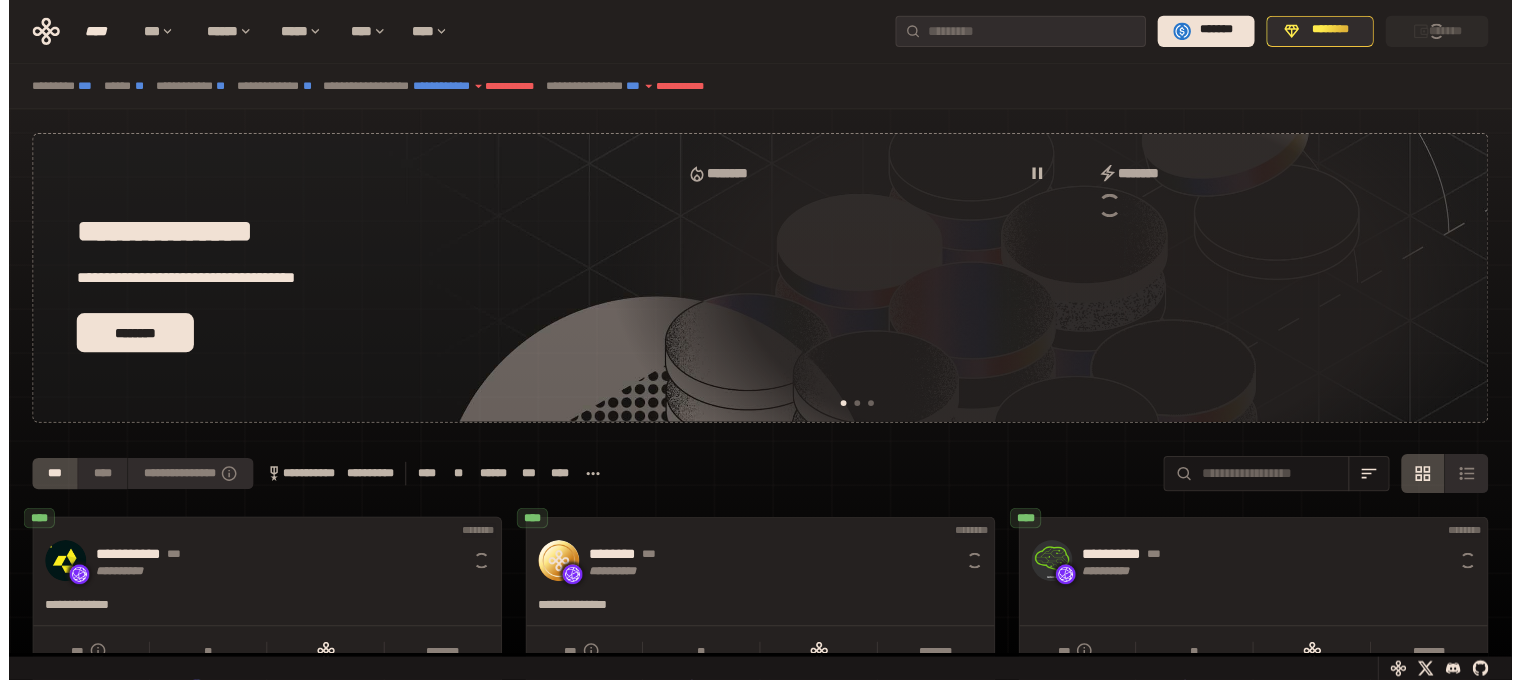 scroll, scrollTop: 0, scrollLeft: 0, axis: both 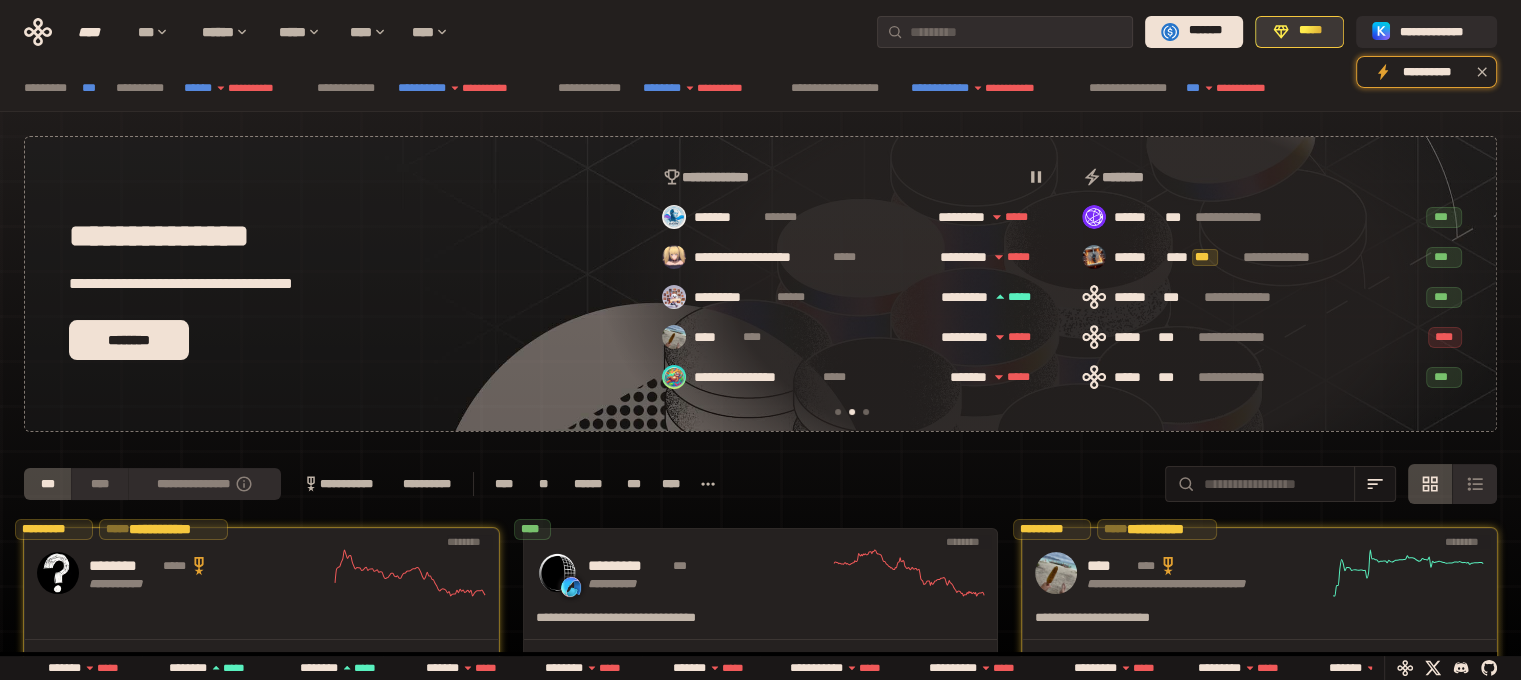 click 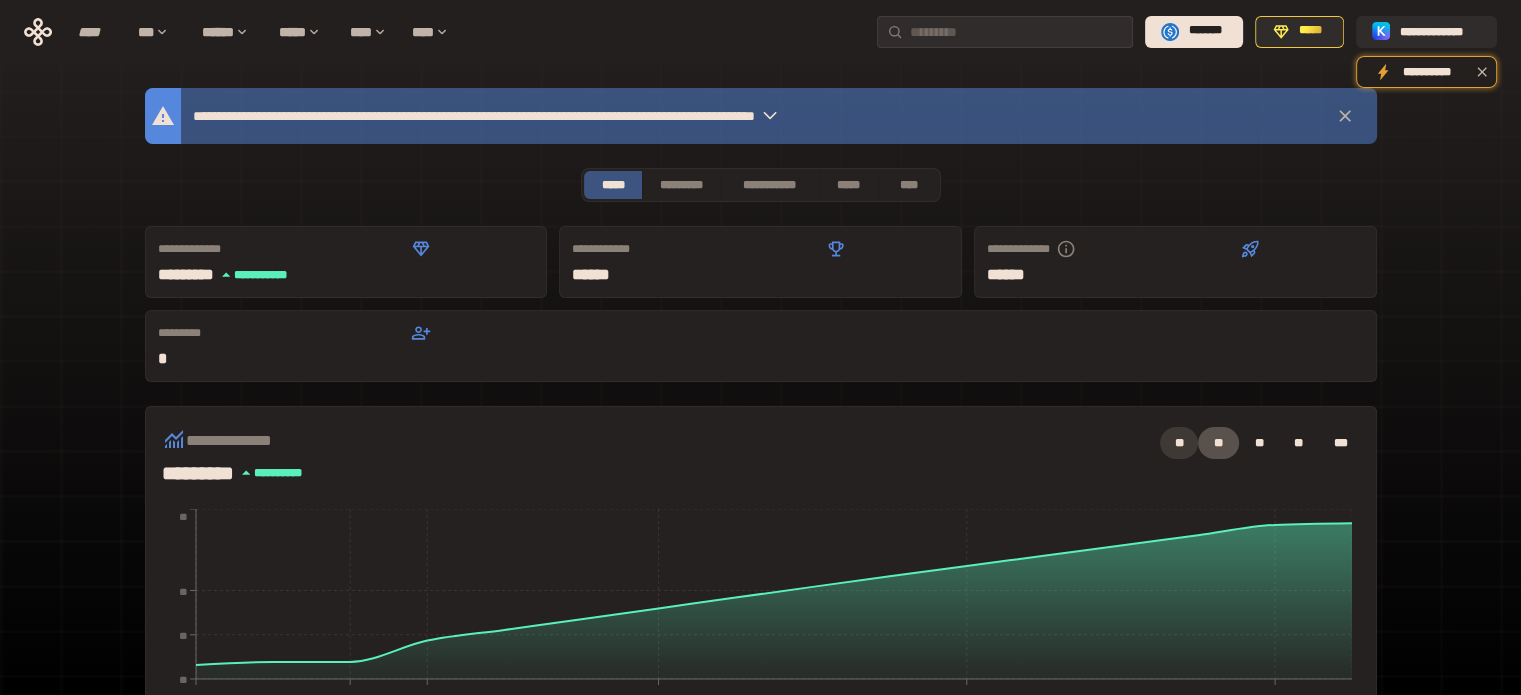 click on "**" at bounding box center [1179, 443] 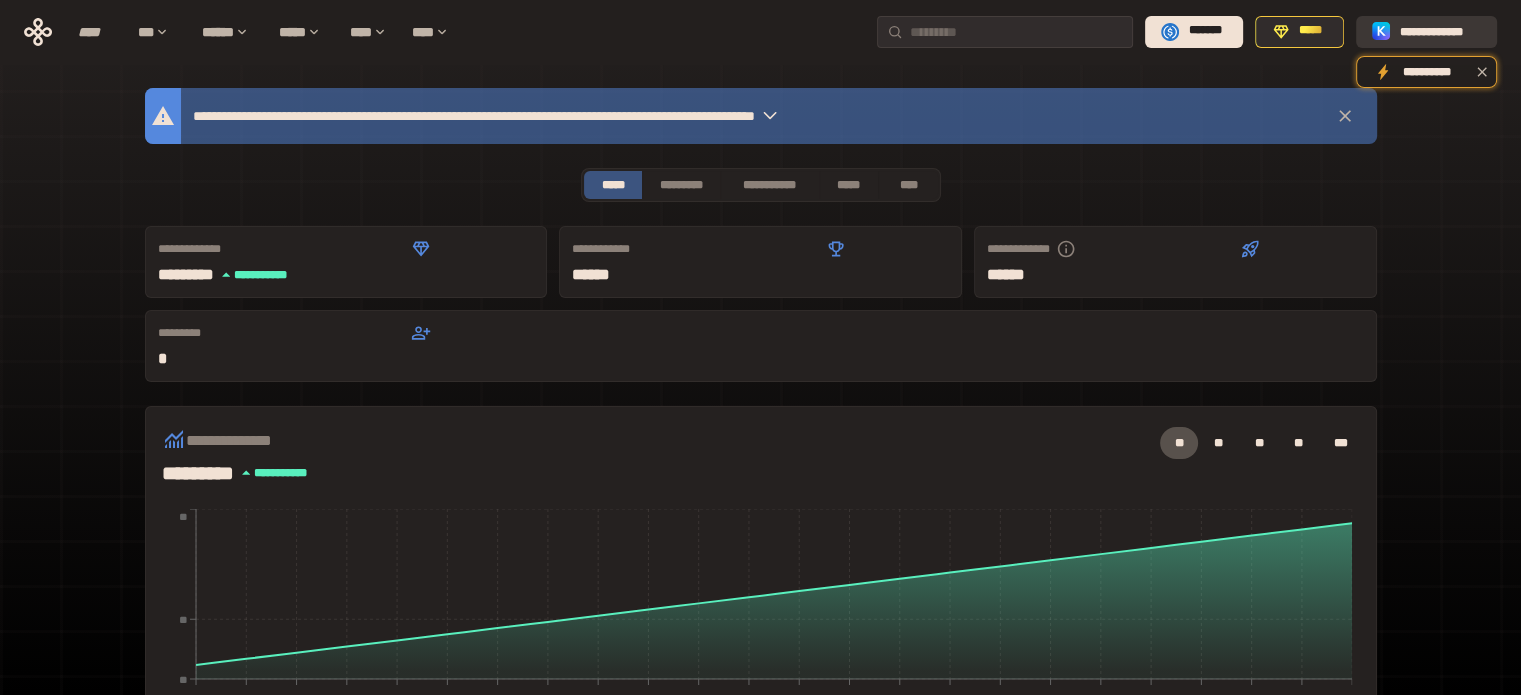 click on "**********" at bounding box center [1440, 31] 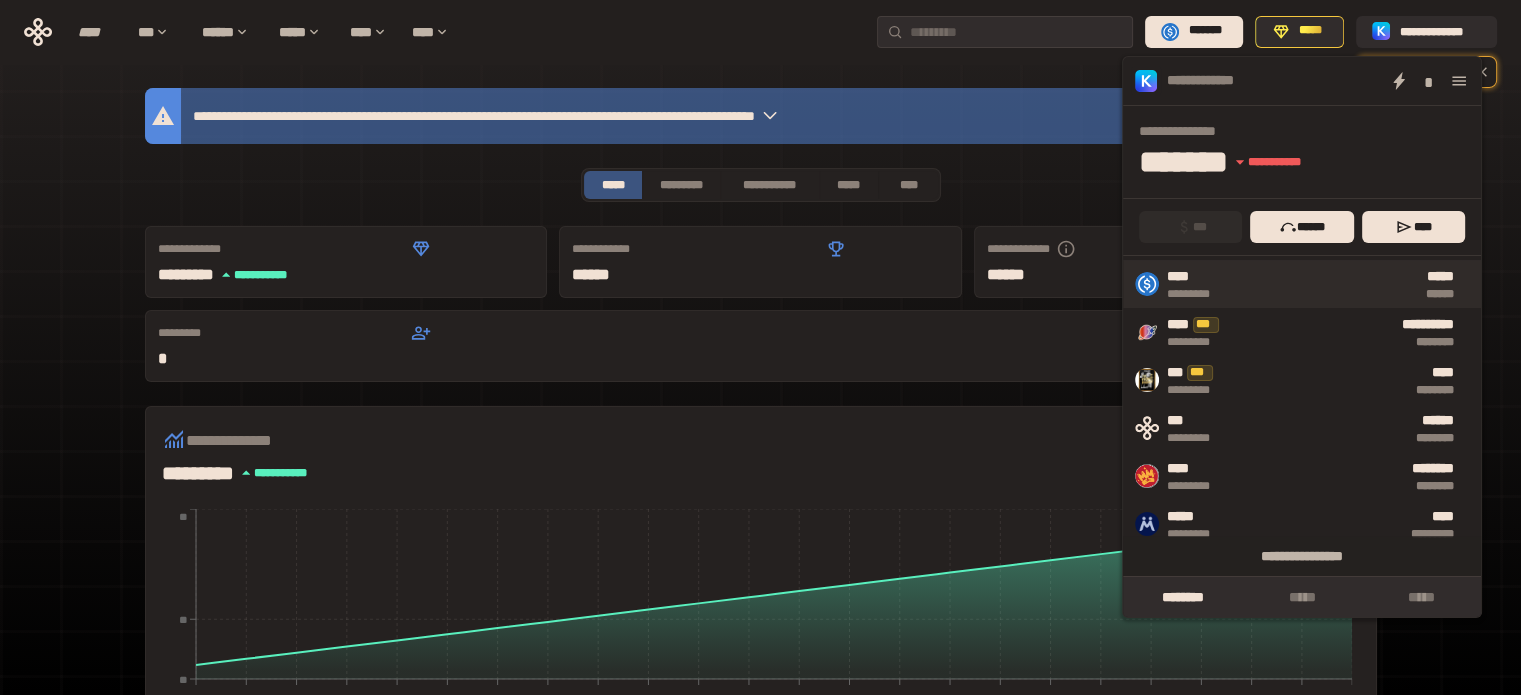scroll, scrollTop: 0, scrollLeft: 0, axis: both 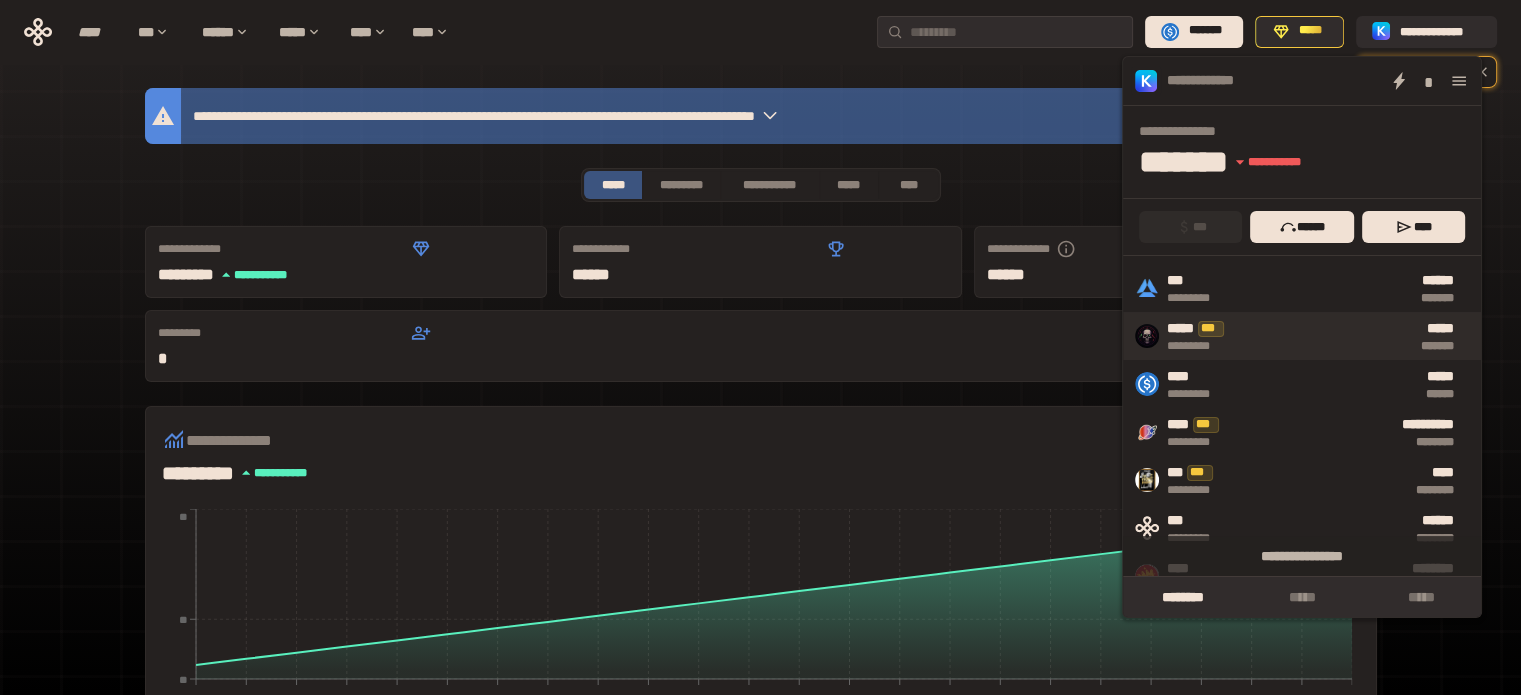 click on "[FIRST] [LAST] [LAST] [LAST] [LAST]" at bounding box center [1302, 336] 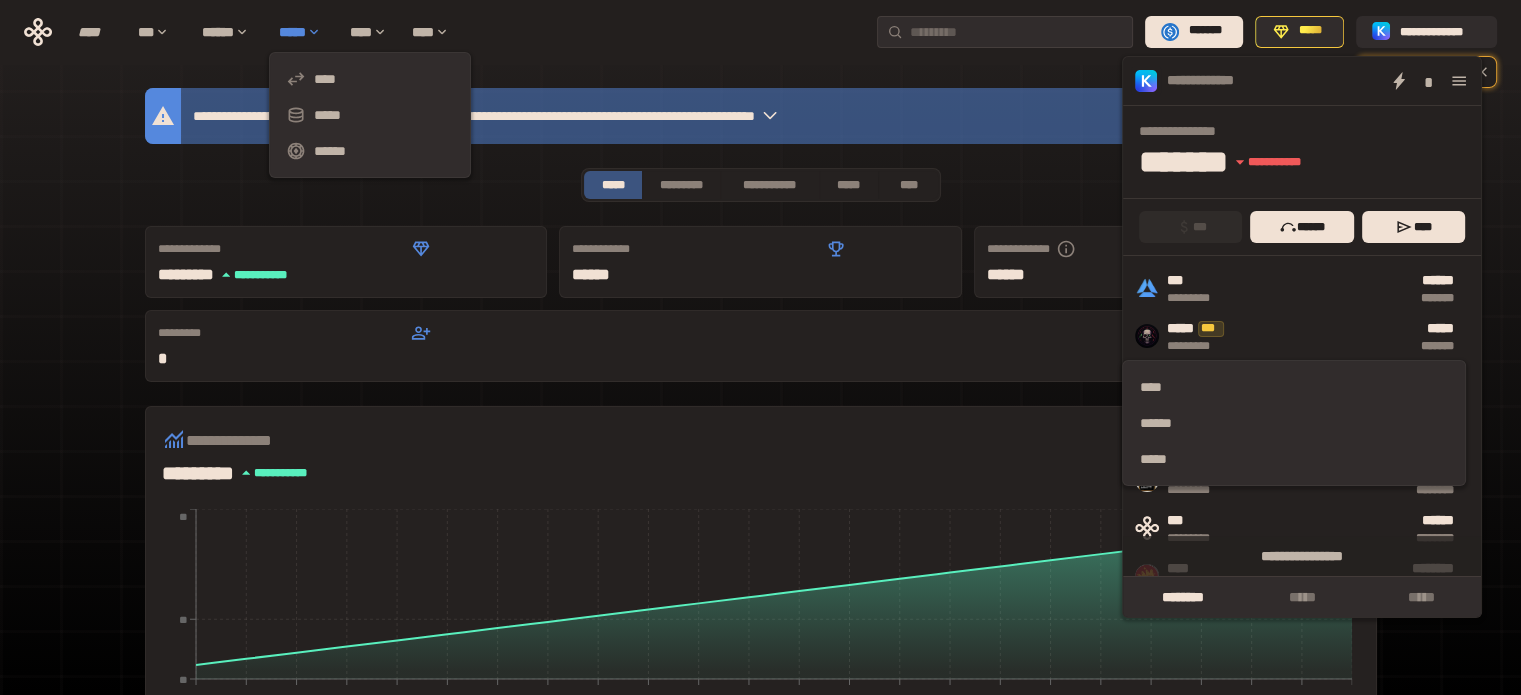 click on "*****" at bounding box center (304, 32) 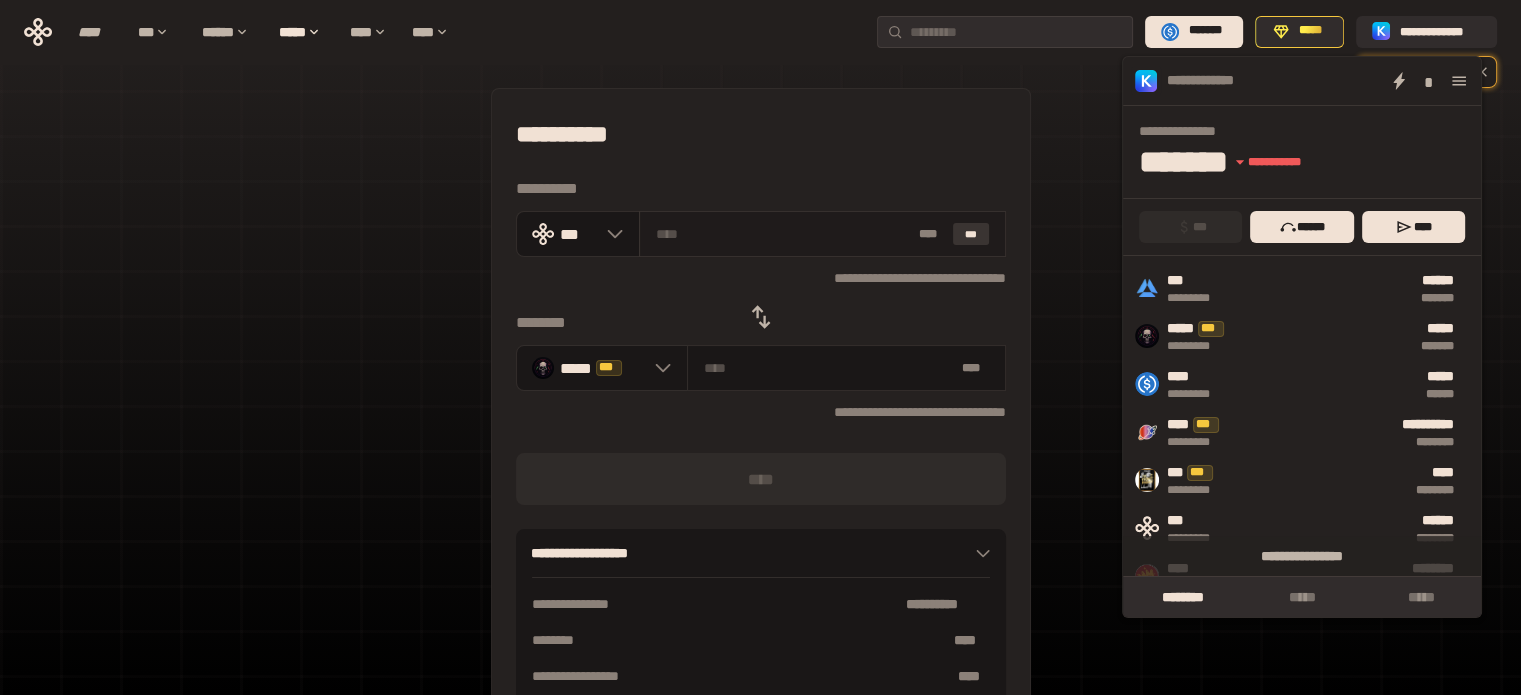 click on "***" at bounding box center [971, 234] 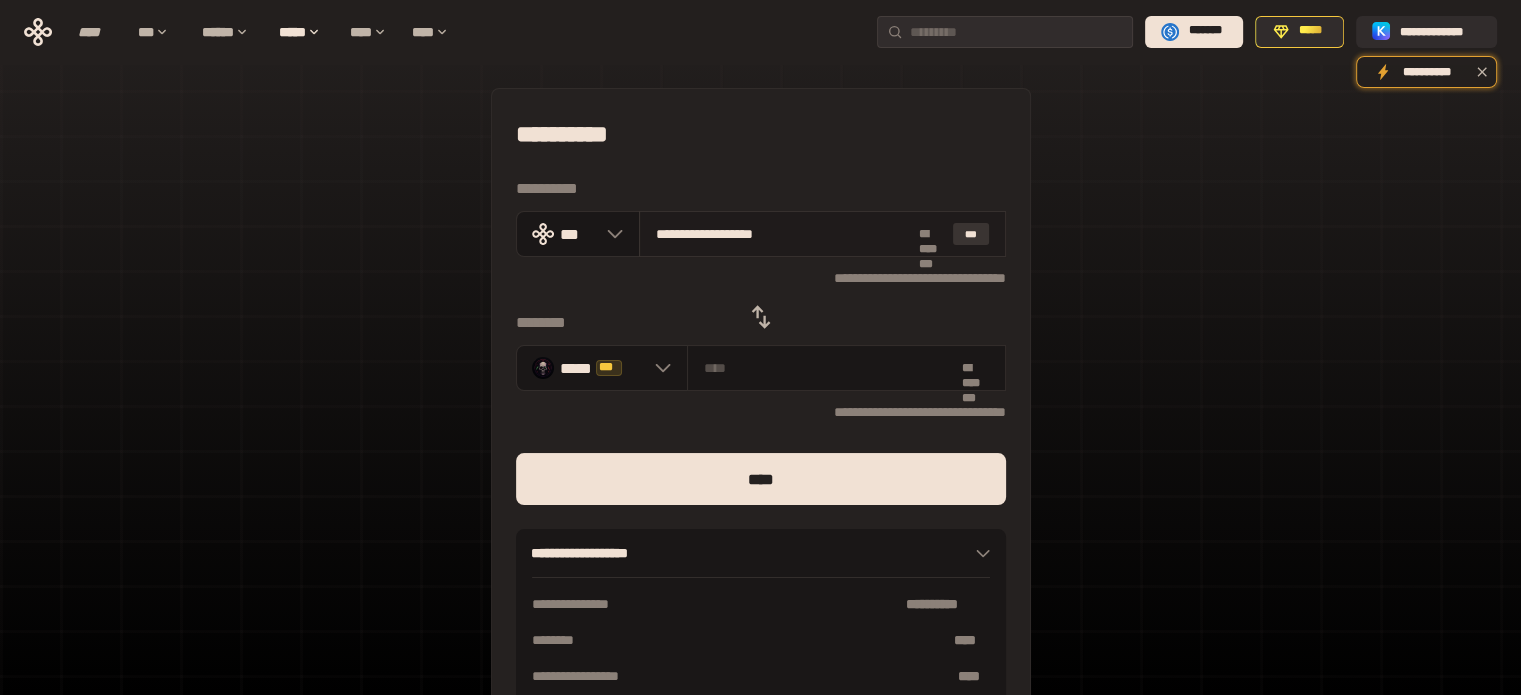 type on "**********" 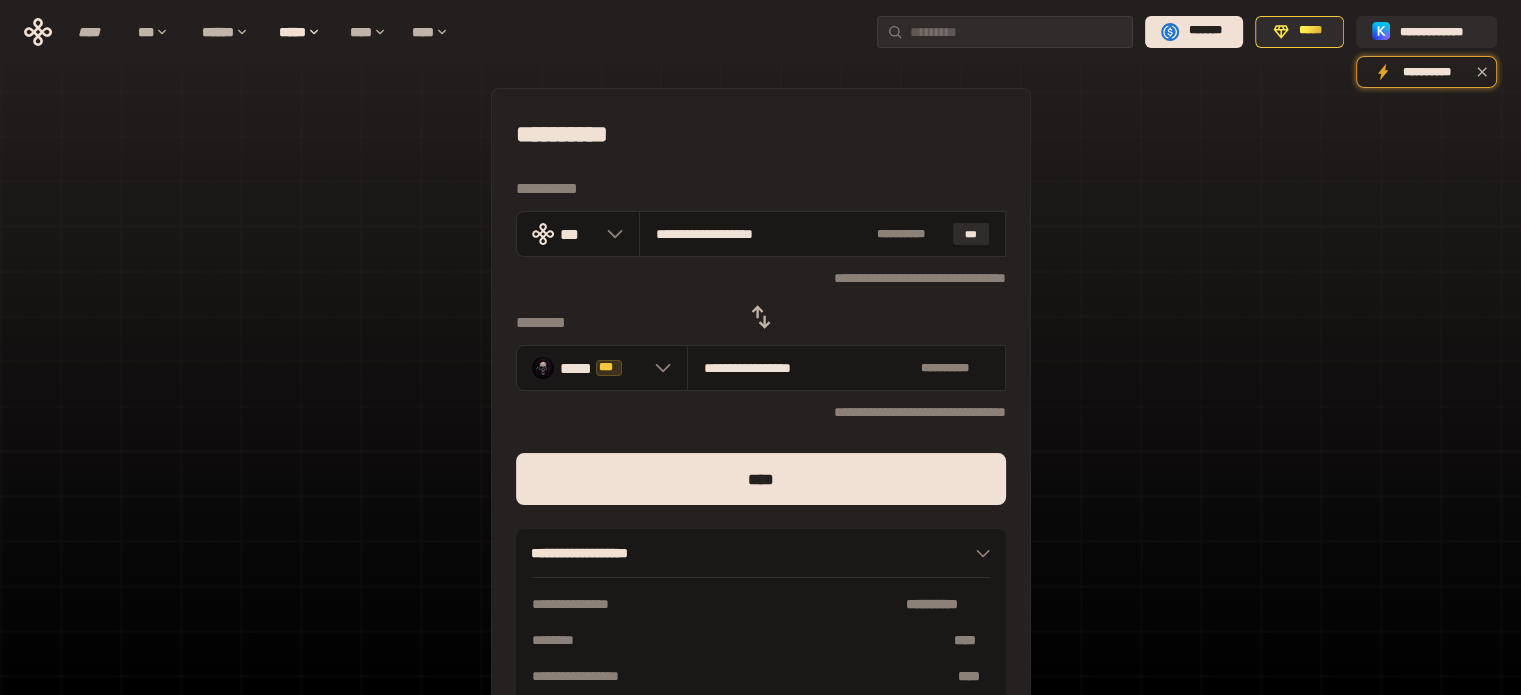 click 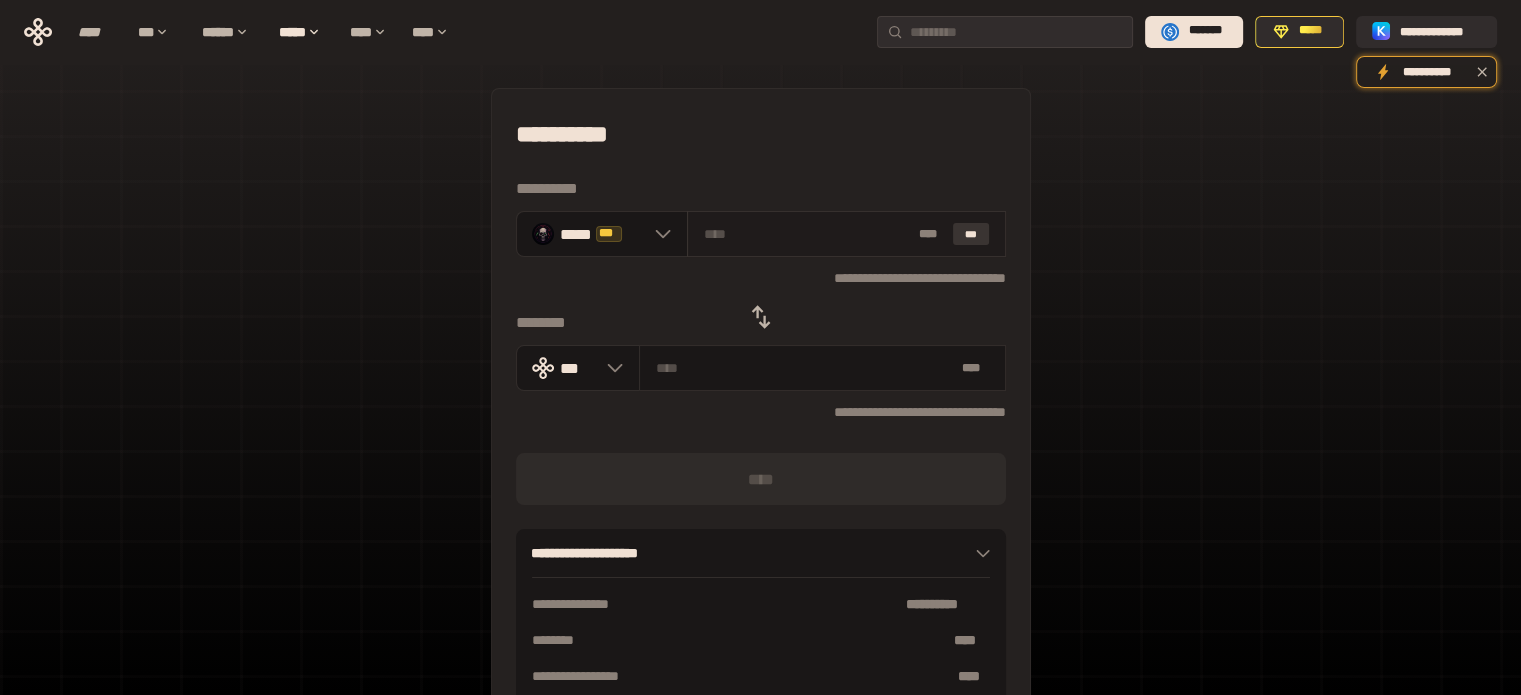 click on "***" at bounding box center [971, 234] 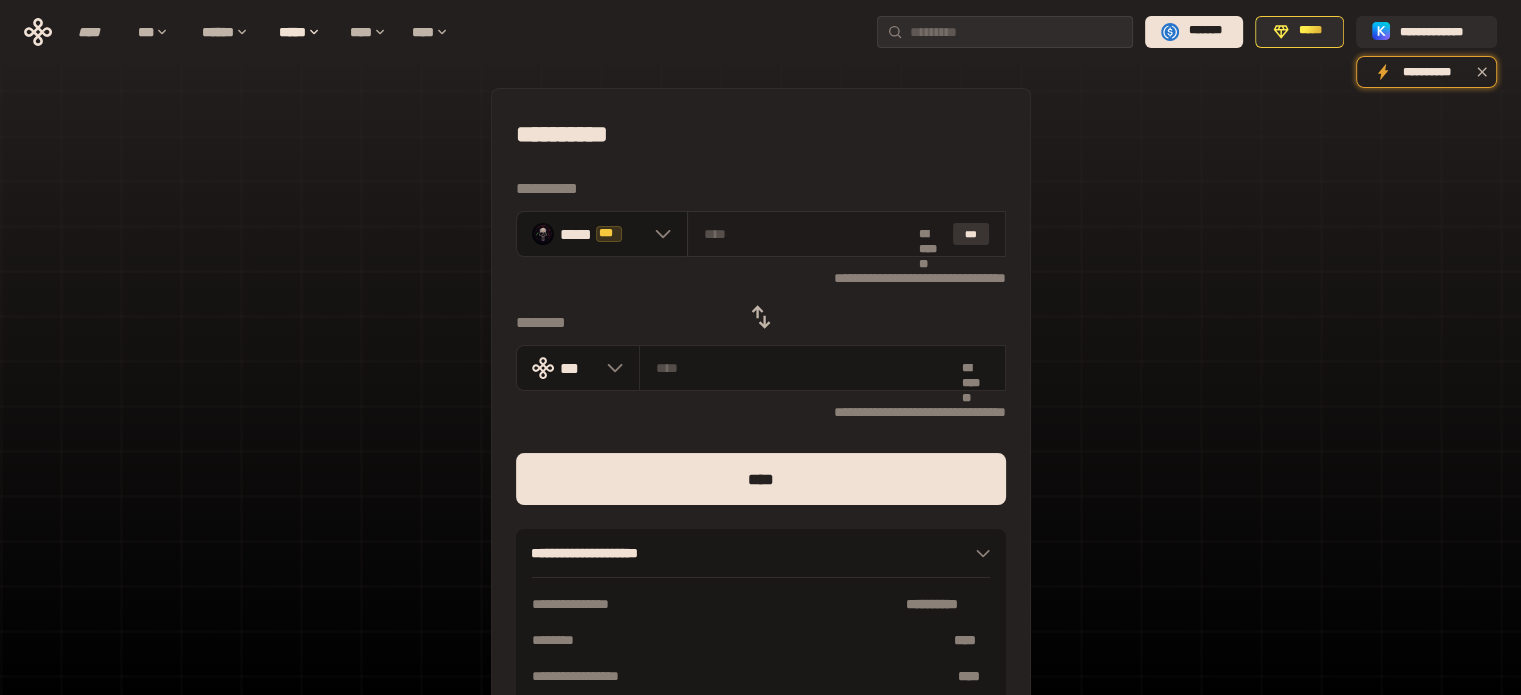 type on "**********" 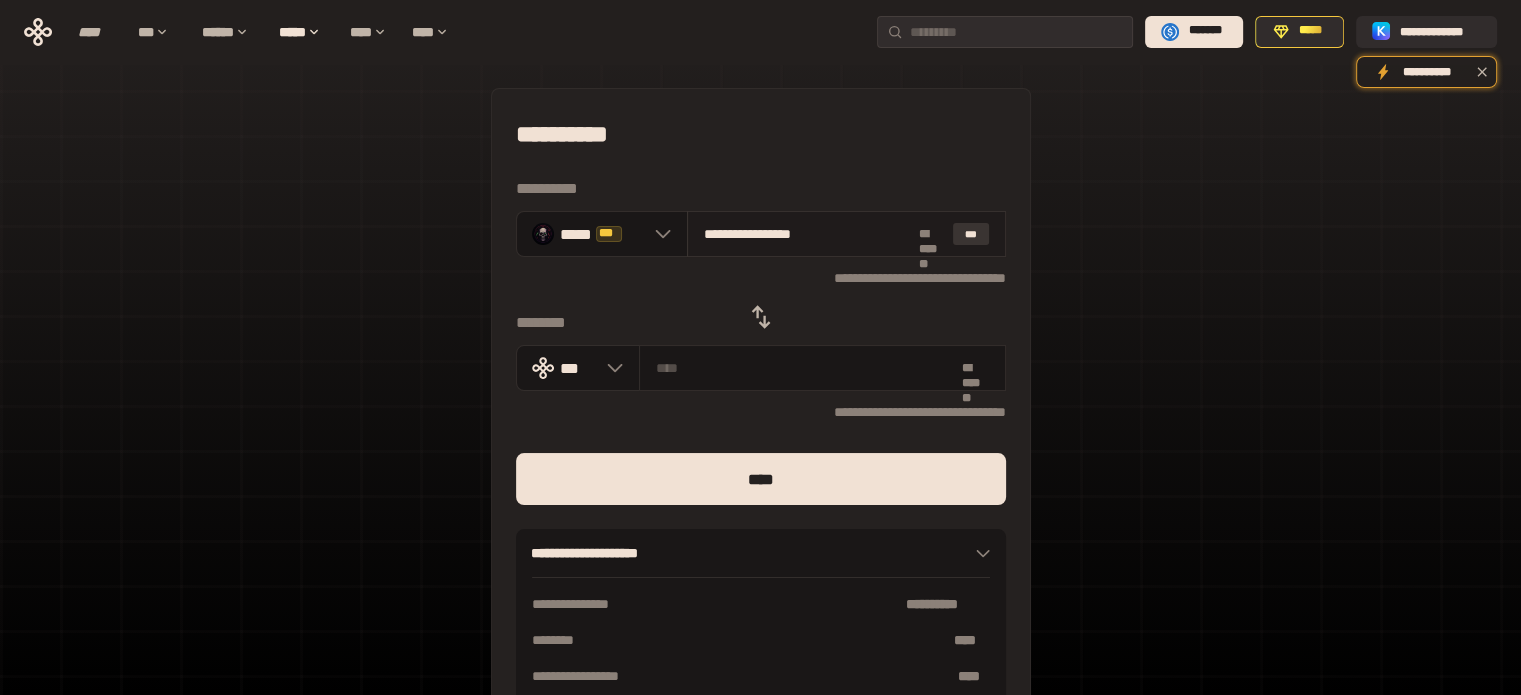 type on "**********" 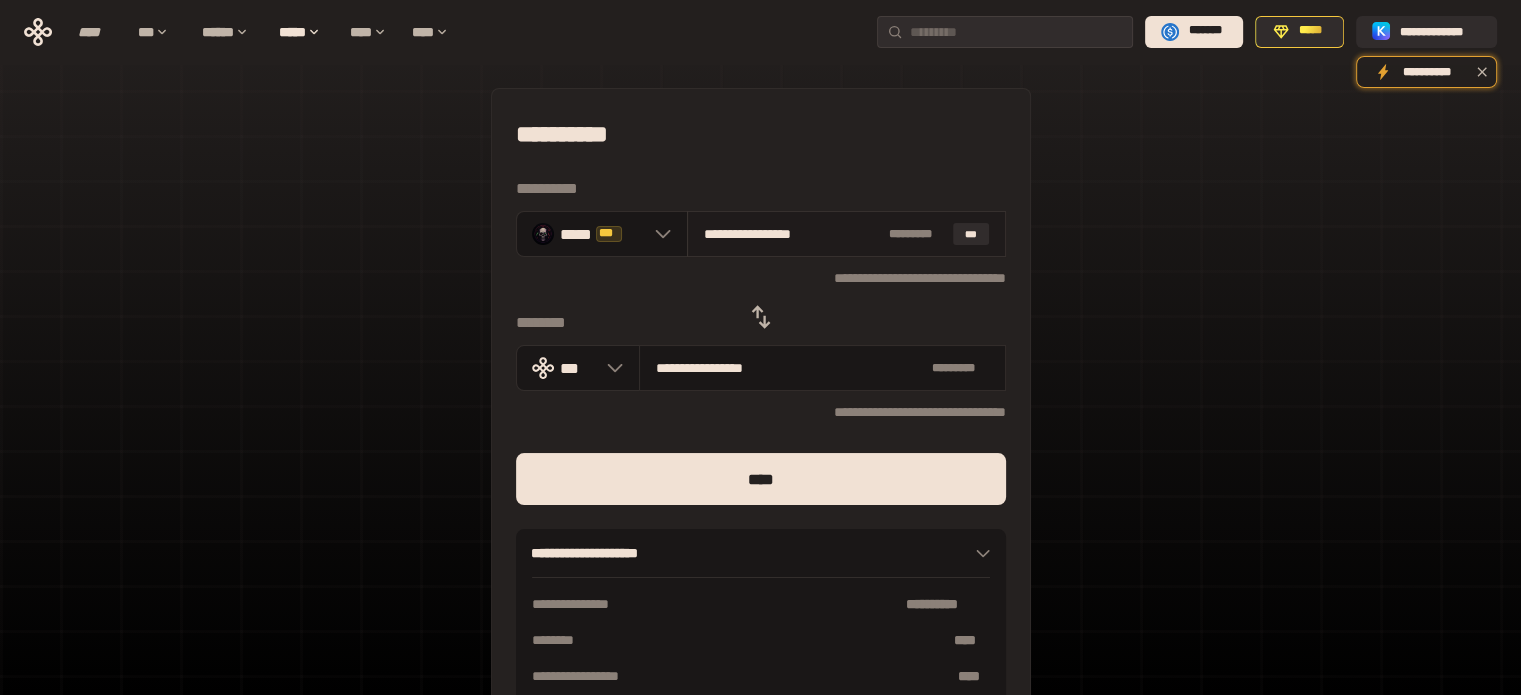 click on "**********" at bounding box center (792, 234) 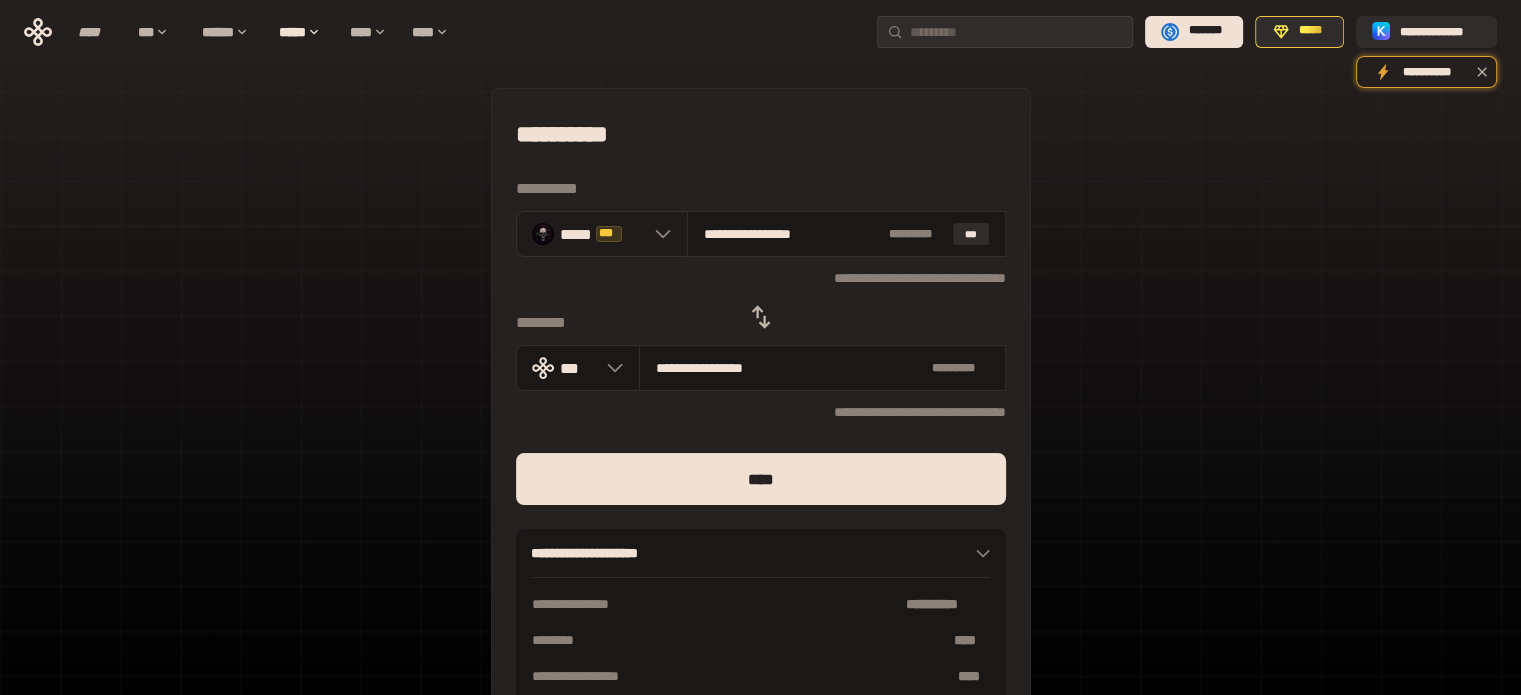 drag, startPoint x: 720, startPoint y: 231, endPoint x: 670, endPoint y: 240, distance: 50.803543 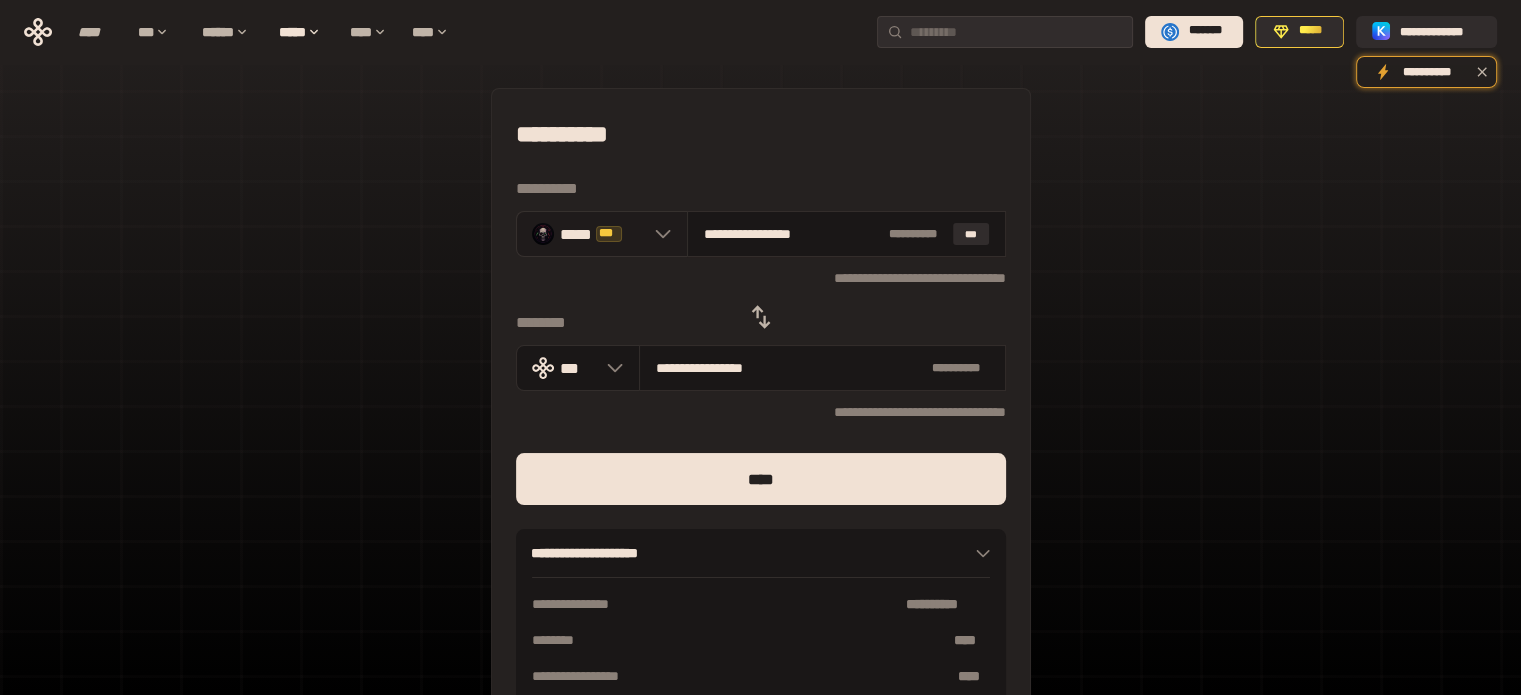 type on "**********" 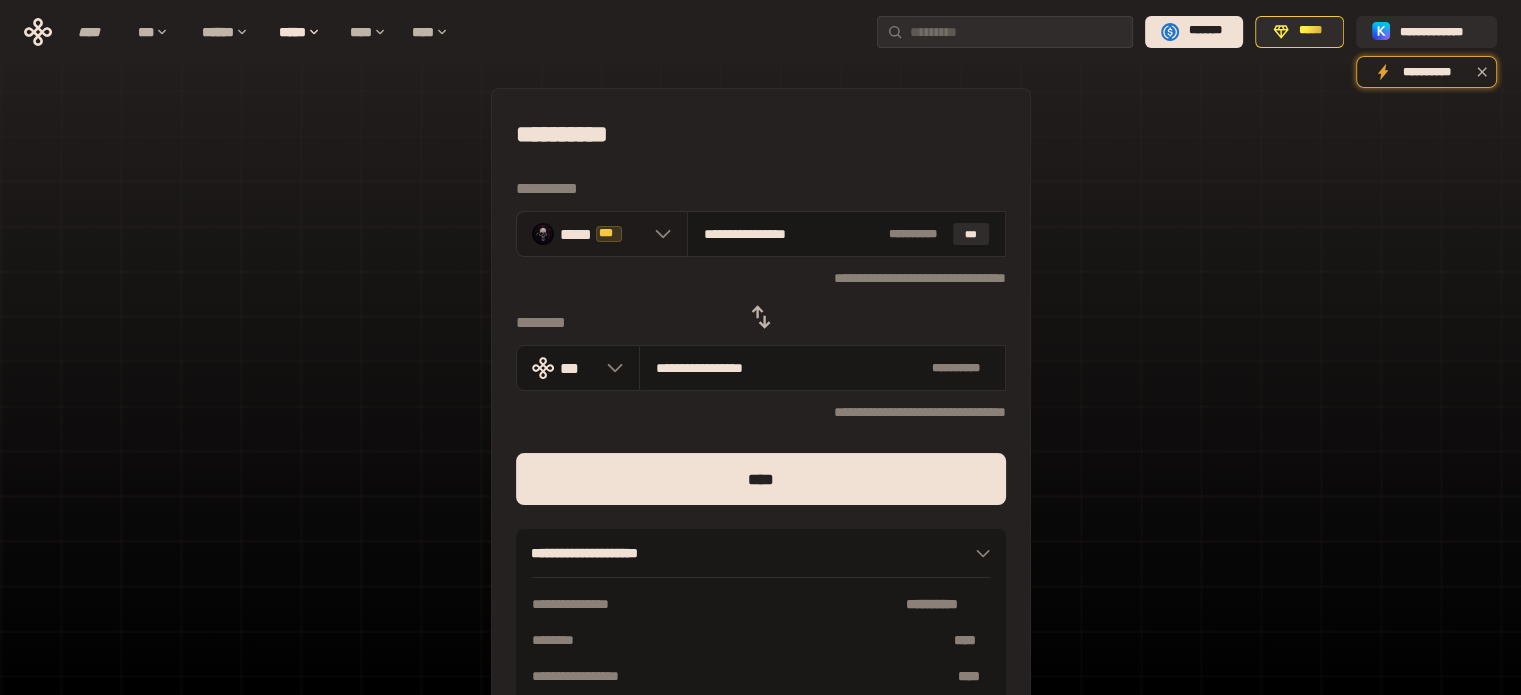 type on "**********" 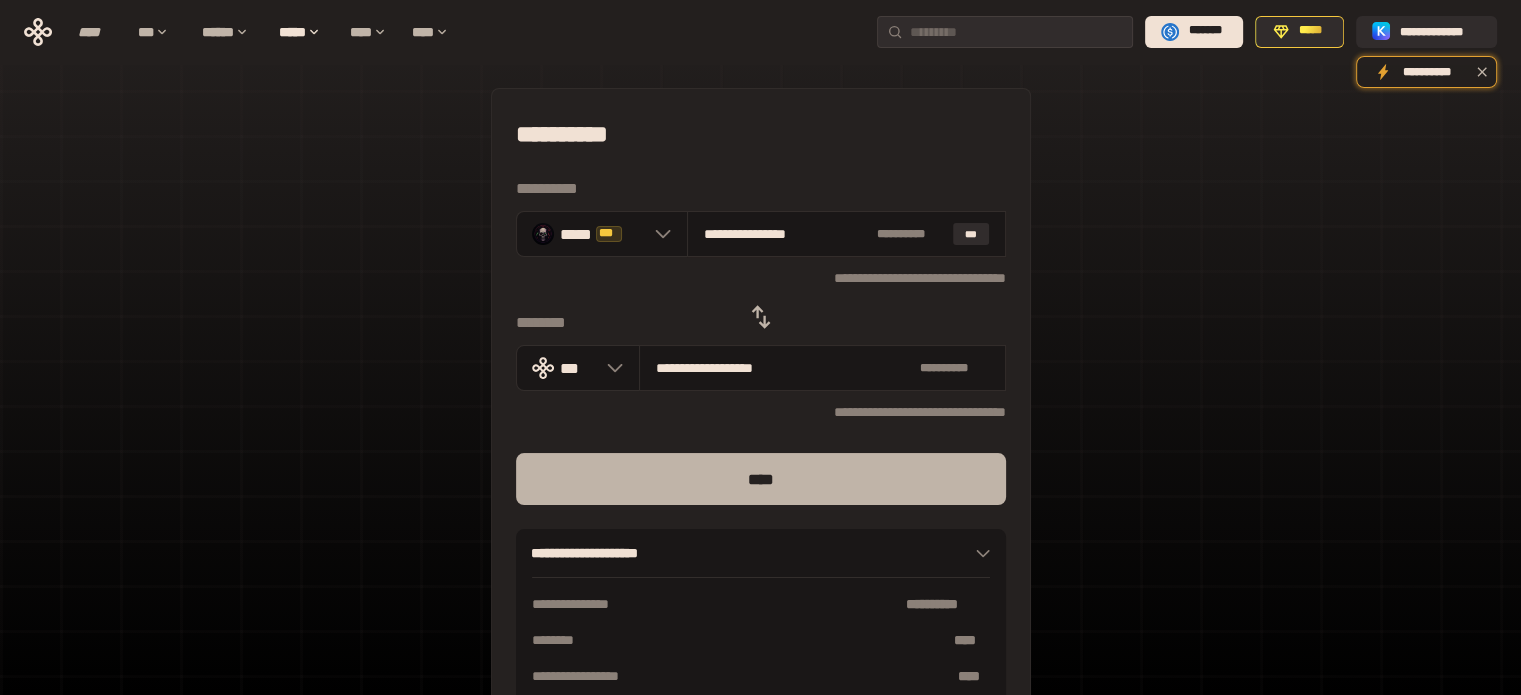 type on "**********" 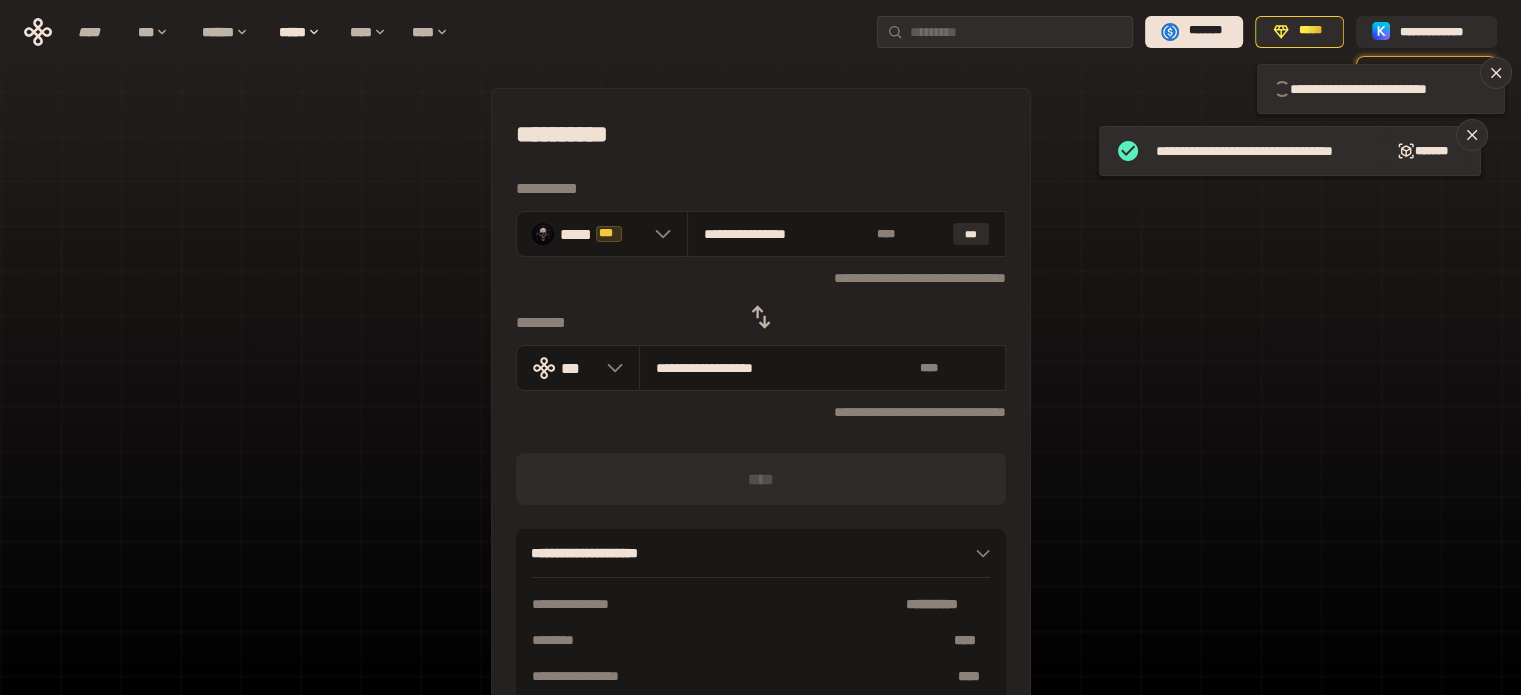type 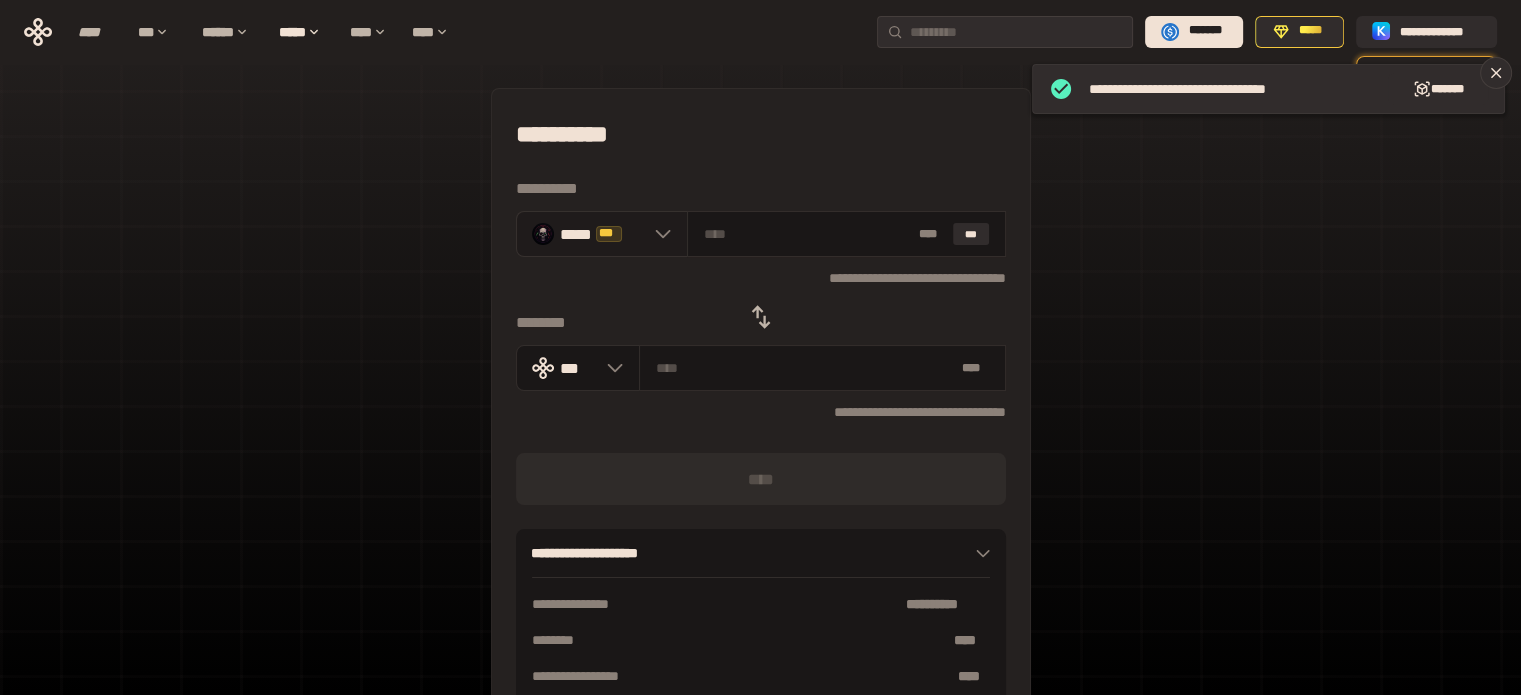 click on "*****   ***" at bounding box center [602, 234] 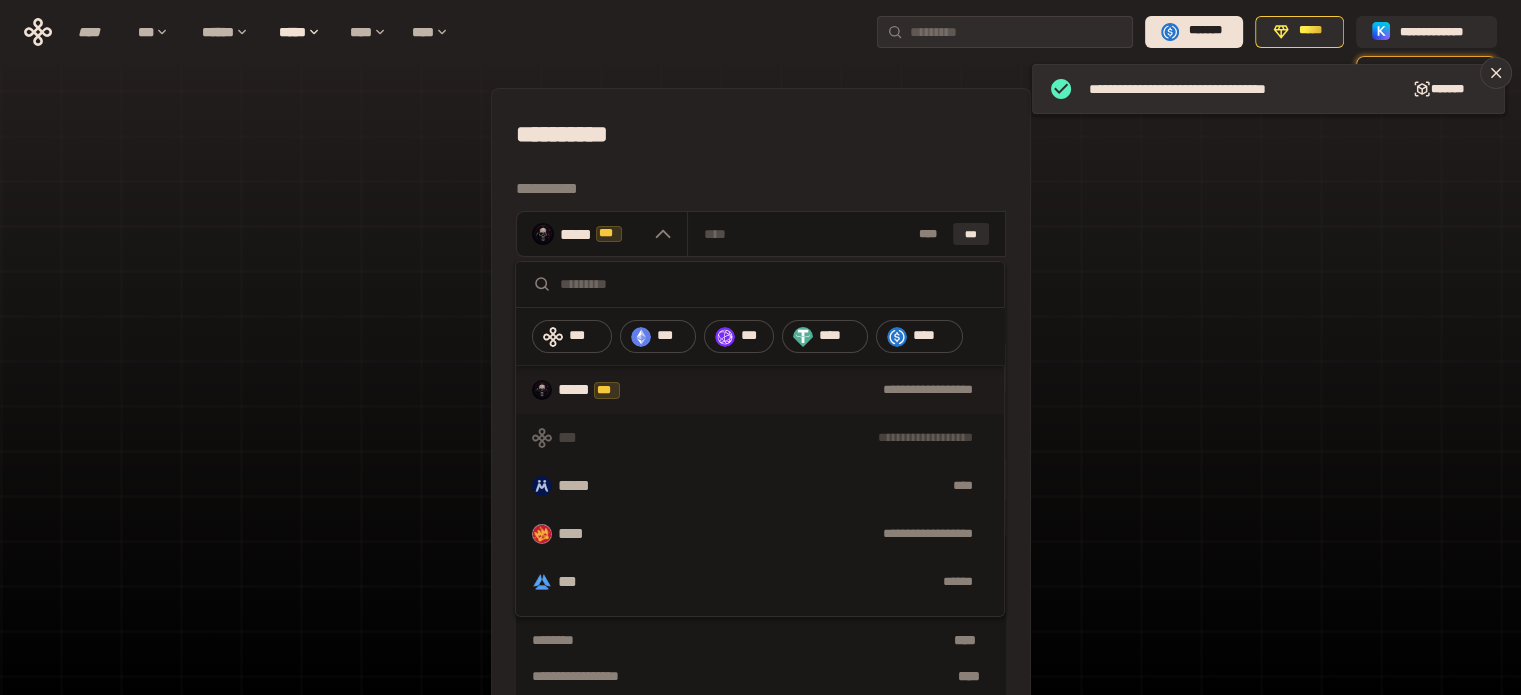 scroll, scrollTop: 300, scrollLeft: 0, axis: vertical 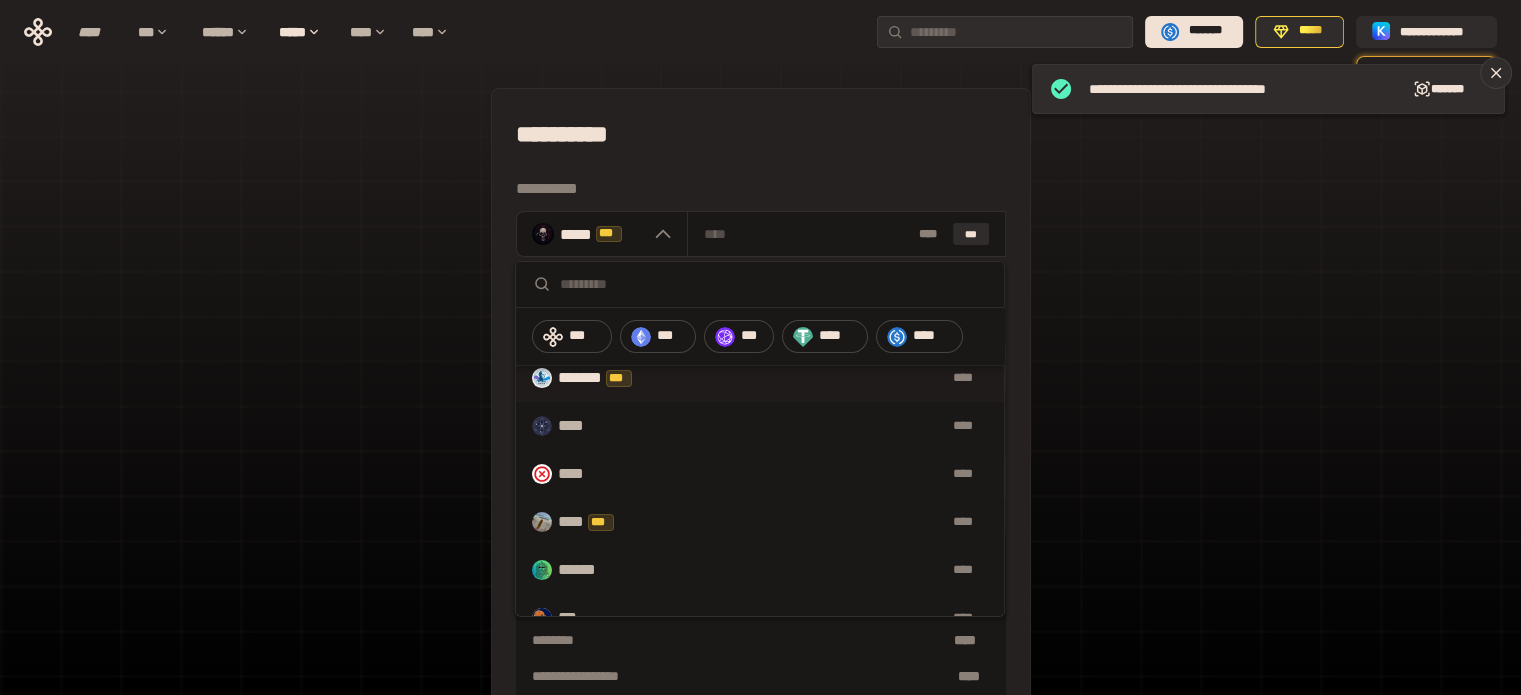 click on "****" at bounding box center [828, 378] 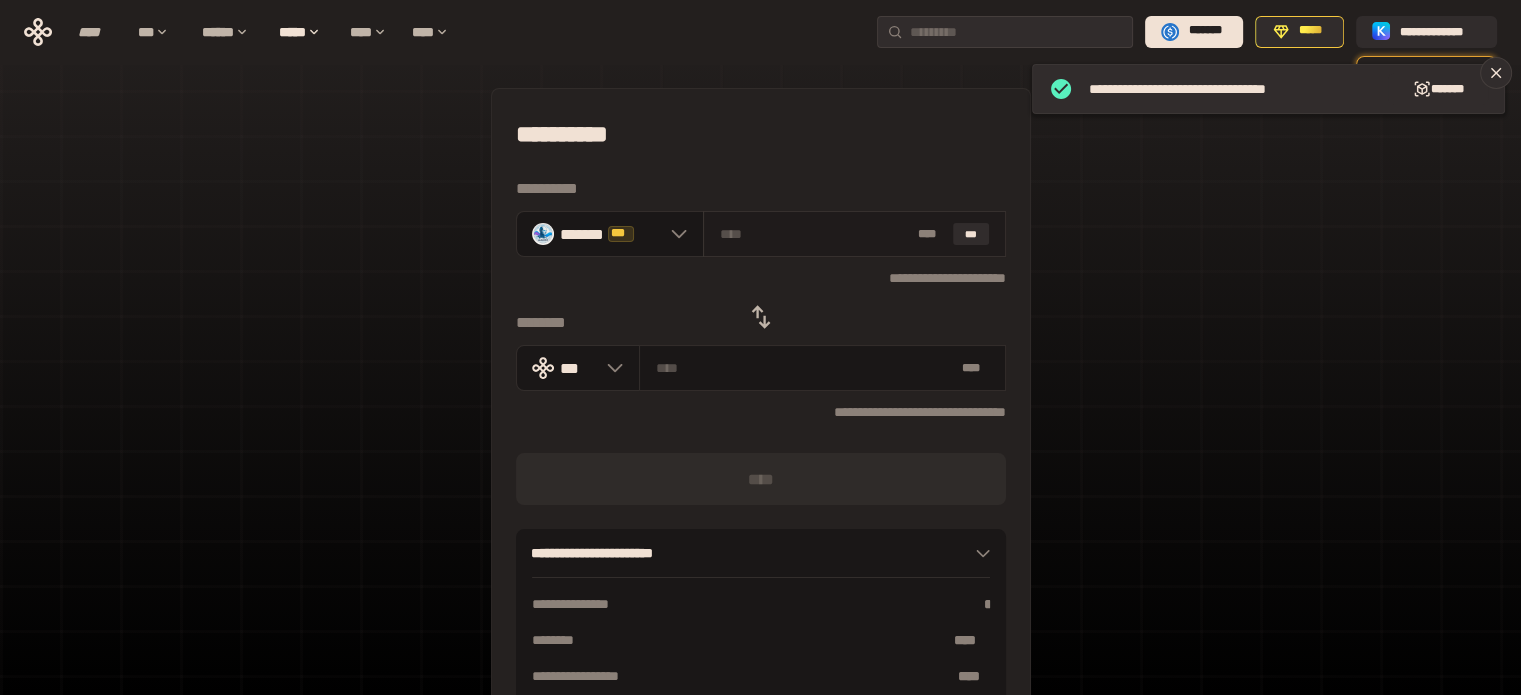 click at bounding box center (815, 234) 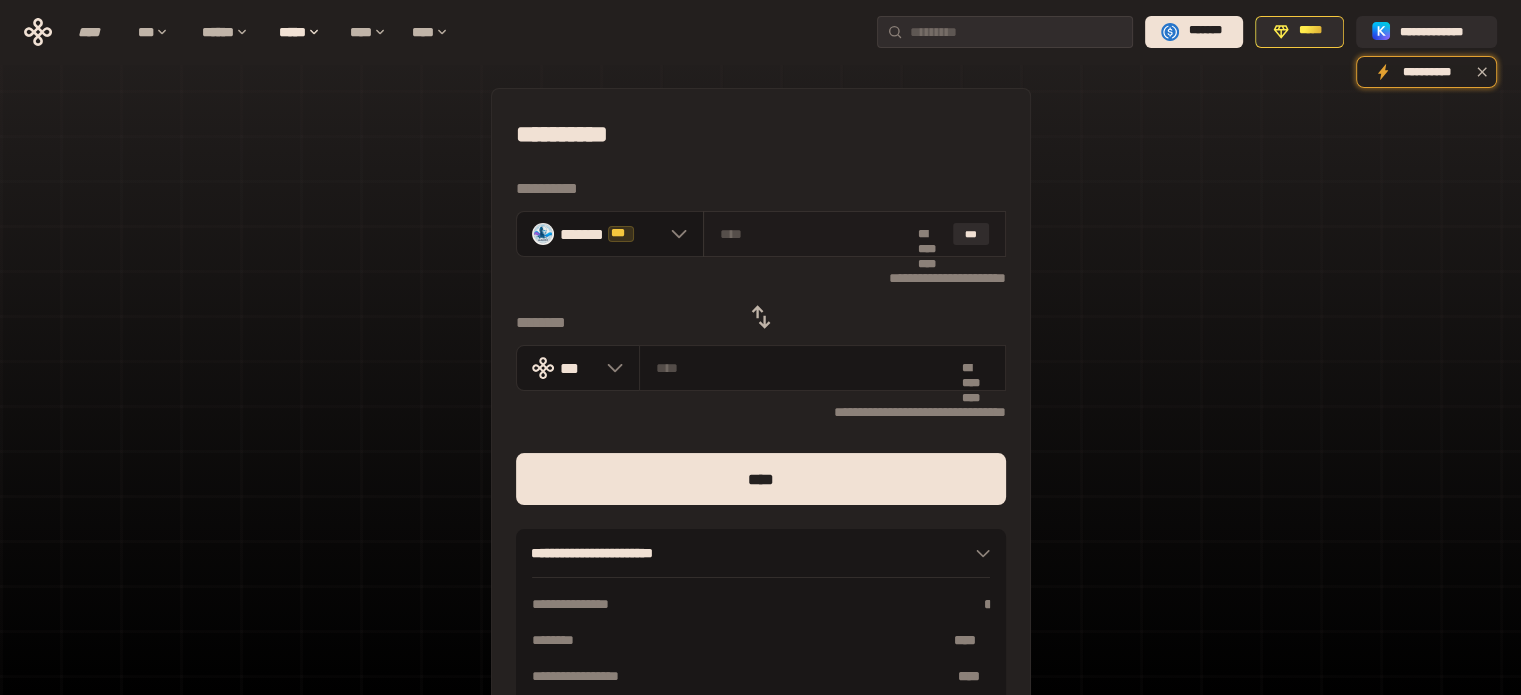 type on "*" 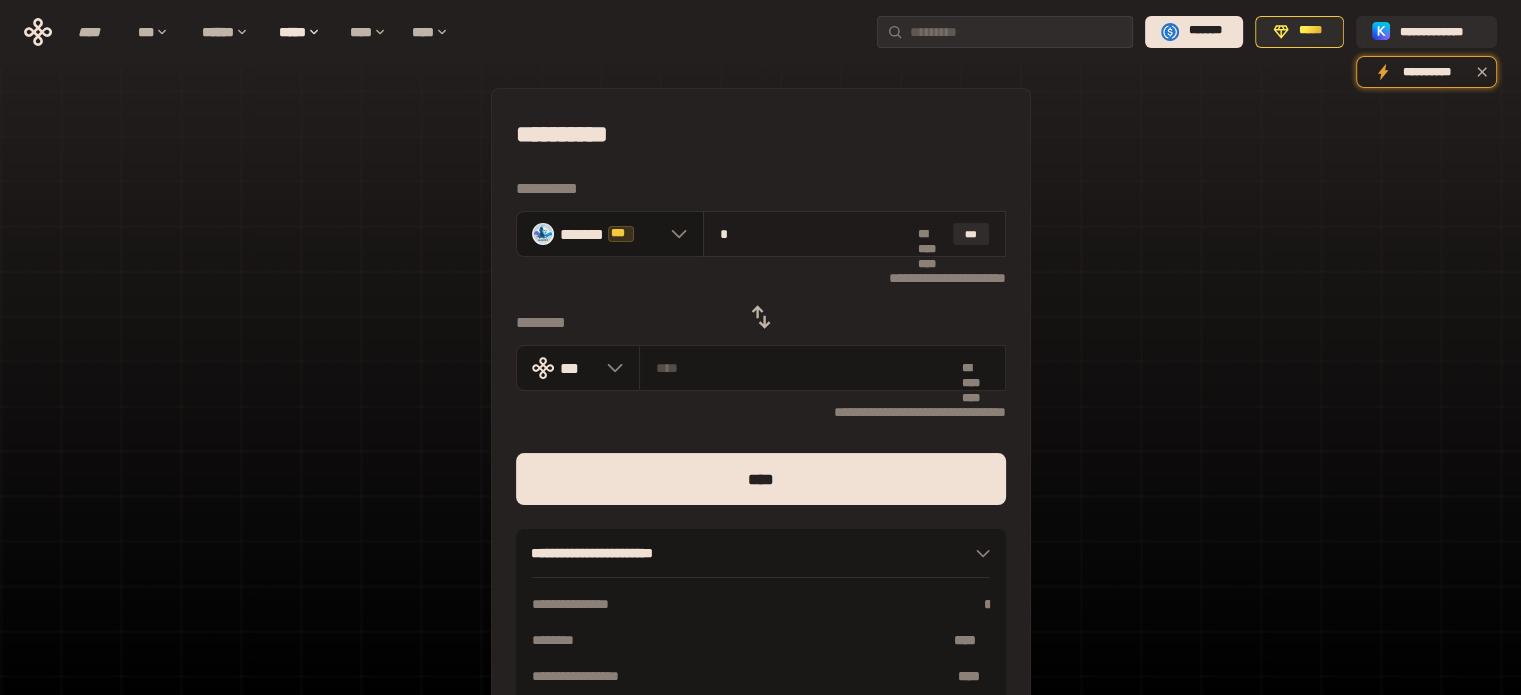 type on "**********" 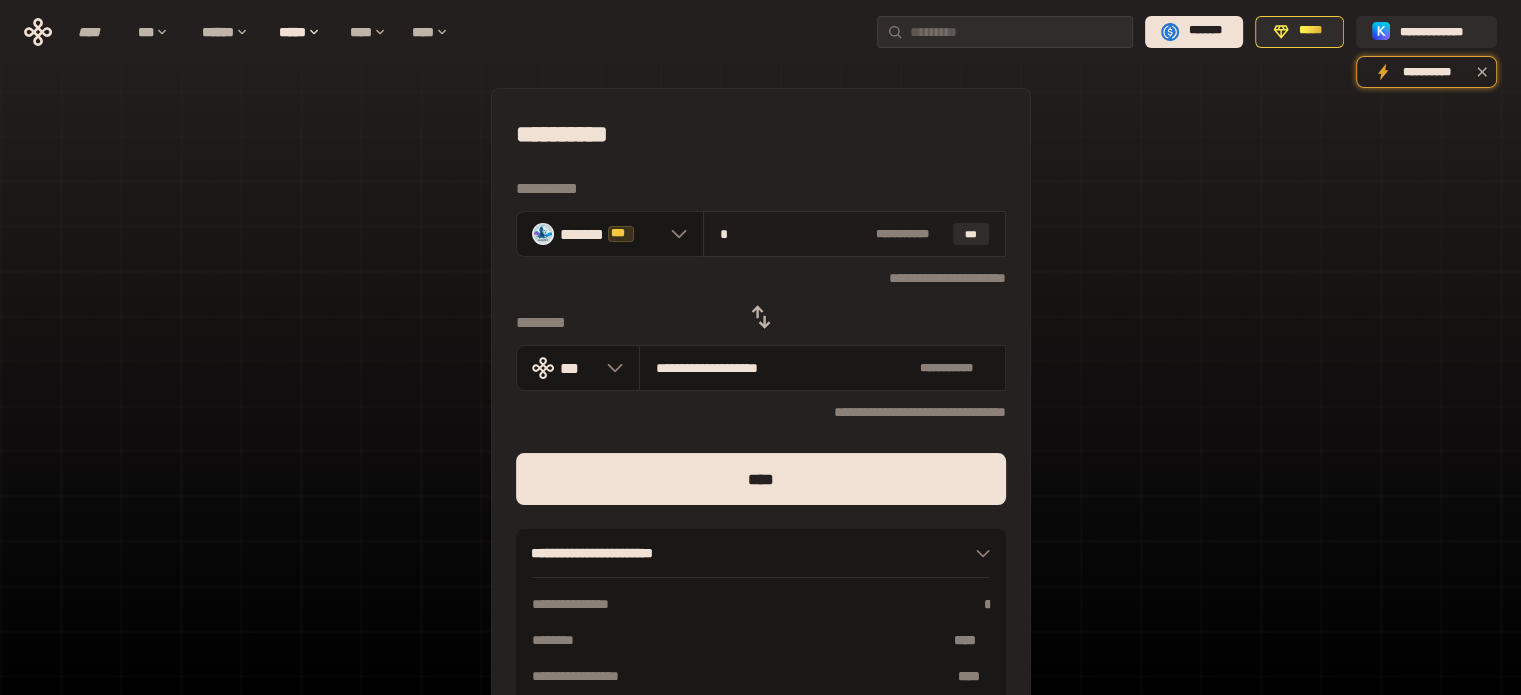 type on "**" 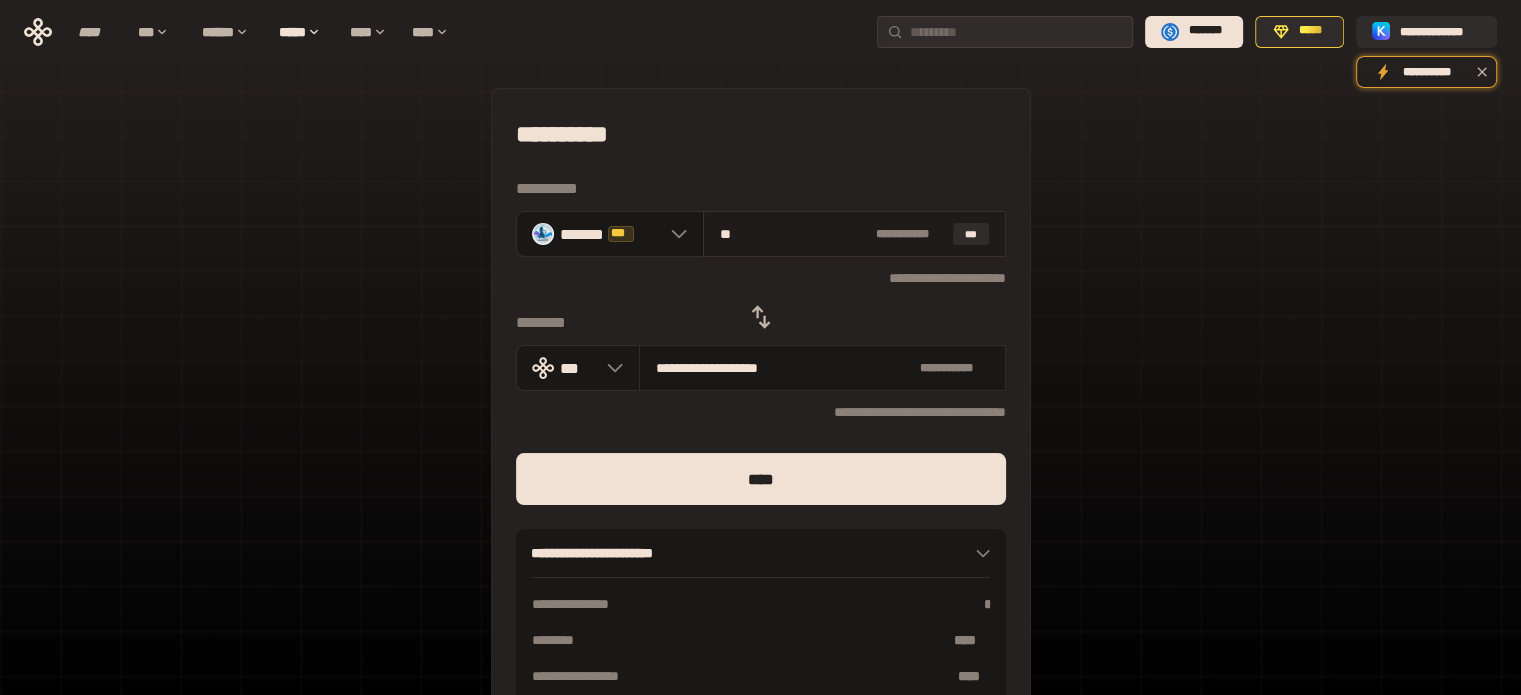 type on "**********" 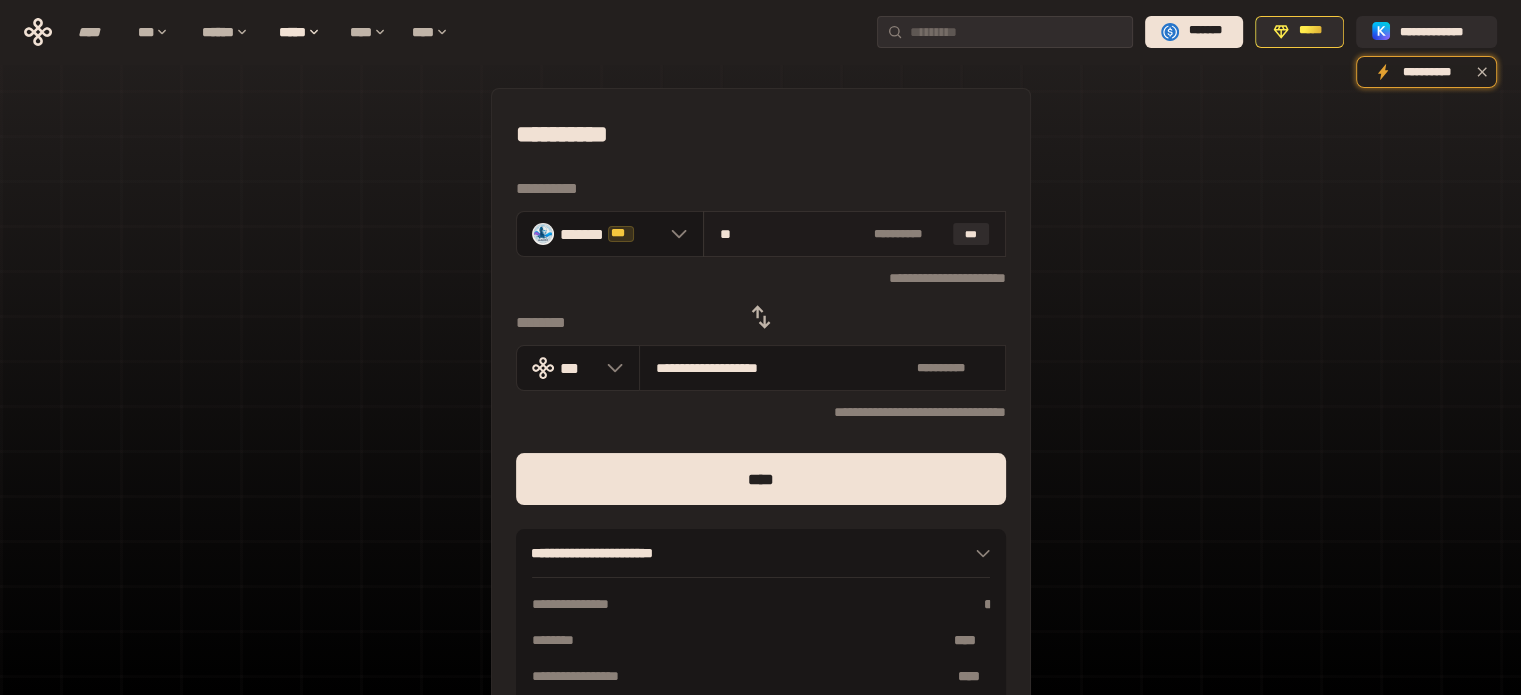 type on "***" 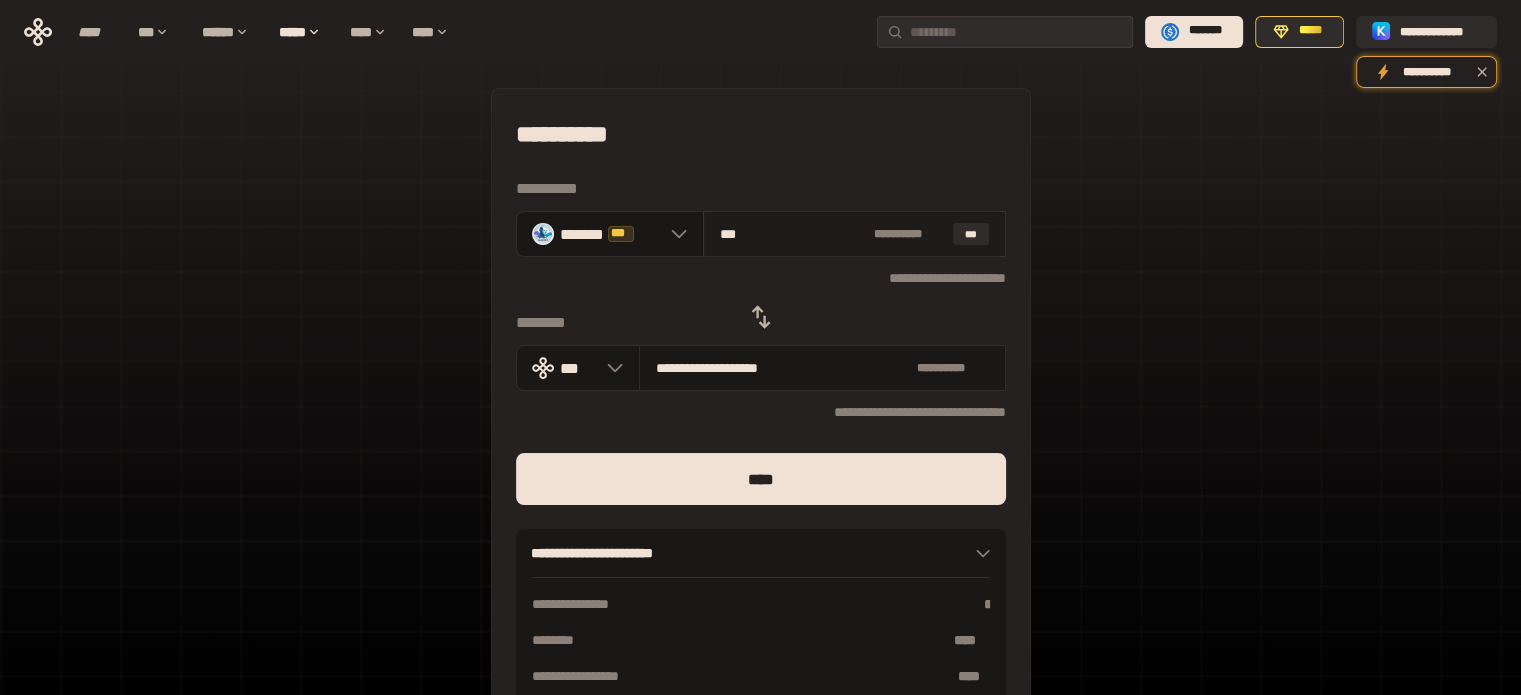 type on "**********" 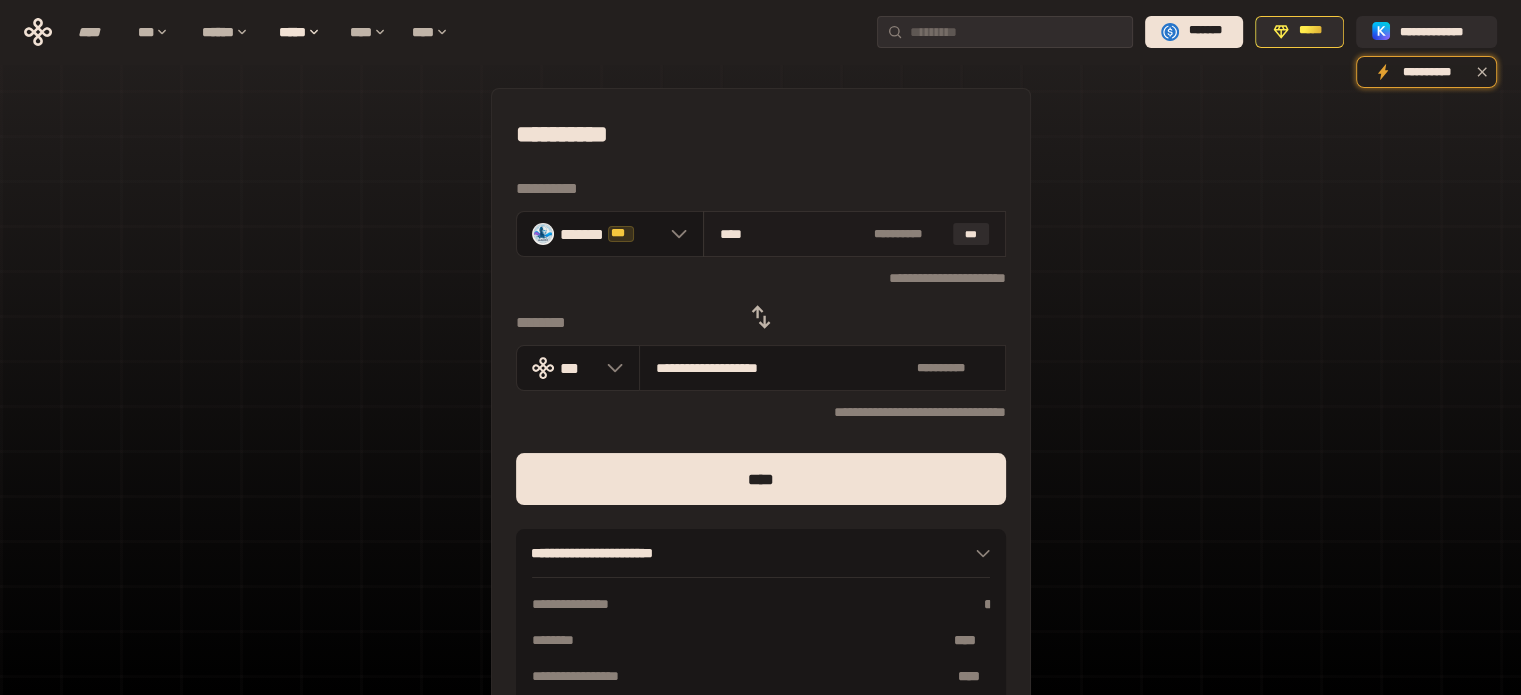 type on "**********" 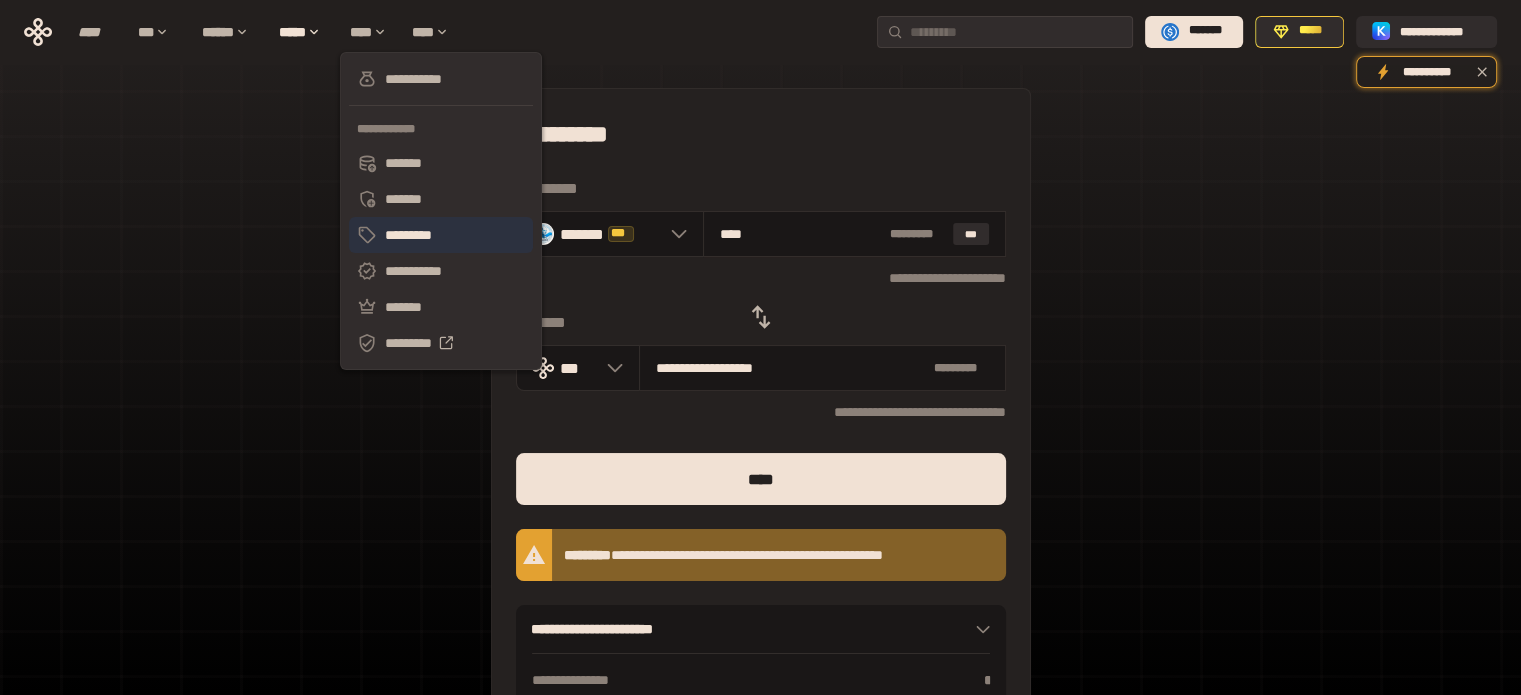 type on "****" 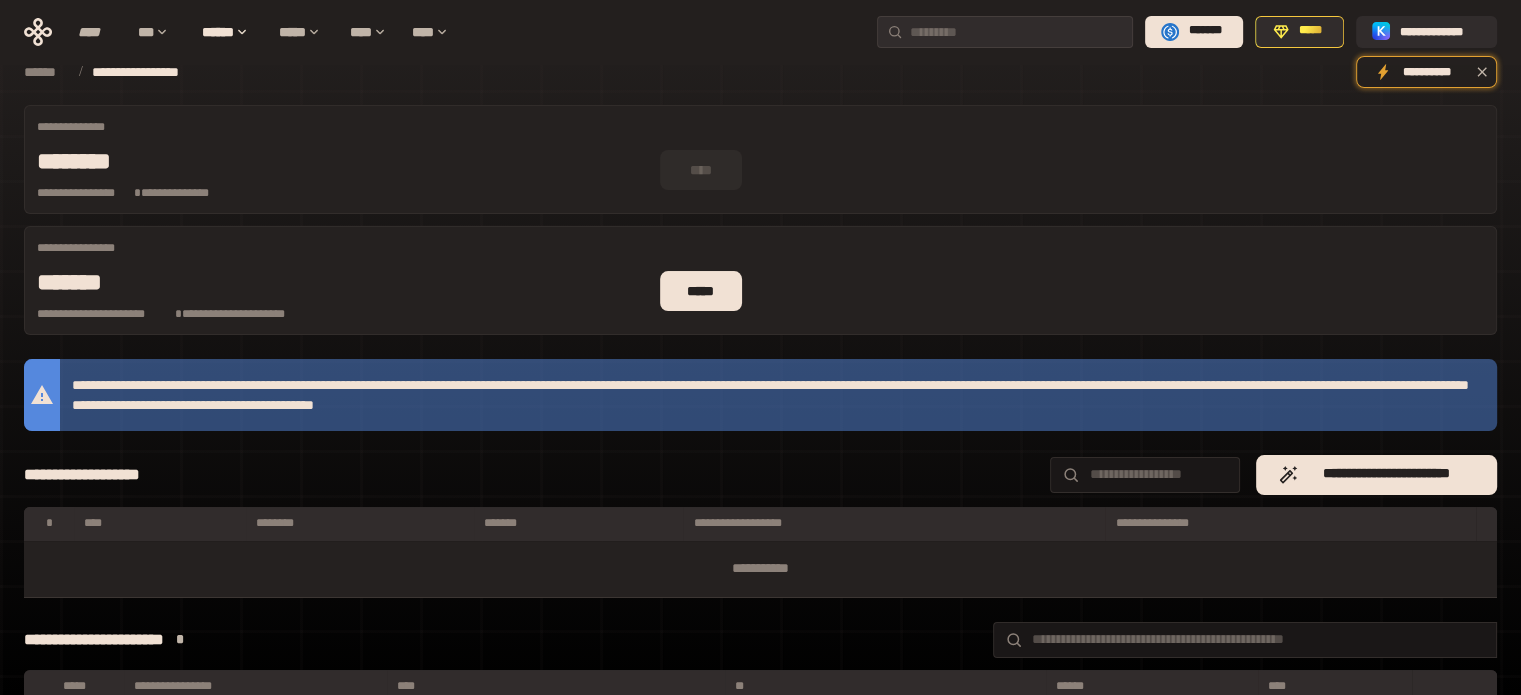 click on "* *****" at bounding box center [344, 282] 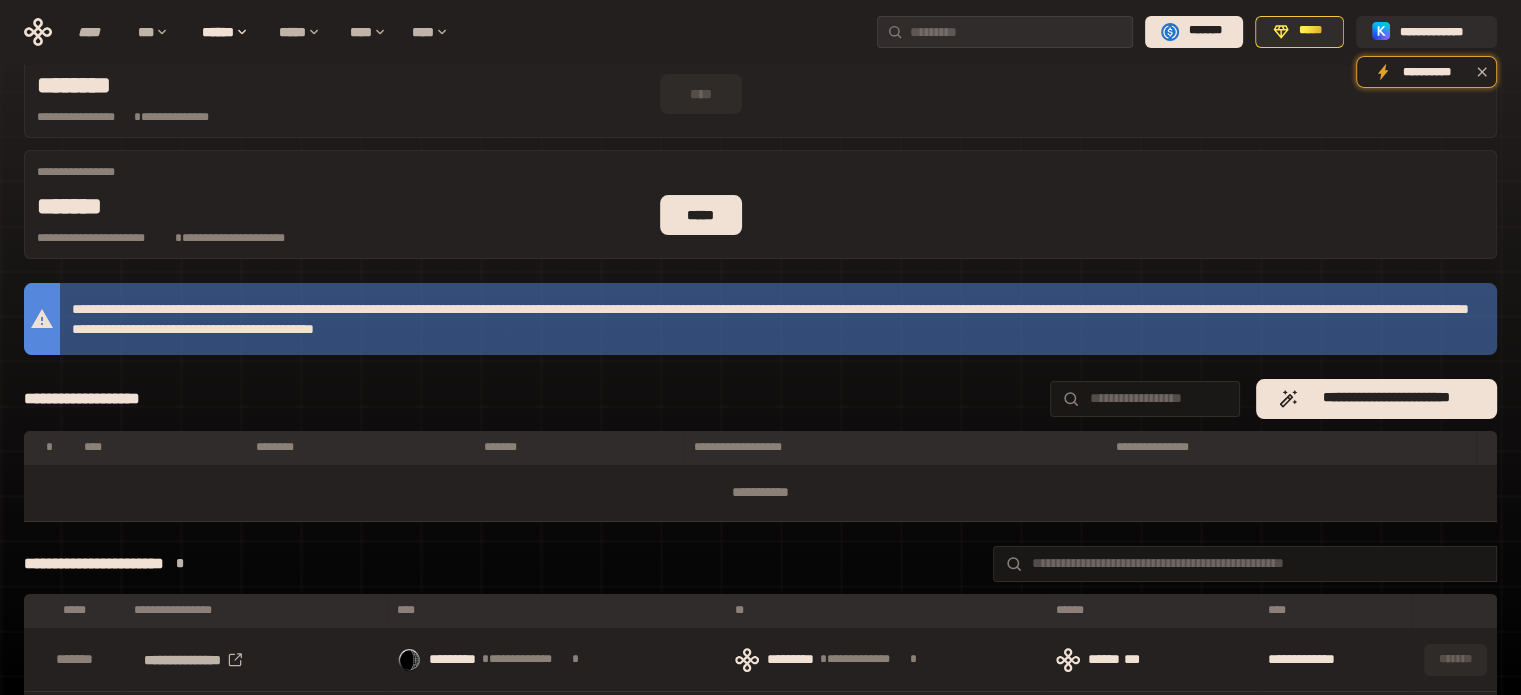 scroll, scrollTop: 0, scrollLeft: 0, axis: both 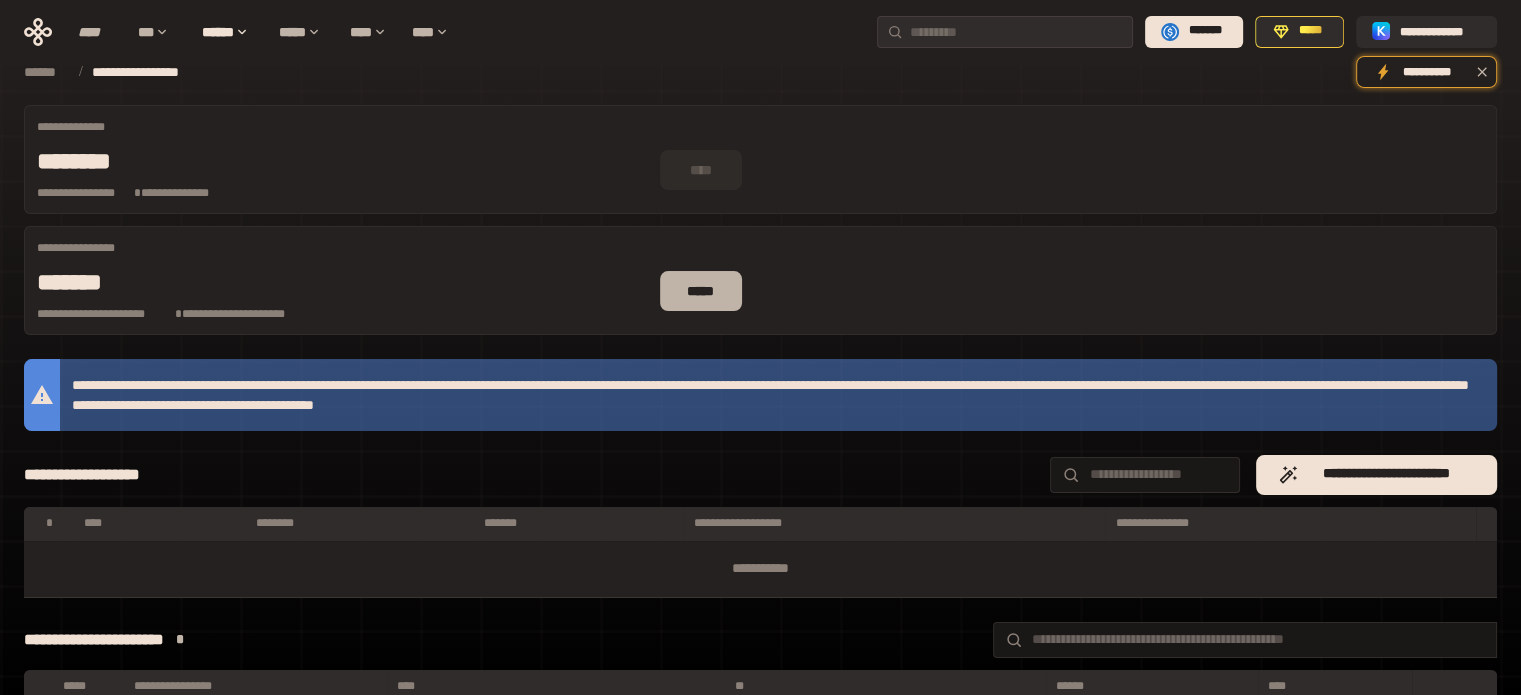 click on "*****" at bounding box center [701, 291] 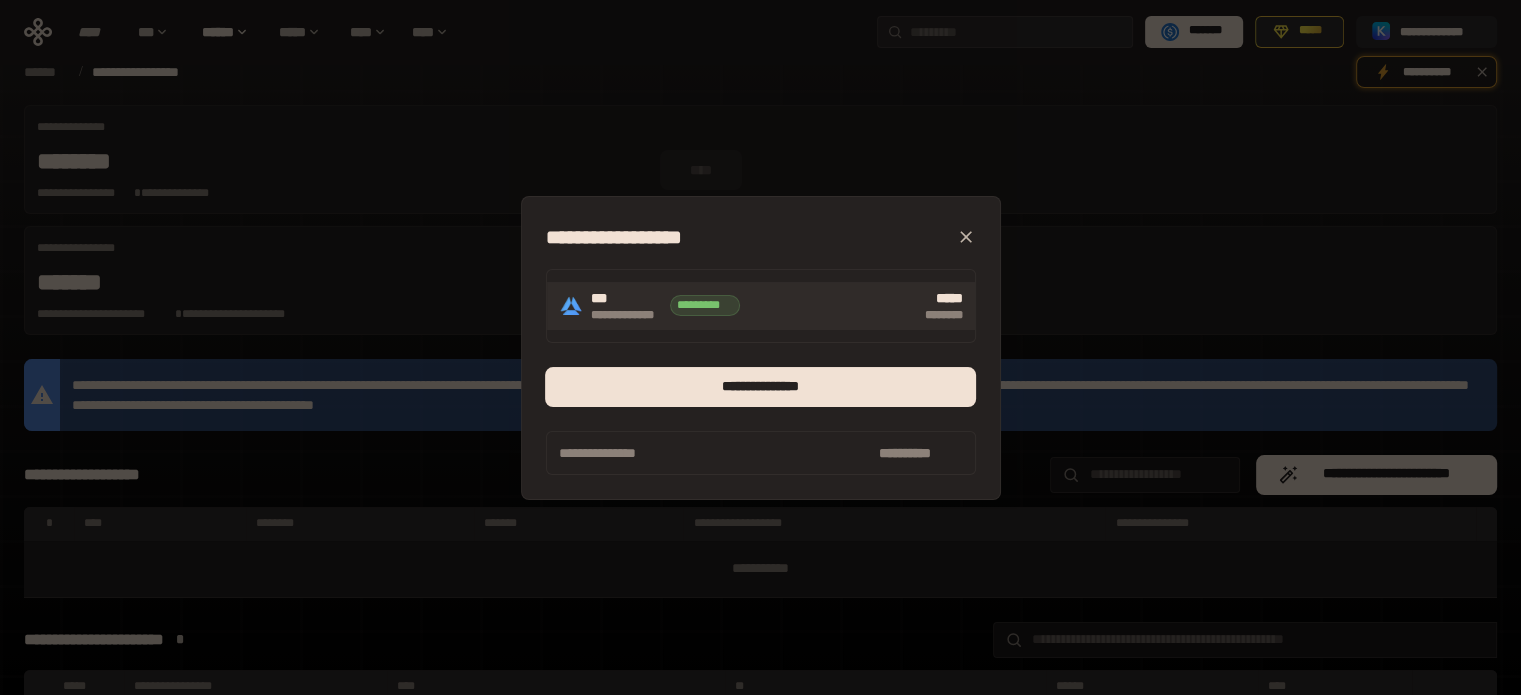 click on "***** ********" at bounding box center [855, 306] 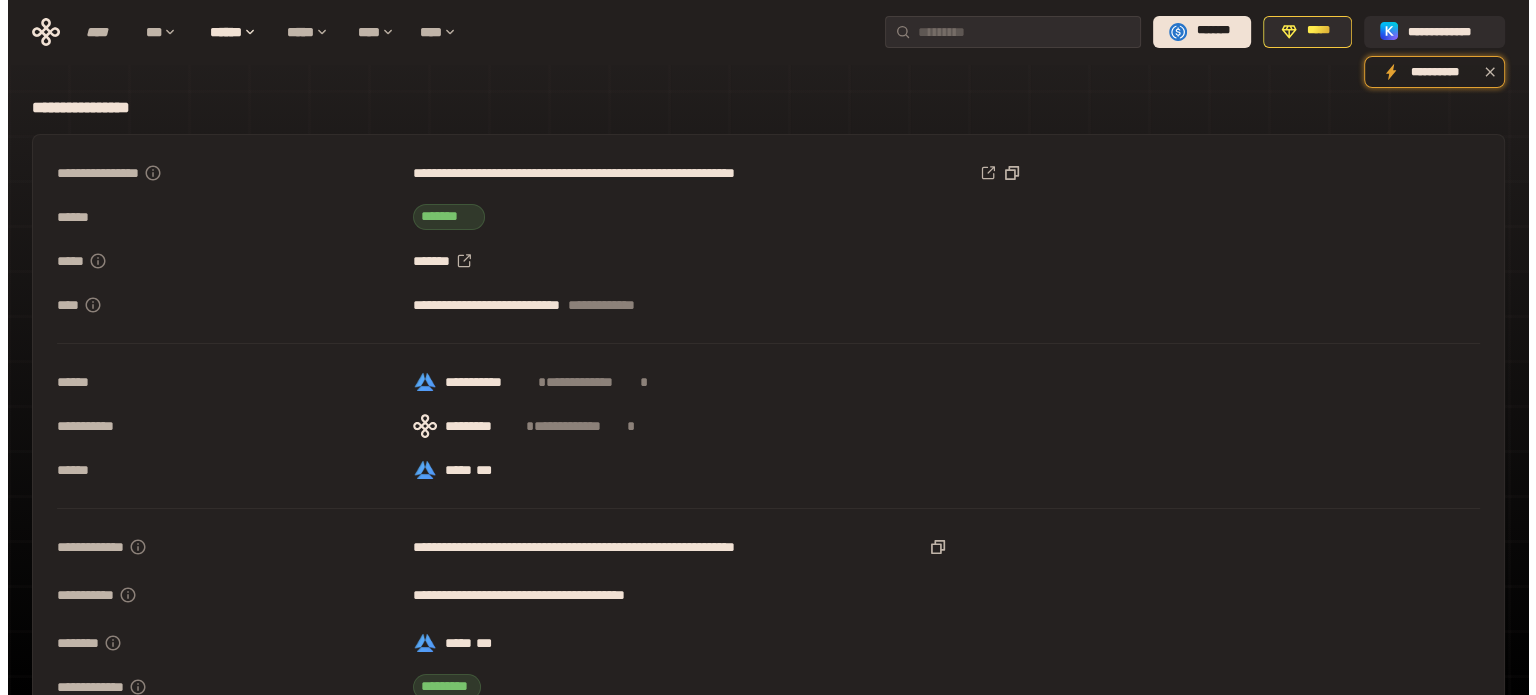 scroll, scrollTop: 0, scrollLeft: 0, axis: both 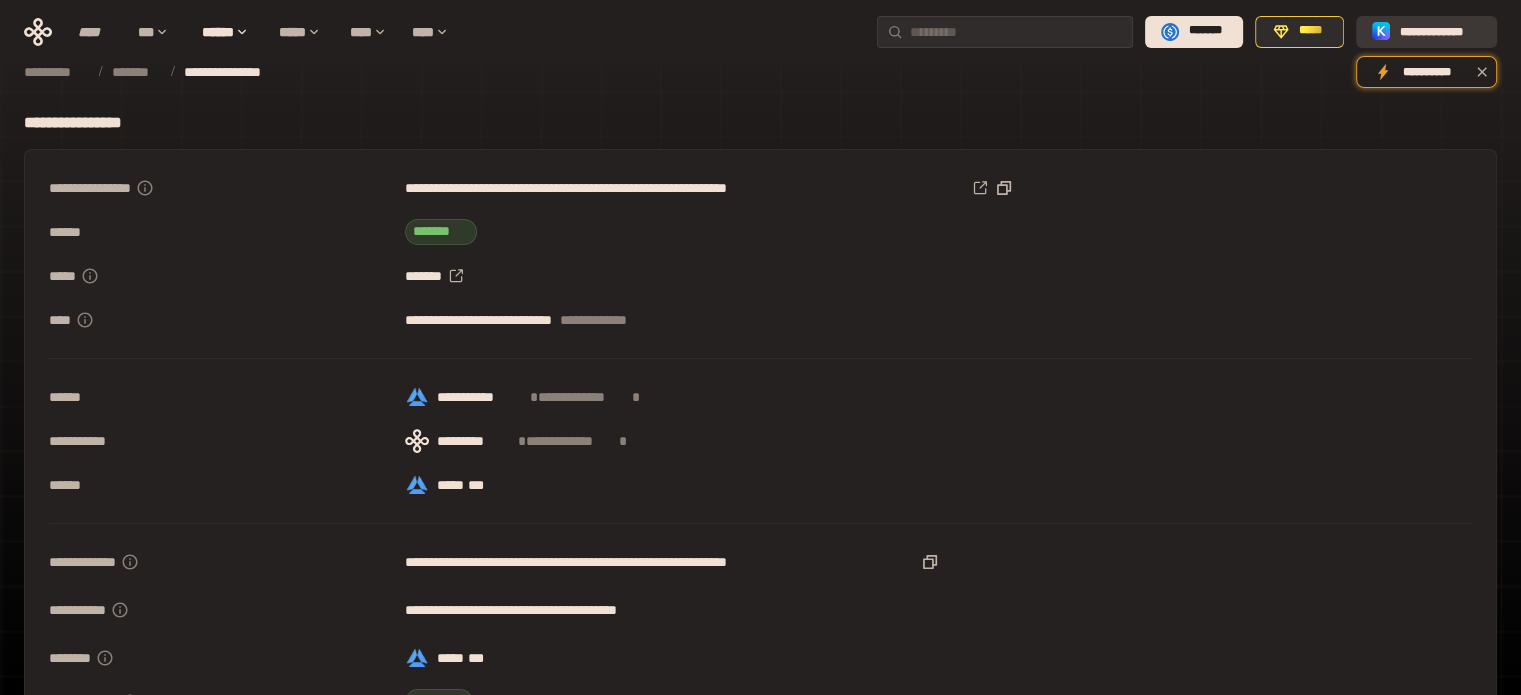 click on "**********" at bounding box center [1440, 31] 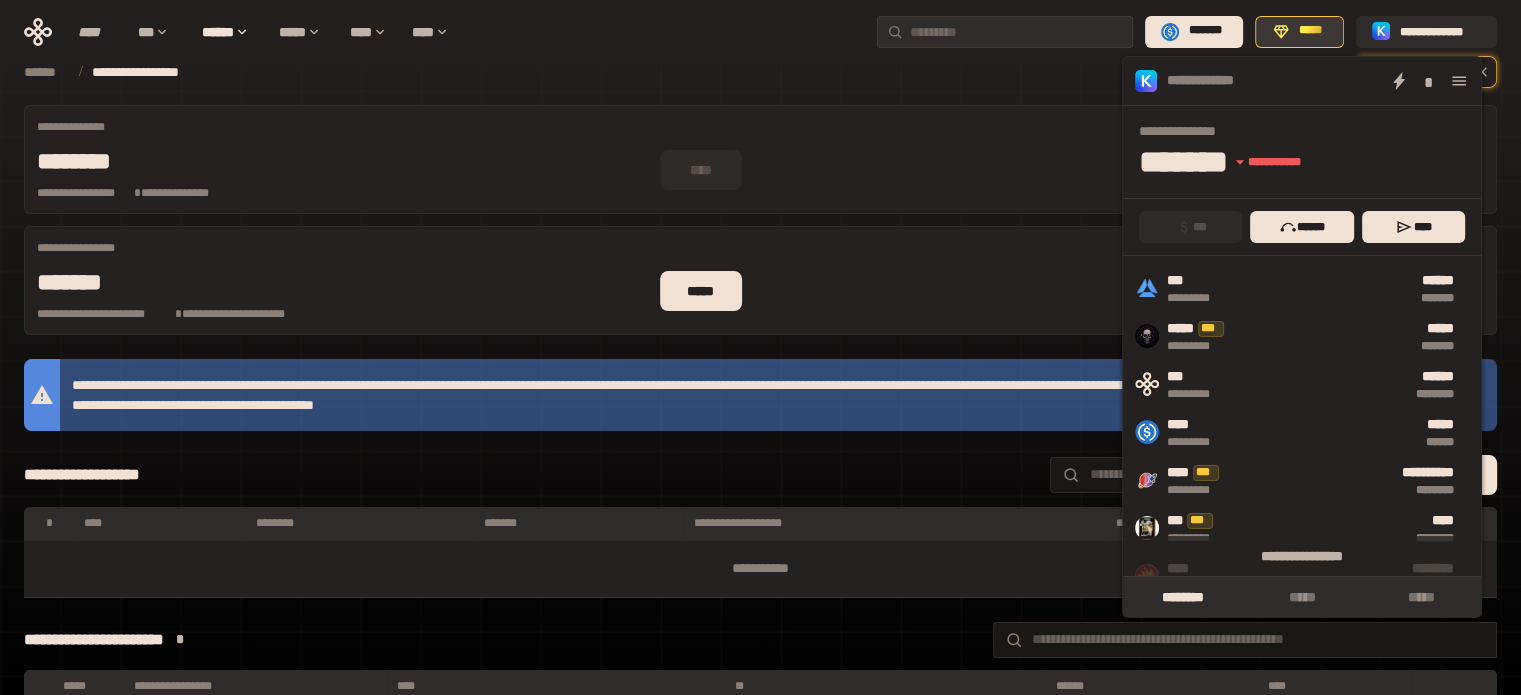 click on "*****" at bounding box center (1299, 32) 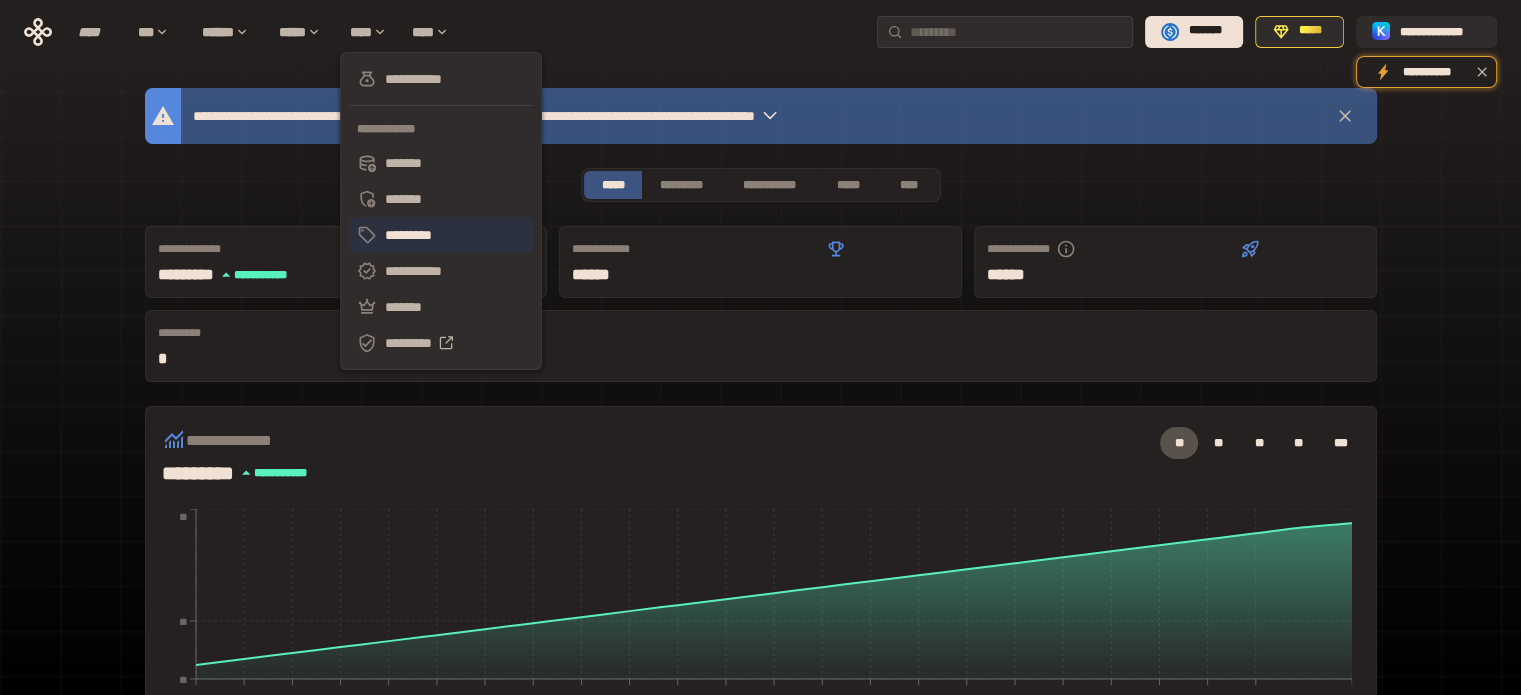 click on "*********" at bounding box center [441, 235] 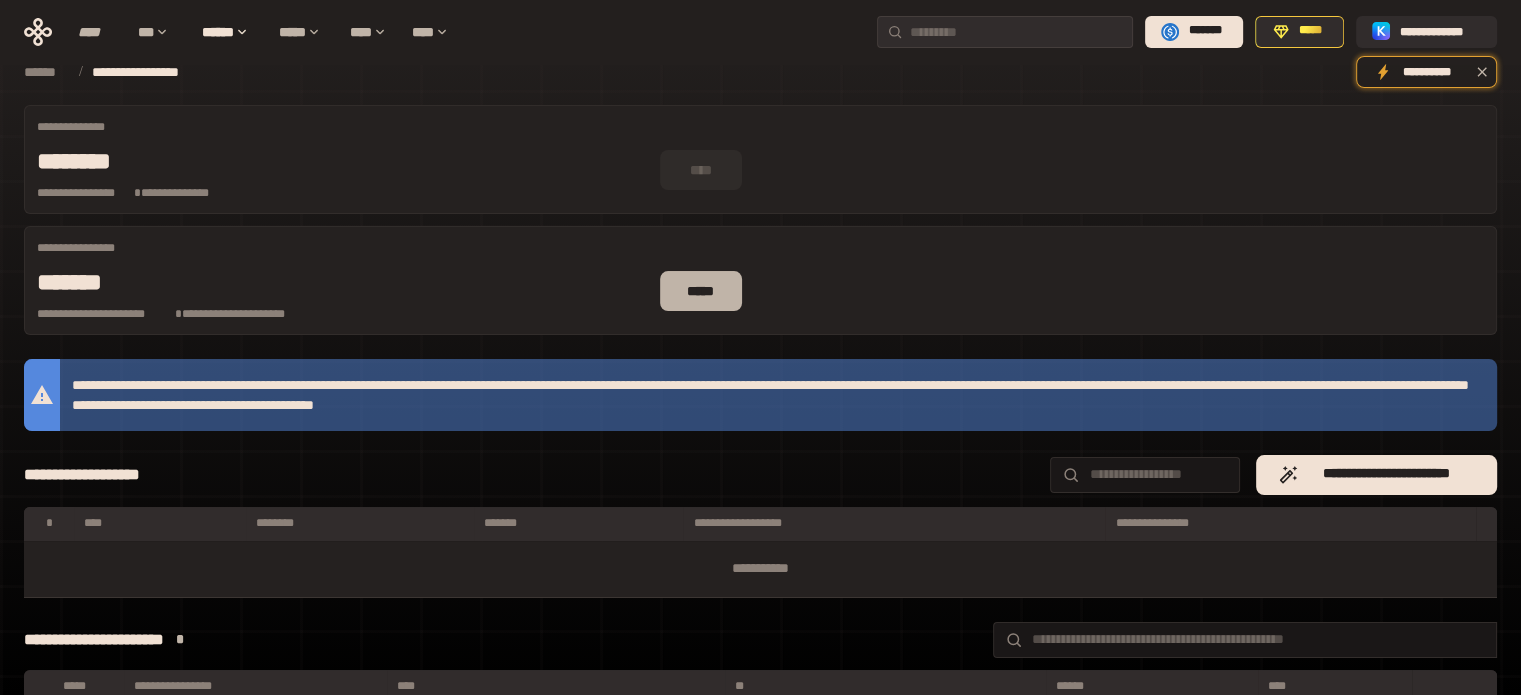 click on "*****" at bounding box center (701, 291) 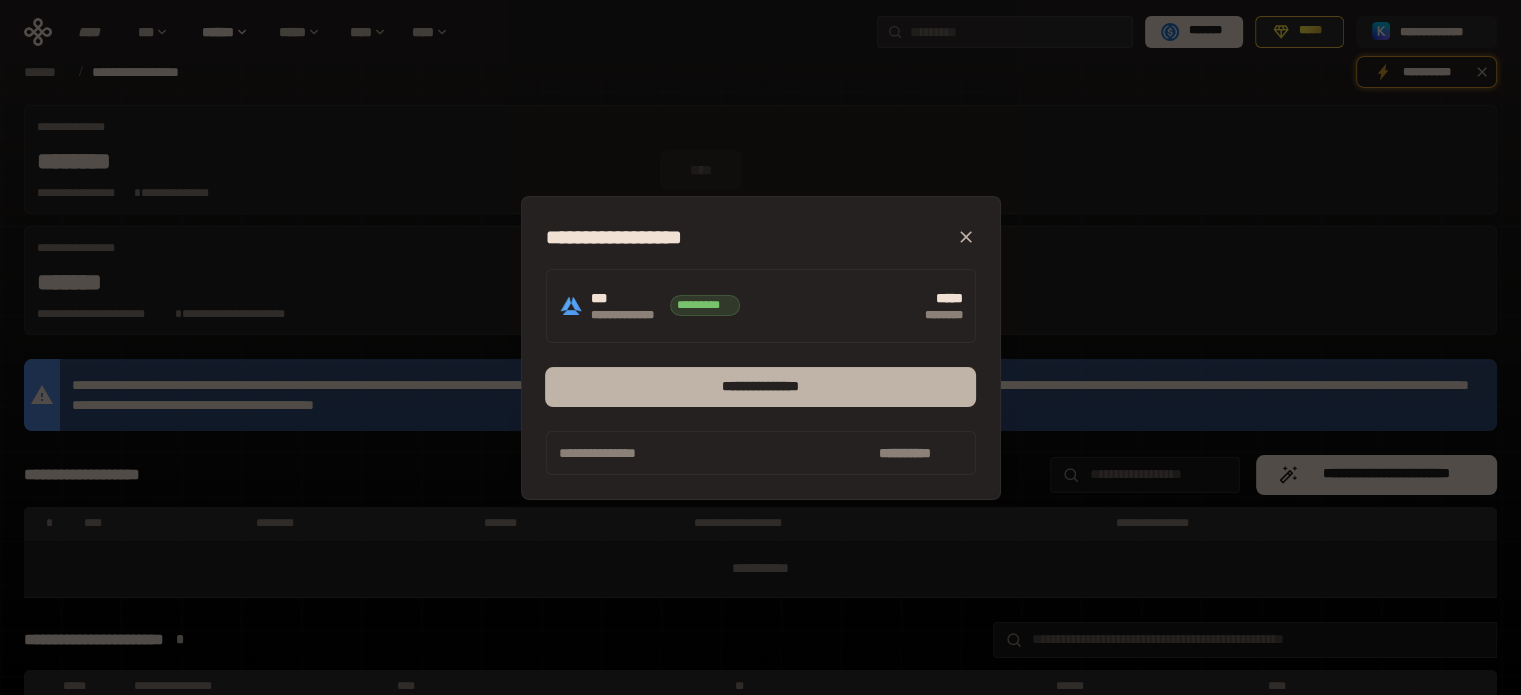 click on "**********" at bounding box center [760, 387] 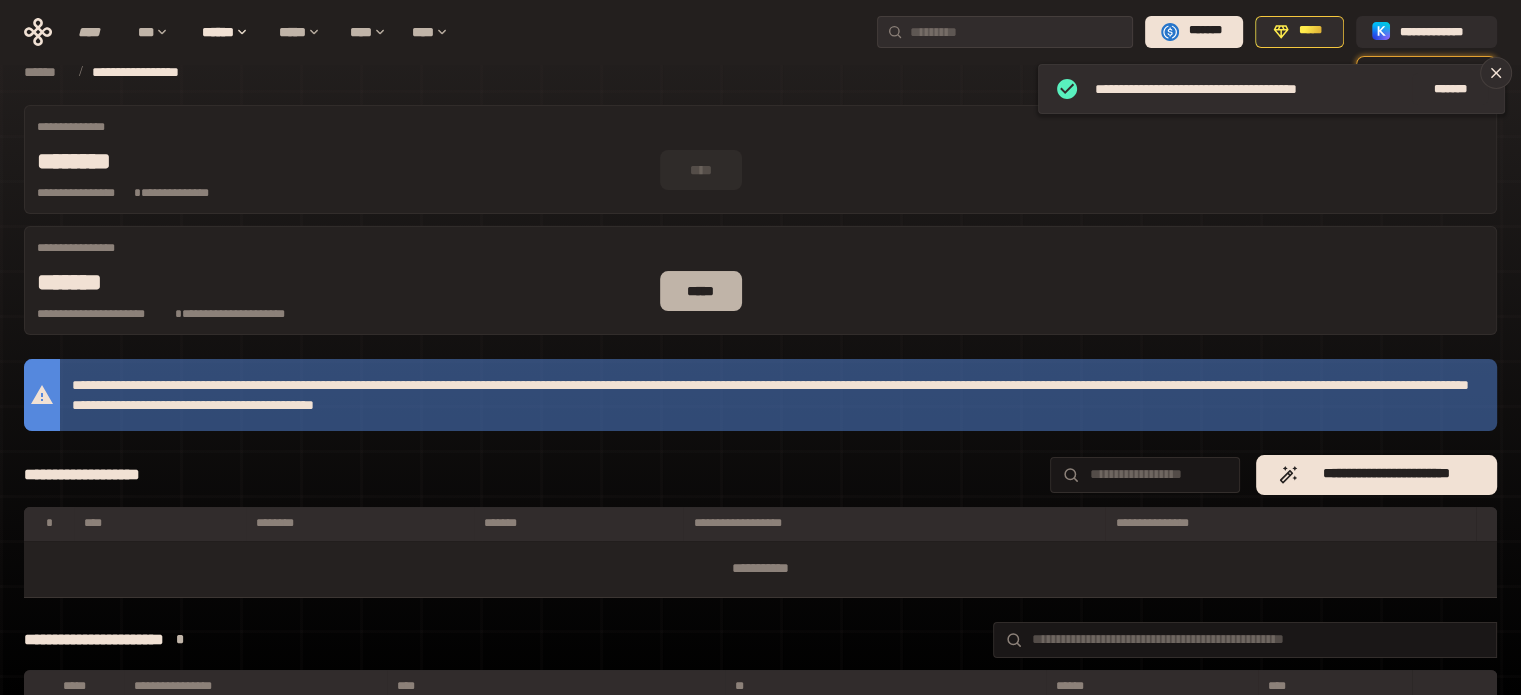 click on "*****" at bounding box center [701, 291] 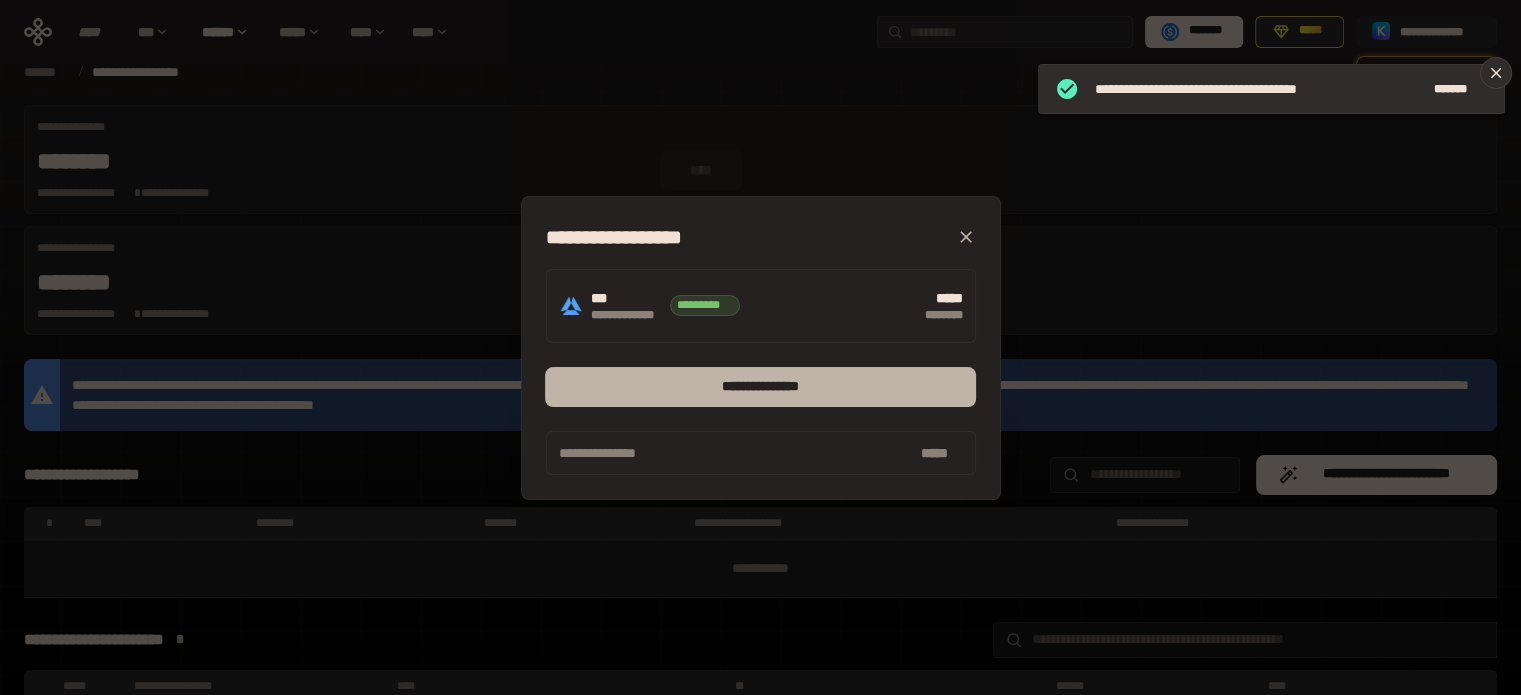 click on "**********" at bounding box center [760, 387] 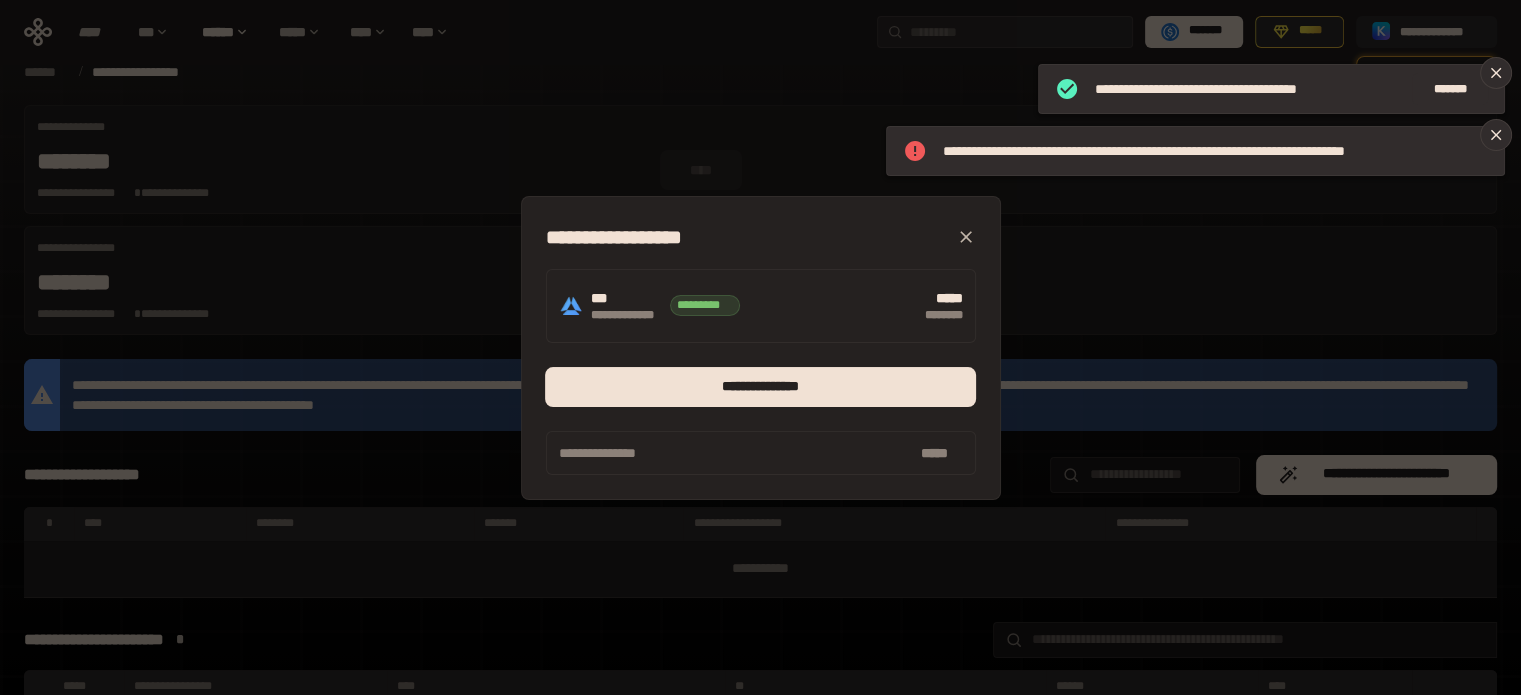 click on "**********" at bounding box center [760, 347] 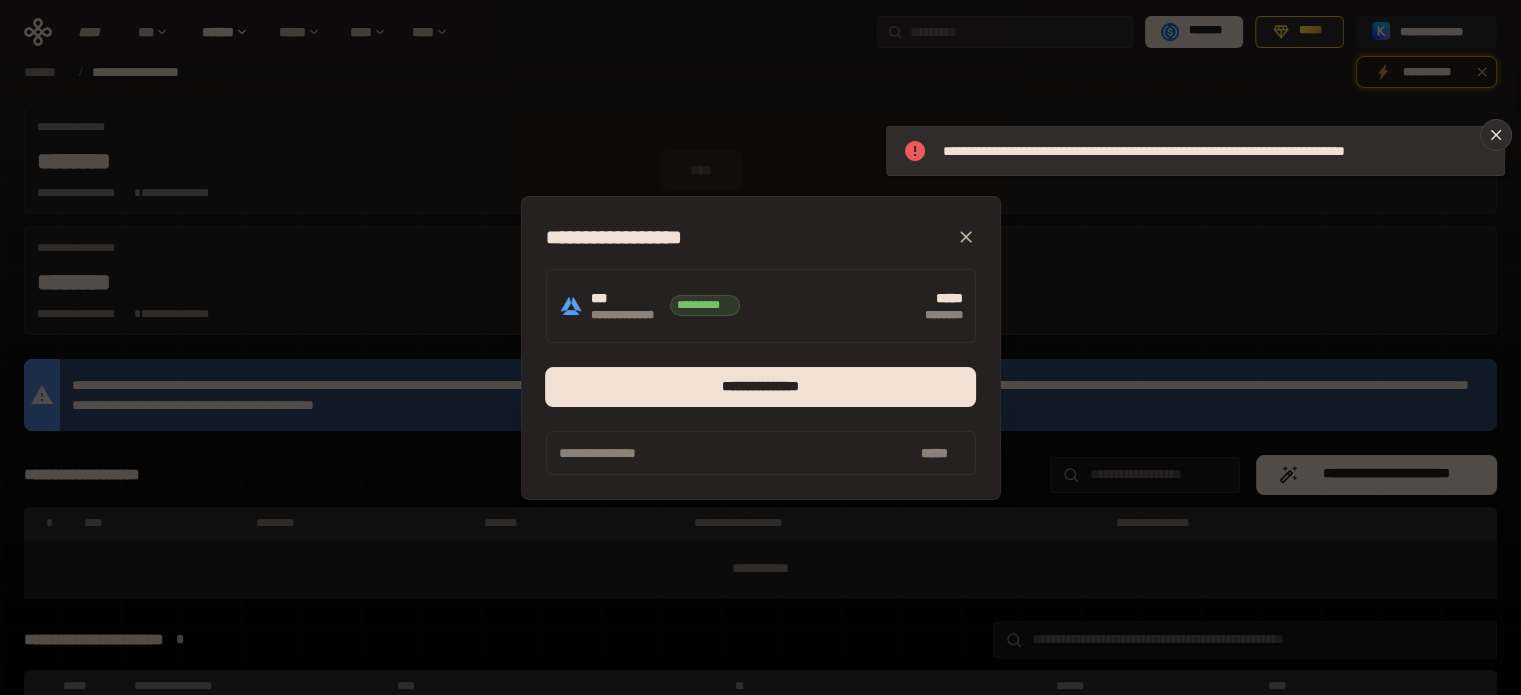click on "**********" at bounding box center (760, 347) 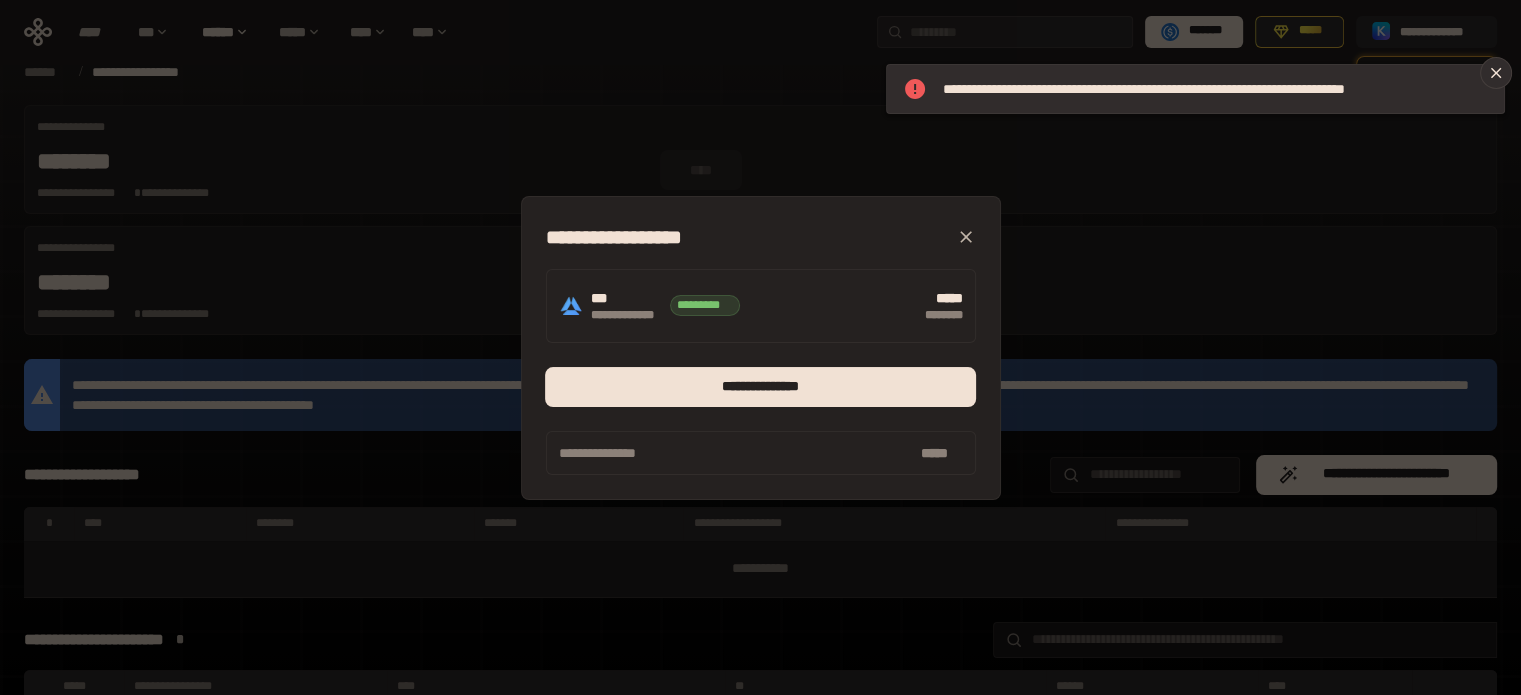 click on "**********" at bounding box center (760, 347) 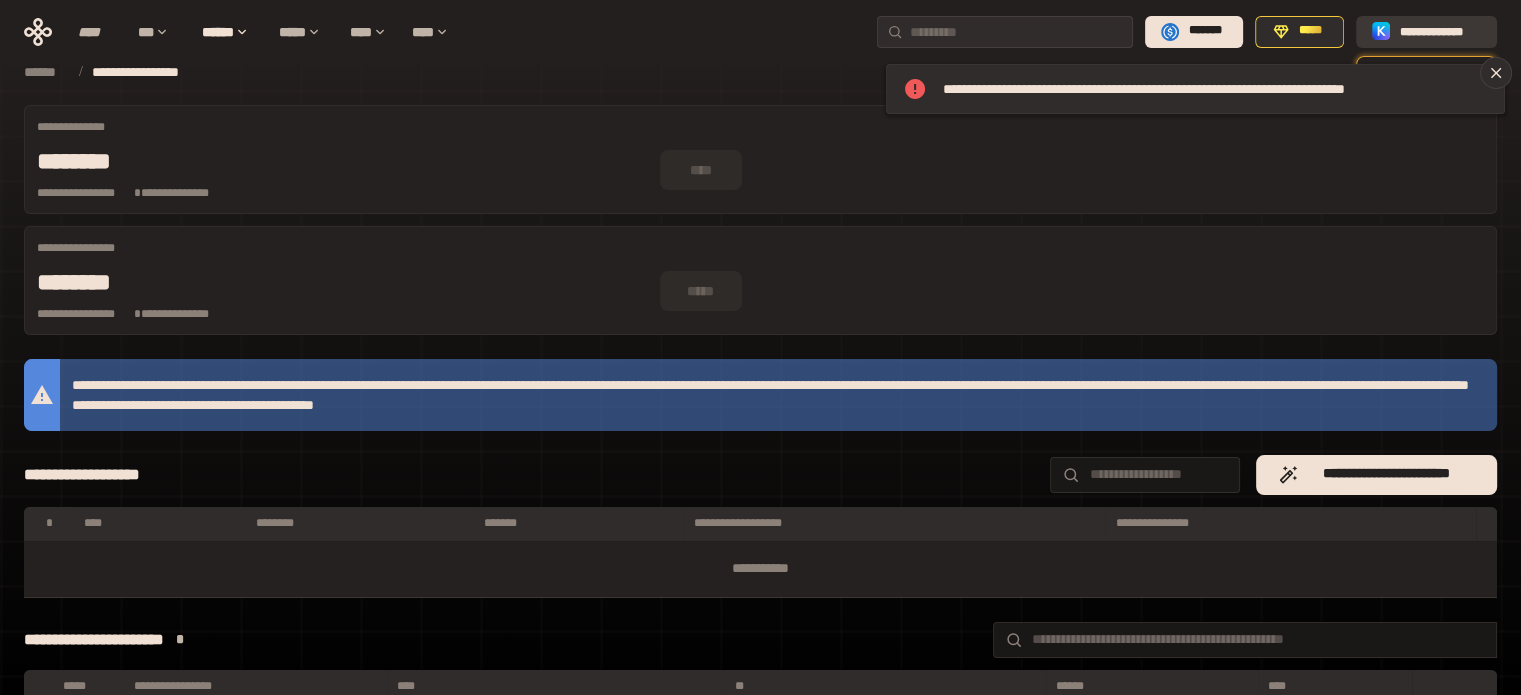 click on "**********" at bounding box center (1426, 32) 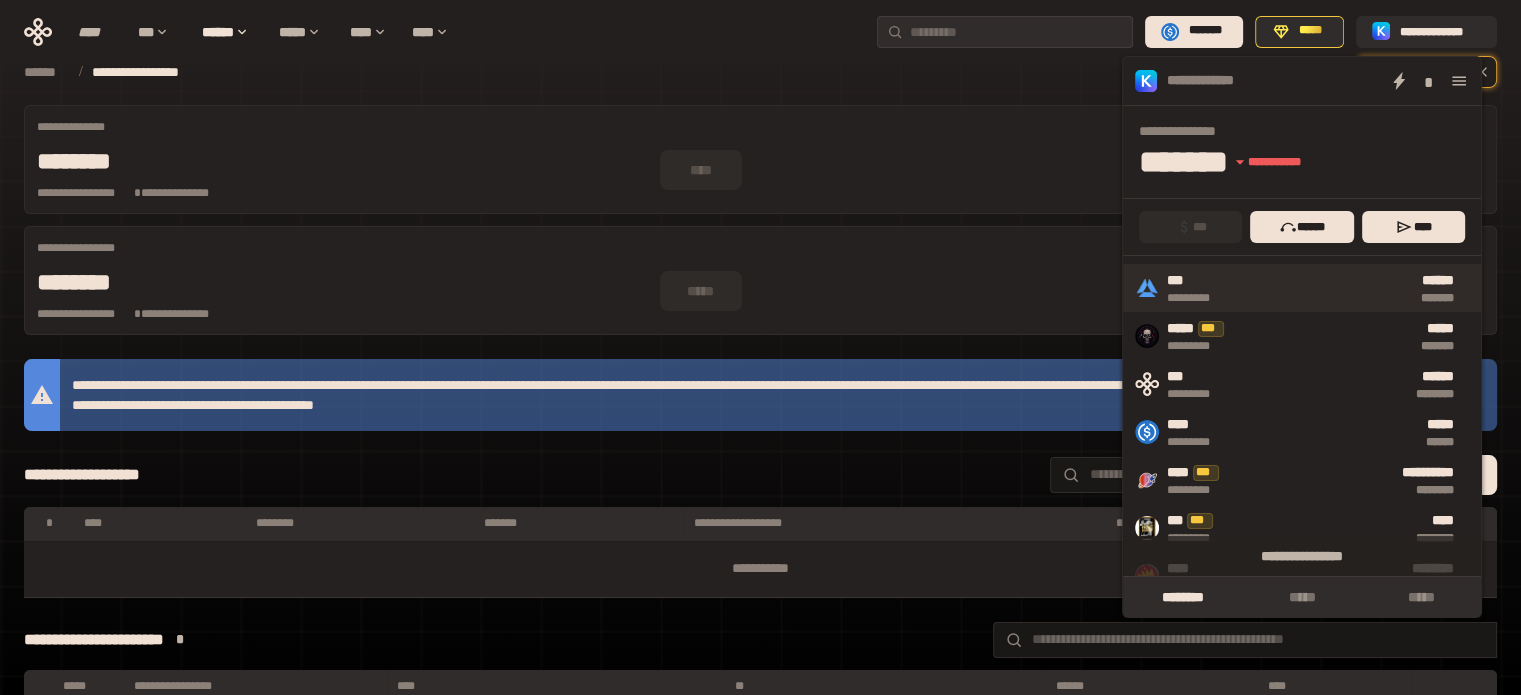click on "*** ********* ****** *******" at bounding box center (1302, 288) 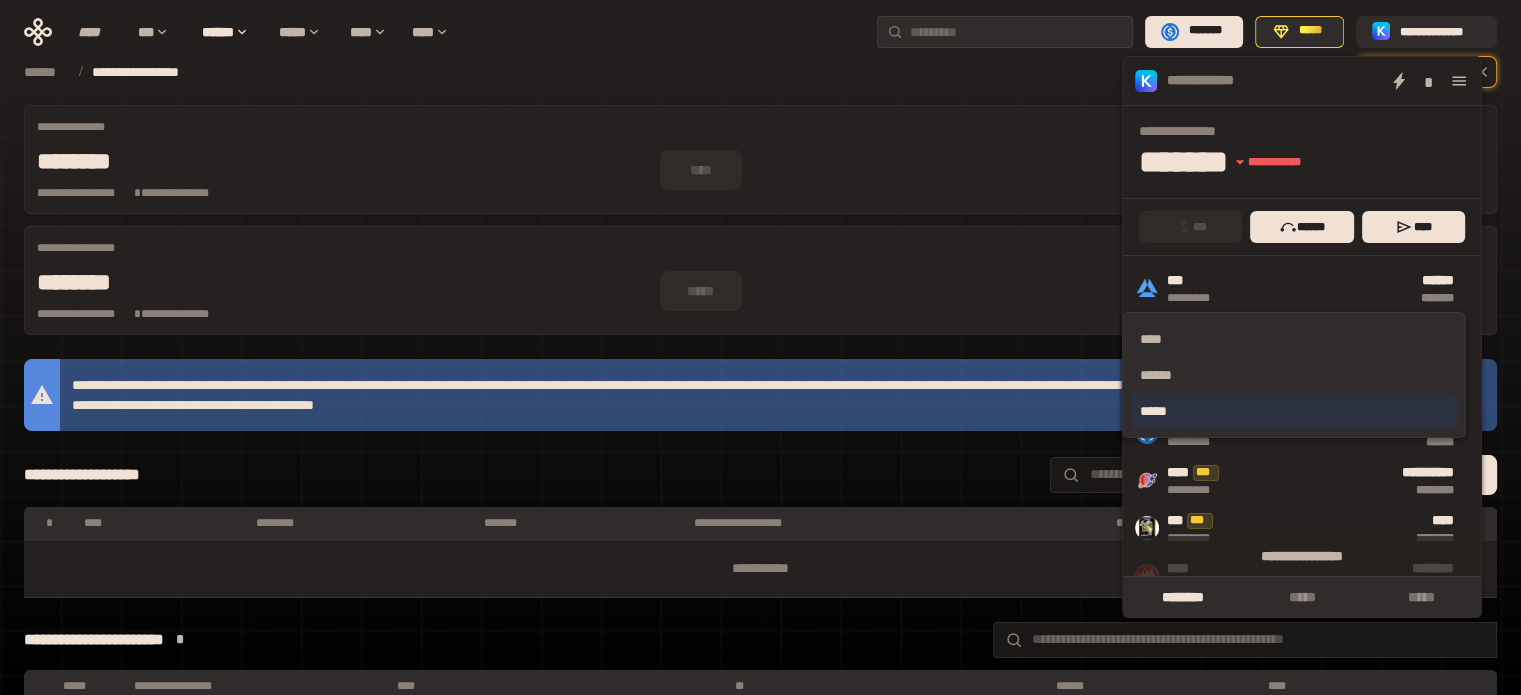 click on "*****" at bounding box center (1293, 411) 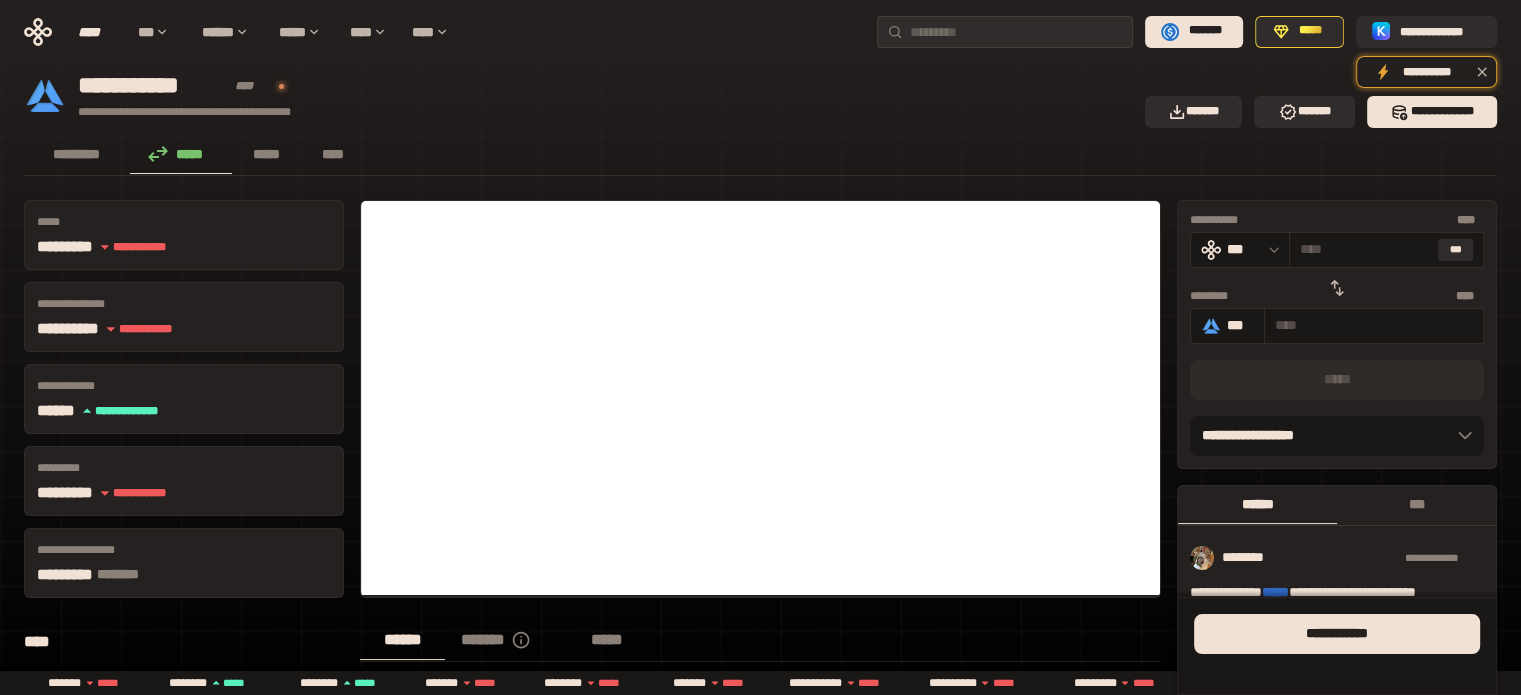 click 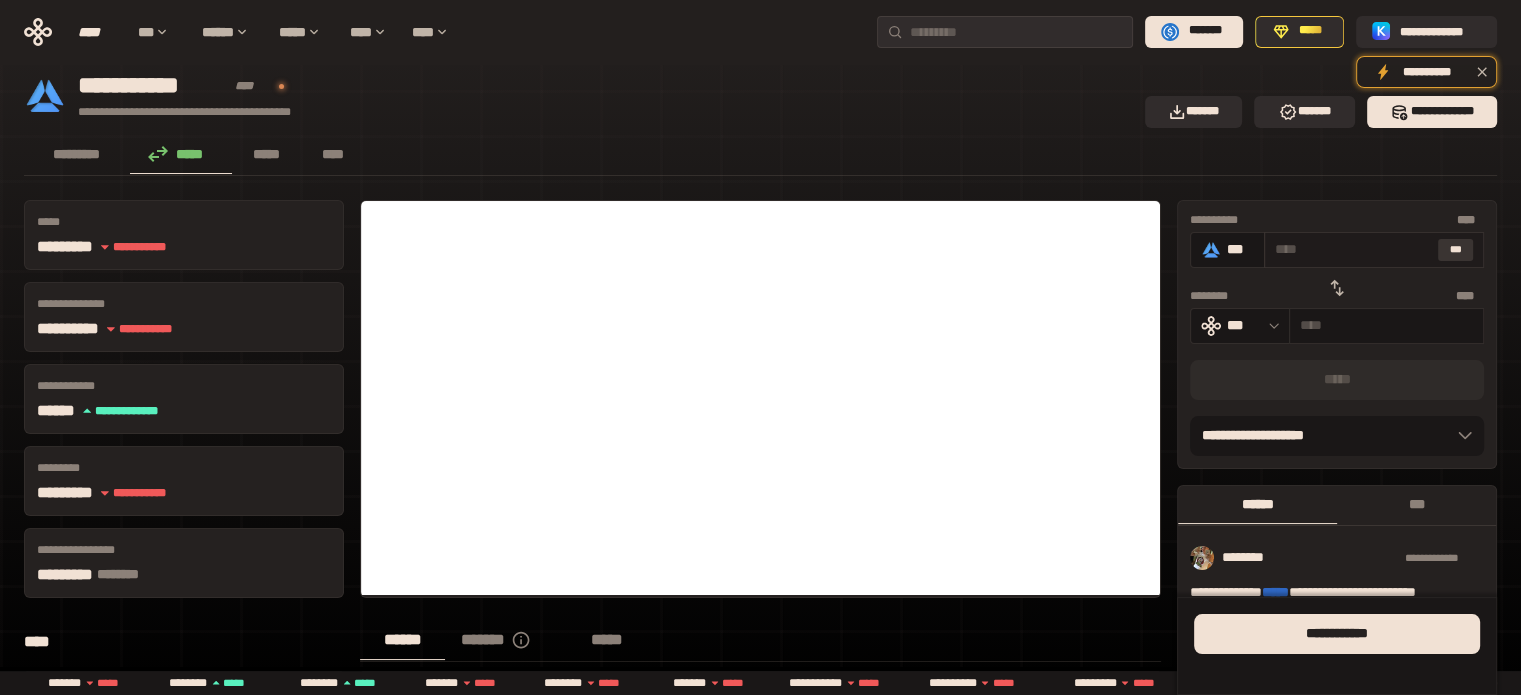 click on "***" at bounding box center (1456, 250) 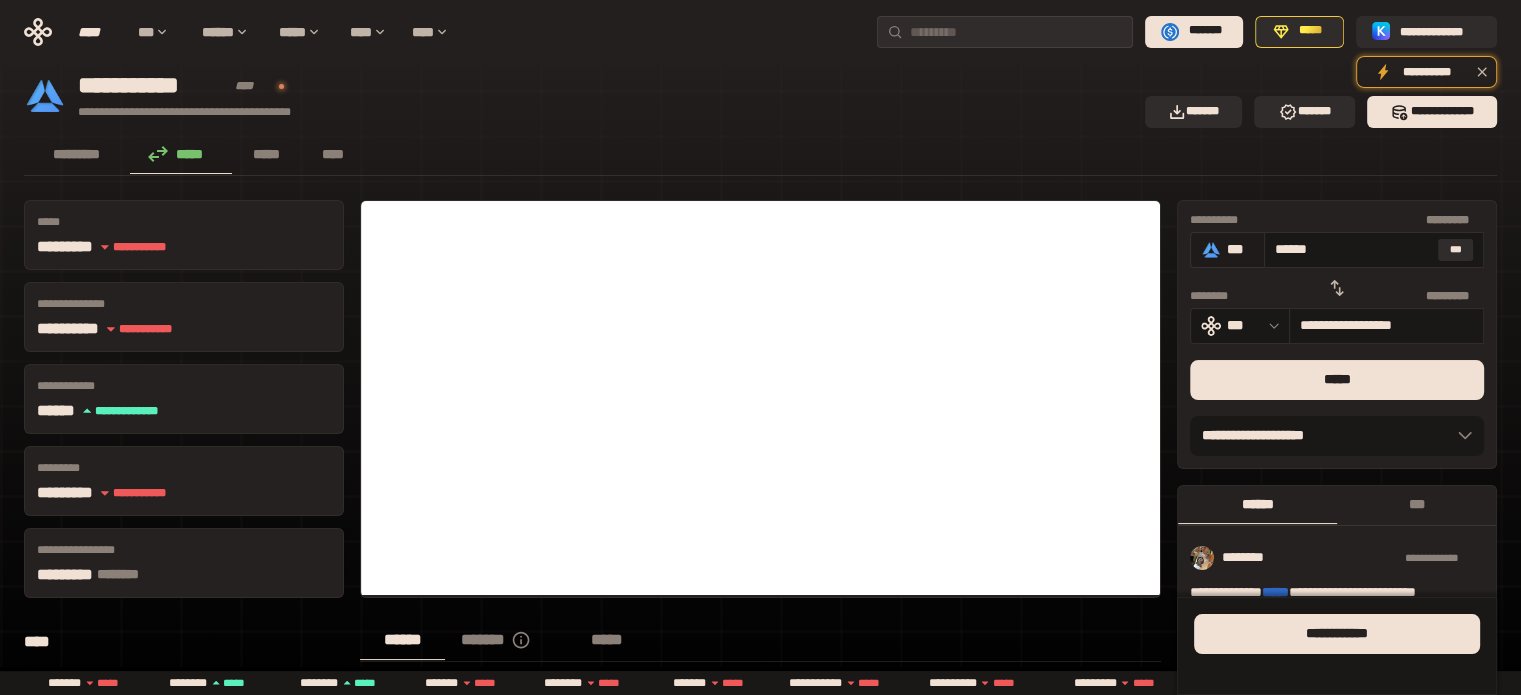drag, startPoint x: 1280, startPoint y: 249, endPoint x: 1246, endPoint y: 264, distance: 37.161808 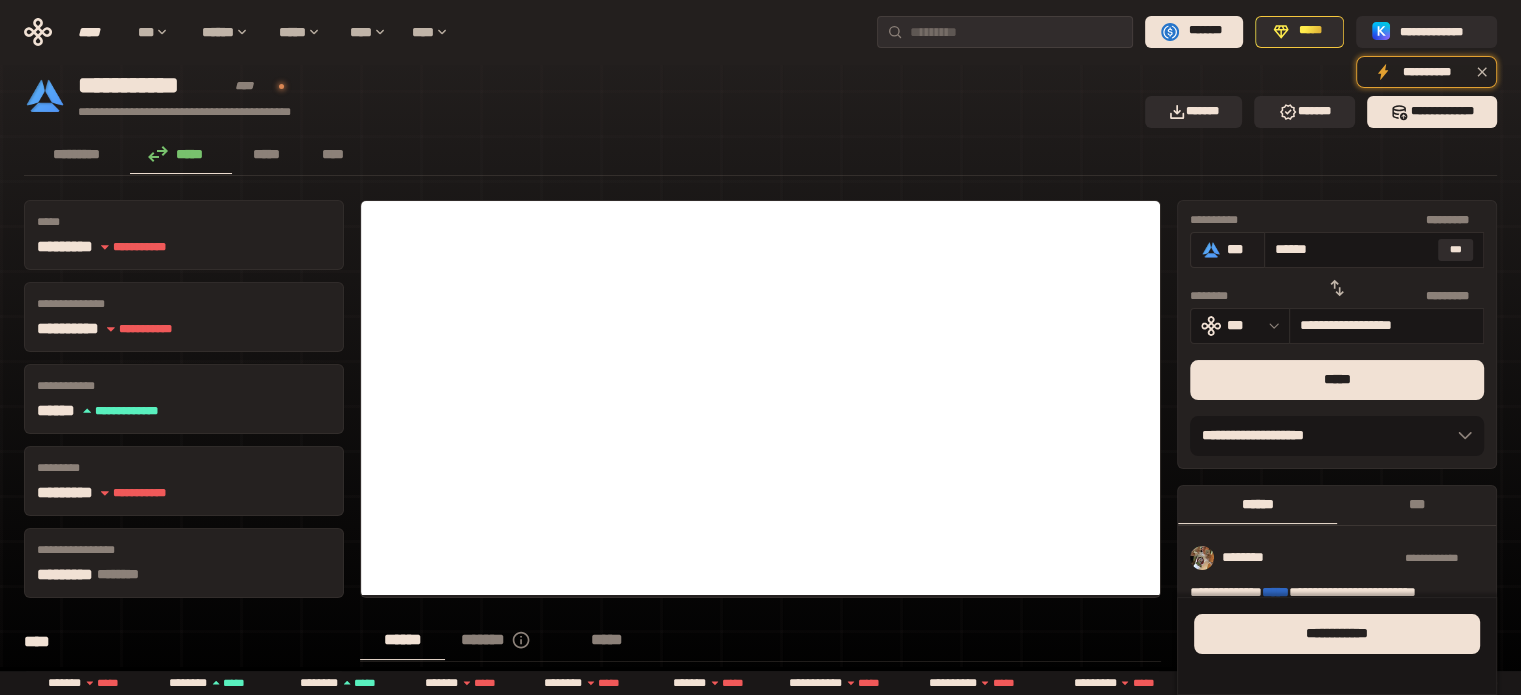 click on "*** ****** * ******* ***" at bounding box center [1337, 250] 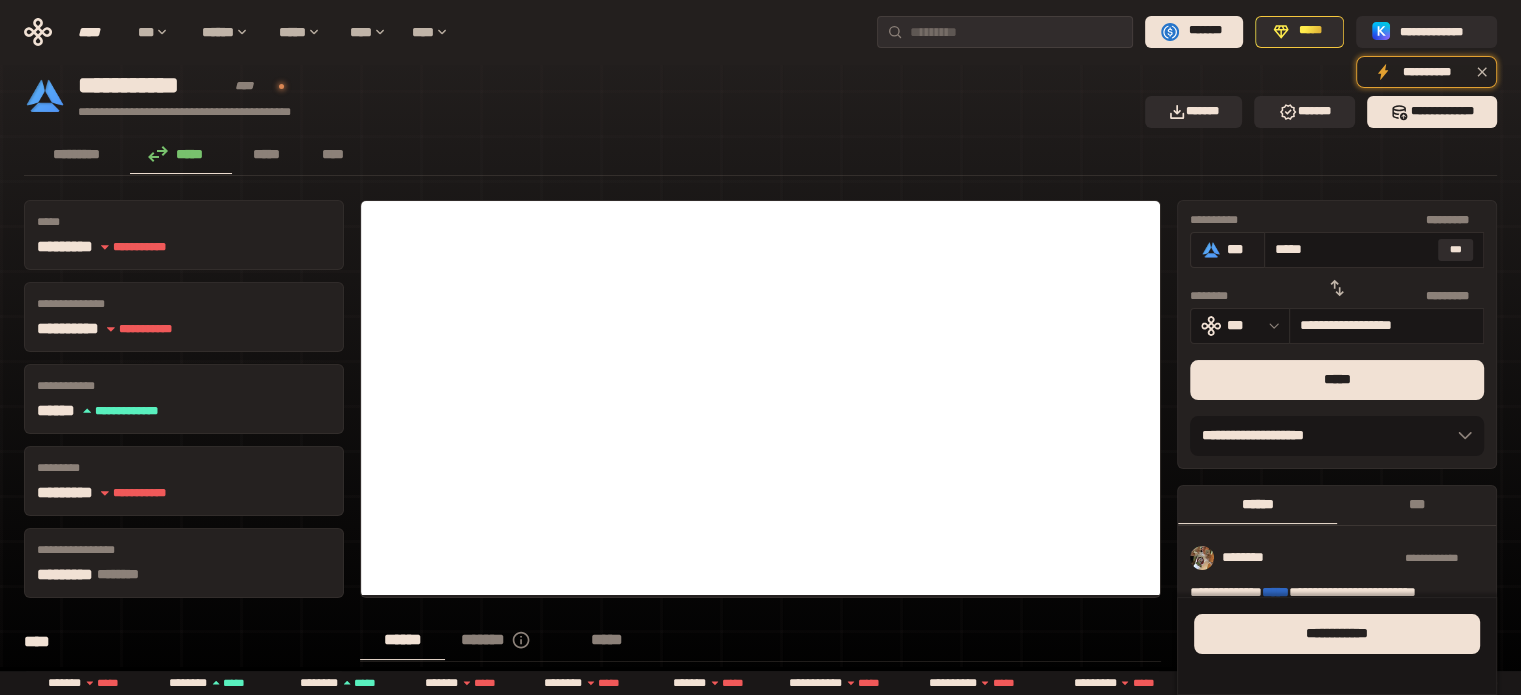 type on "**********" 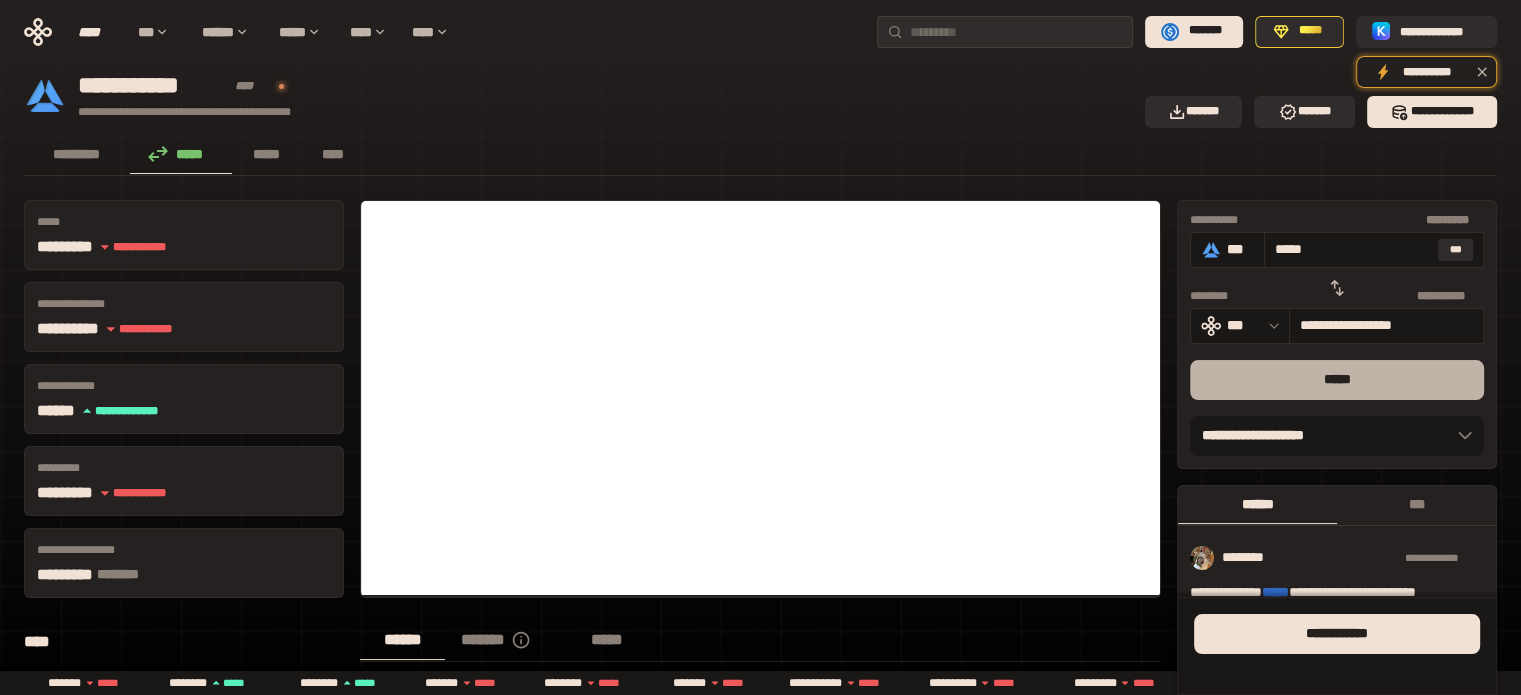 type on "*****" 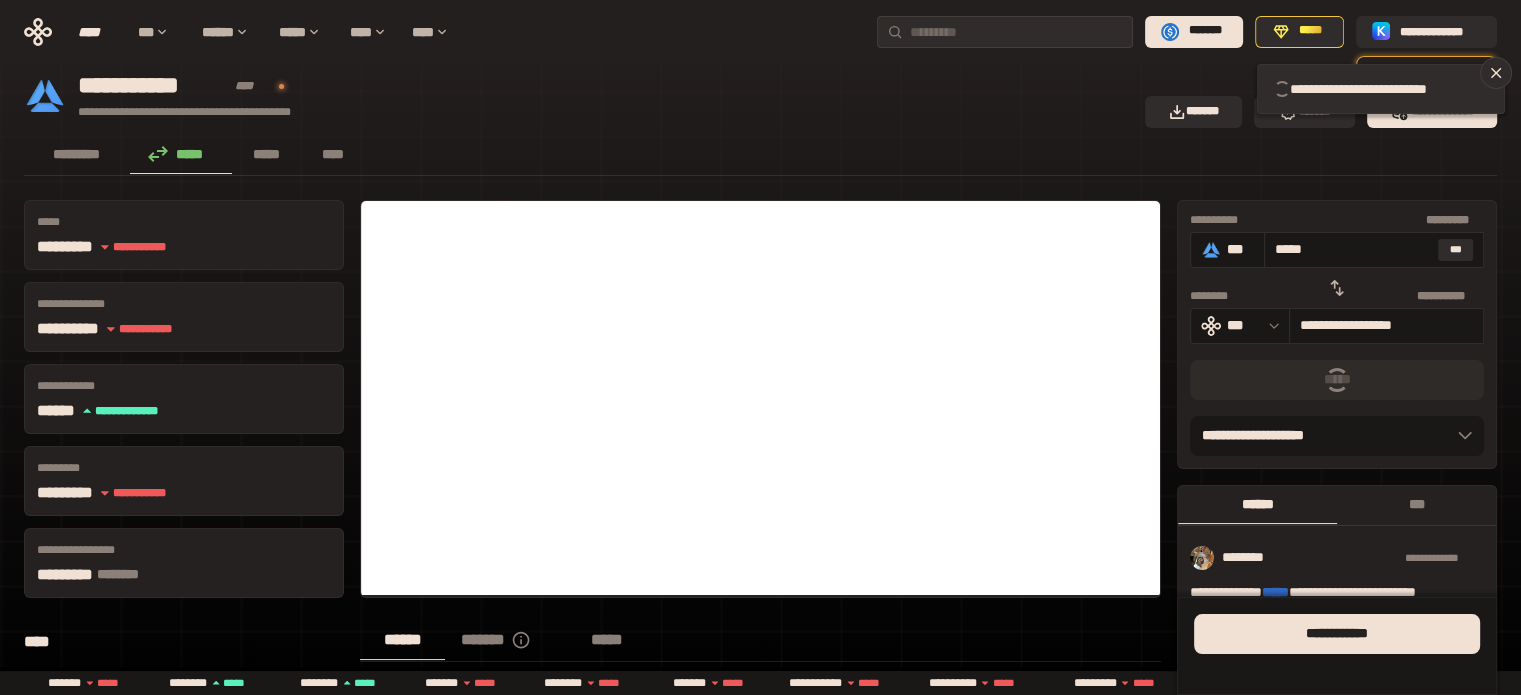 type 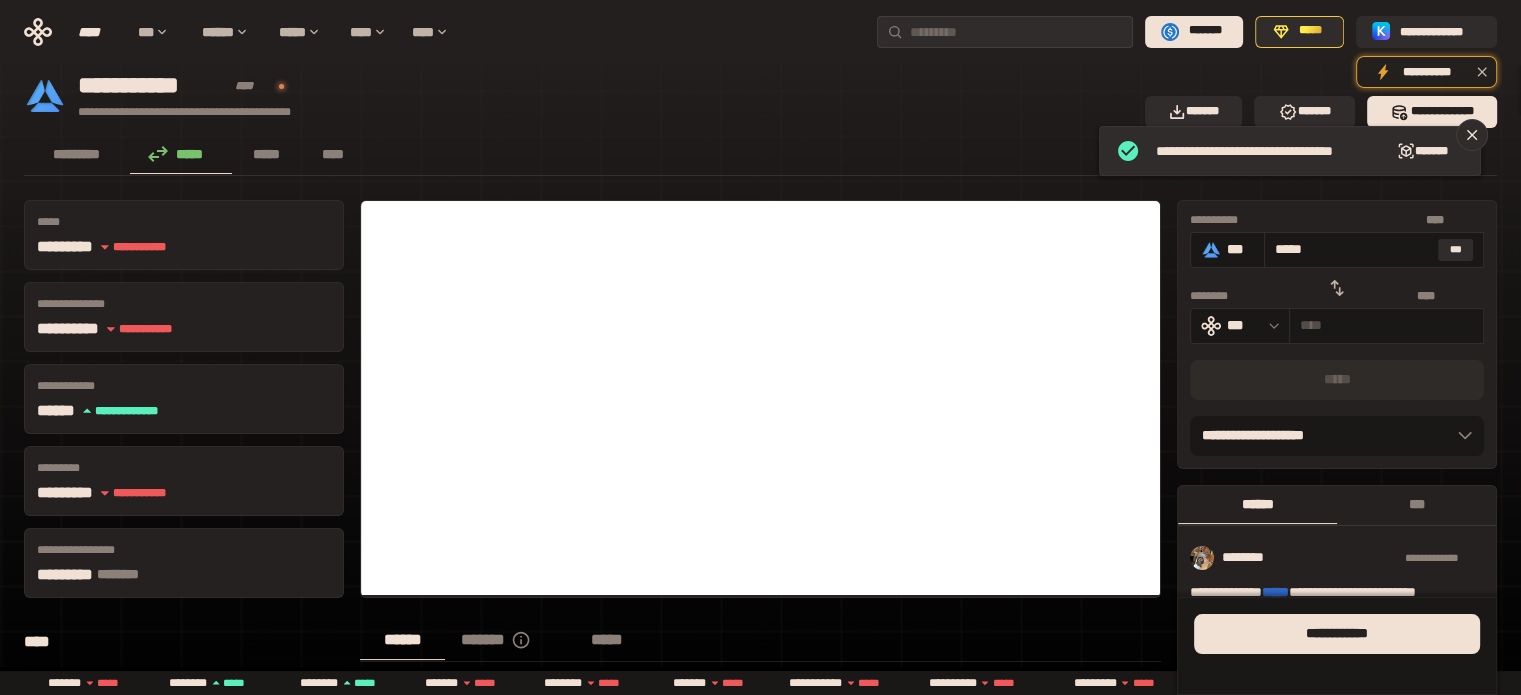 type 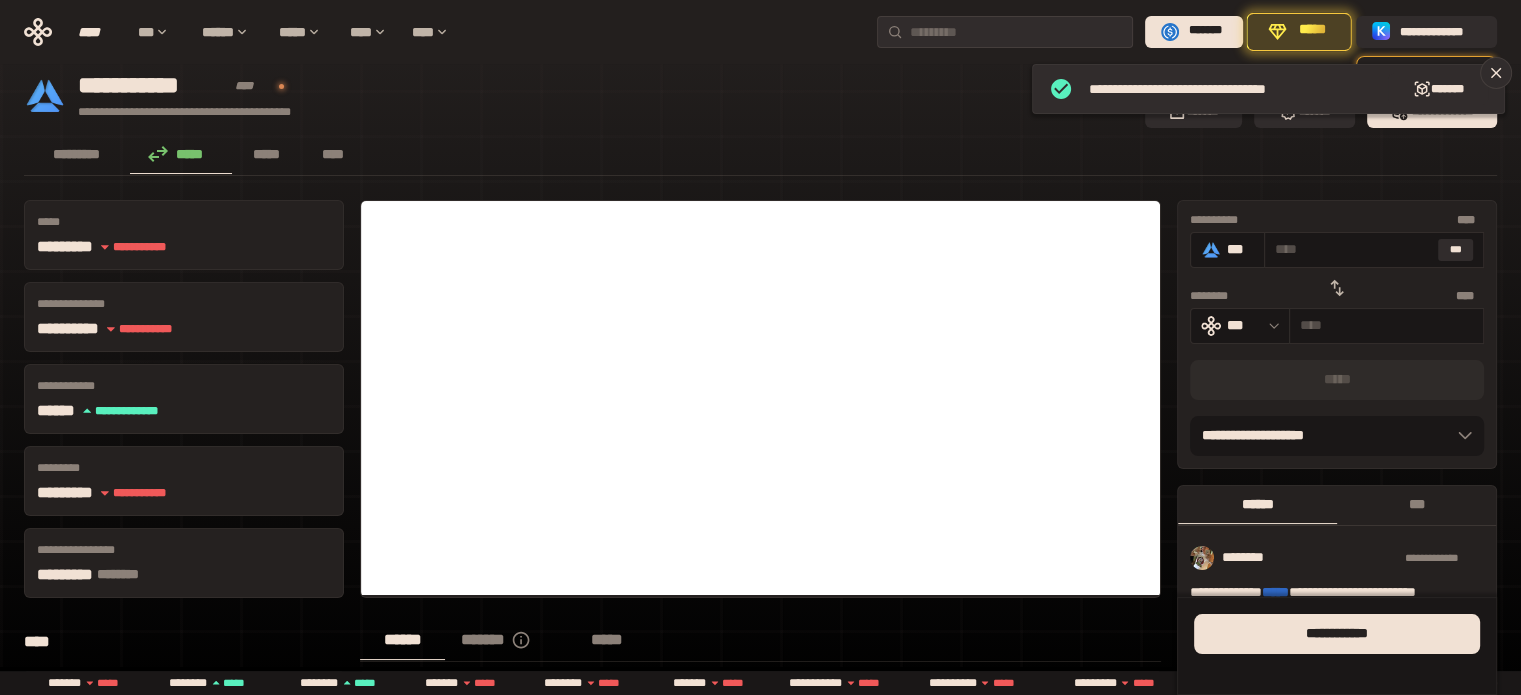 click on "**********" at bounding box center [760, 32] 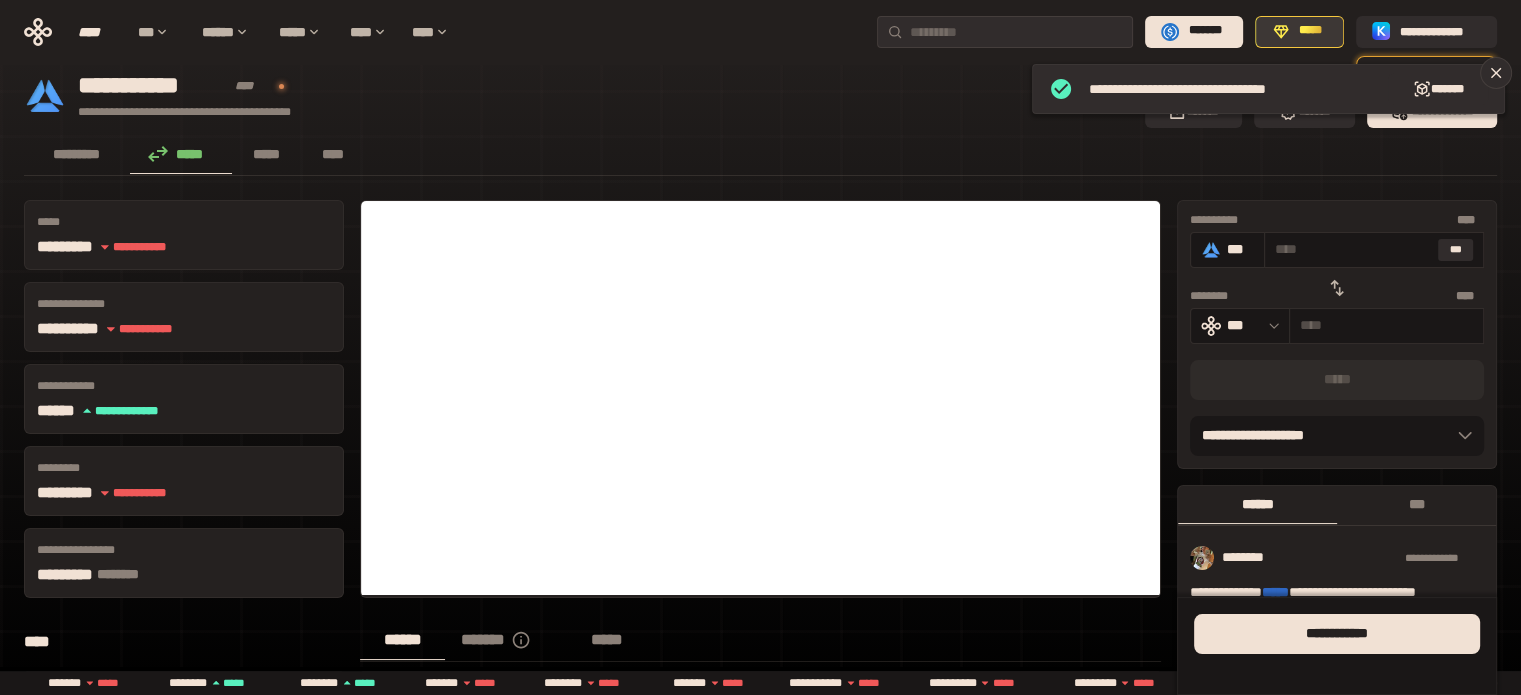click on "*****" at bounding box center (1310, 31) 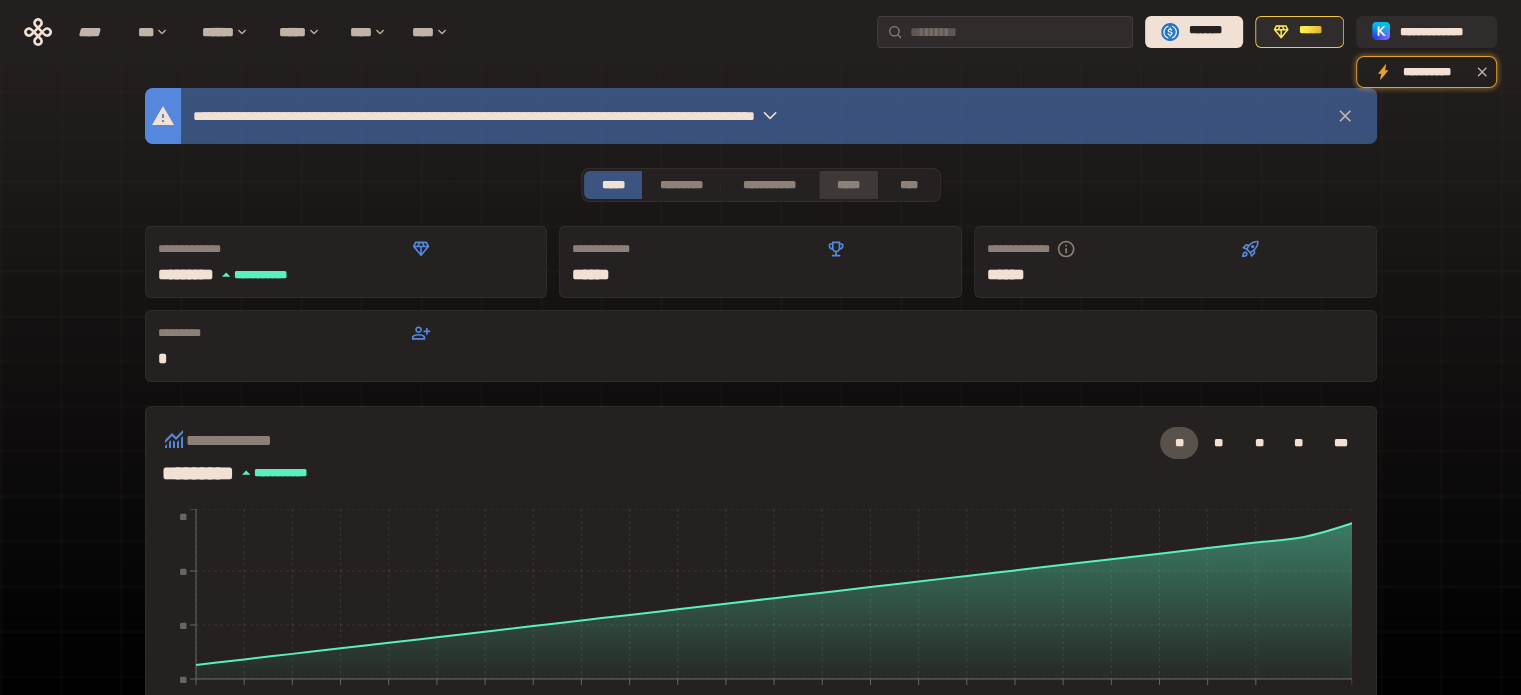 click on "*****" at bounding box center [849, 185] 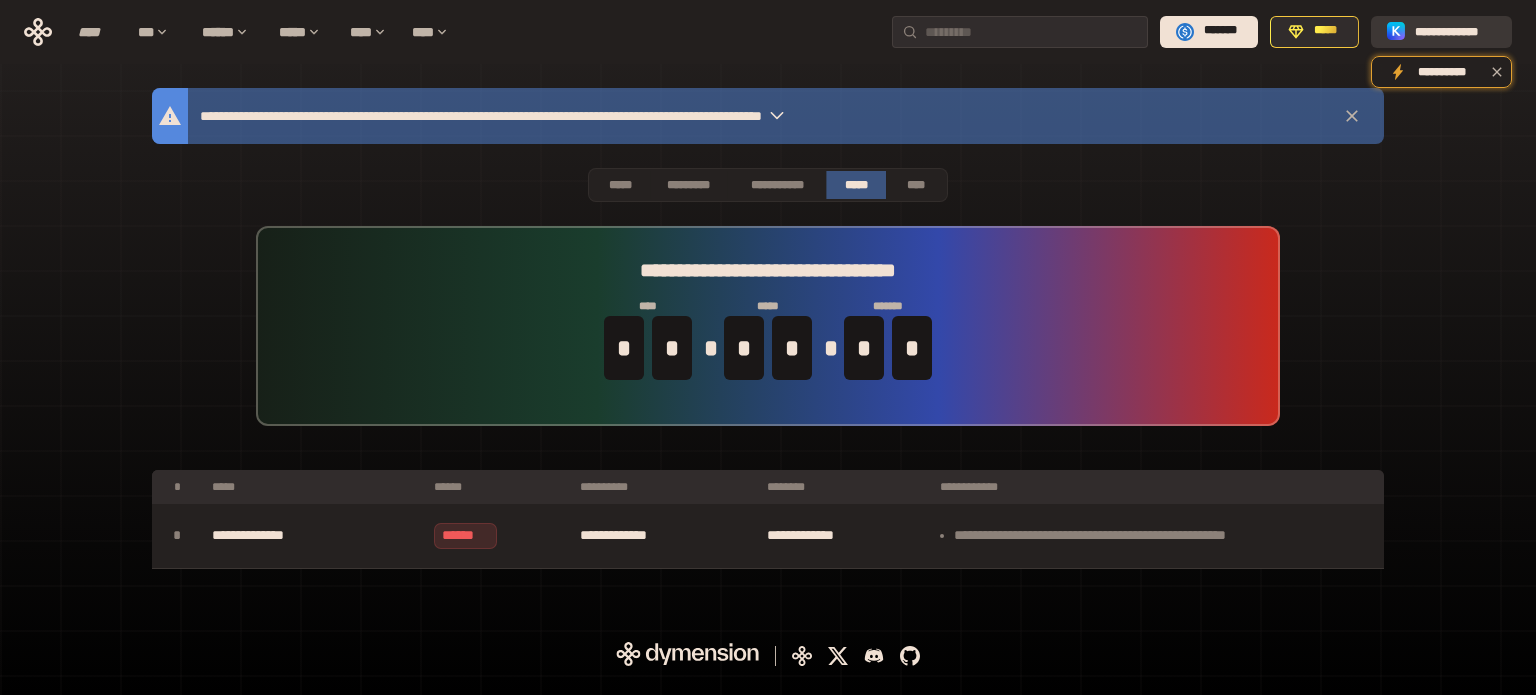 click on "**********" at bounding box center [1455, 31] 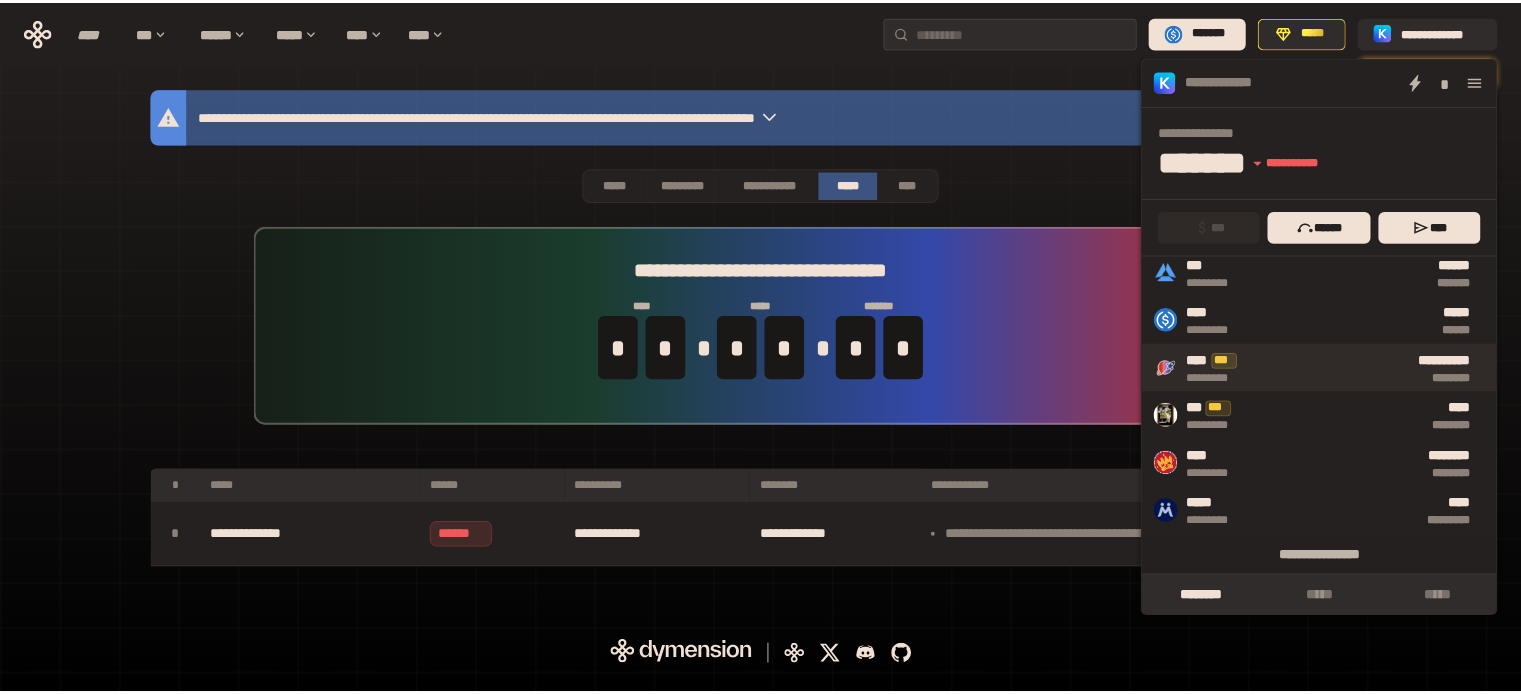 scroll, scrollTop: 0, scrollLeft: 0, axis: both 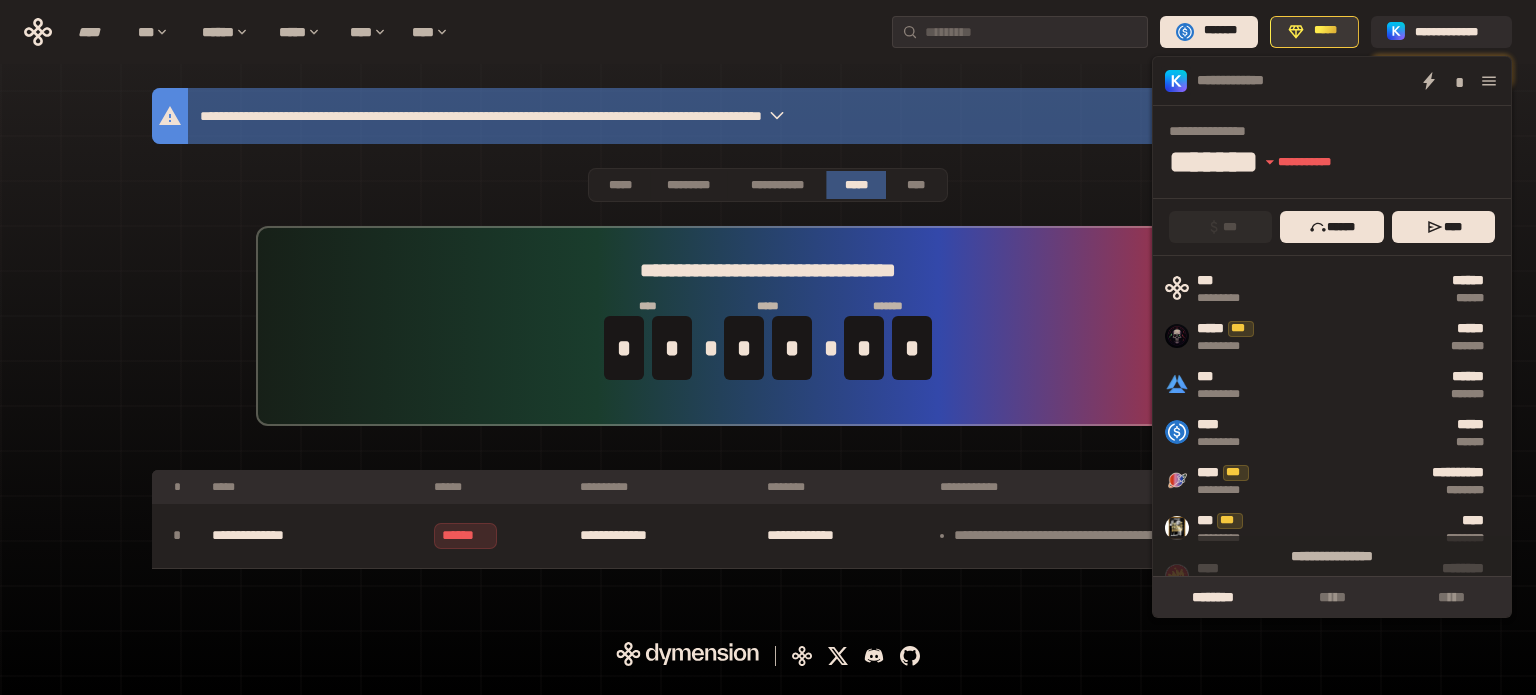 click on "*****" at bounding box center (1314, 32) 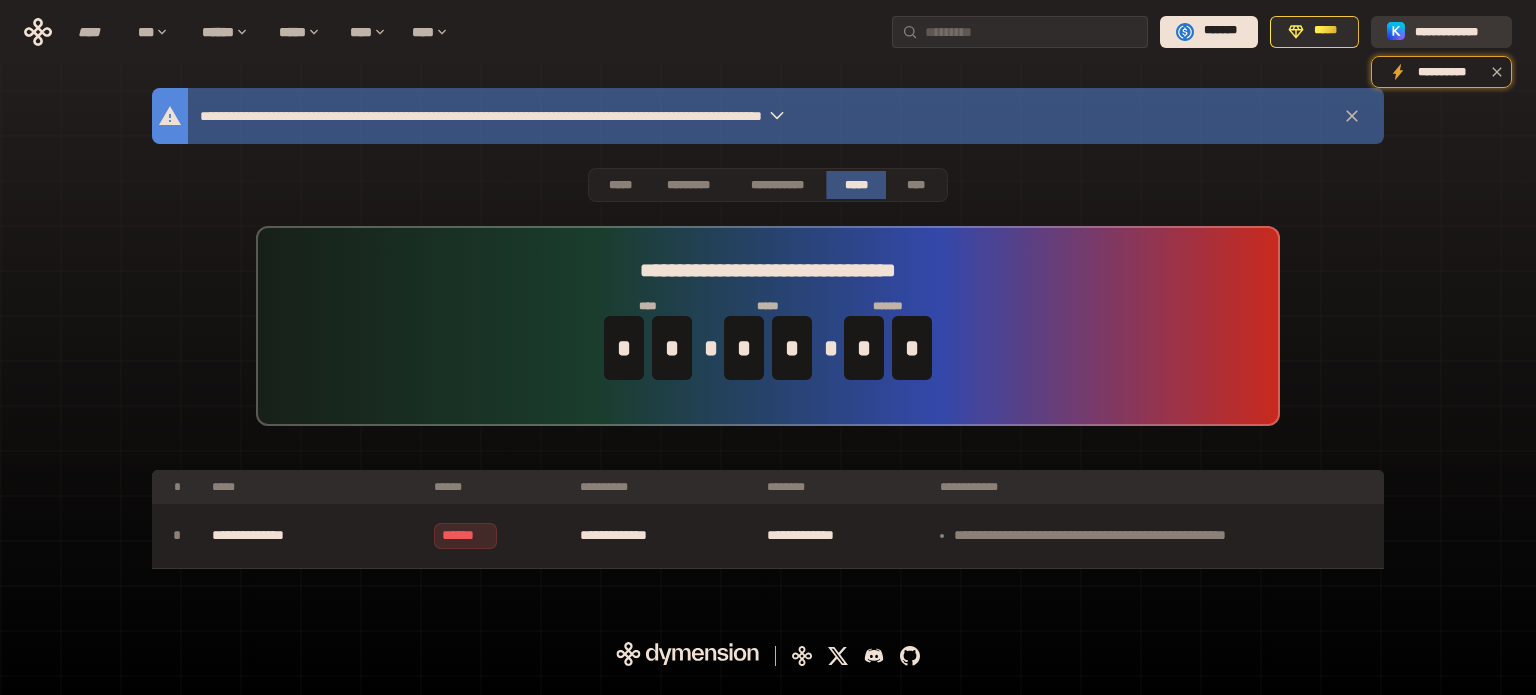 click on "**********" at bounding box center [1455, 31] 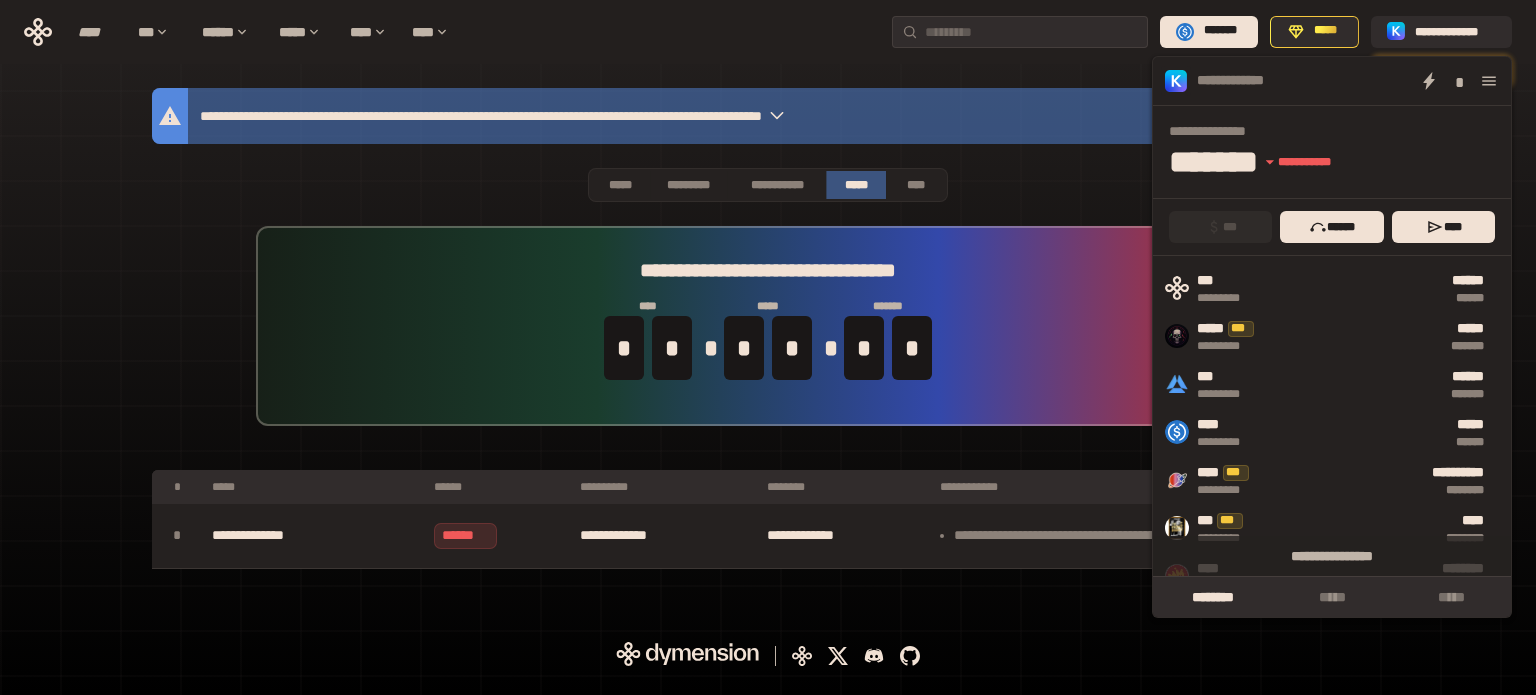 click 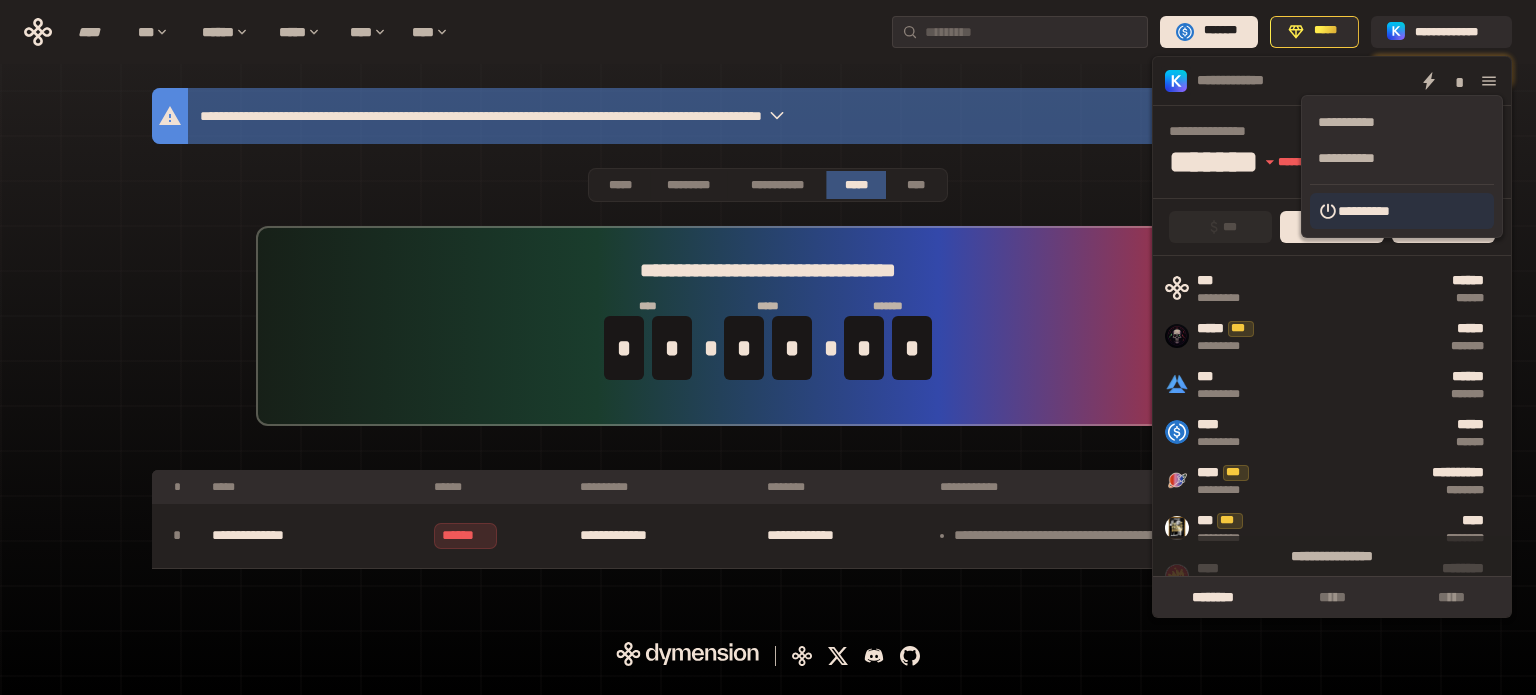 click on "**********" at bounding box center [1402, 211] 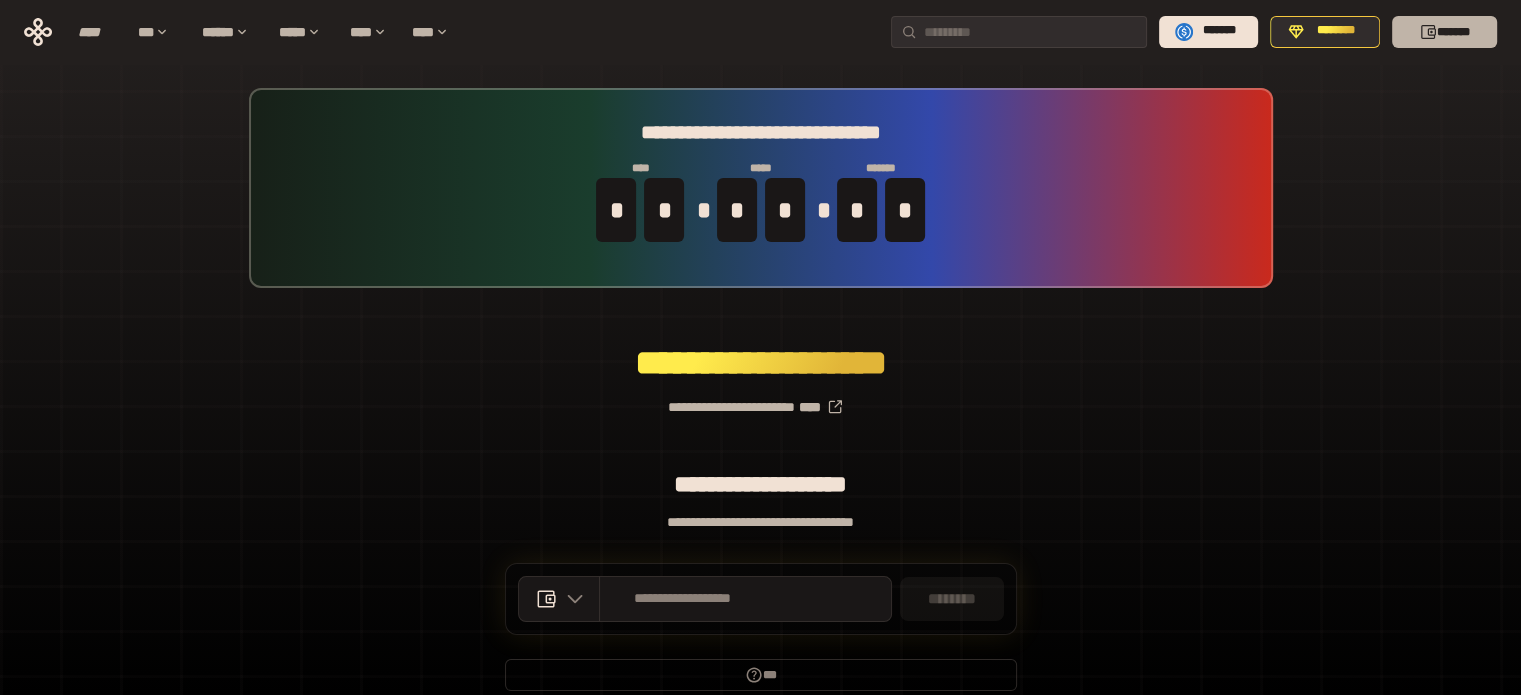 click on "*******" at bounding box center [1444, 32] 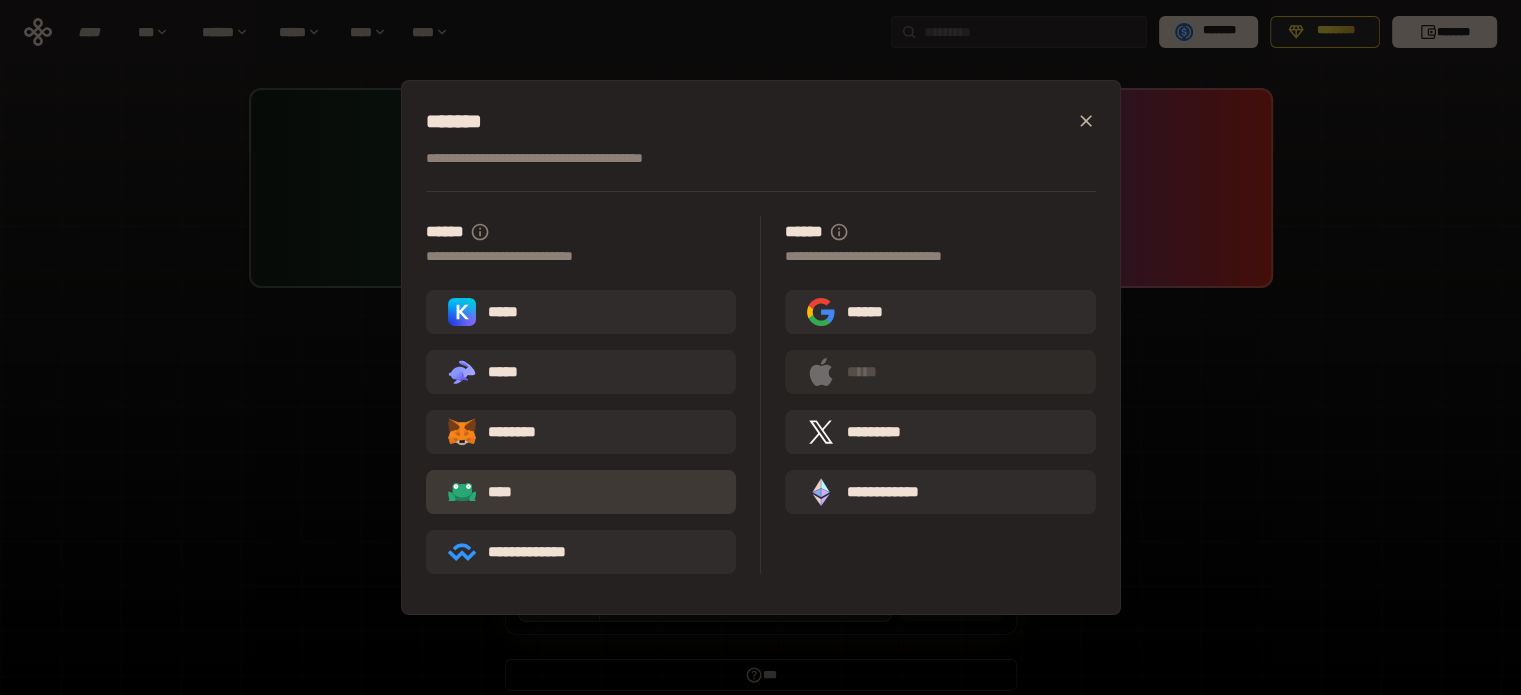 click on "****" at bounding box center [581, 492] 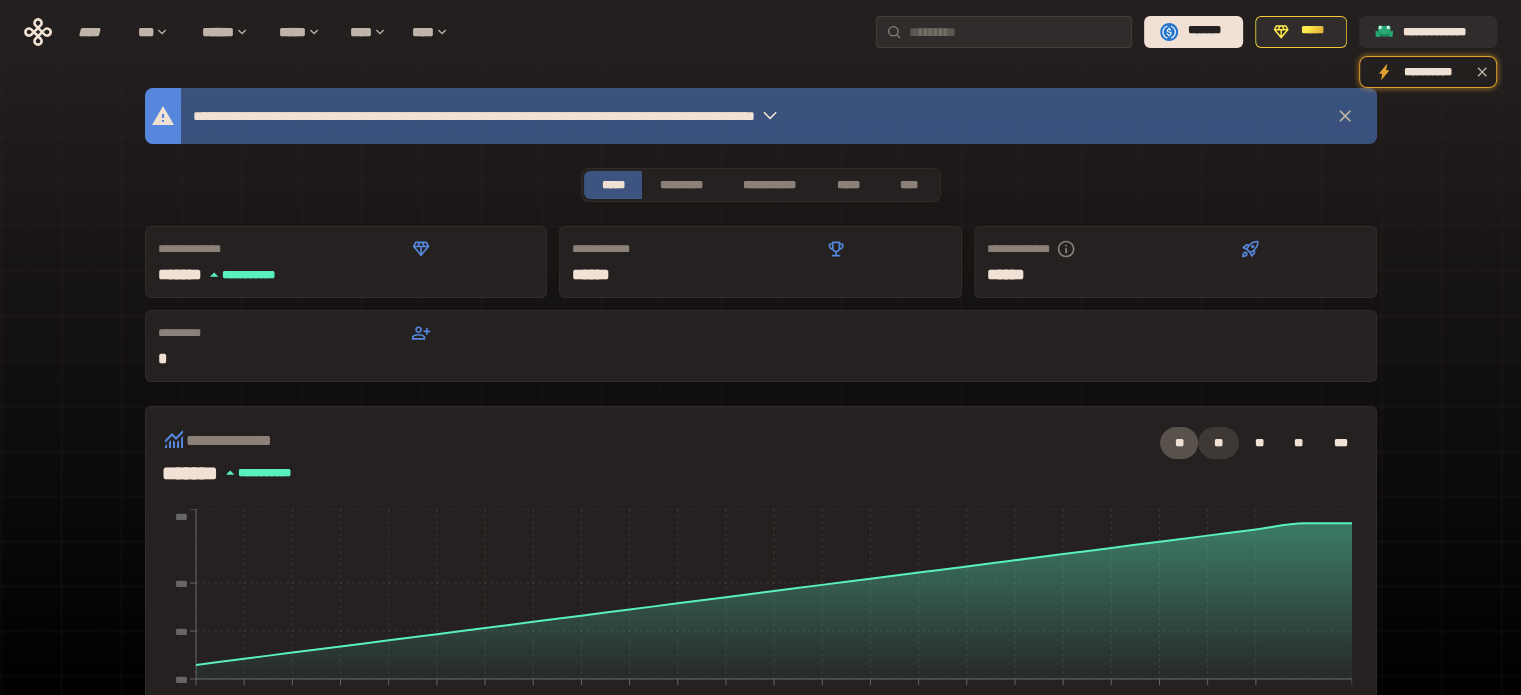 click on "**" at bounding box center (1218, 443) 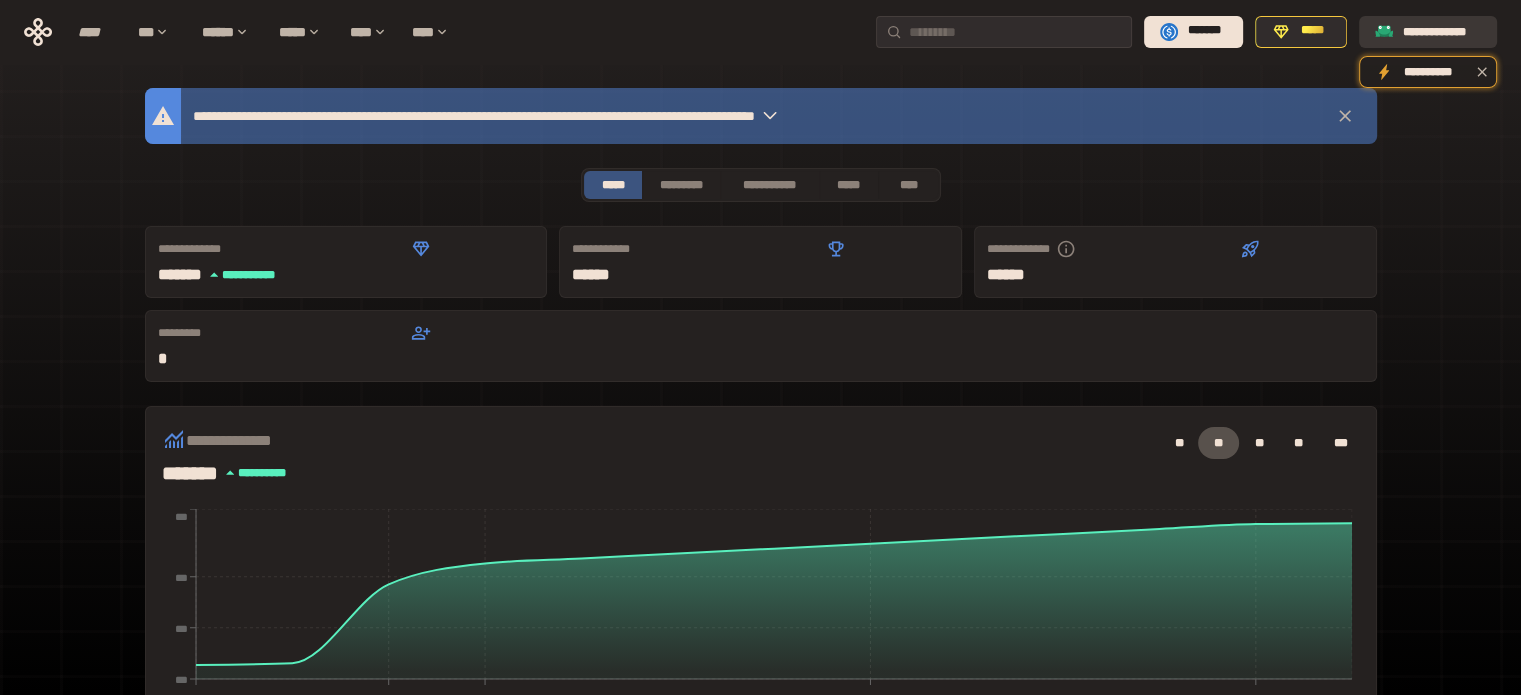 click on "**********" at bounding box center [1428, 32] 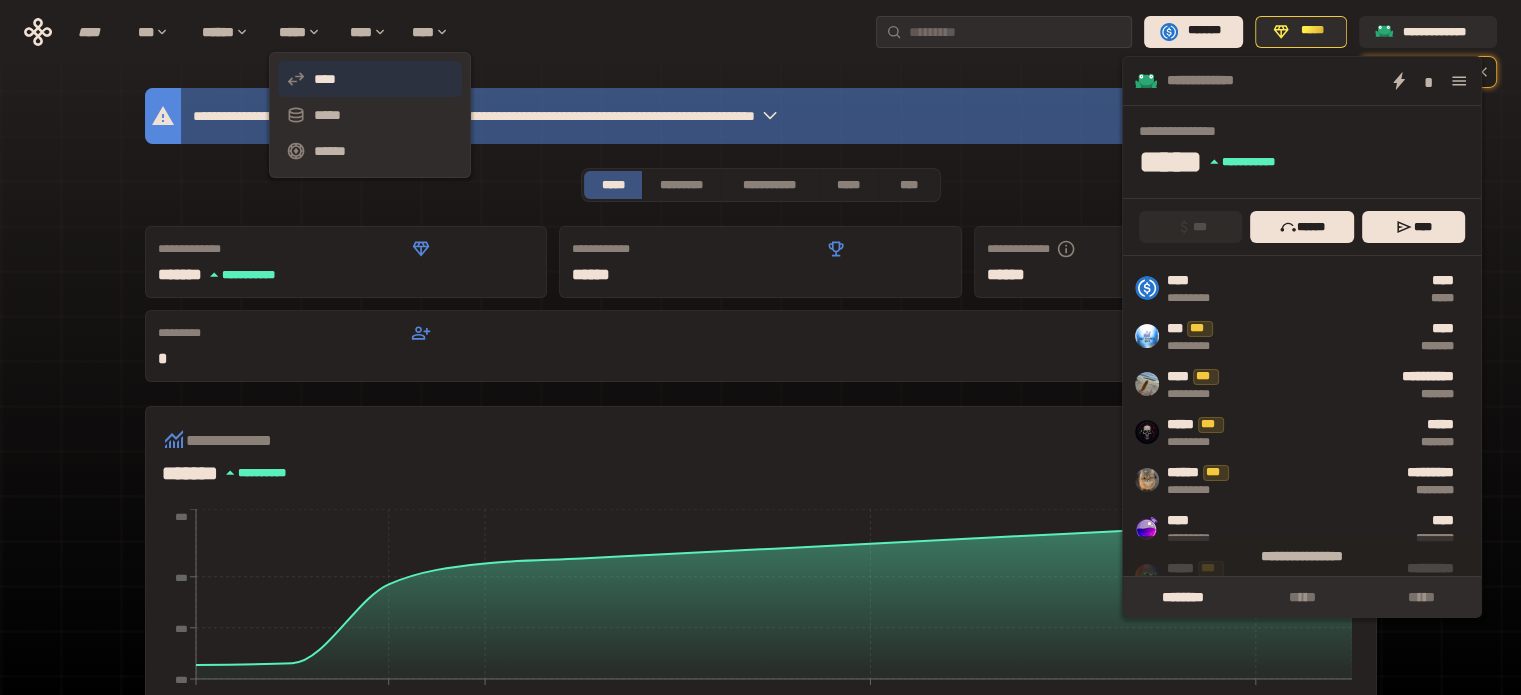 click on "****" at bounding box center (370, 79) 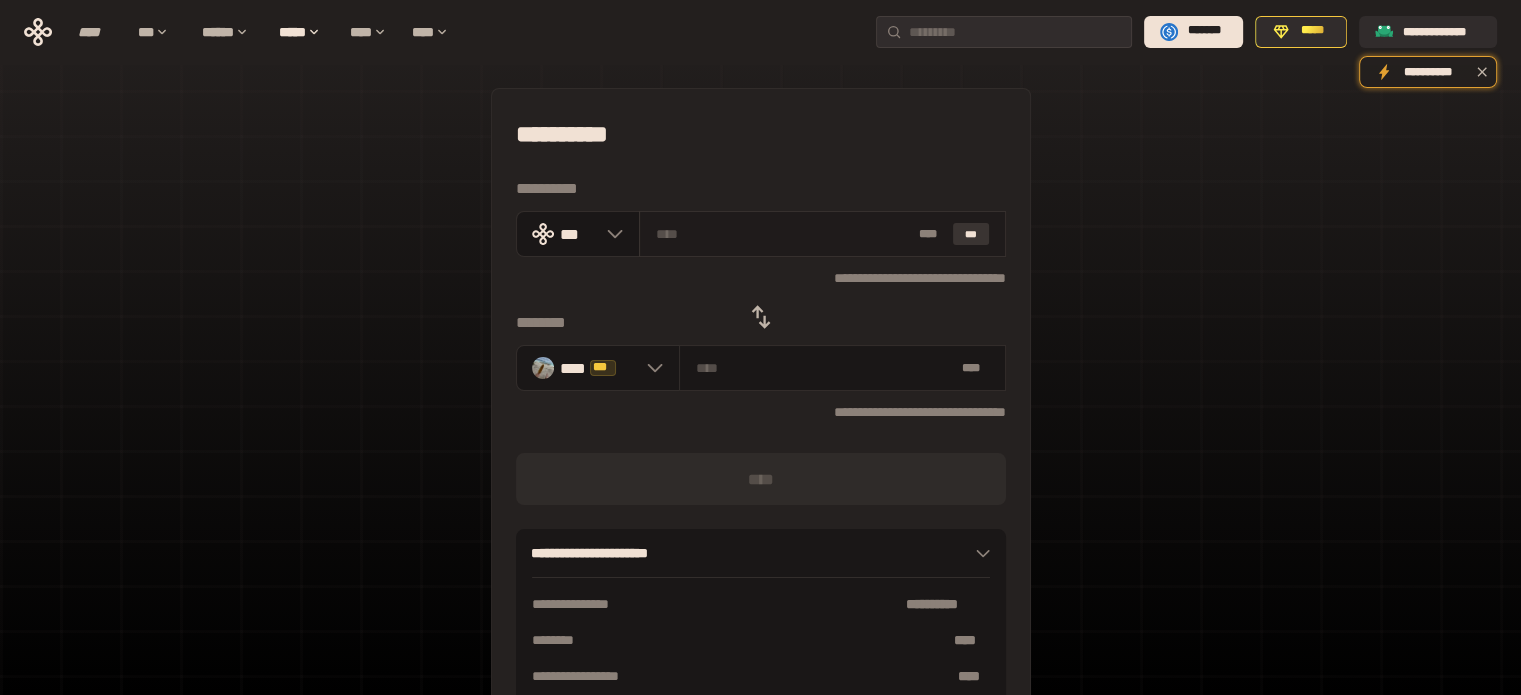 click on "***" at bounding box center [971, 234] 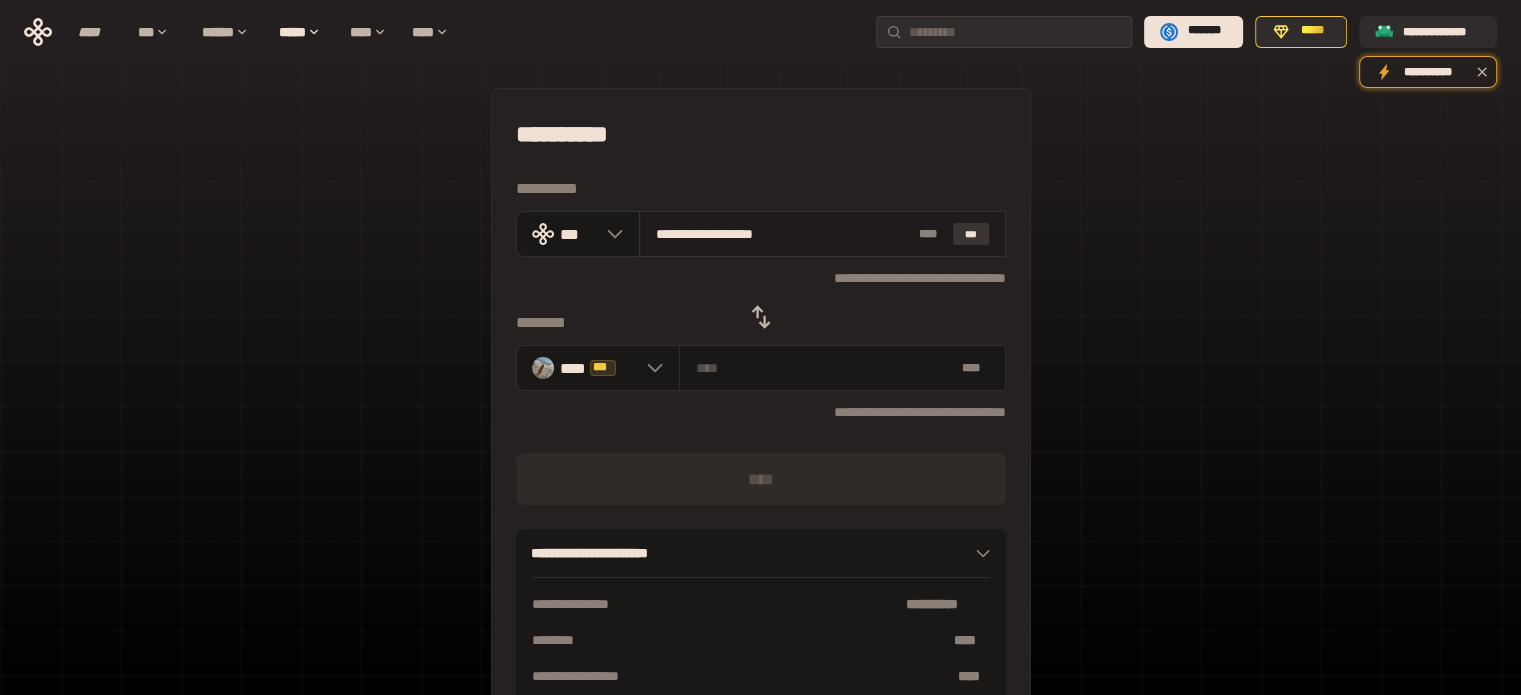 type on "**********" 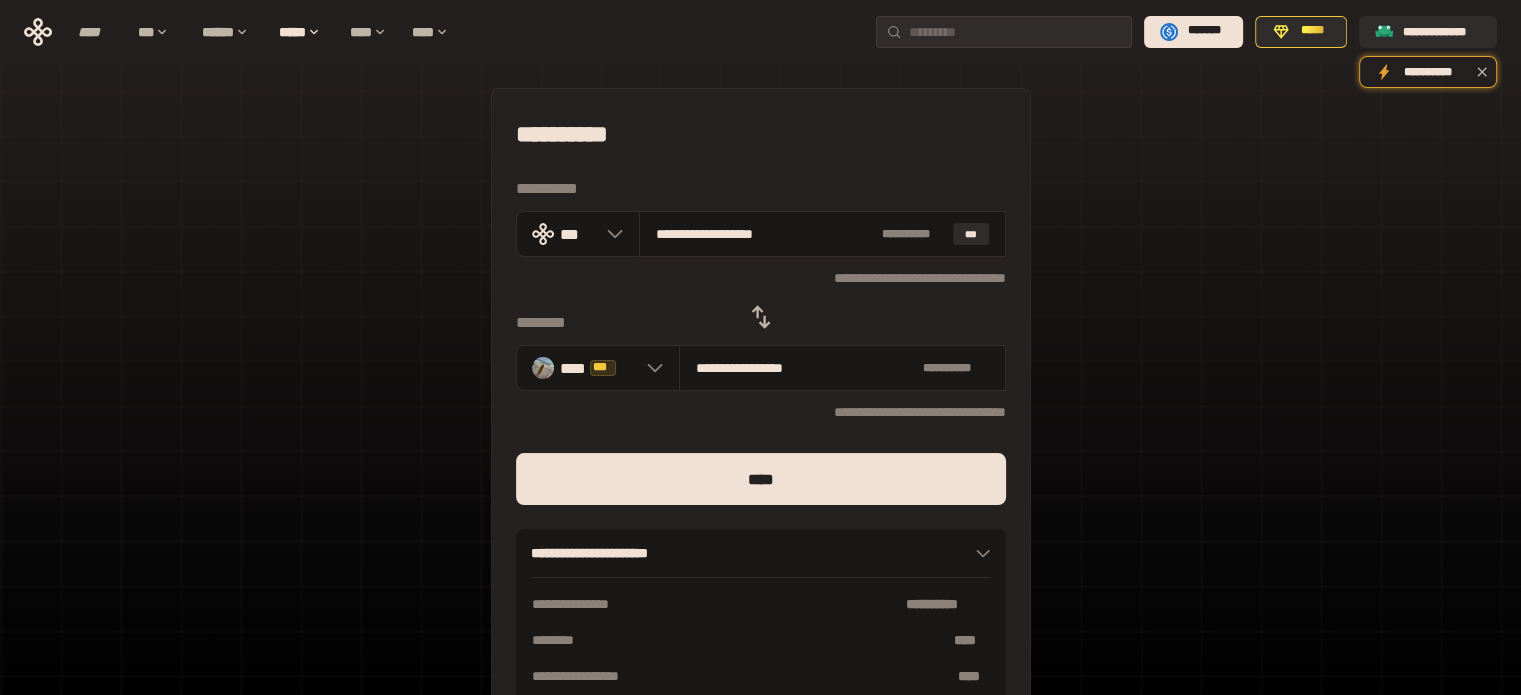click 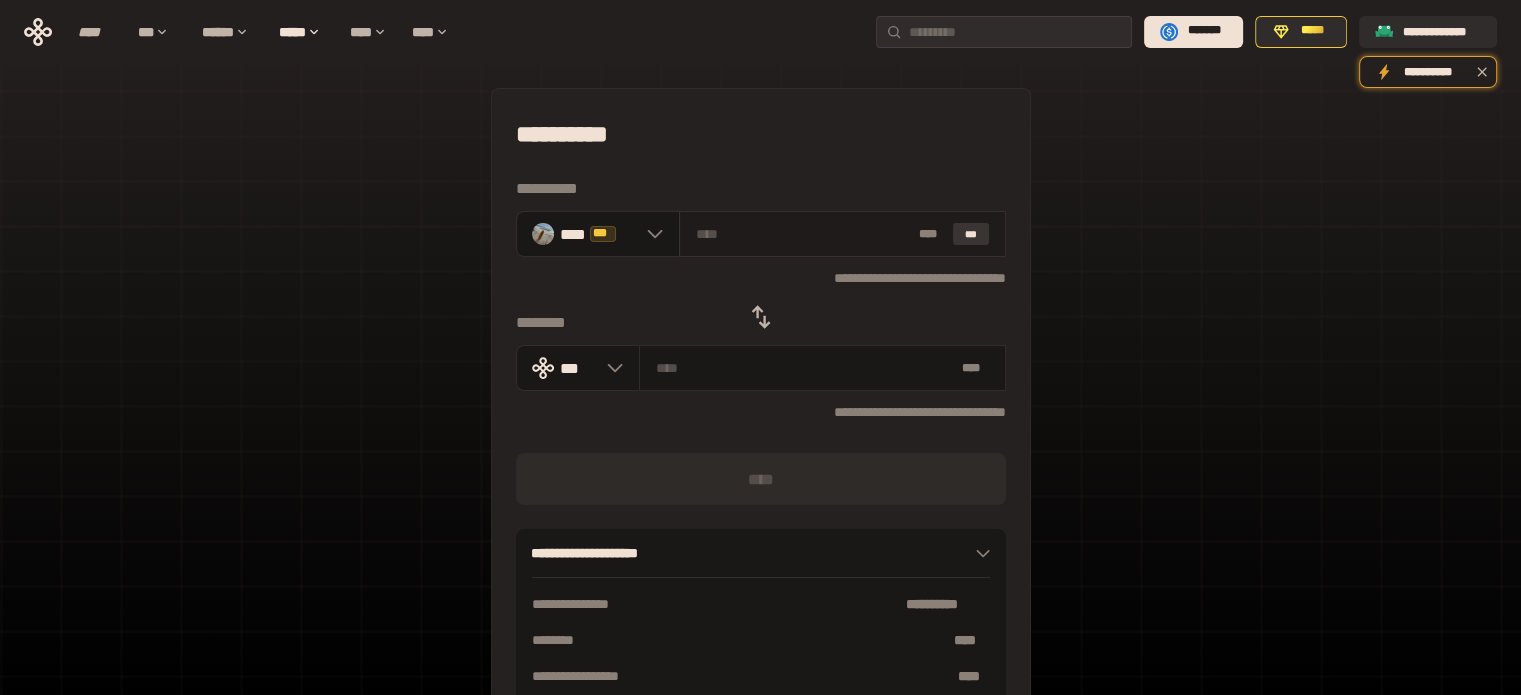 click on "***" at bounding box center [971, 234] 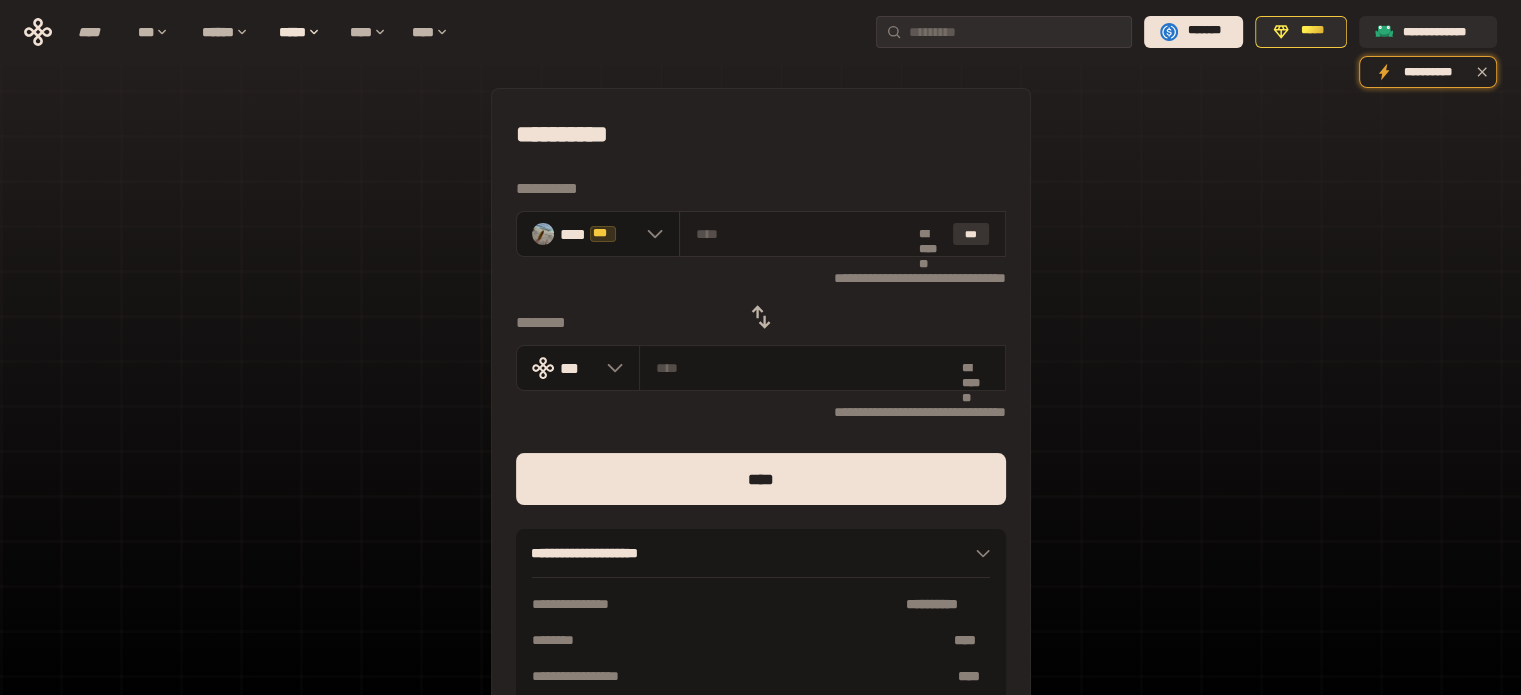 type on "**********" 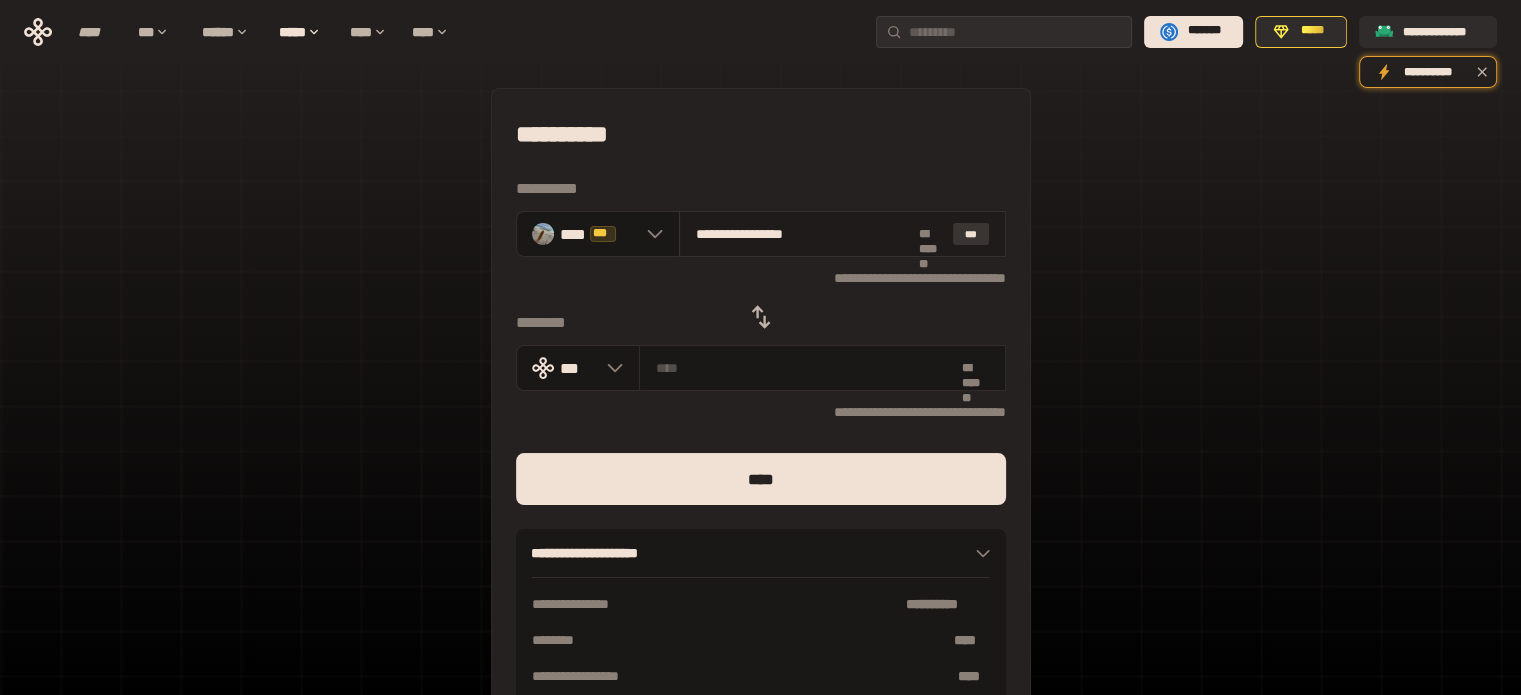 type on "**********" 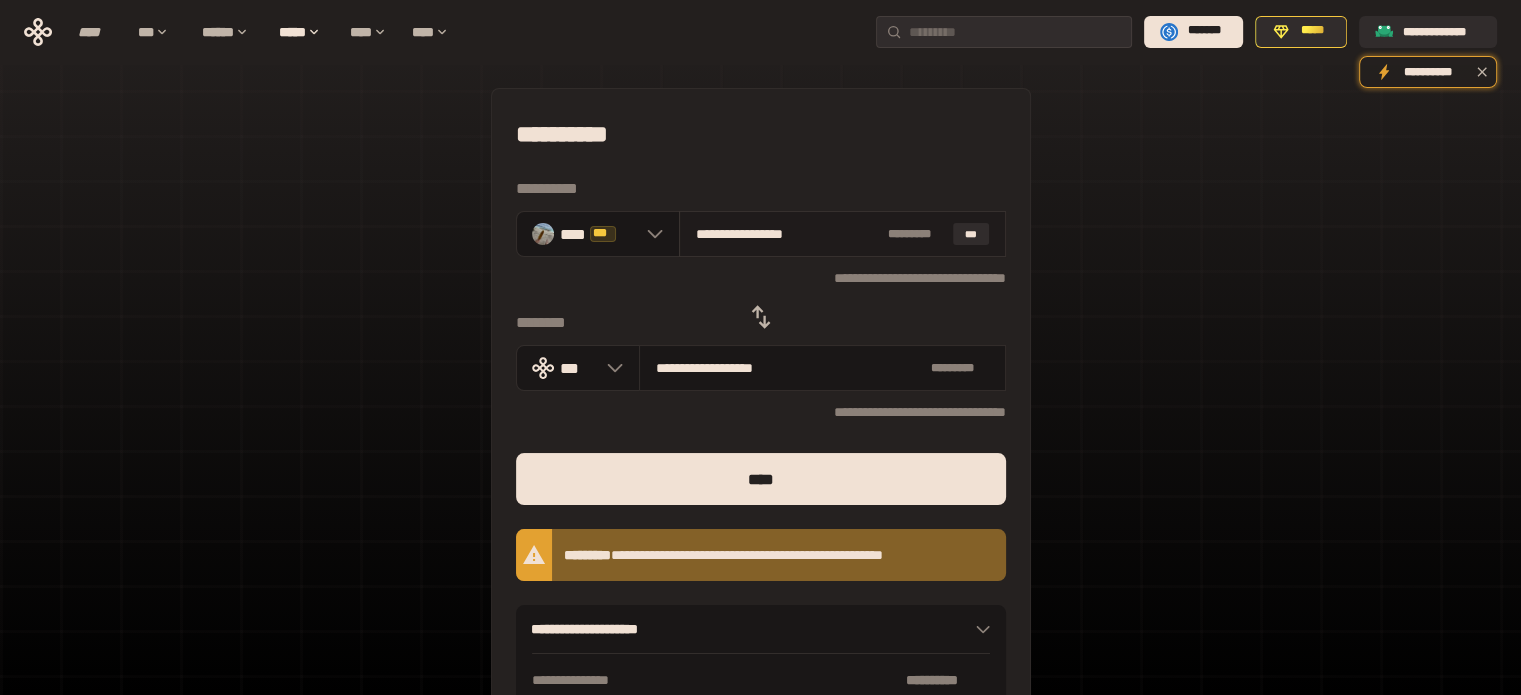 click on "**********" at bounding box center (842, 234) 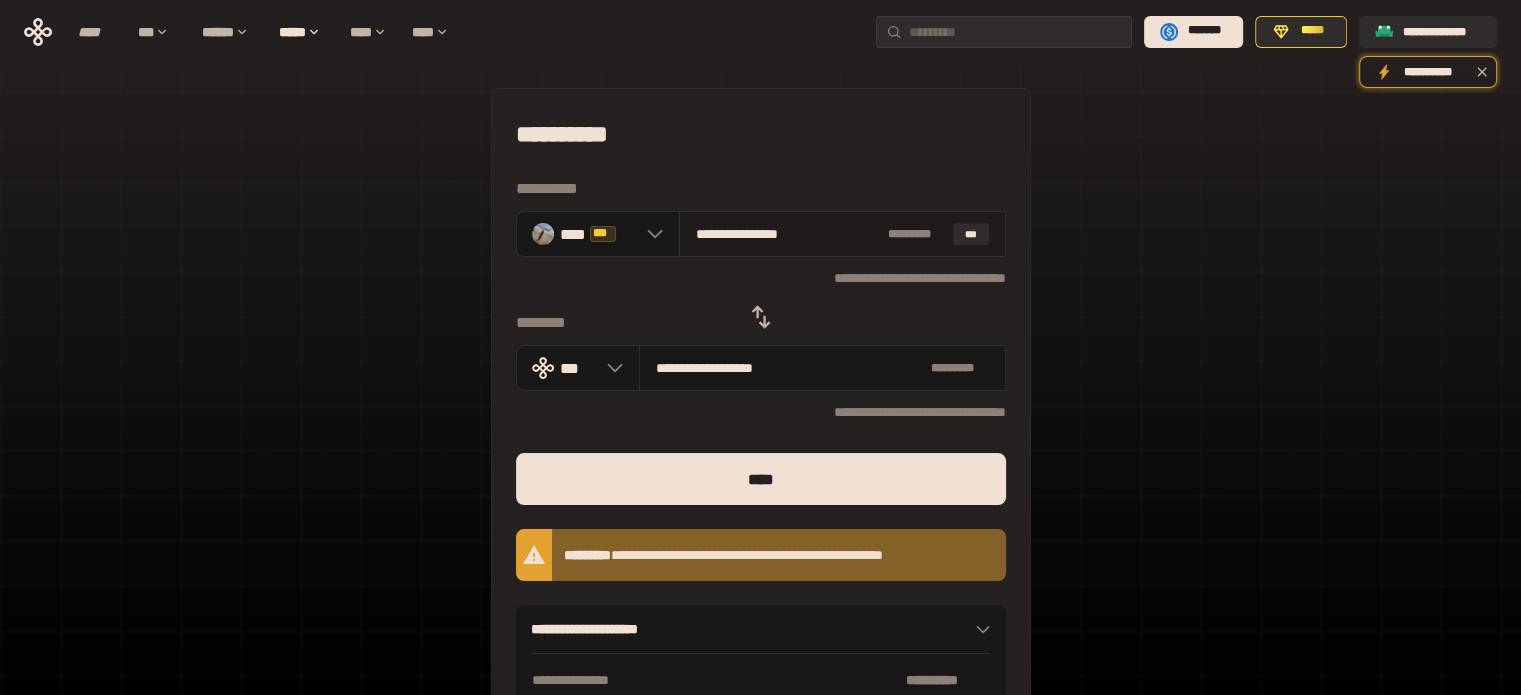 type on "**********" 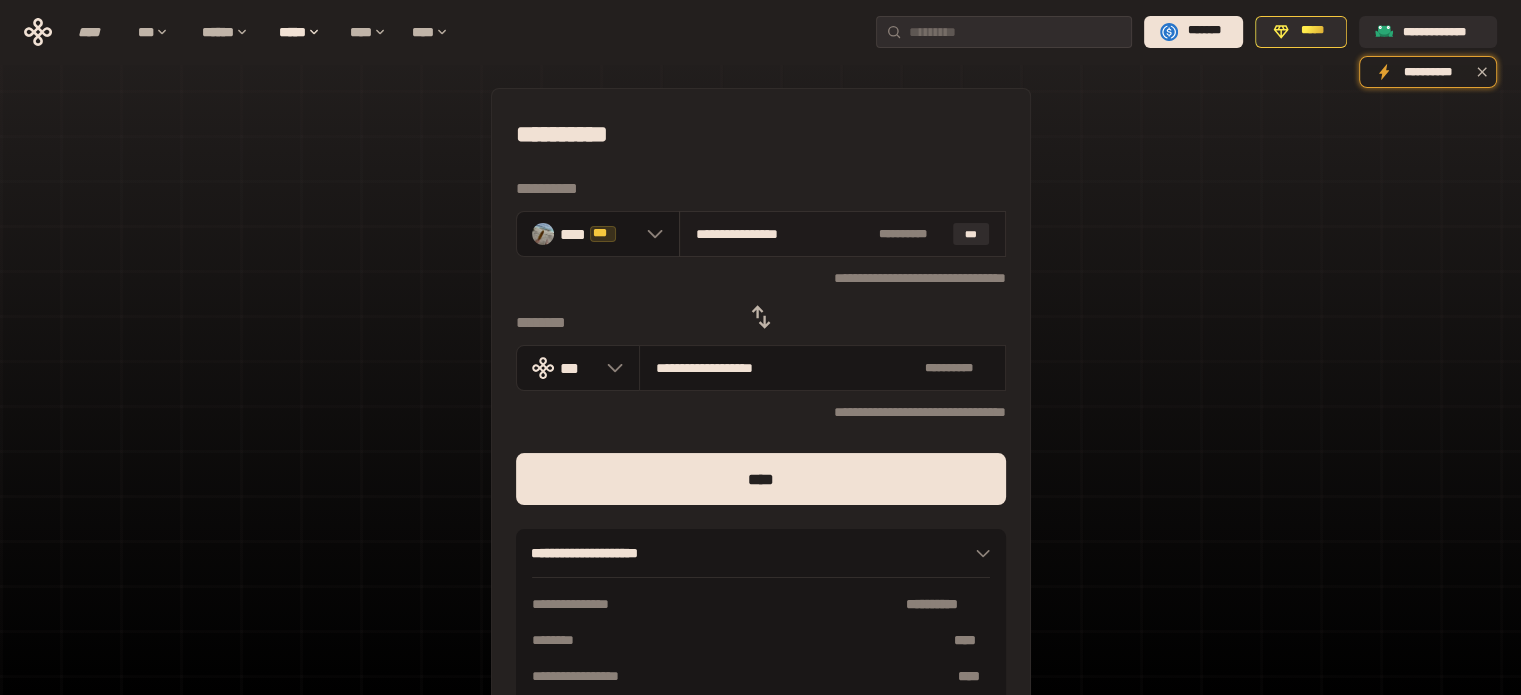 type on "**********" 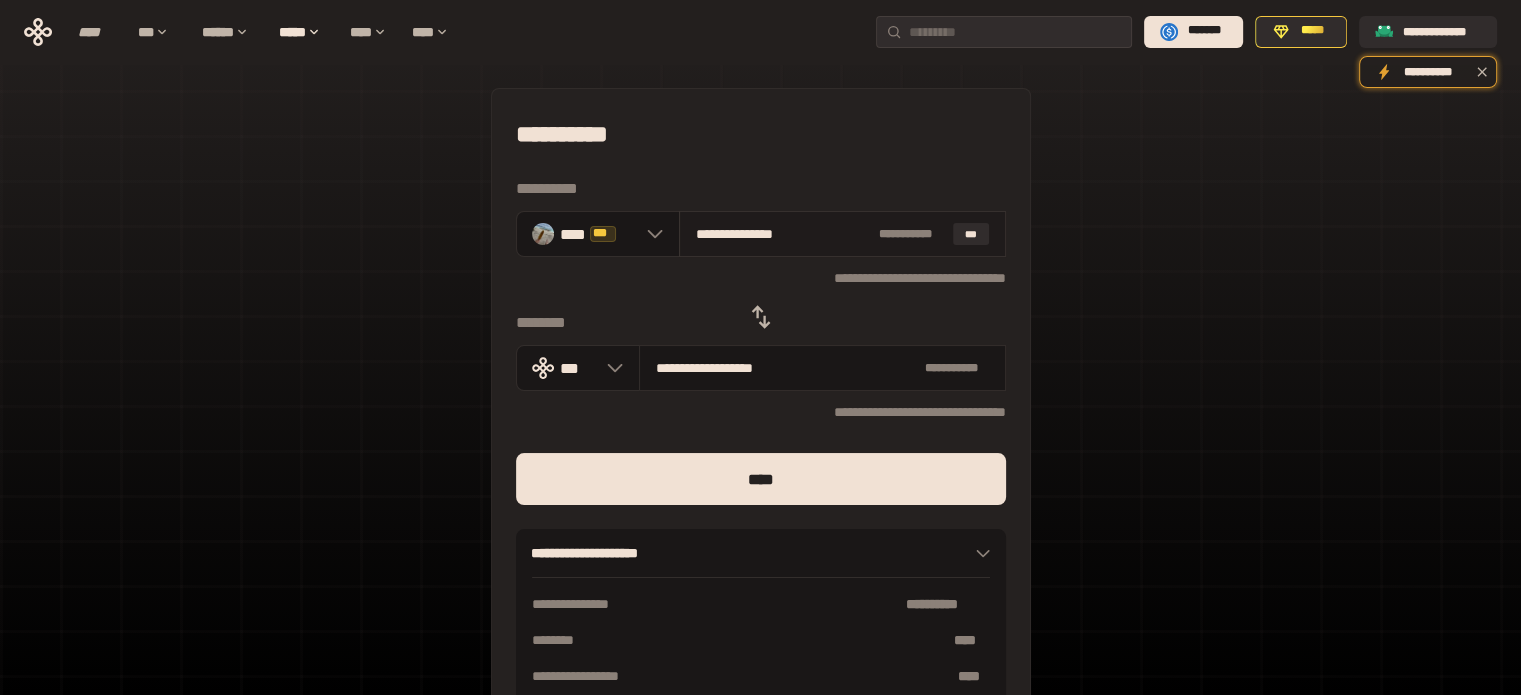 type on "**********" 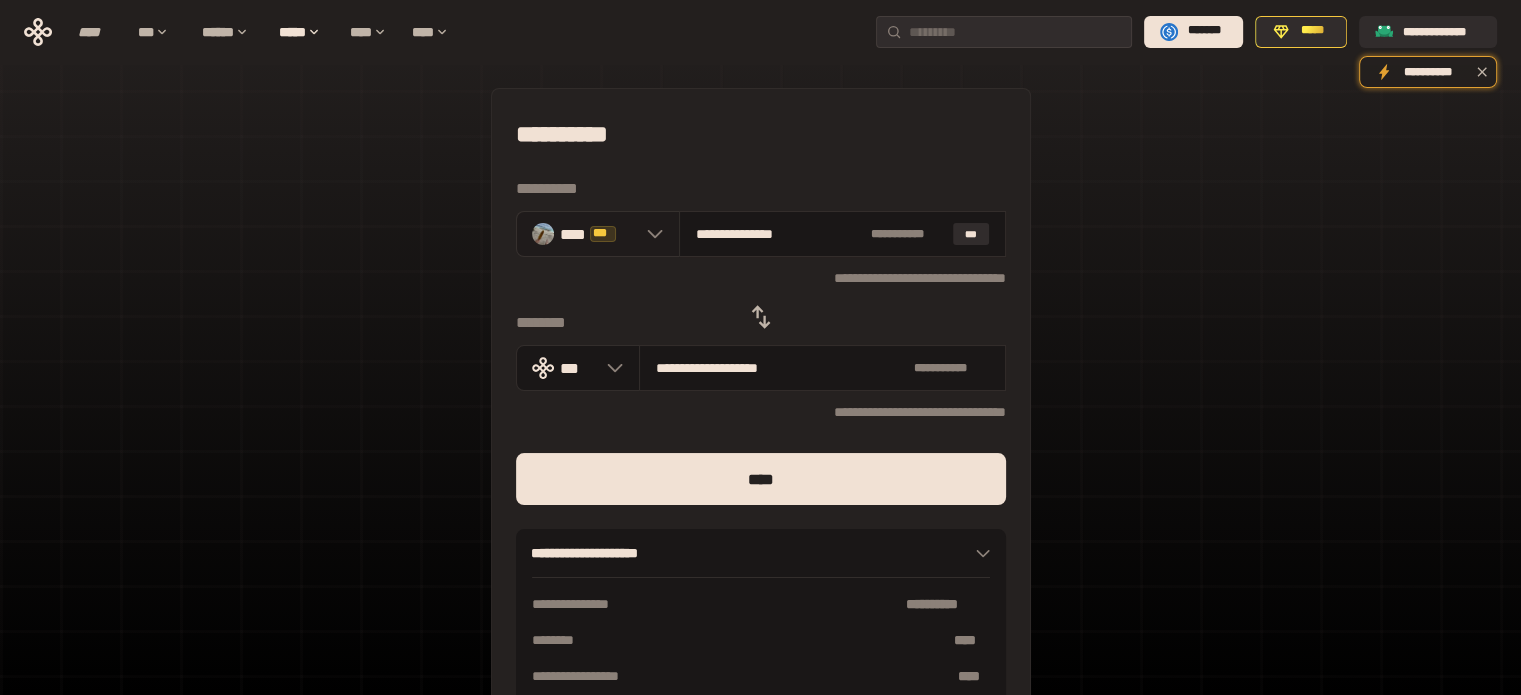 type on "**********" 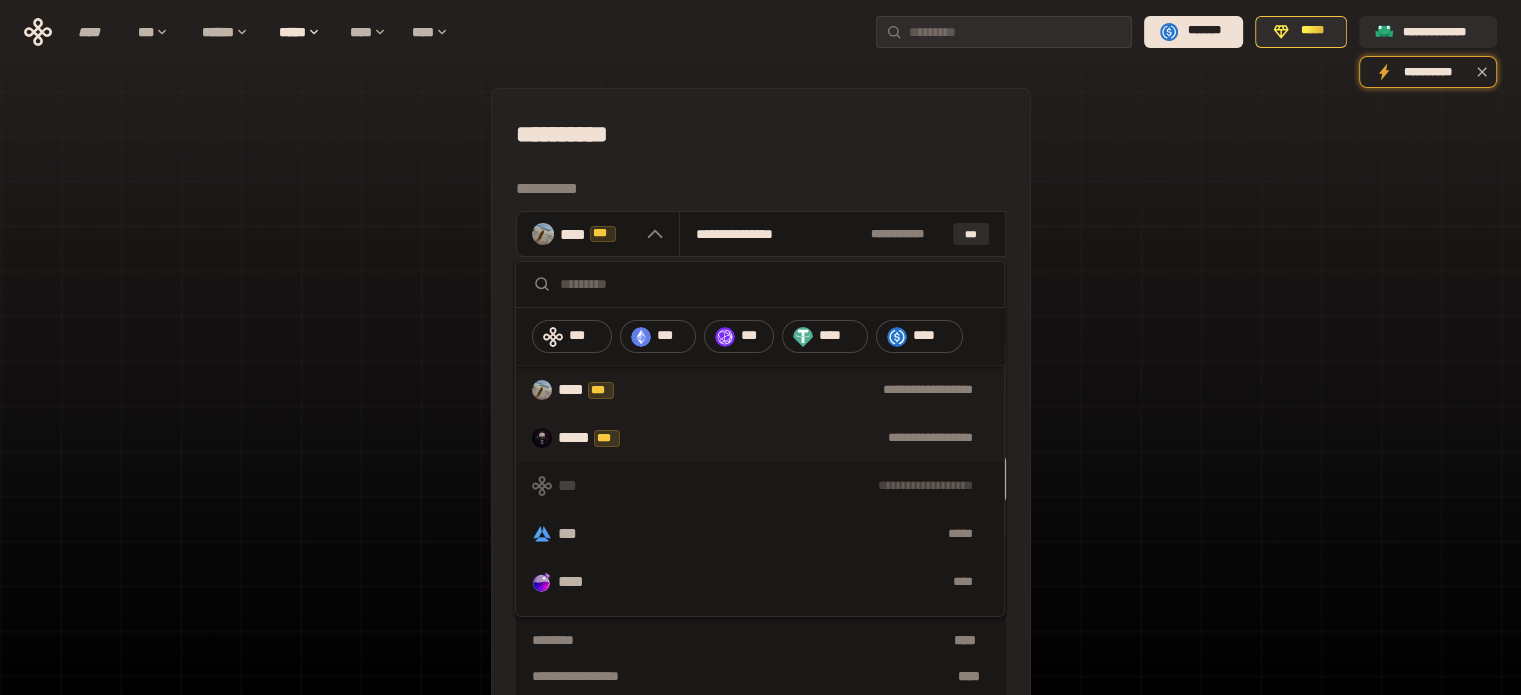 click on "**********" at bounding box center [760, 438] 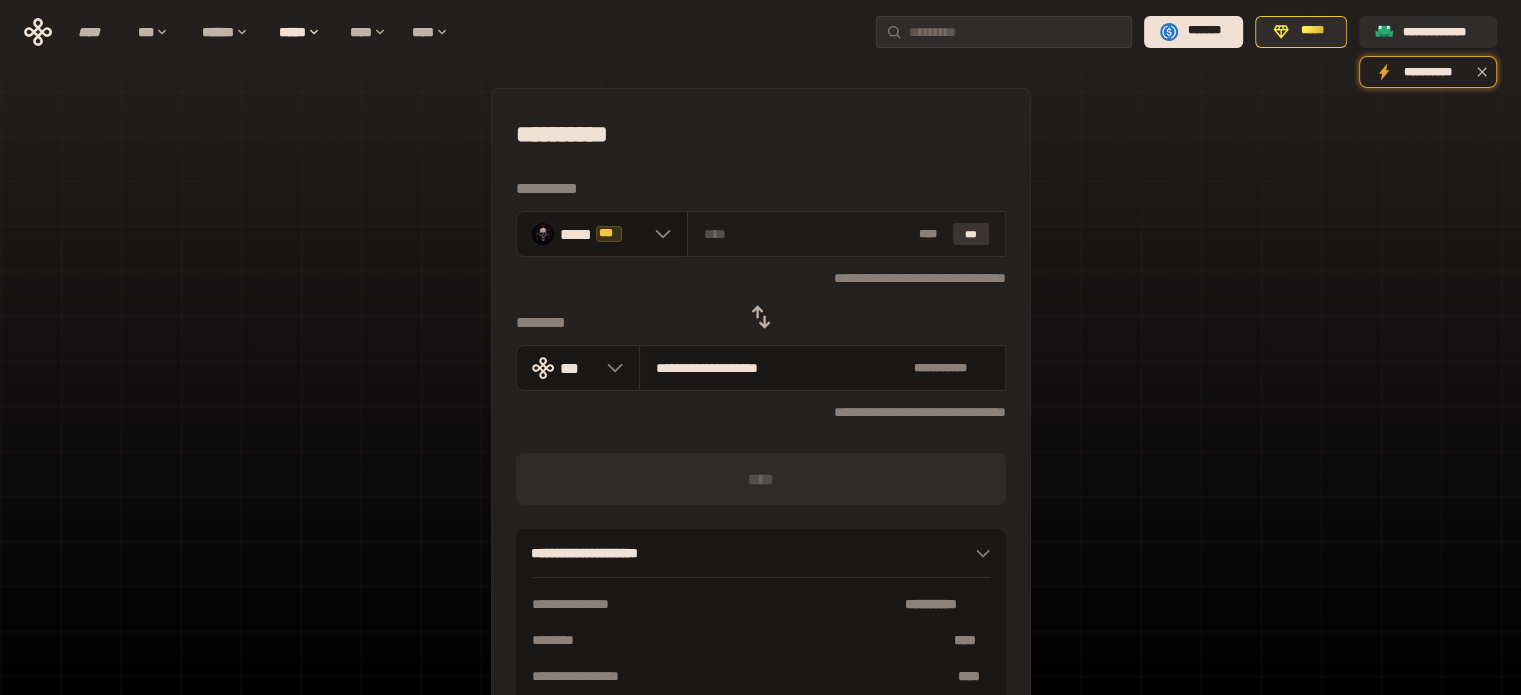 click on "***" at bounding box center (971, 234) 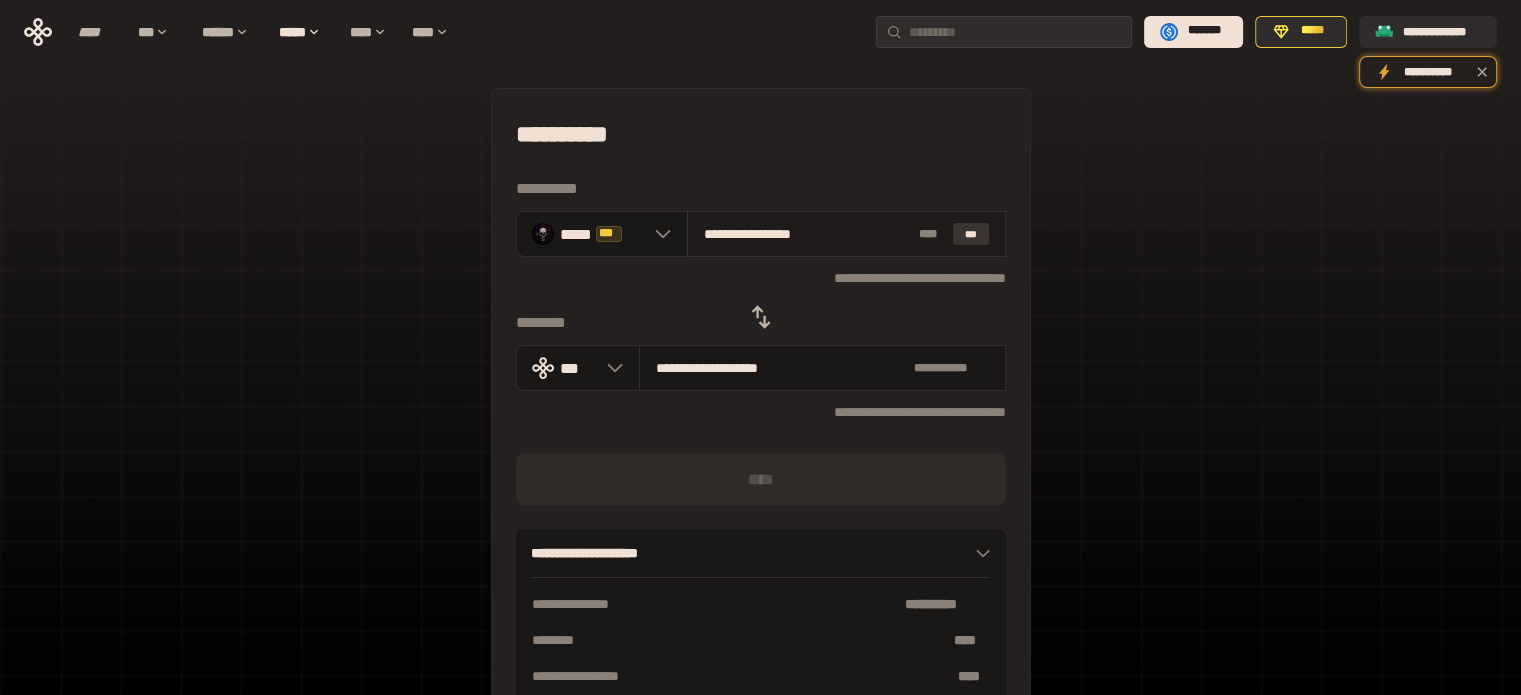 type on "**********" 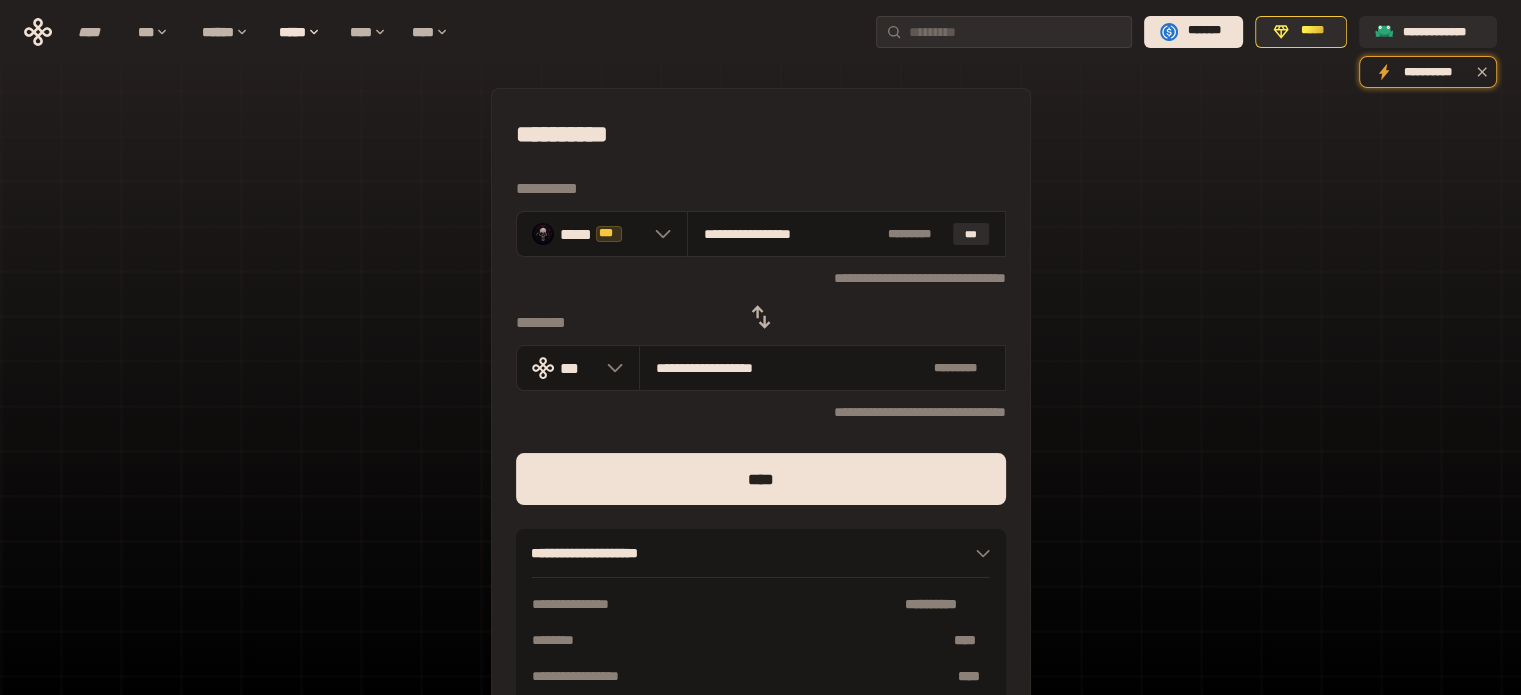 click 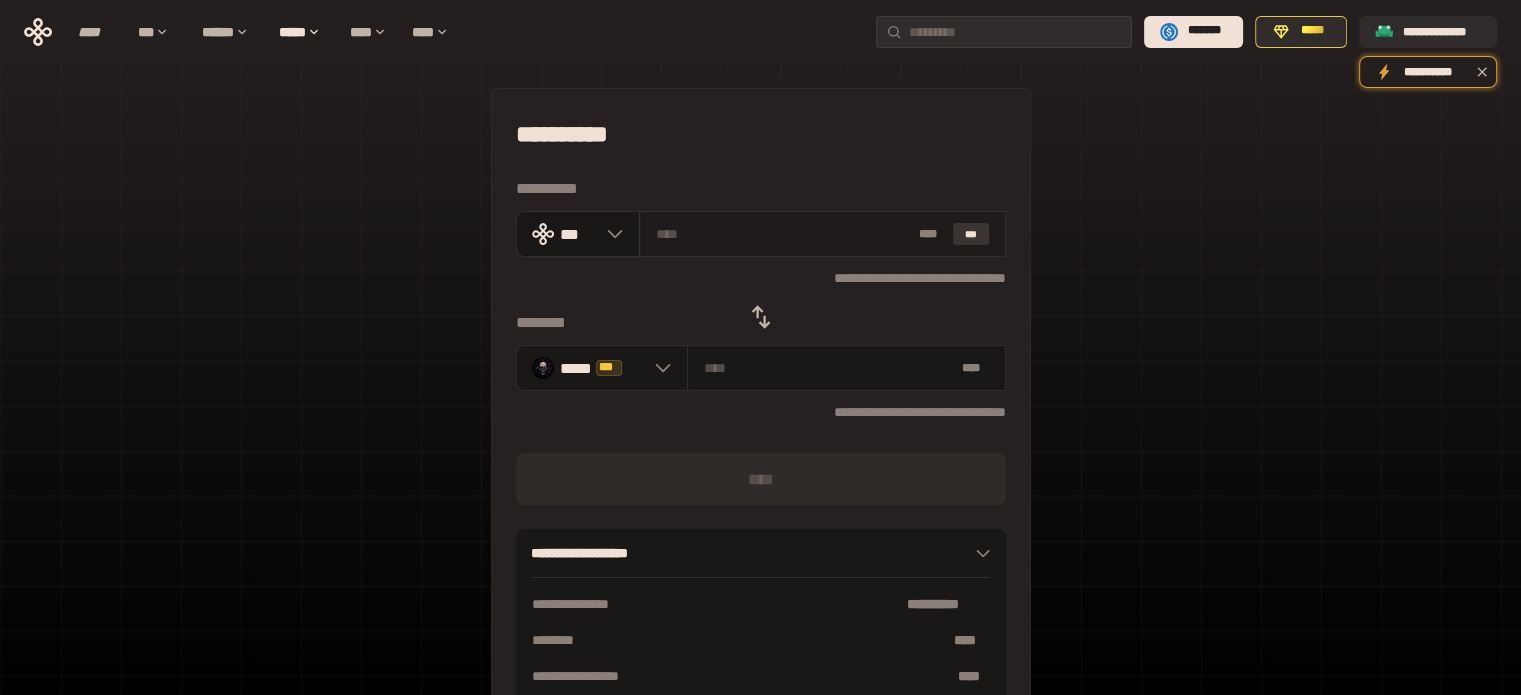 click on "***" at bounding box center [971, 234] 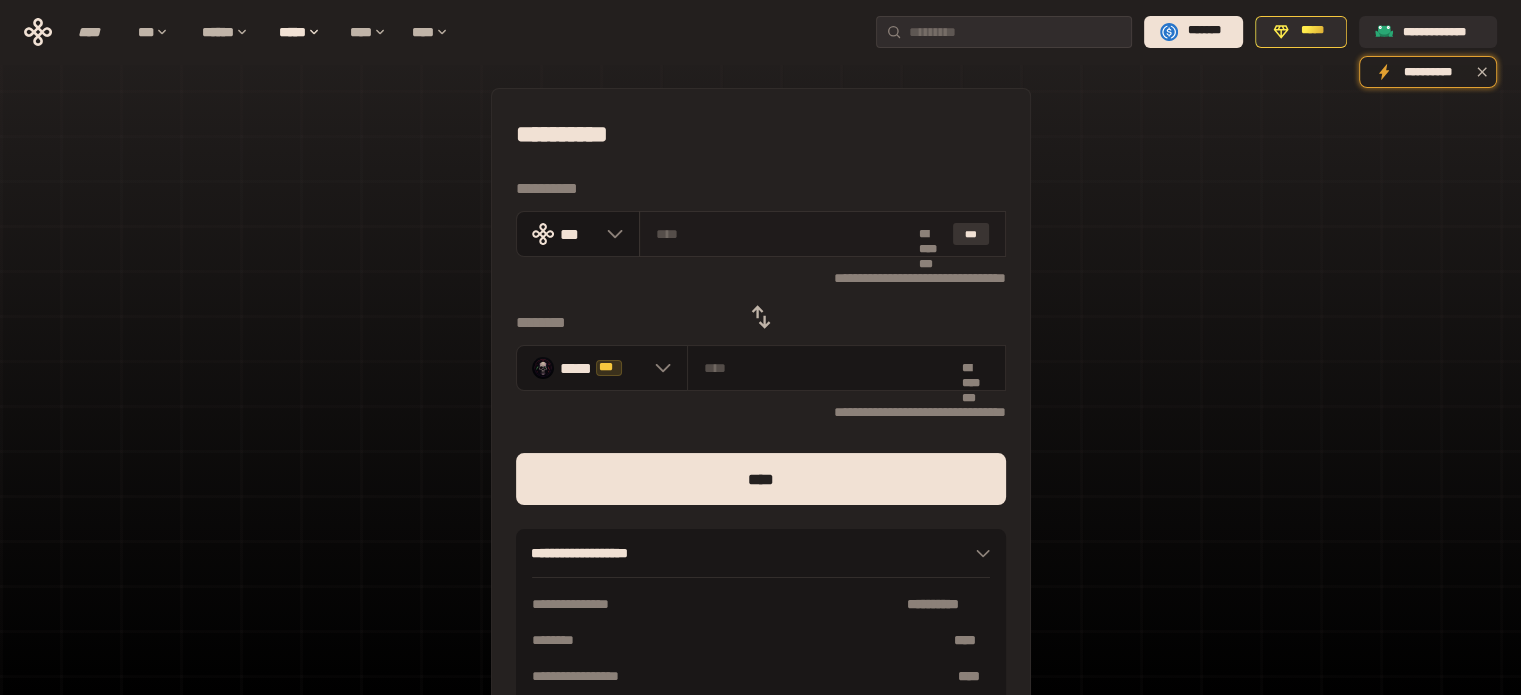 type on "**********" 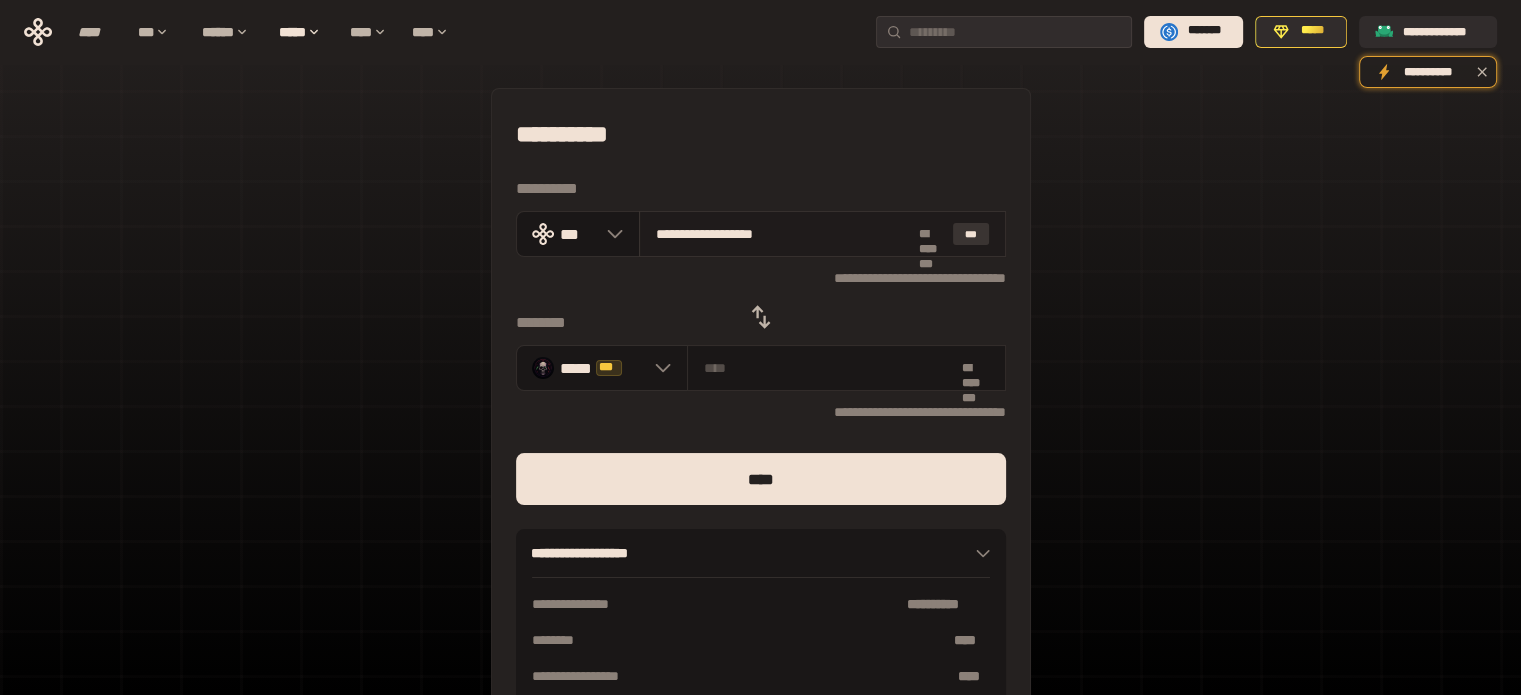 type on "**********" 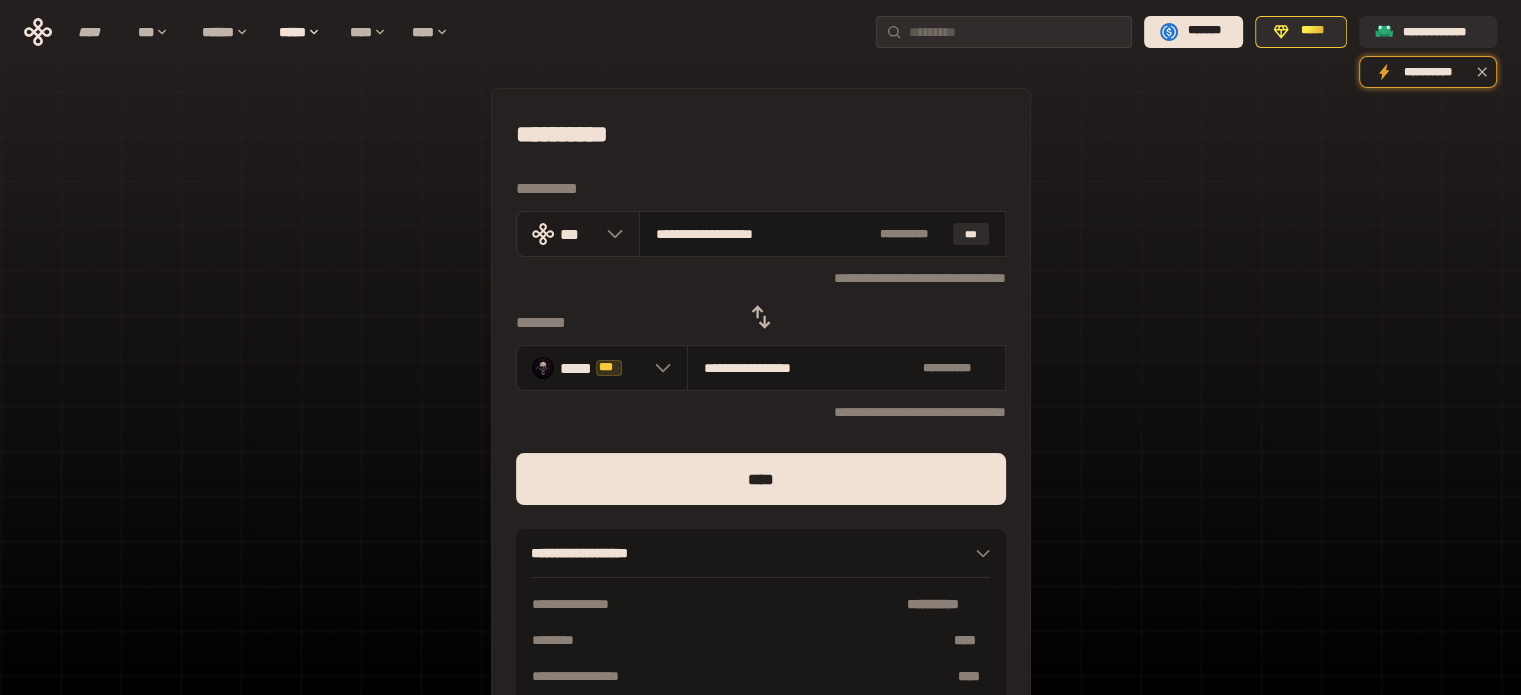 click 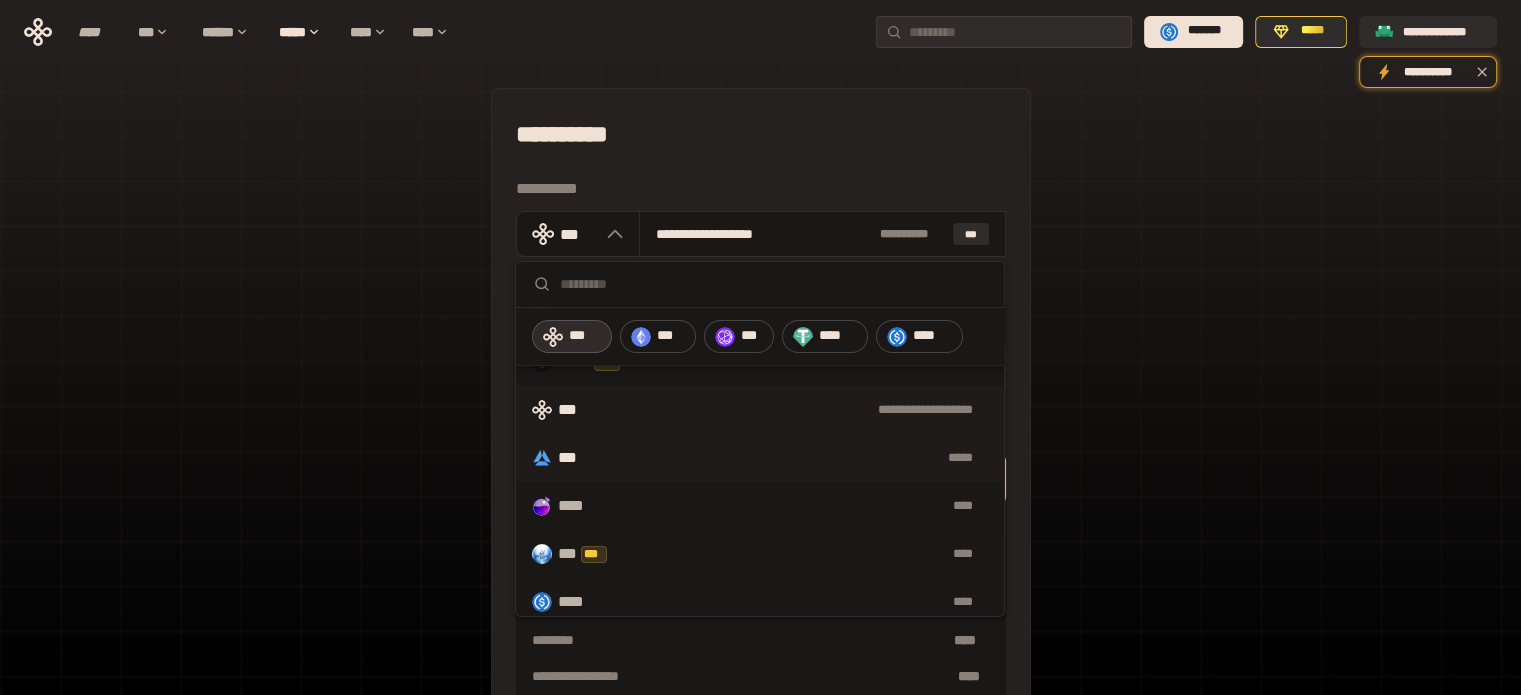 scroll, scrollTop: 100, scrollLeft: 0, axis: vertical 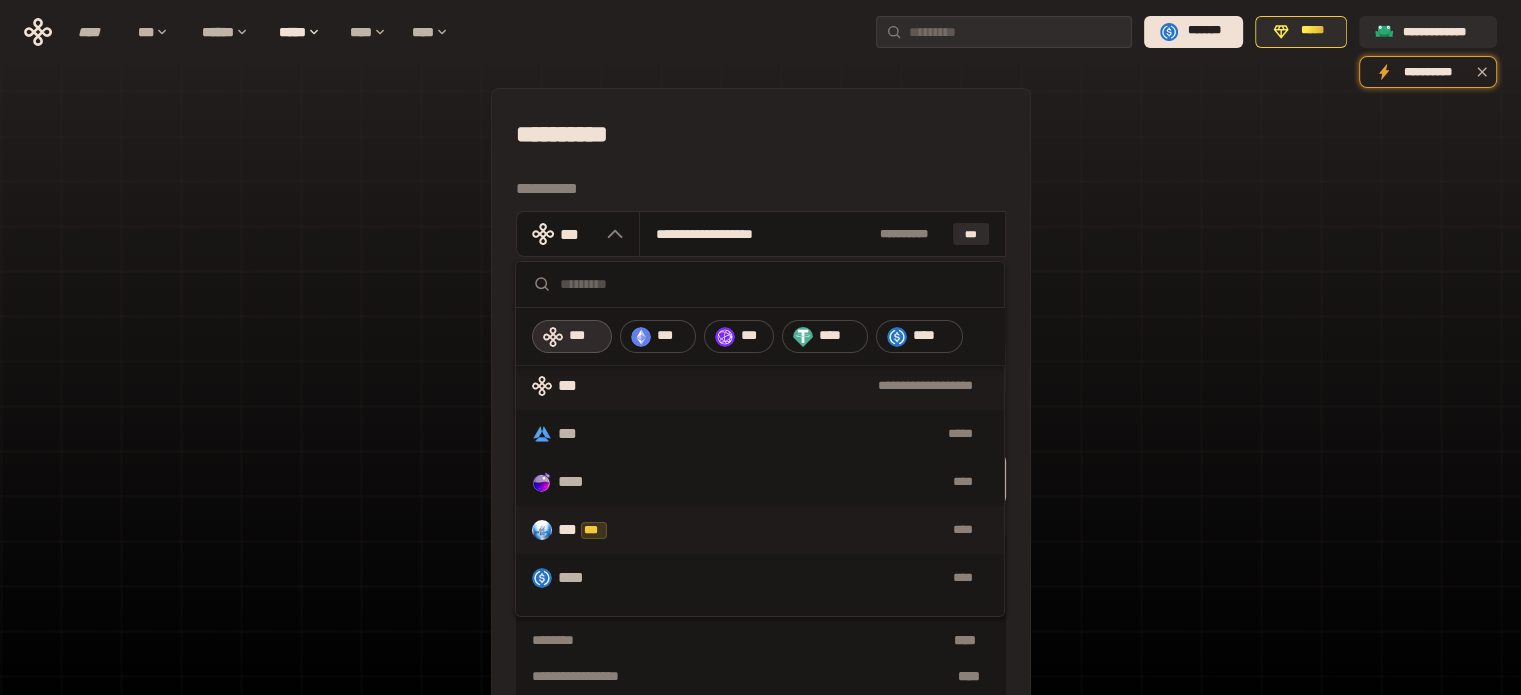 click on "****" at bounding box center (809, 530) 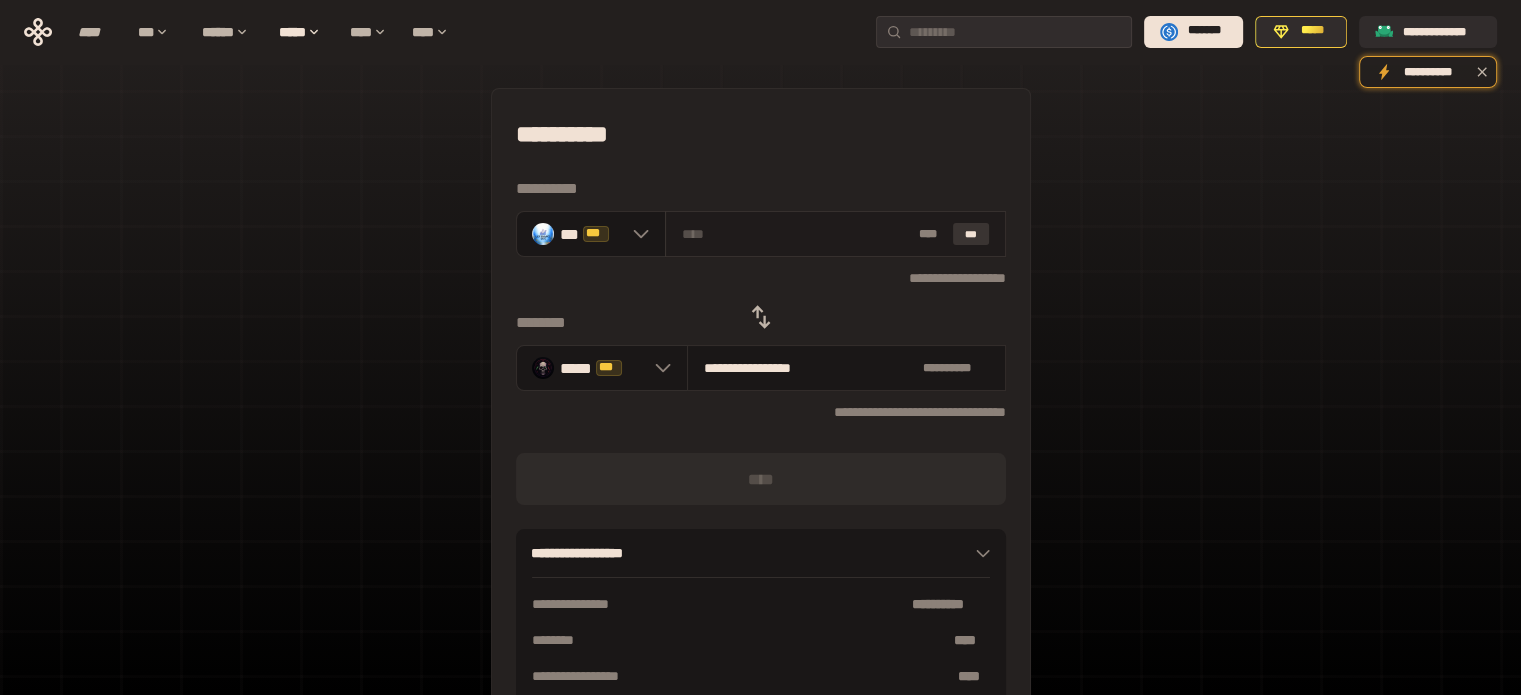 click on "***" at bounding box center (971, 234) 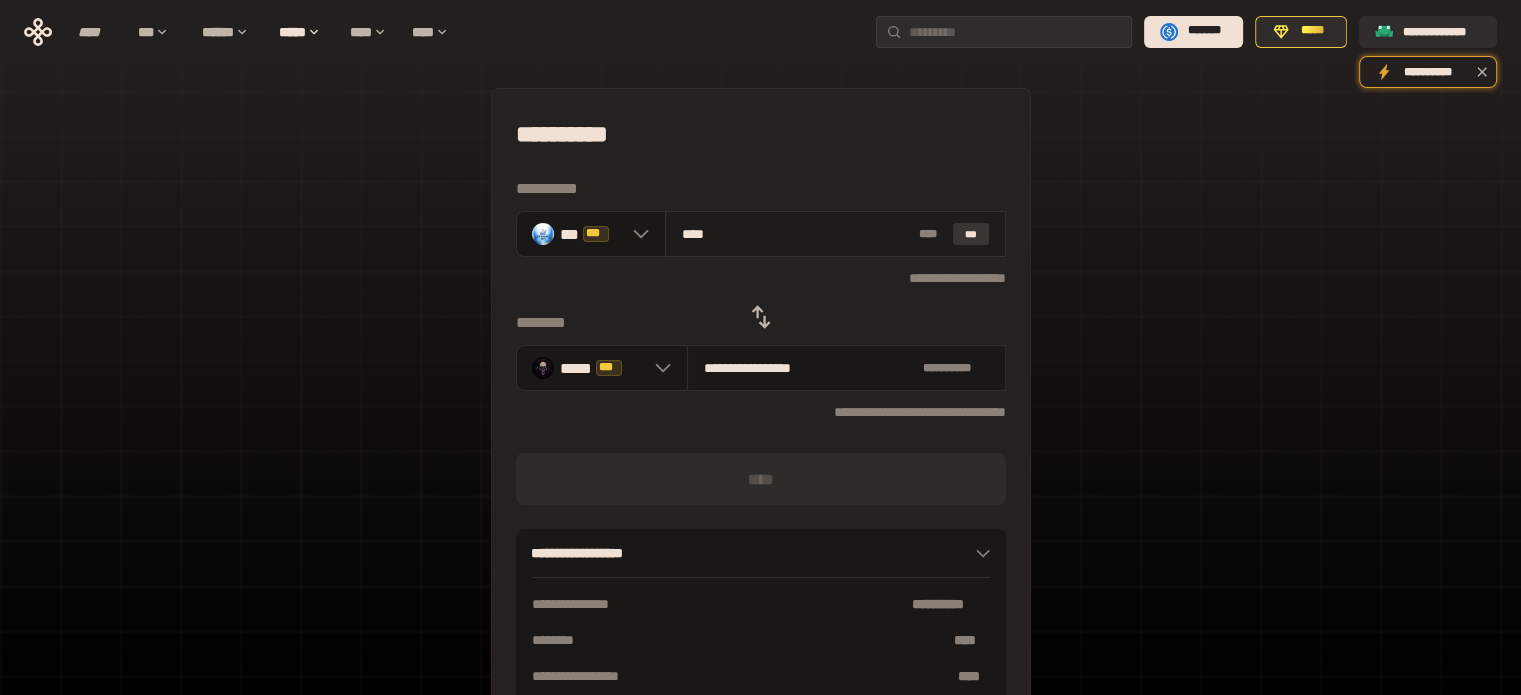 type on "**********" 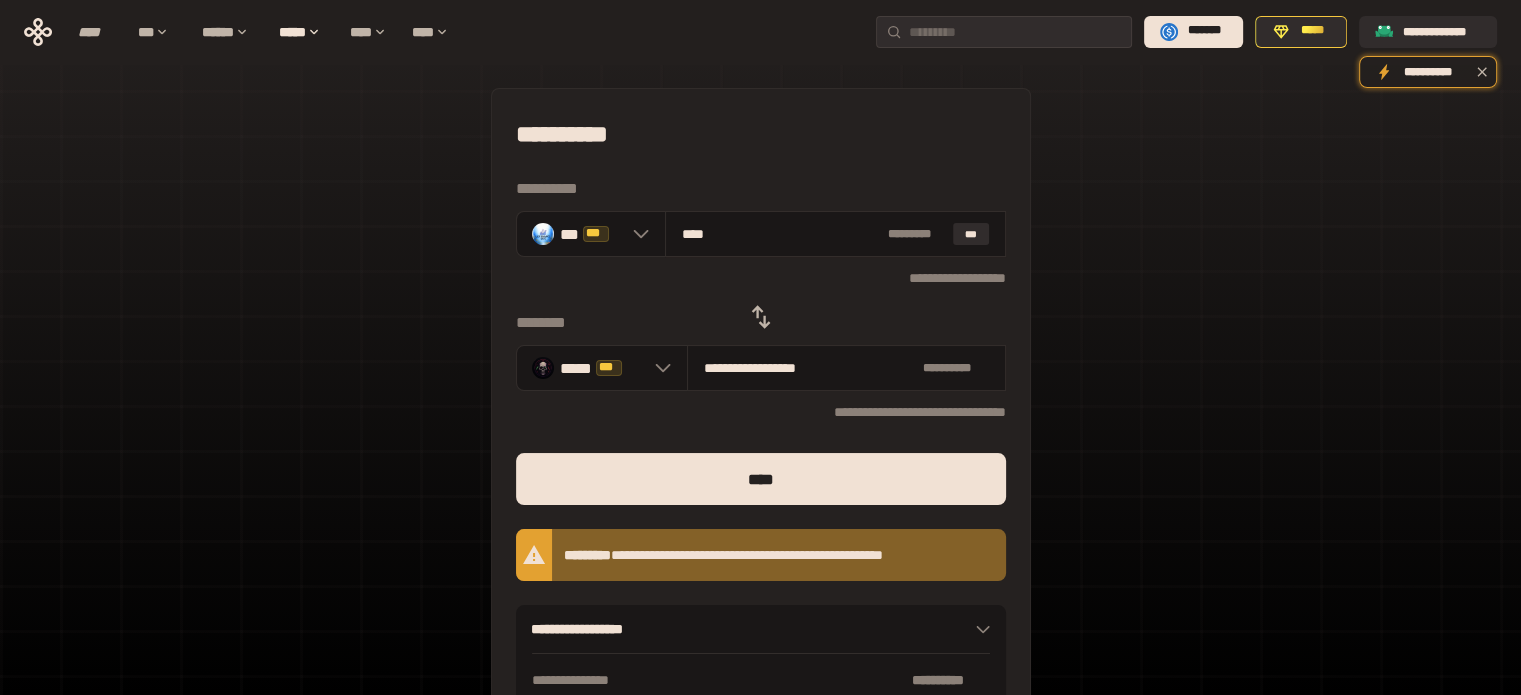click 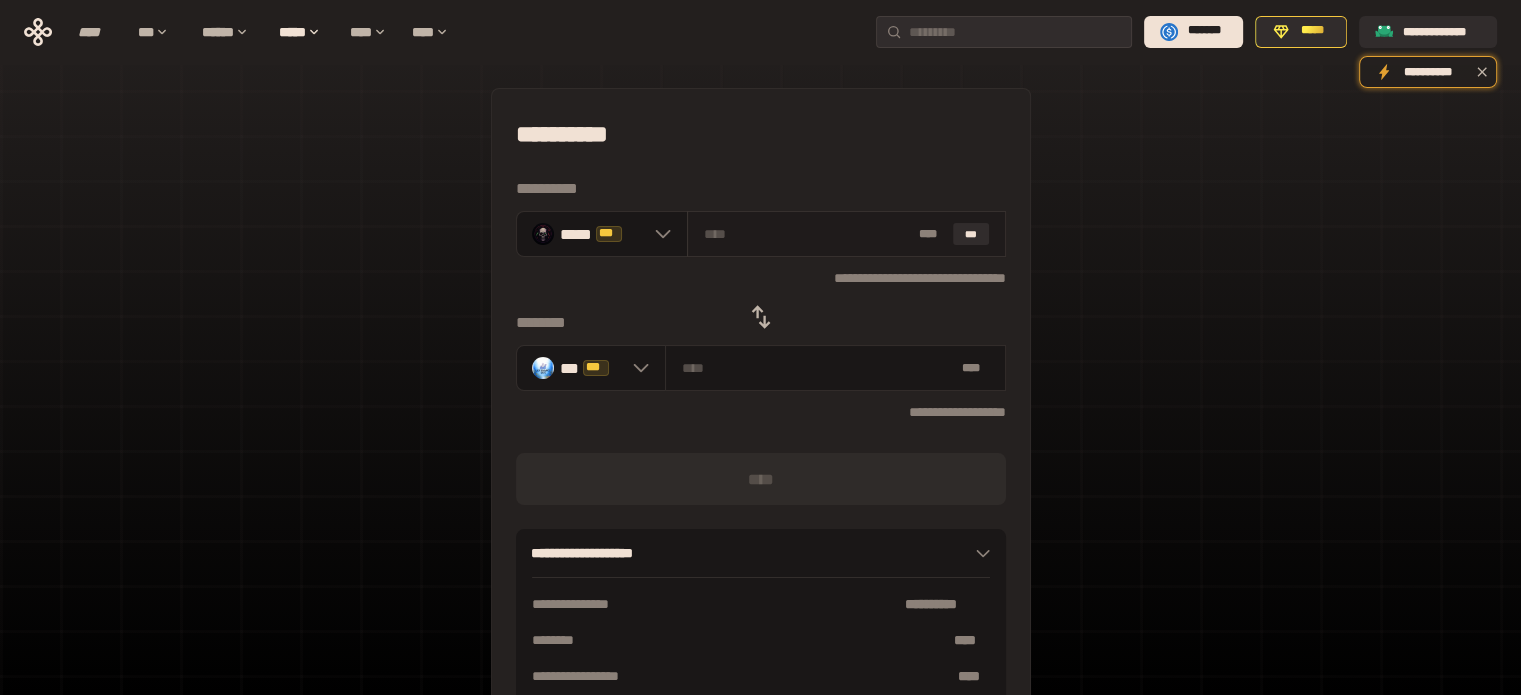 click at bounding box center [807, 234] 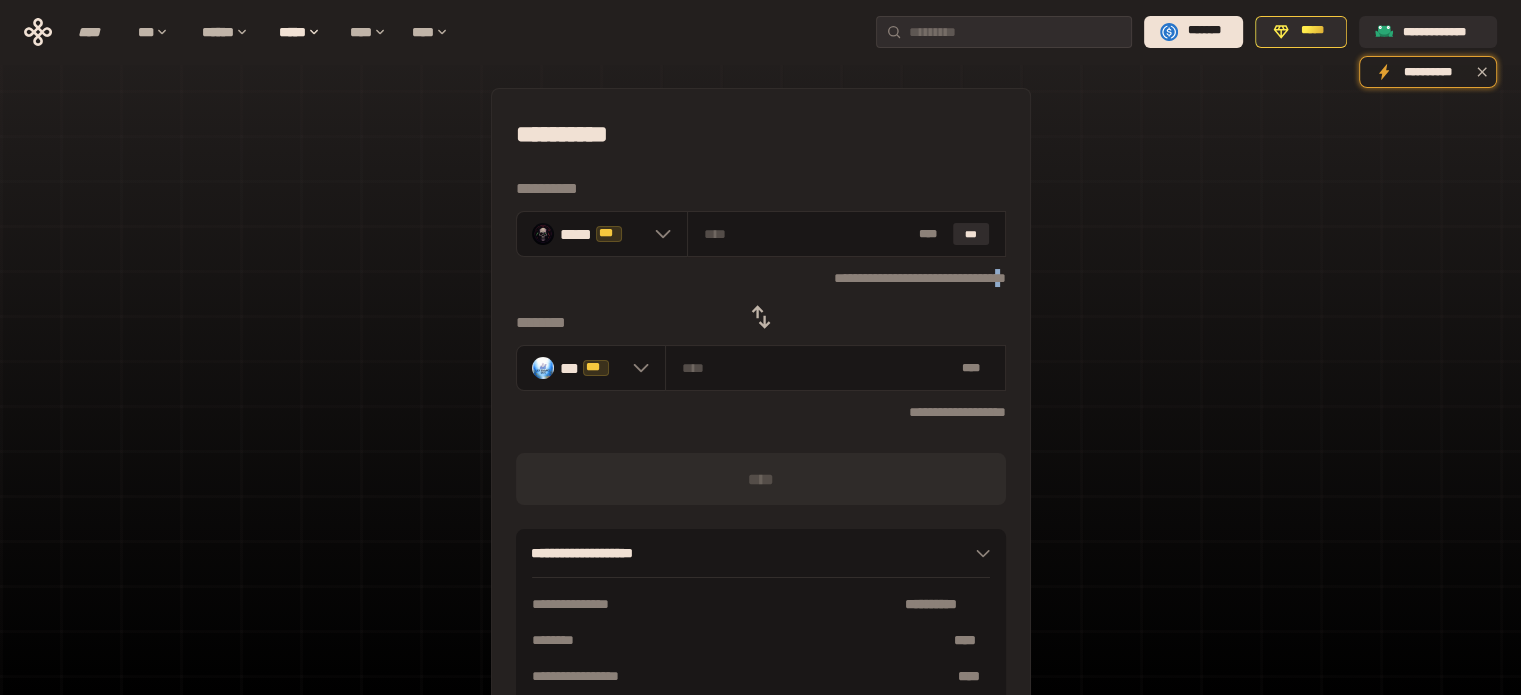 click on "**********" at bounding box center (761, 277) 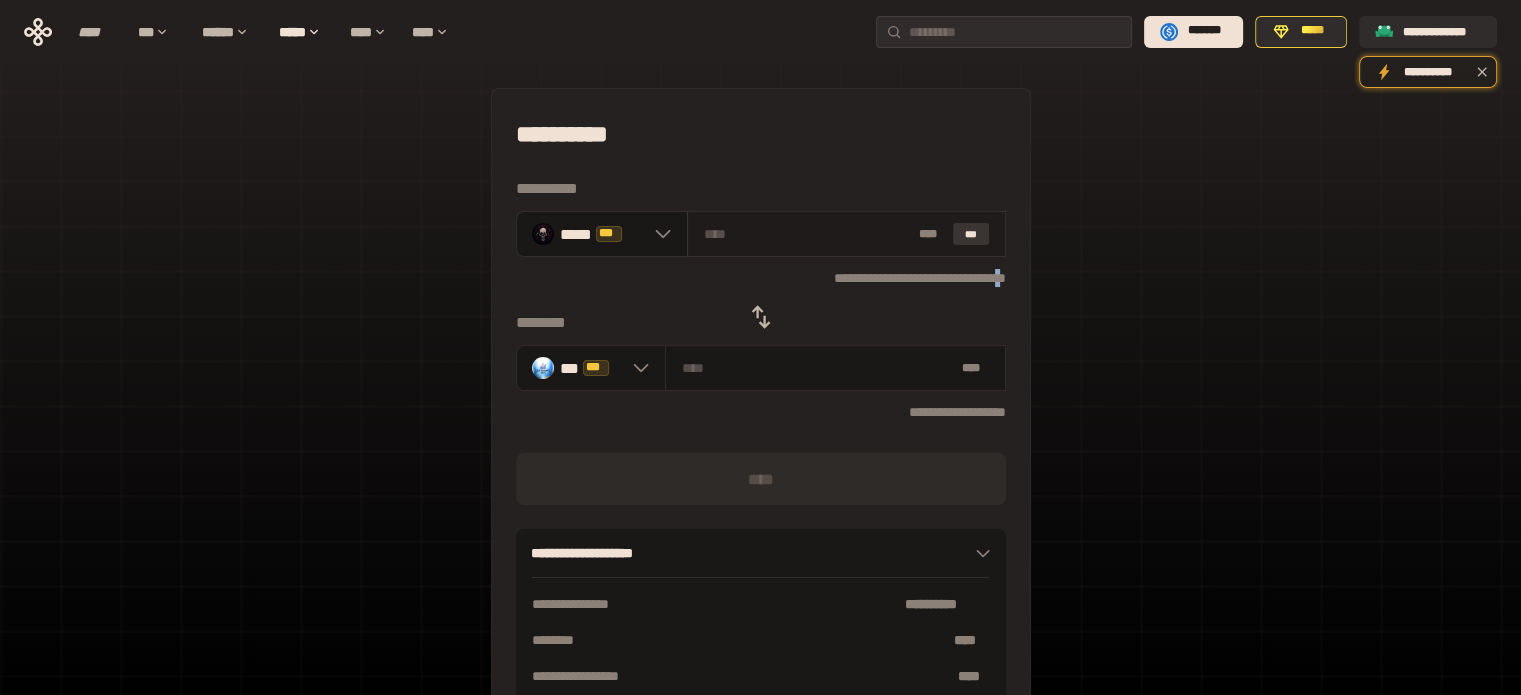click on "***" at bounding box center (971, 234) 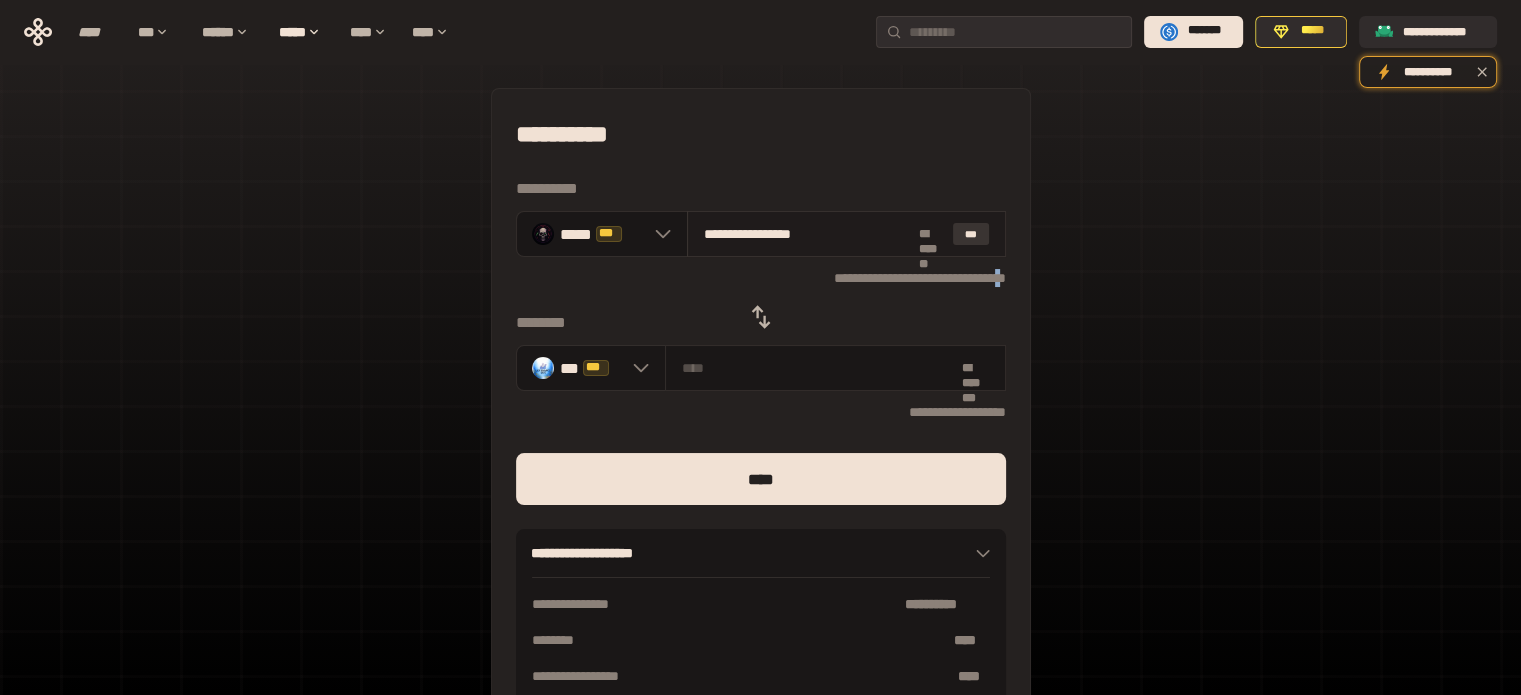 type on "**********" 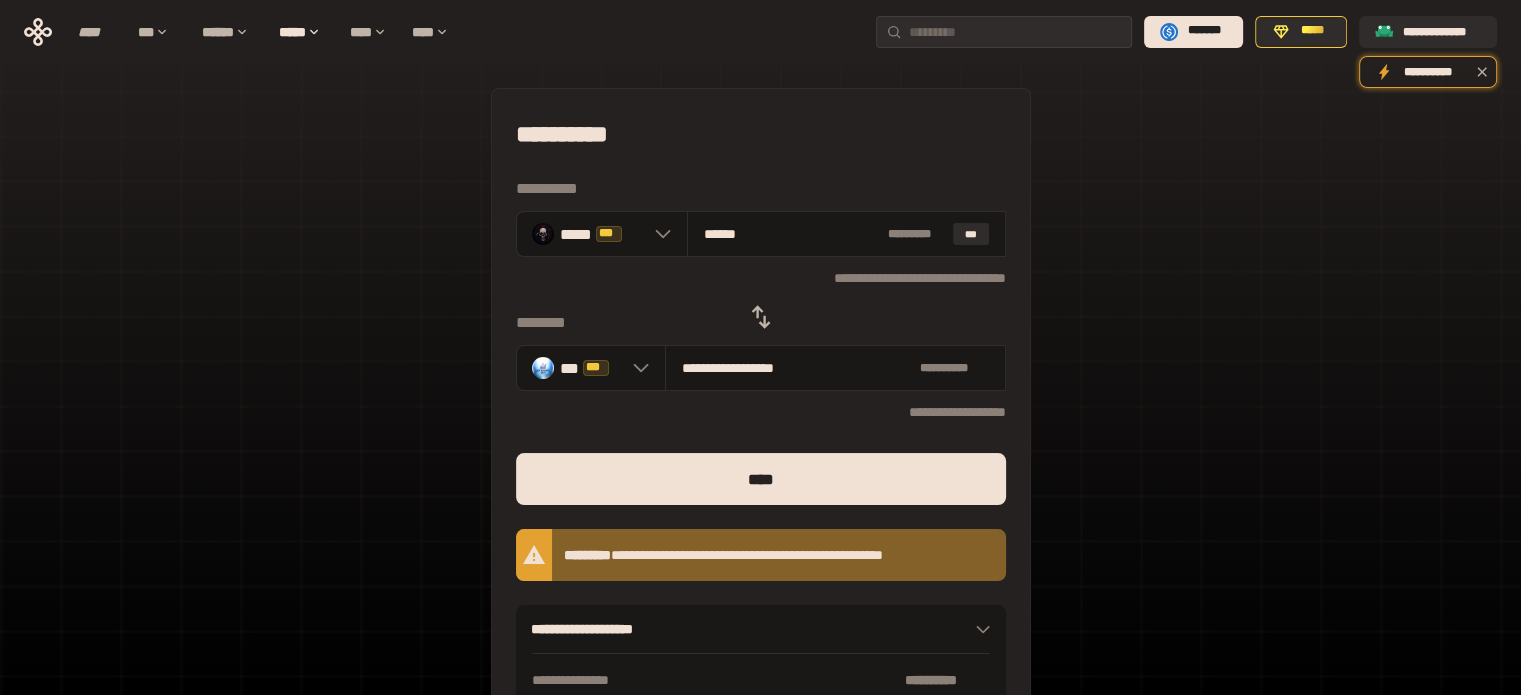 type on "*****" 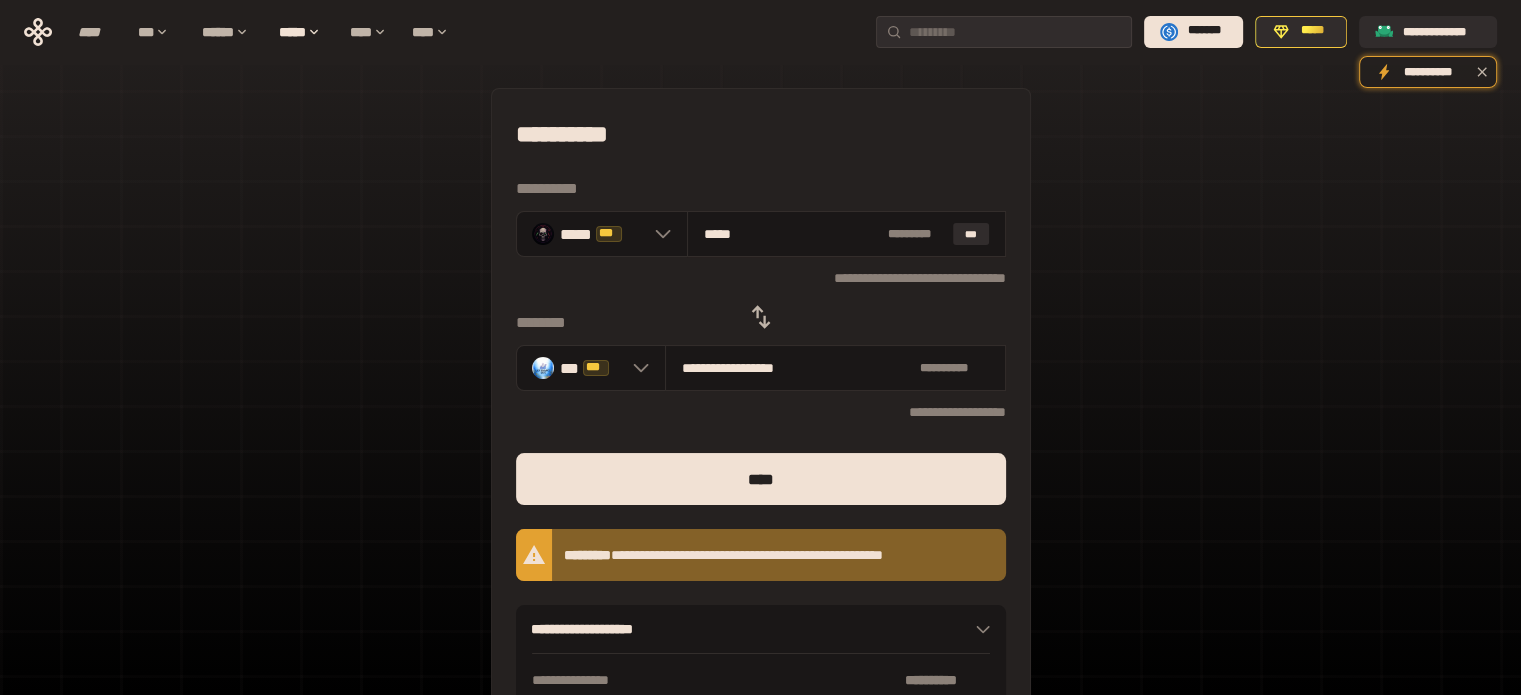 type on "**********" 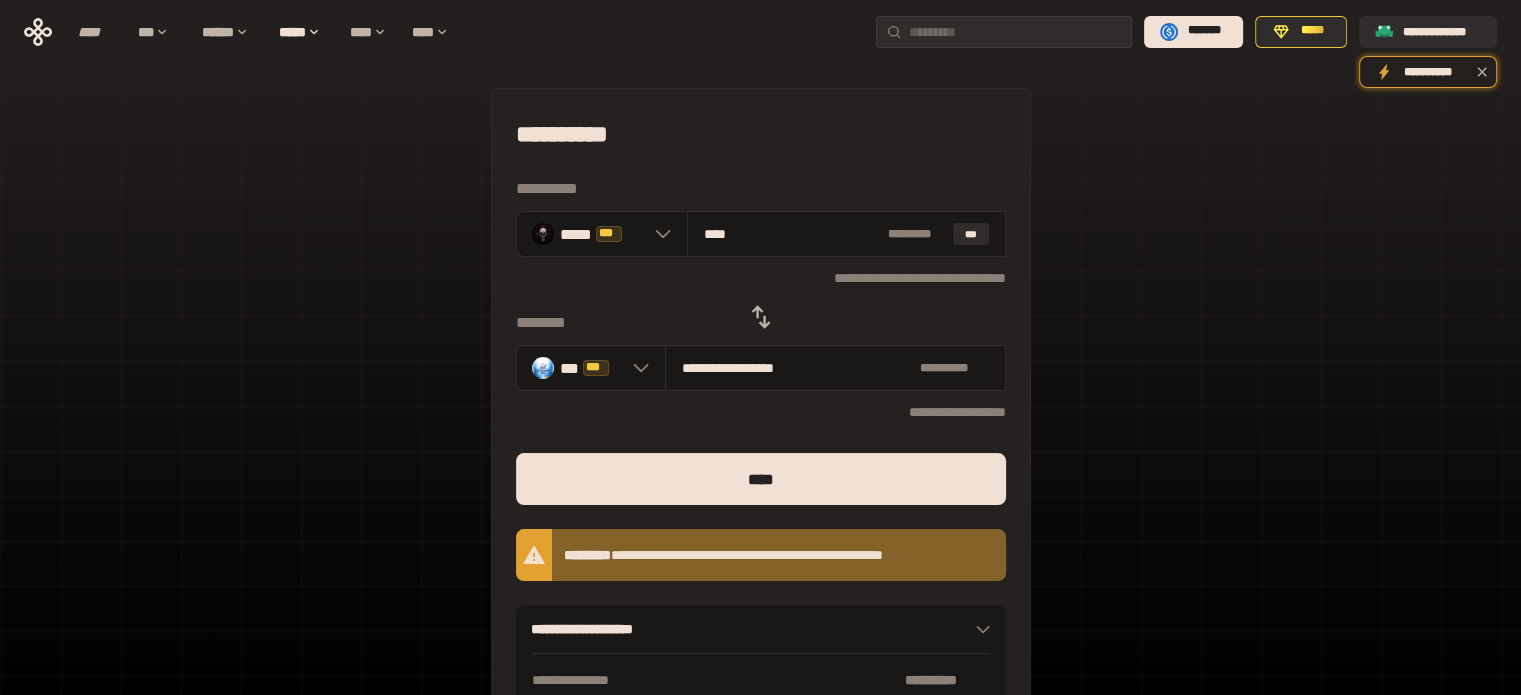 type on "**********" 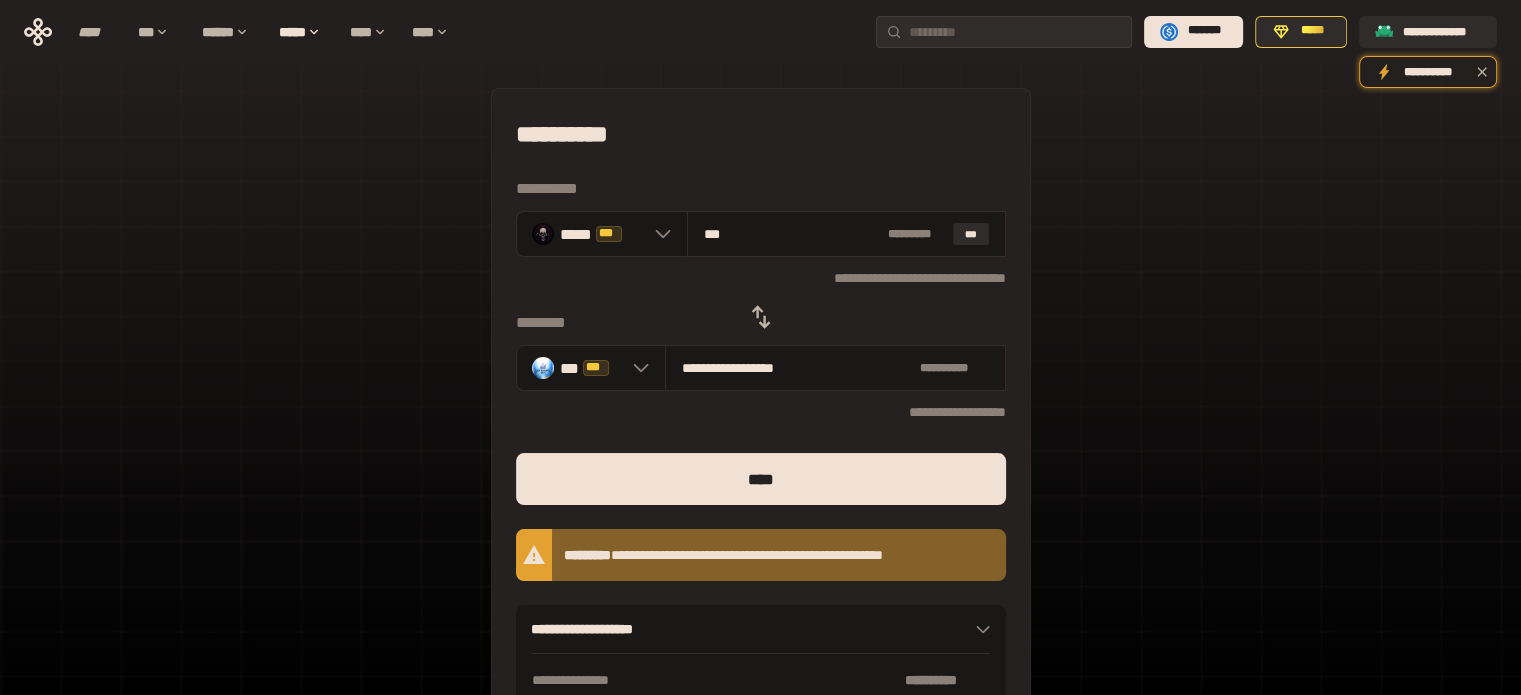 type on "**" 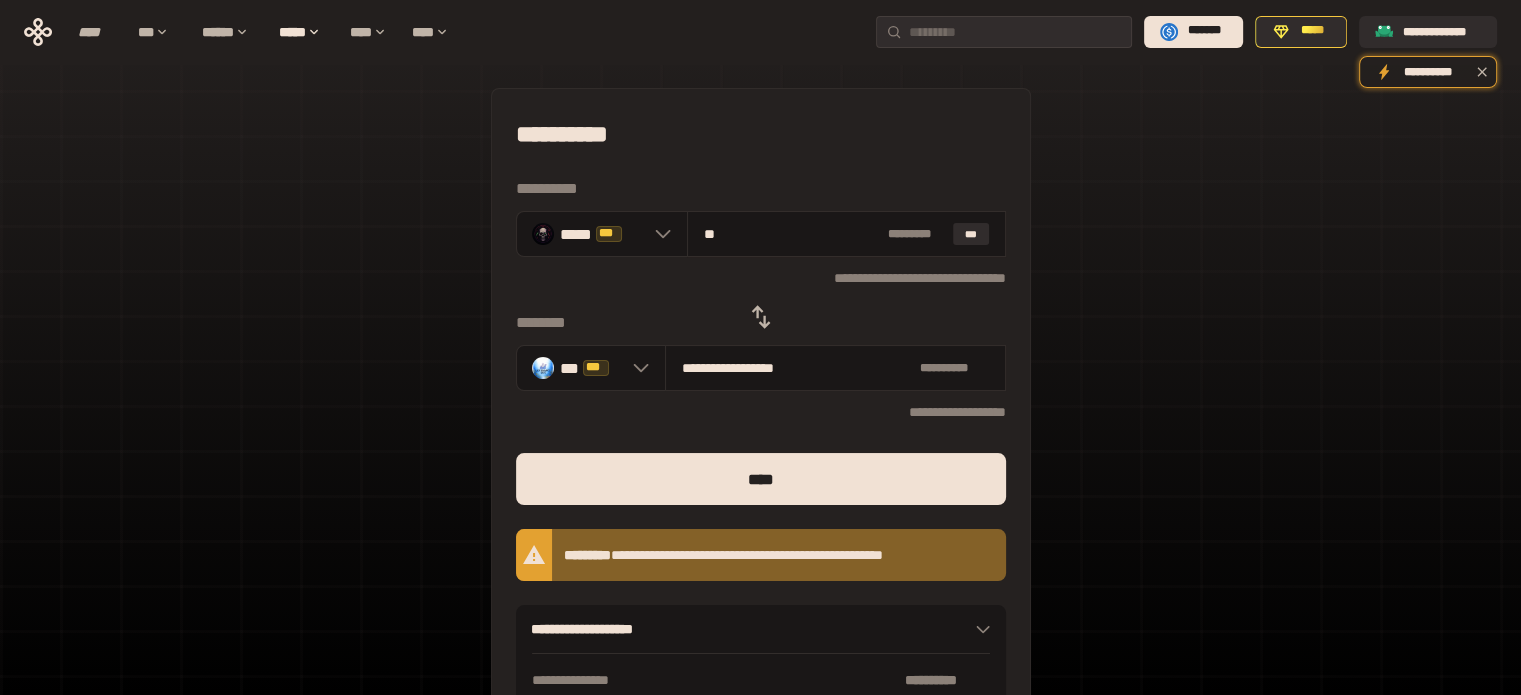 type on "**********" 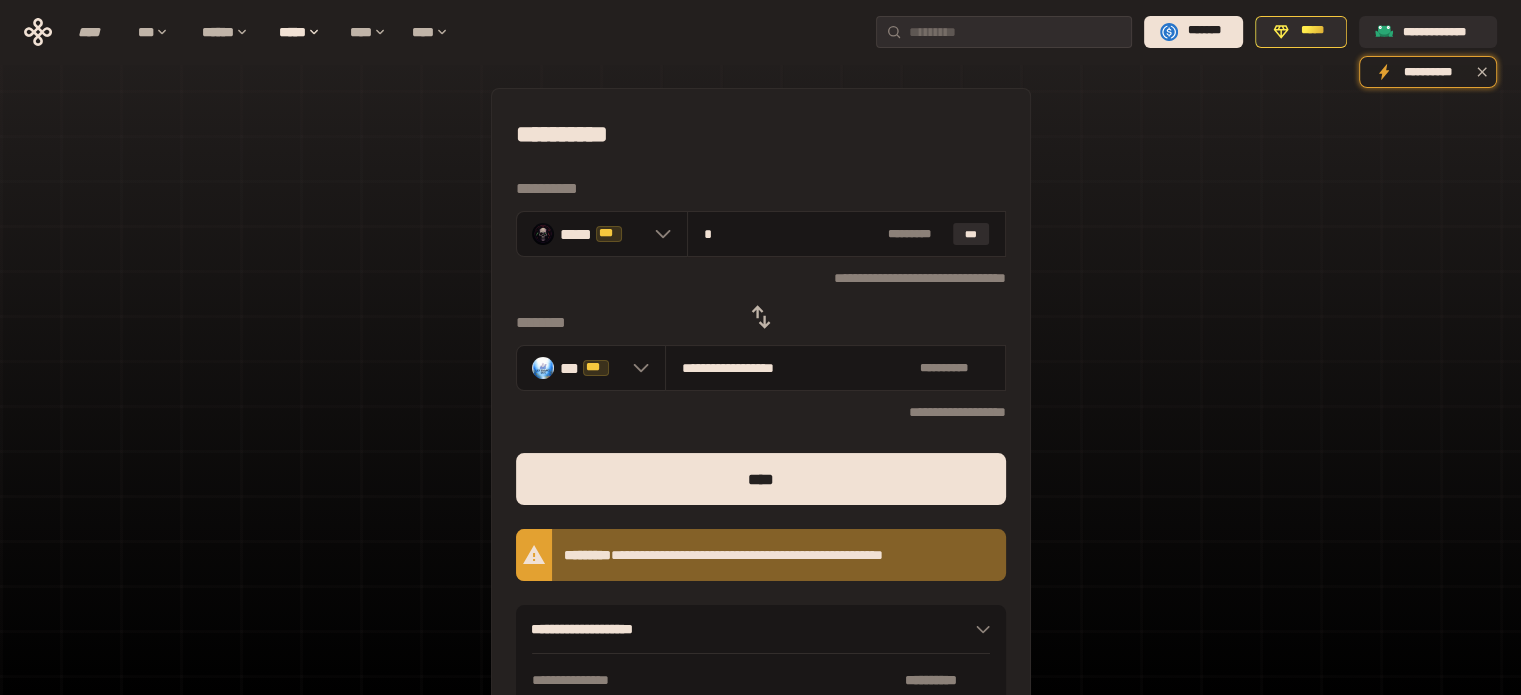 type on "**********" 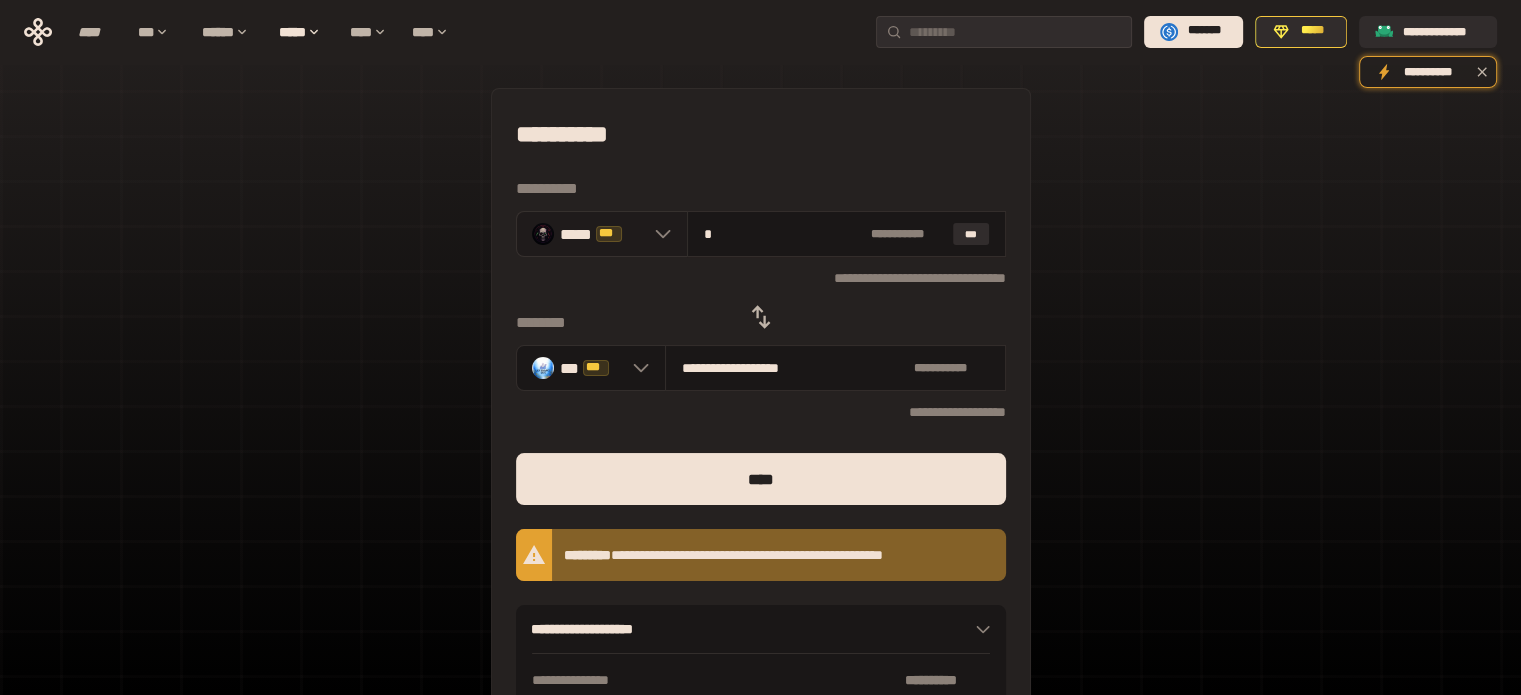type on "*" 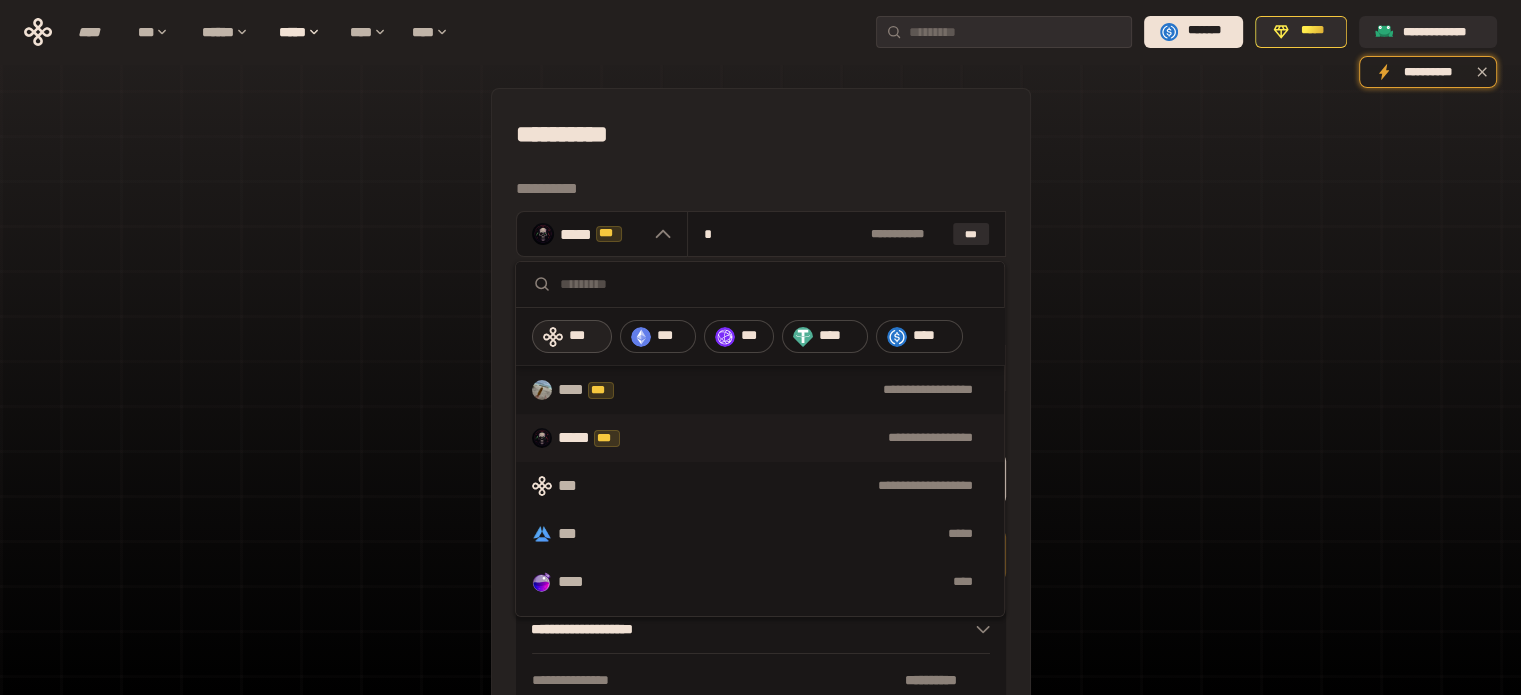 click on "***" at bounding box center (585, 336) 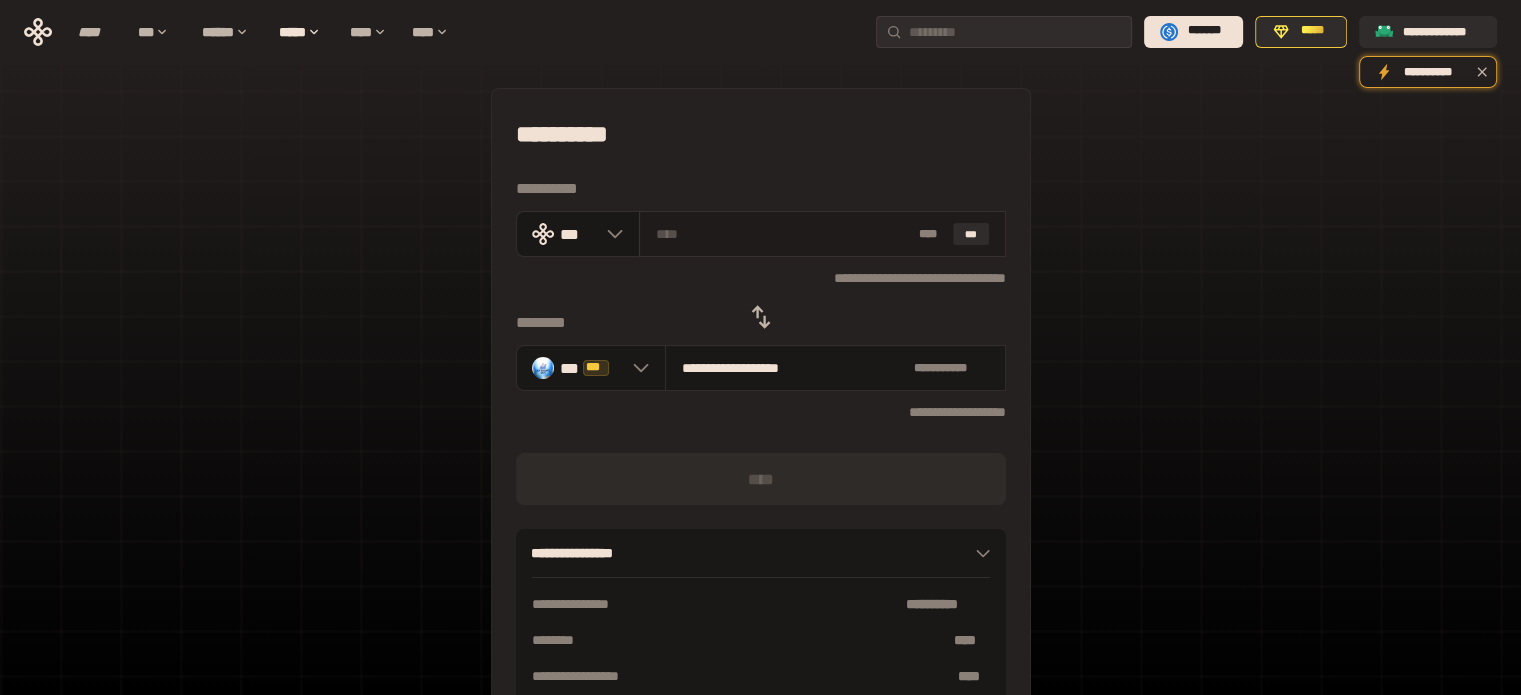 click on "* ** ***" at bounding box center (822, 234) 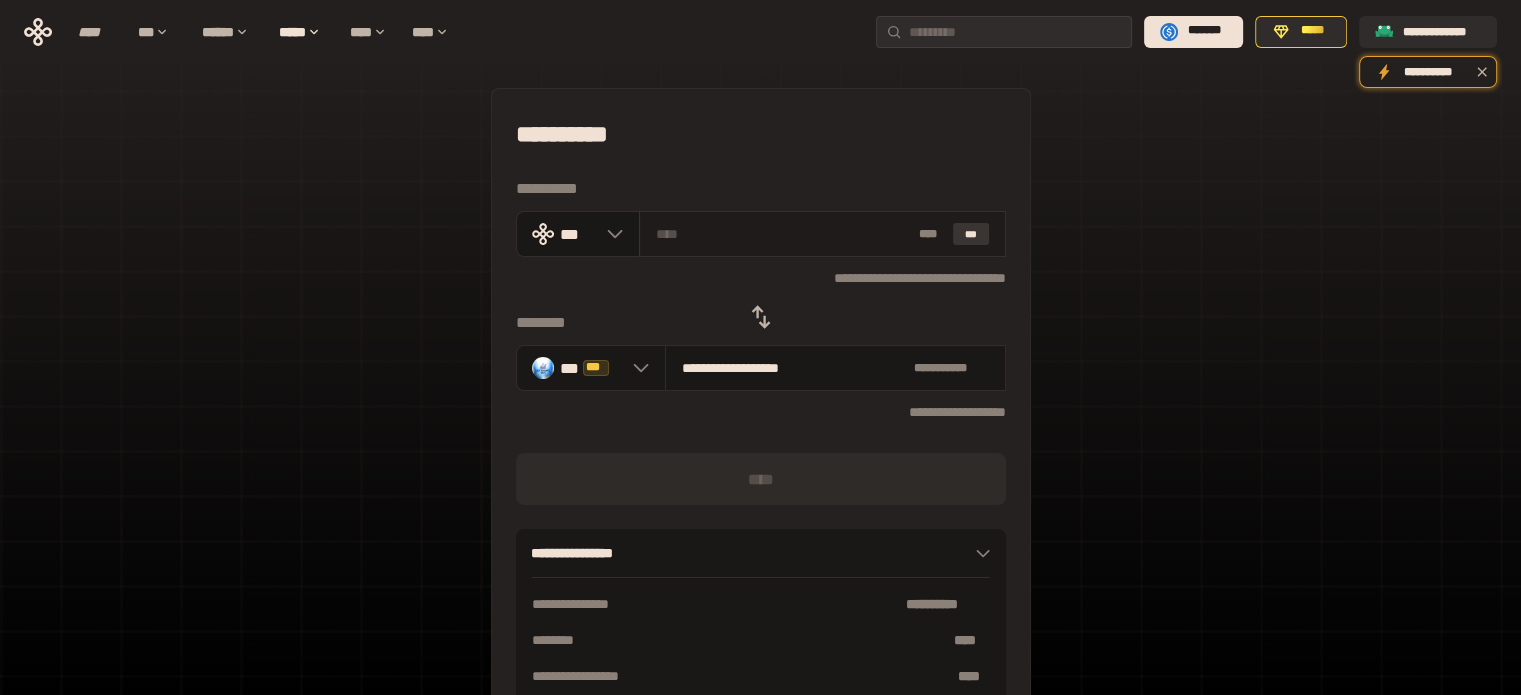 click on "***" at bounding box center [971, 234] 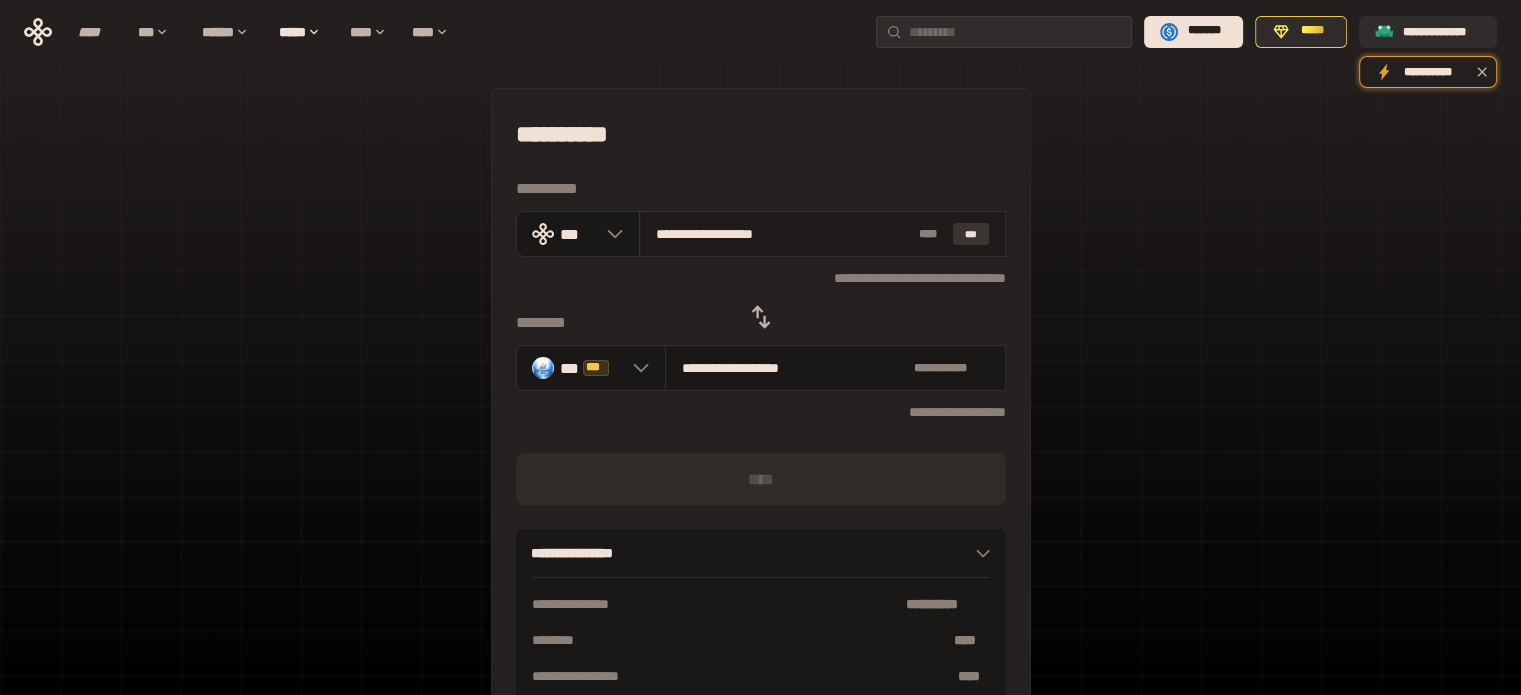 type on "**********" 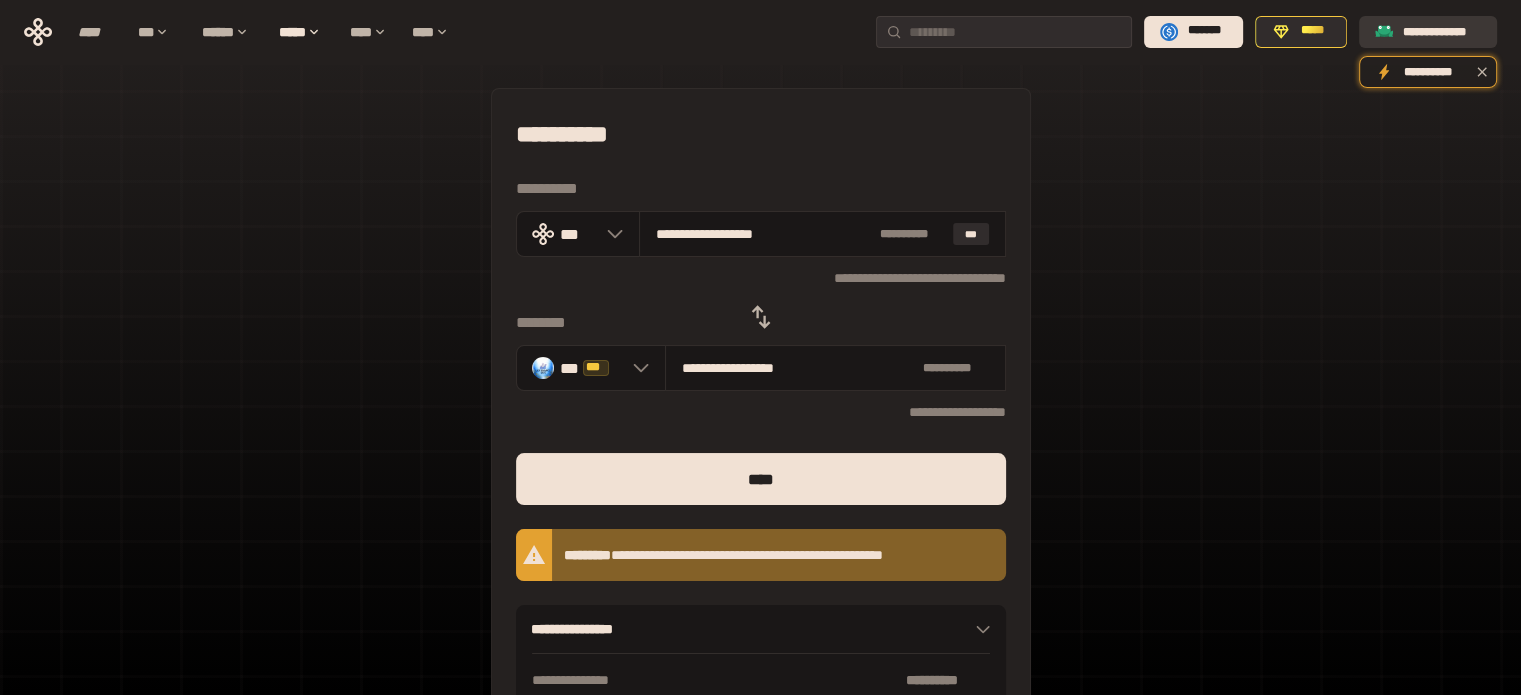 click on "**********" at bounding box center [1442, 31] 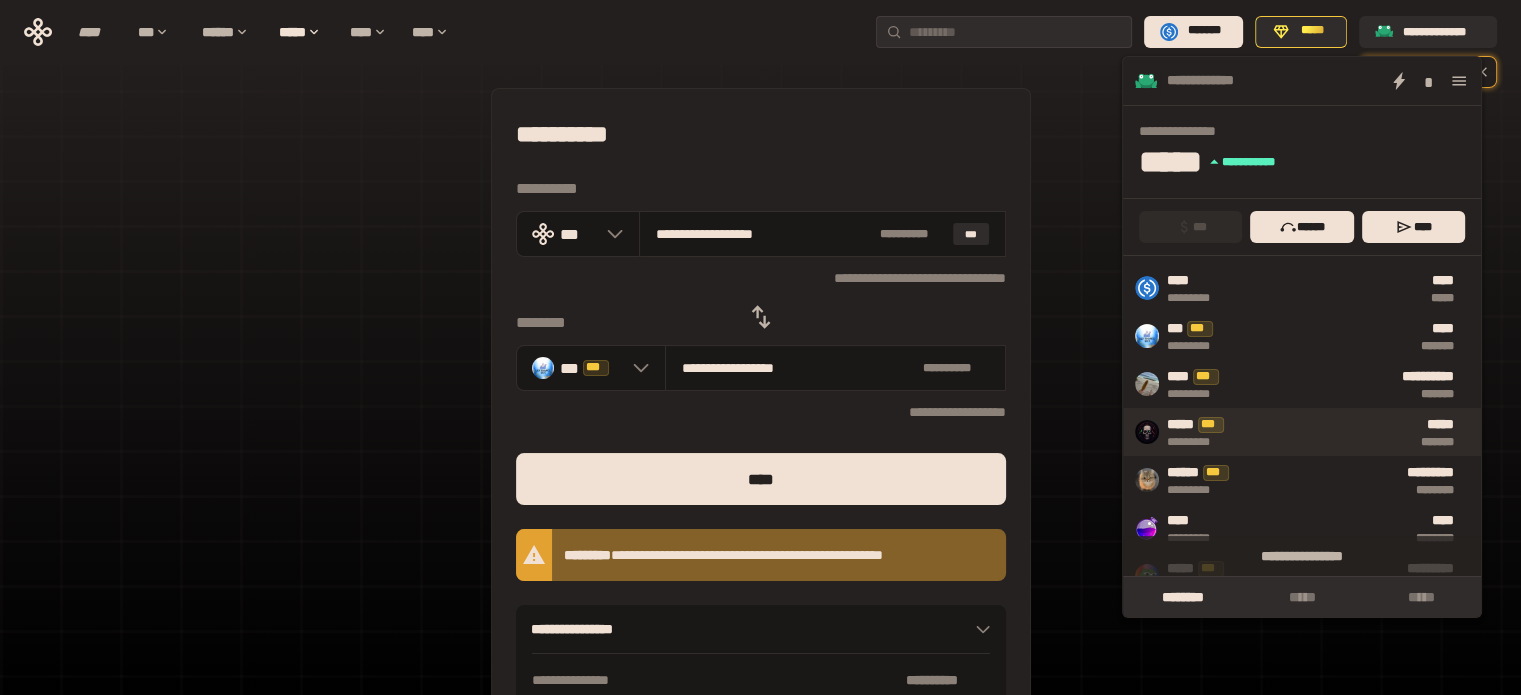 click on "***** *******" at bounding box center [1353, 432] 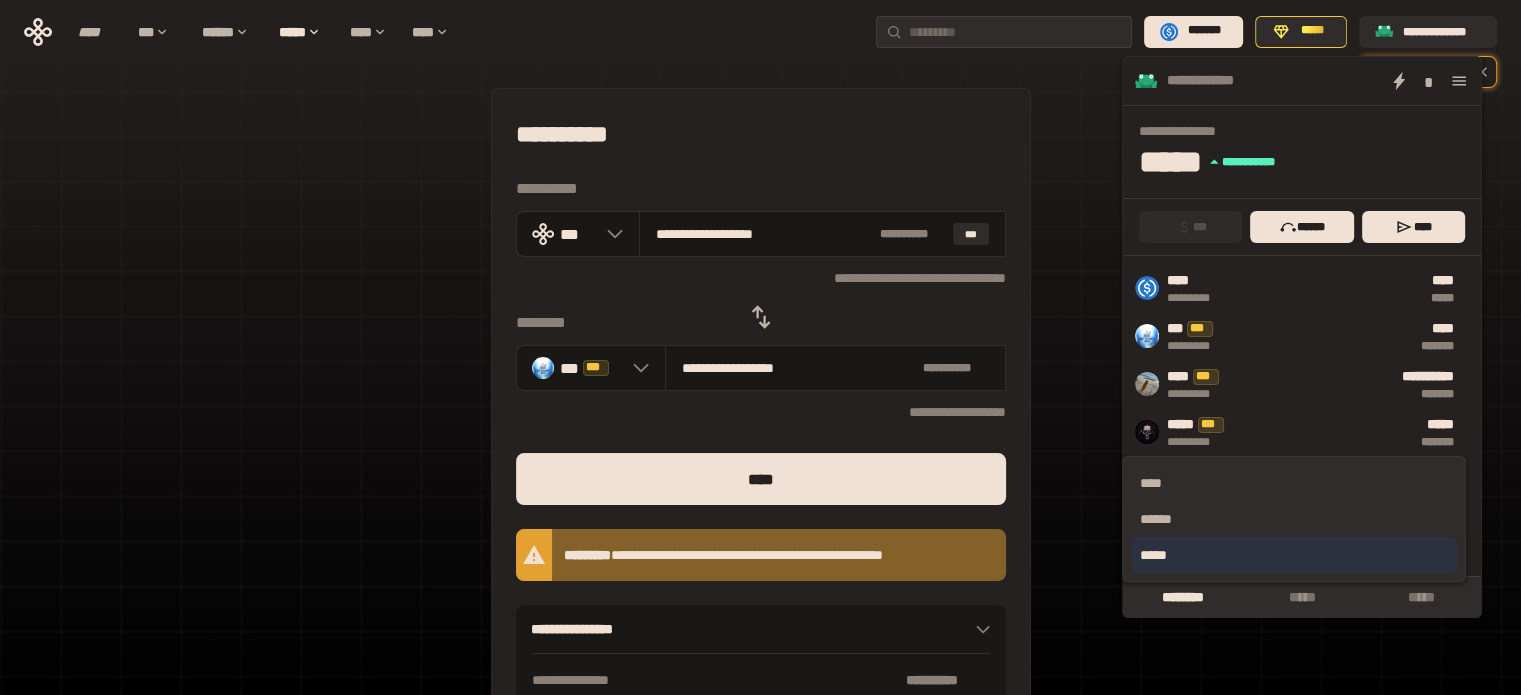 click on "*****" at bounding box center (1293, 555) 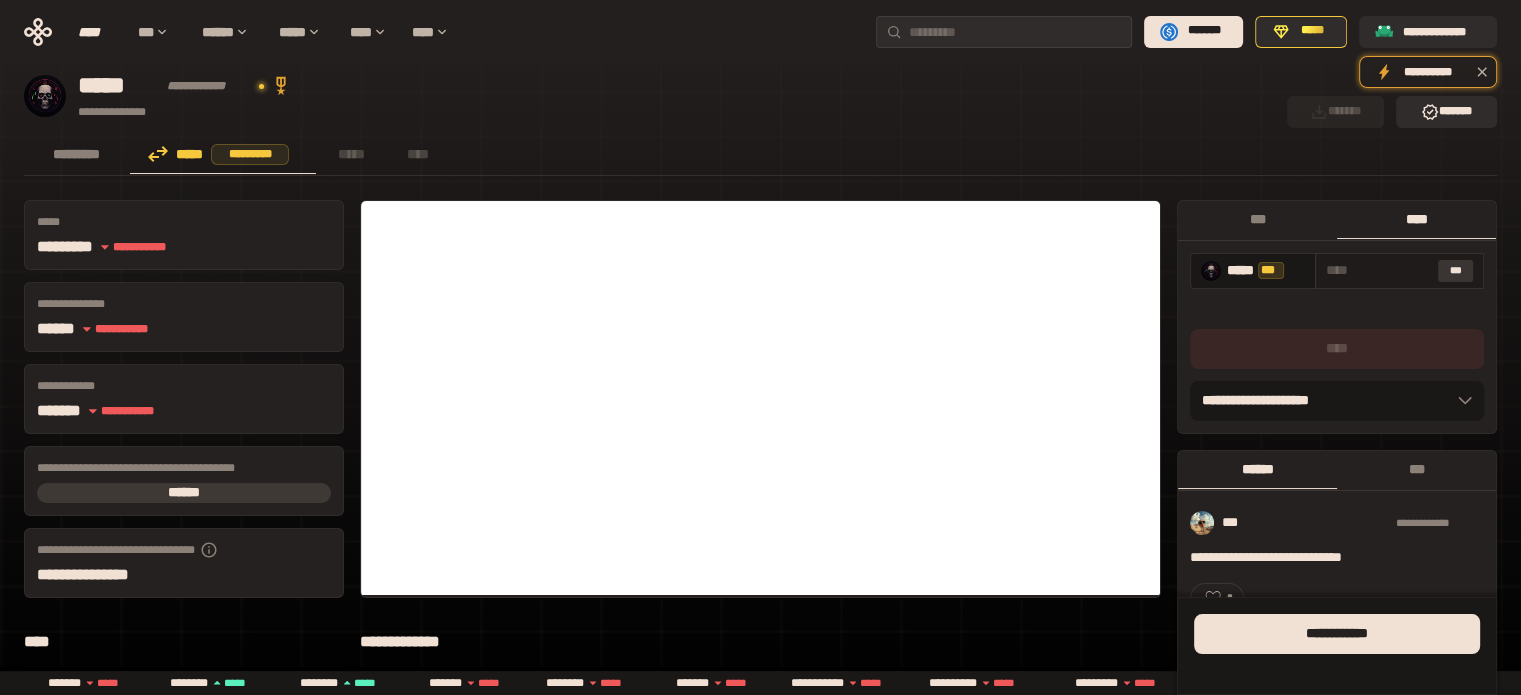 click on "***" at bounding box center (1456, 271) 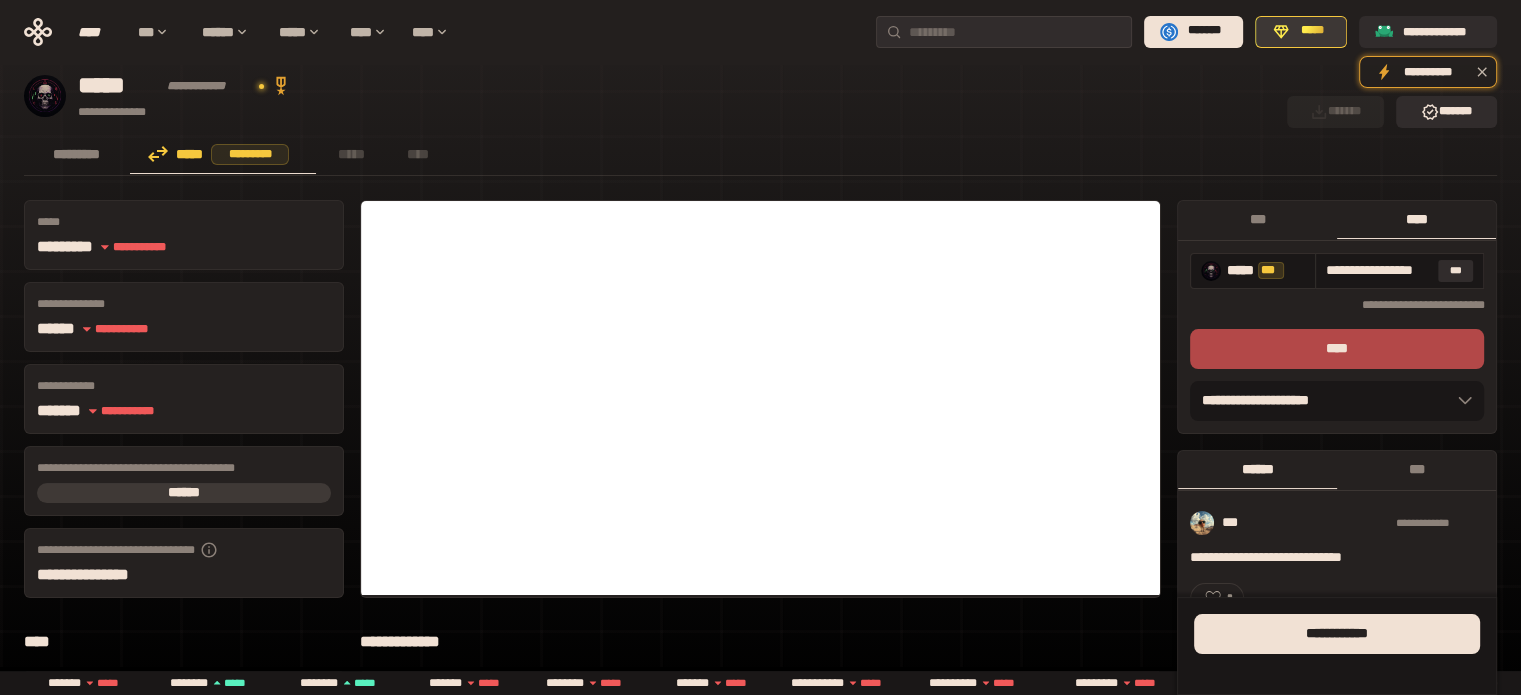 click on "*****" at bounding box center [1301, 32] 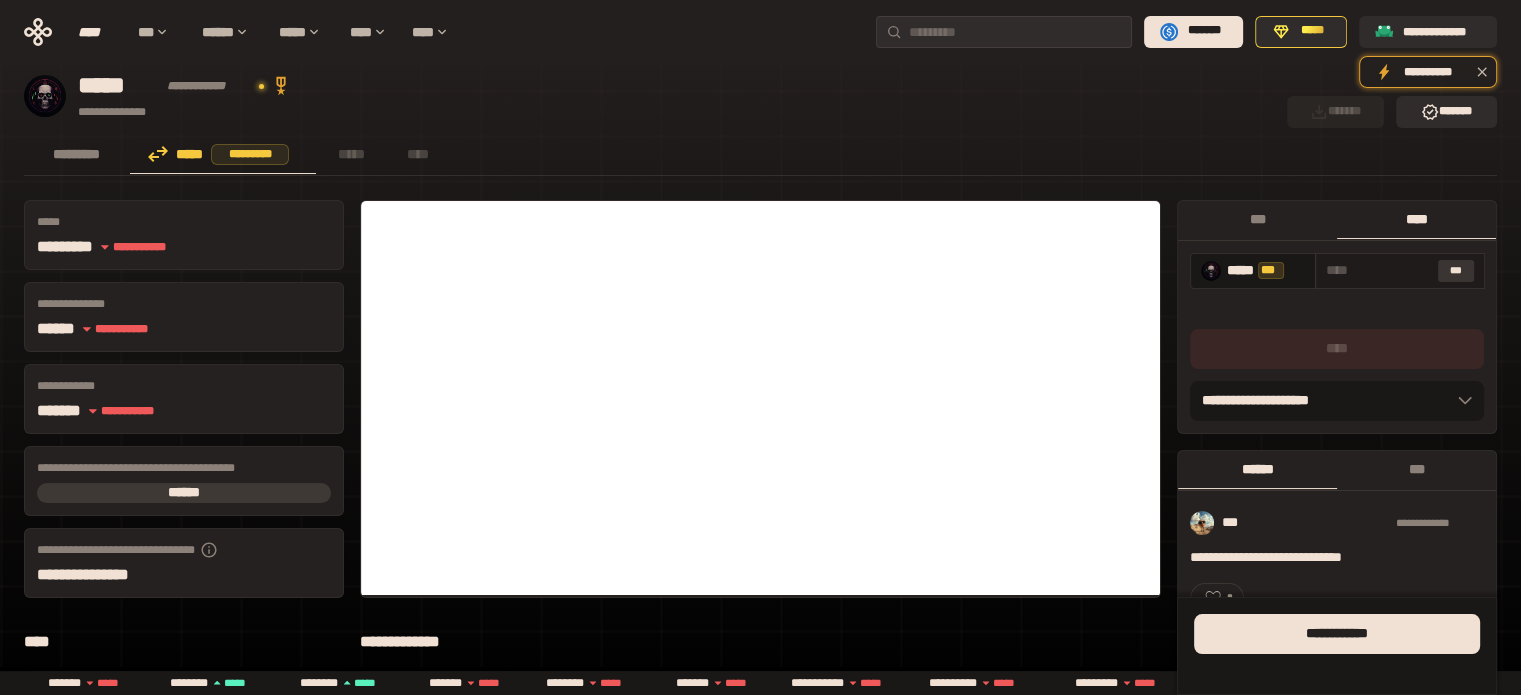 click on "***" at bounding box center [1456, 271] 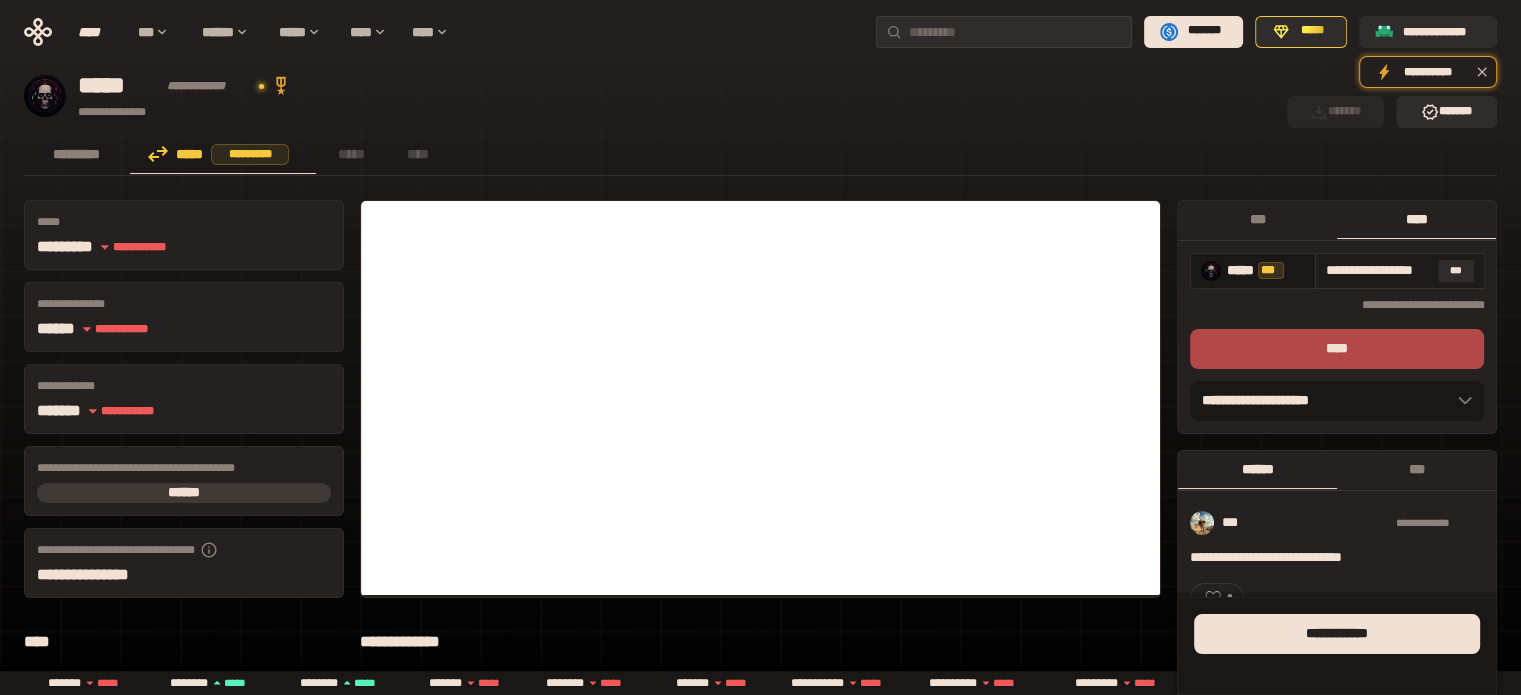 click on "**********" at bounding box center (1378, 270) 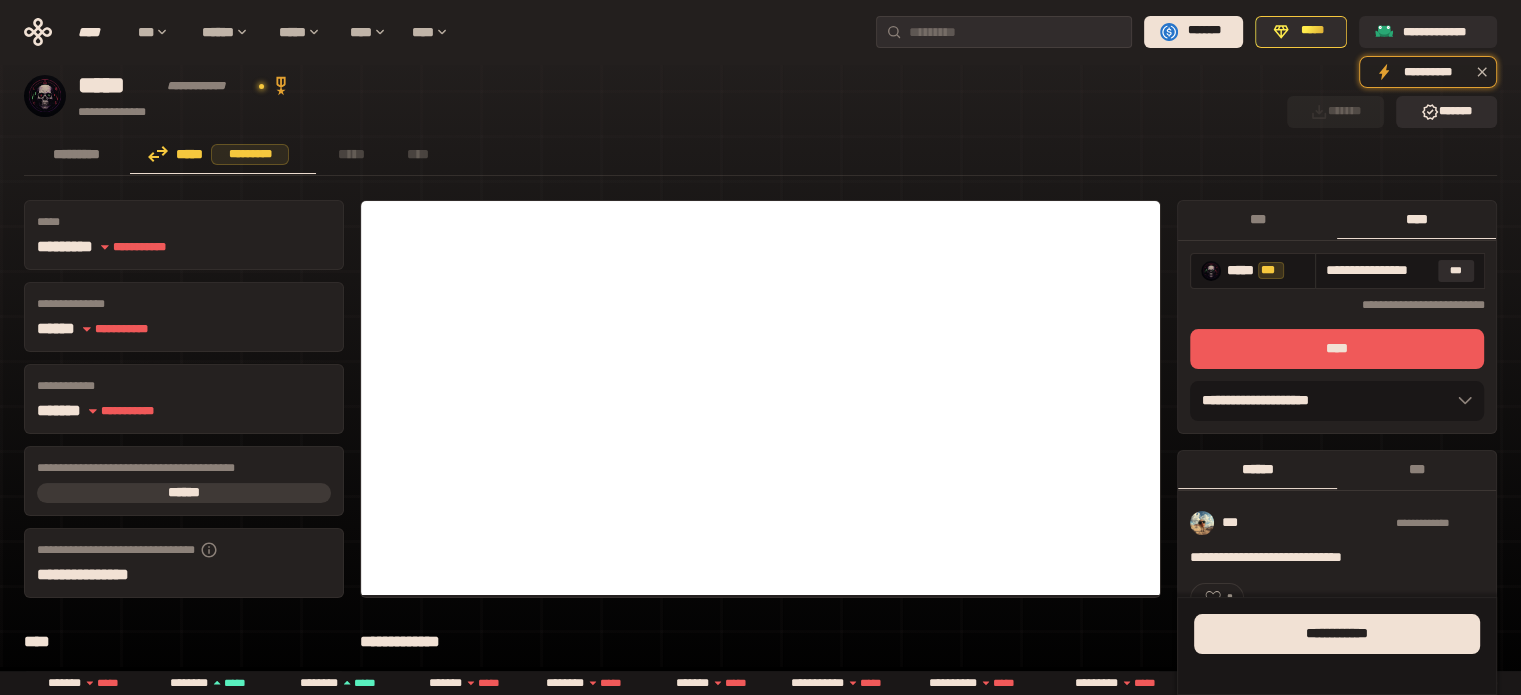 type on "**********" 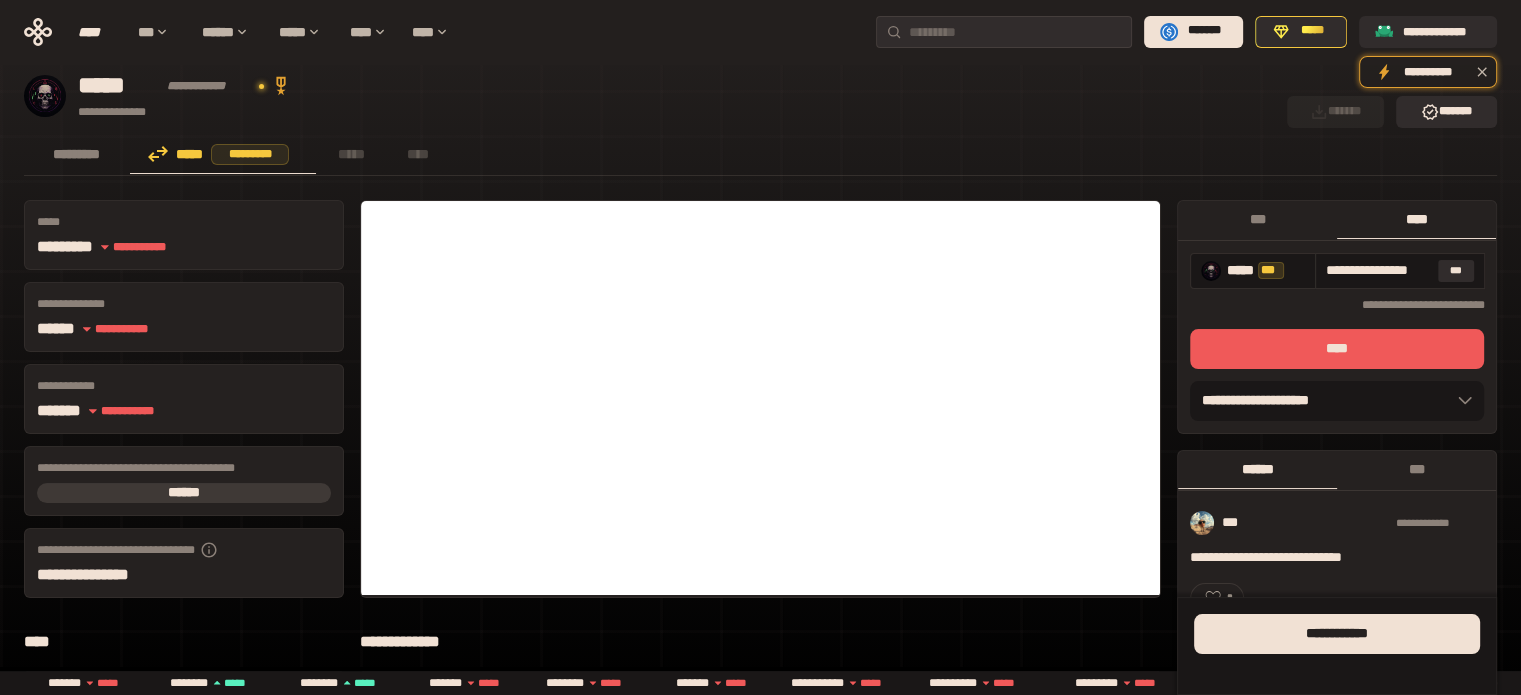 click on "****" at bounding box center [1337, 349] 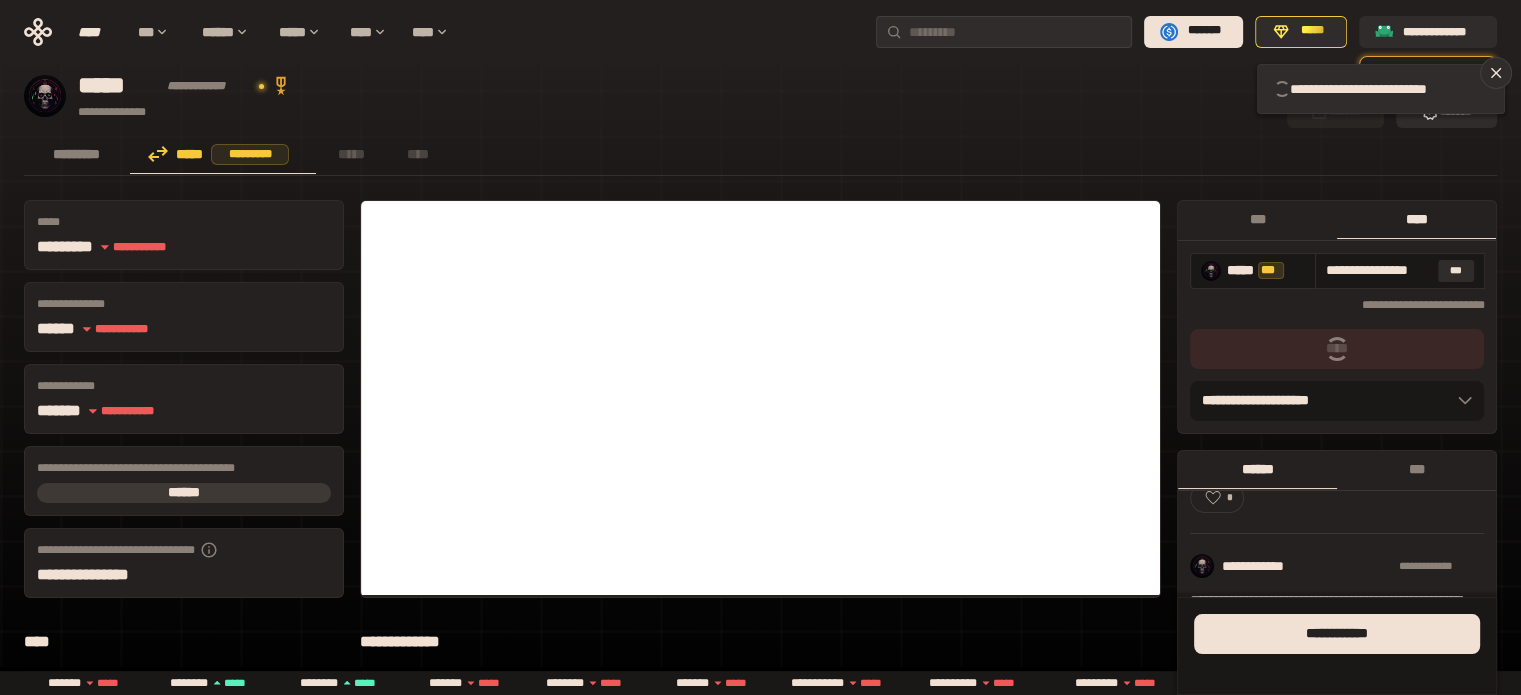 scroll, scrollTop: 200, scrollLeft: 0, axis: vertical 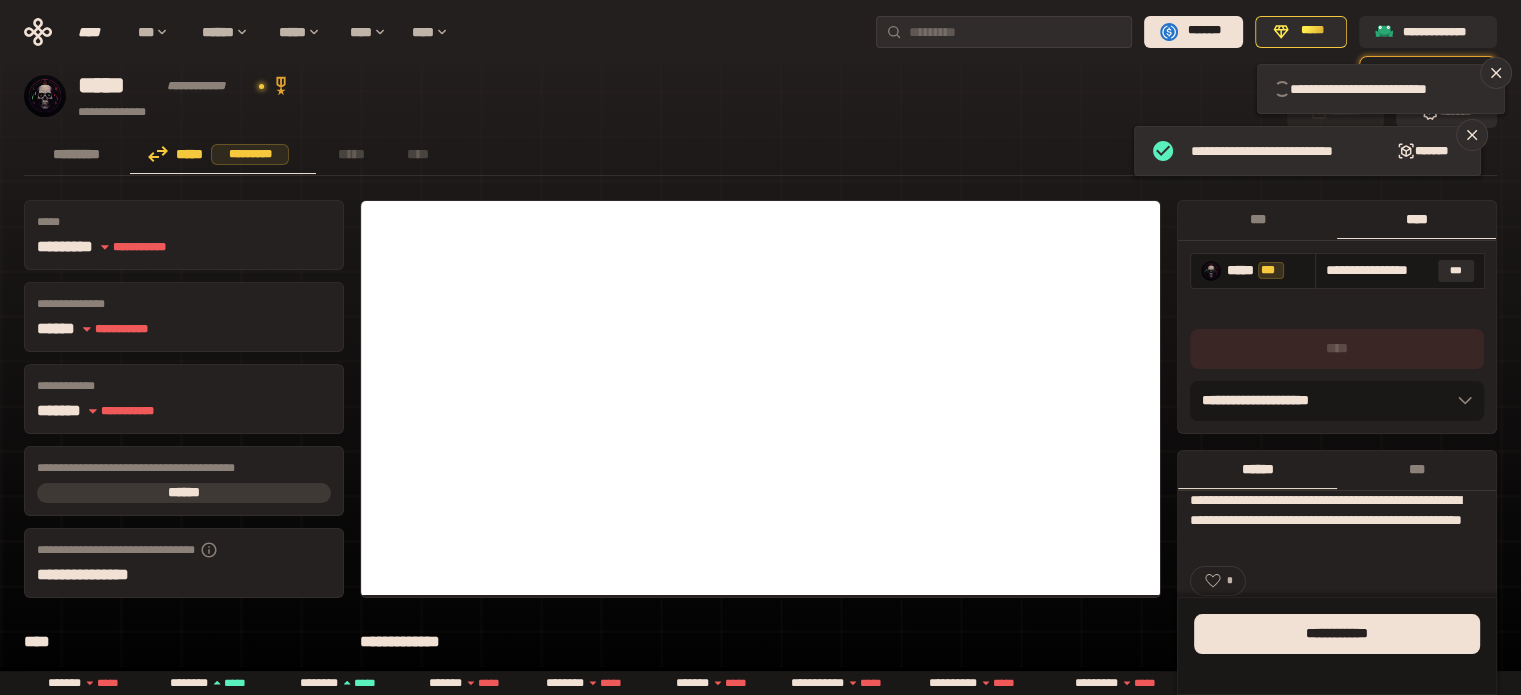 type 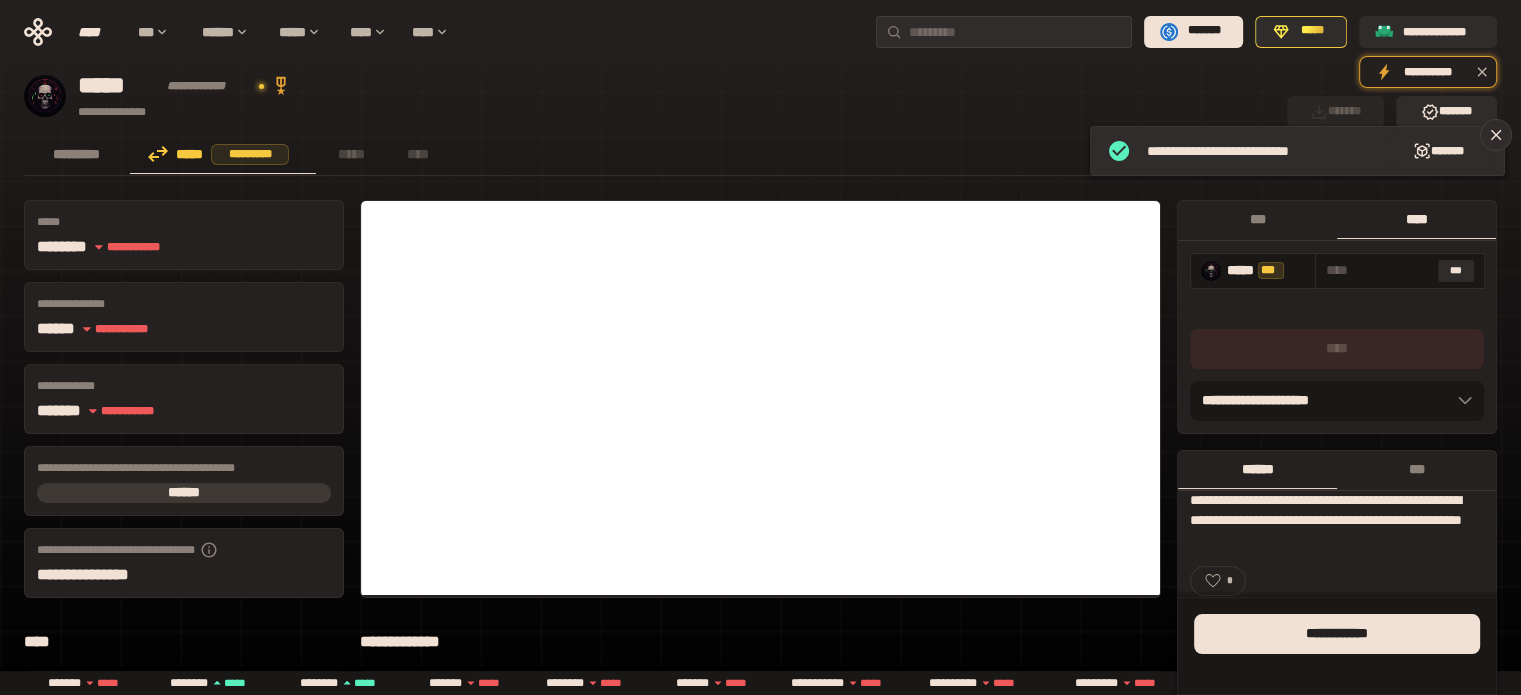 scroll, scrollTop: 231, scrollLeft: 0, axis: vertical 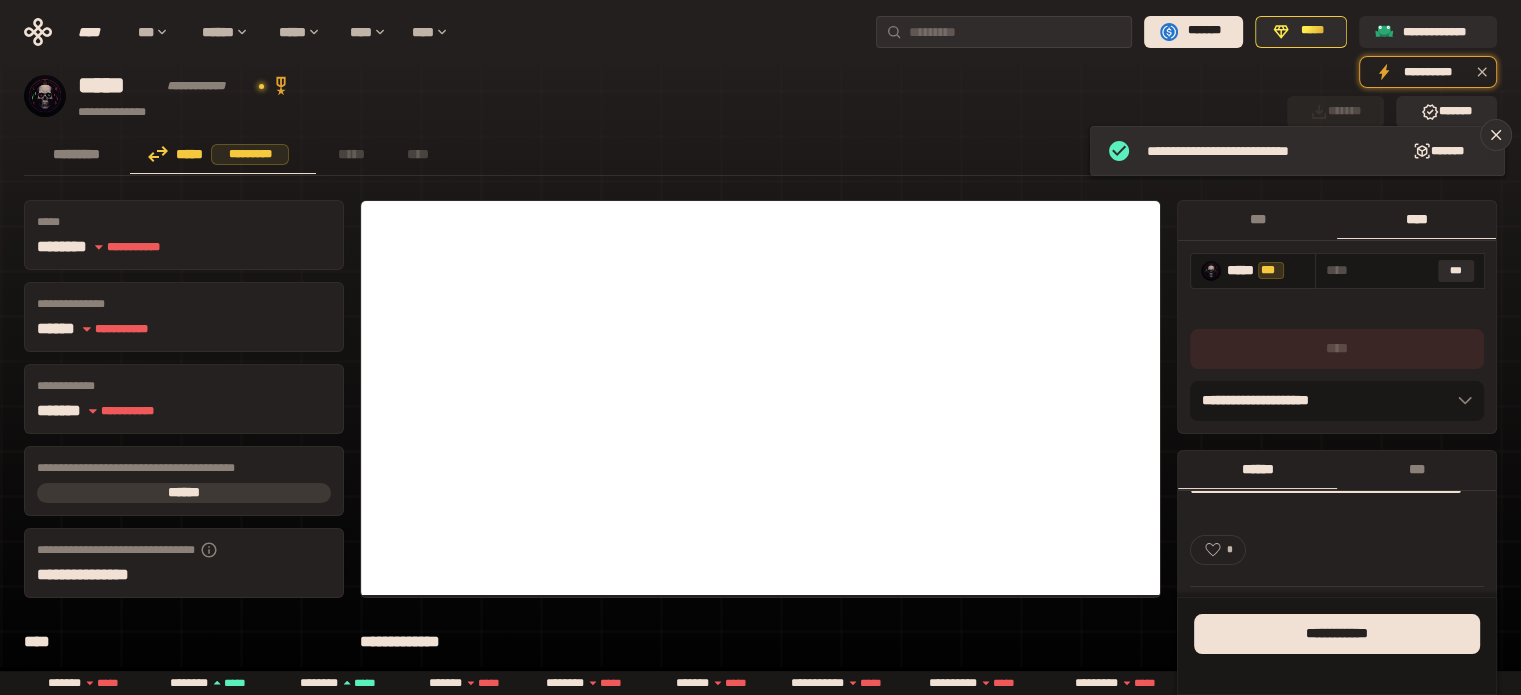 click 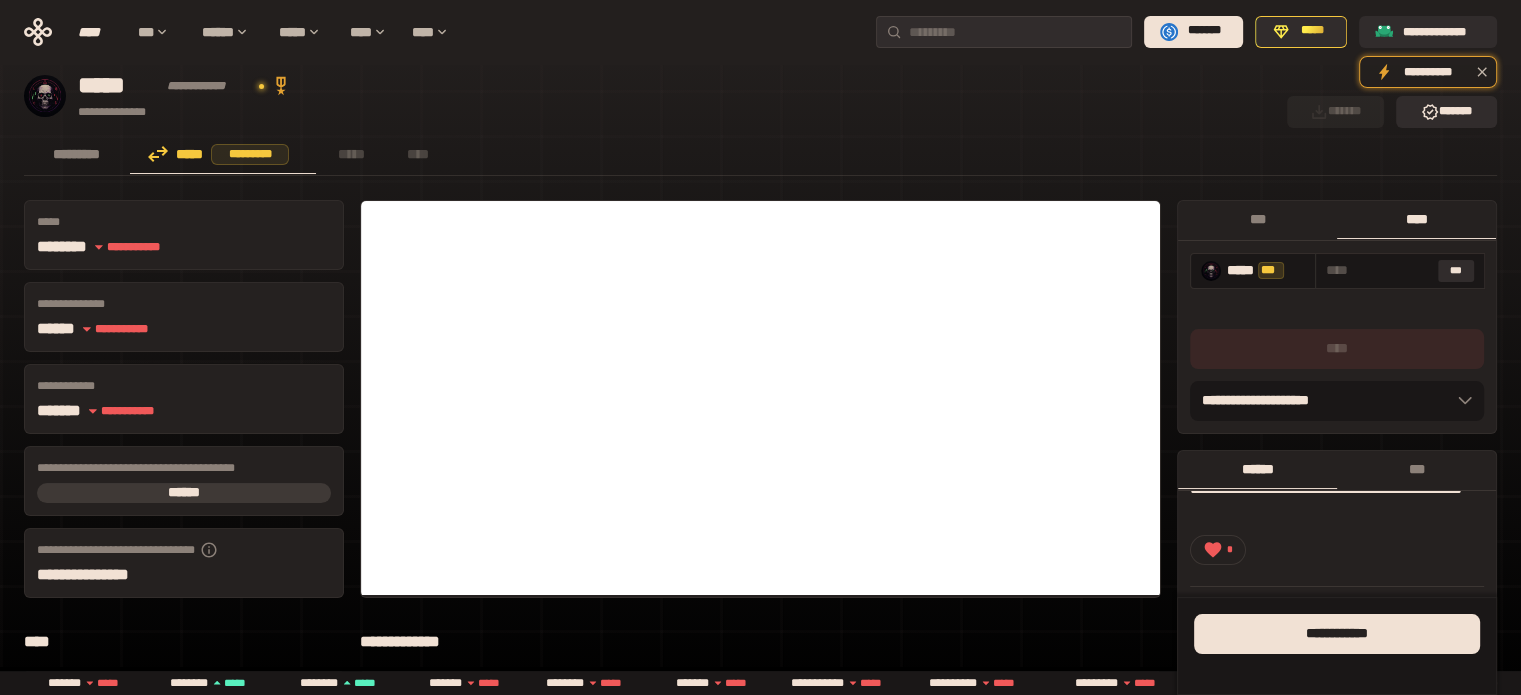 scroll, scrollTop: 200, scrollLeft: 0, axis: vertical 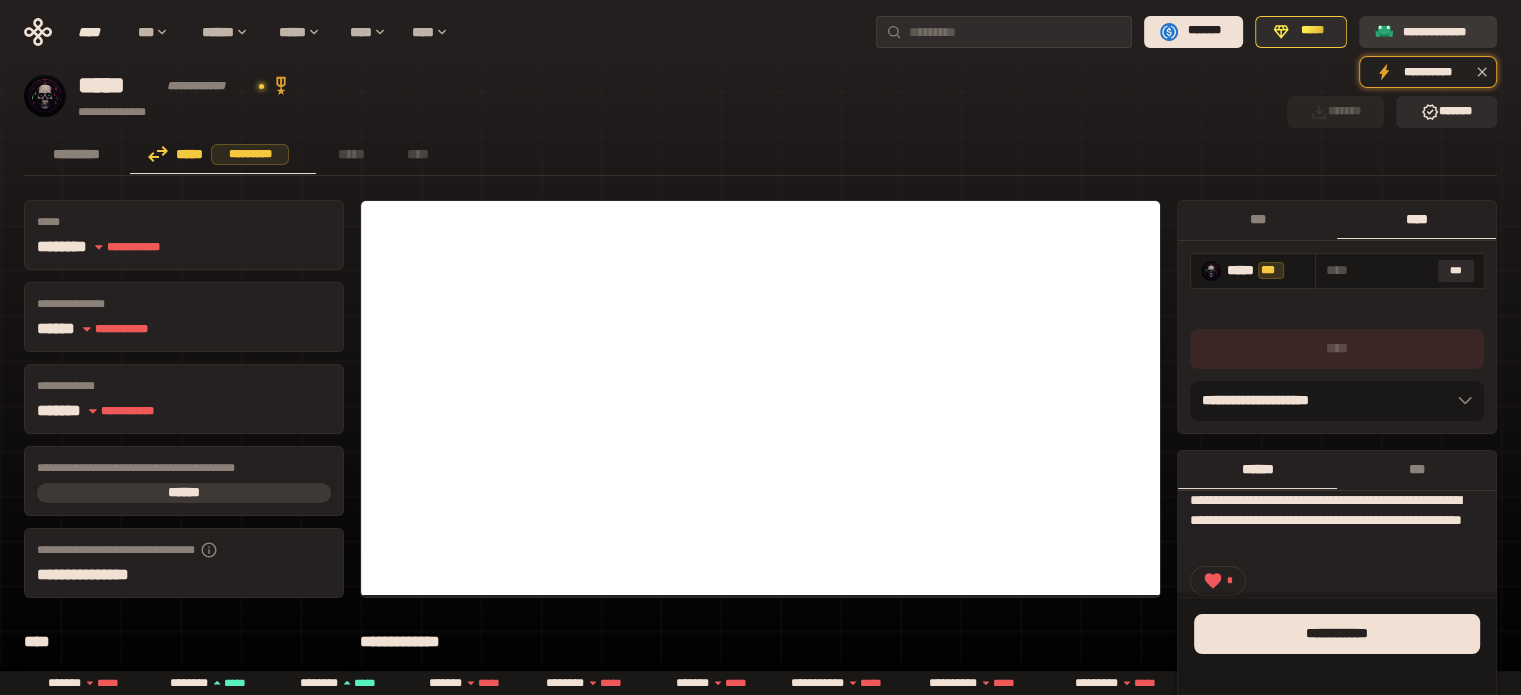 click on "**********" at bounding box center (1442, 31) 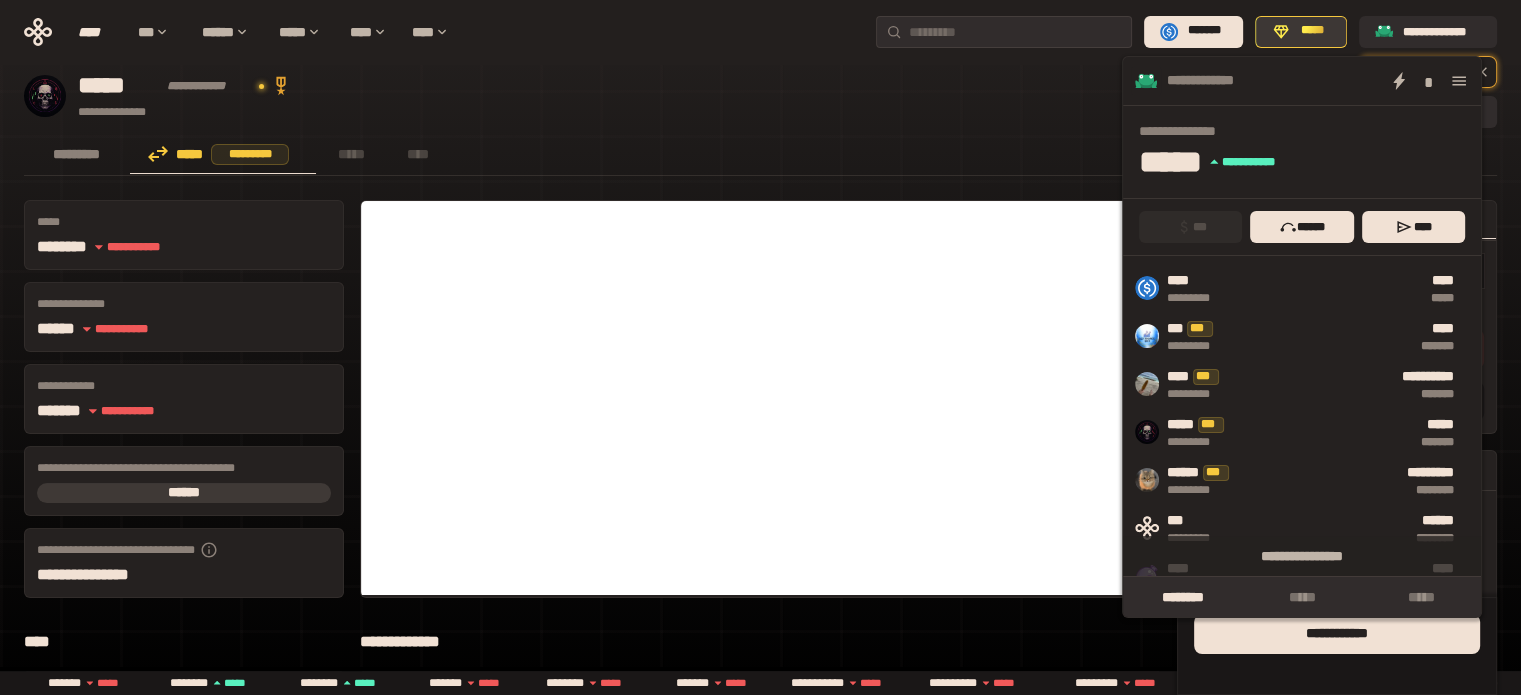 click on "*****" at bounding box center (1312, 31) 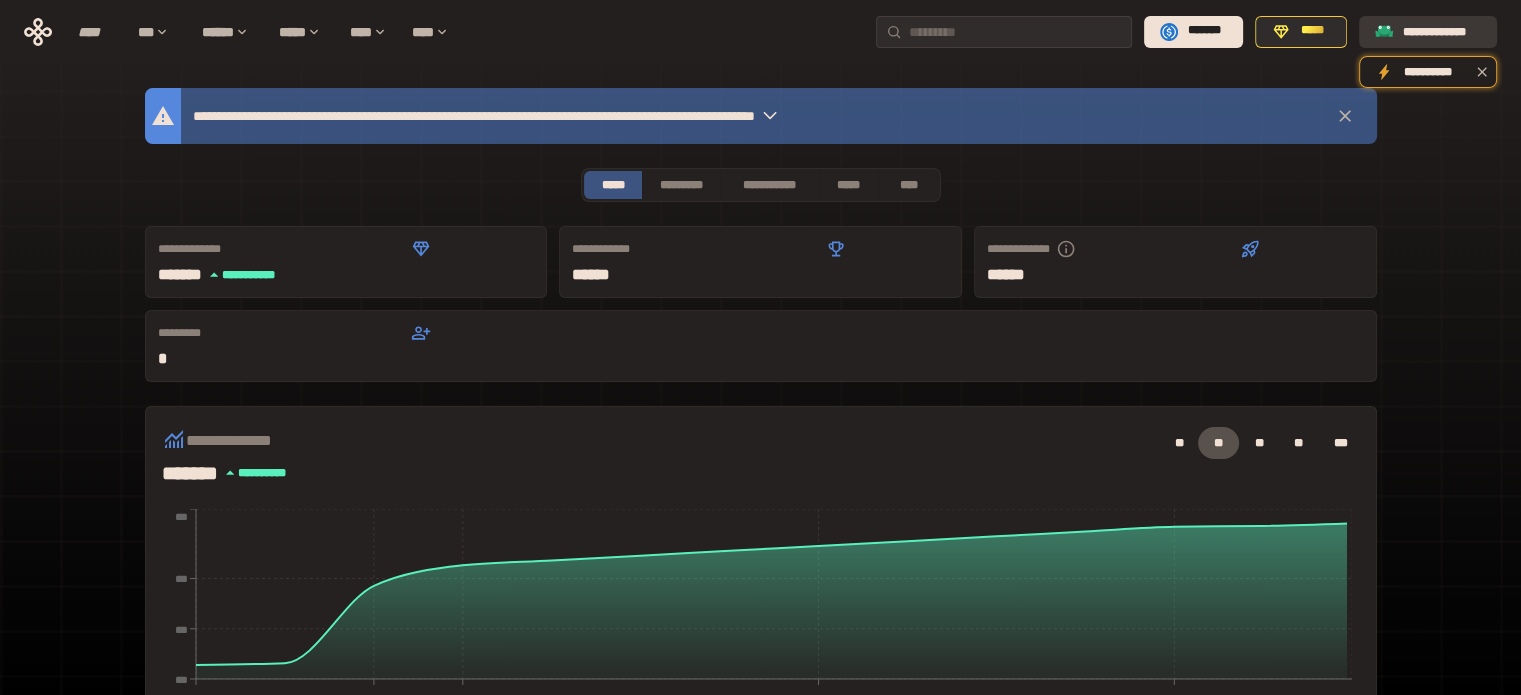 click on "**********" at bounding box center [1428, 32] 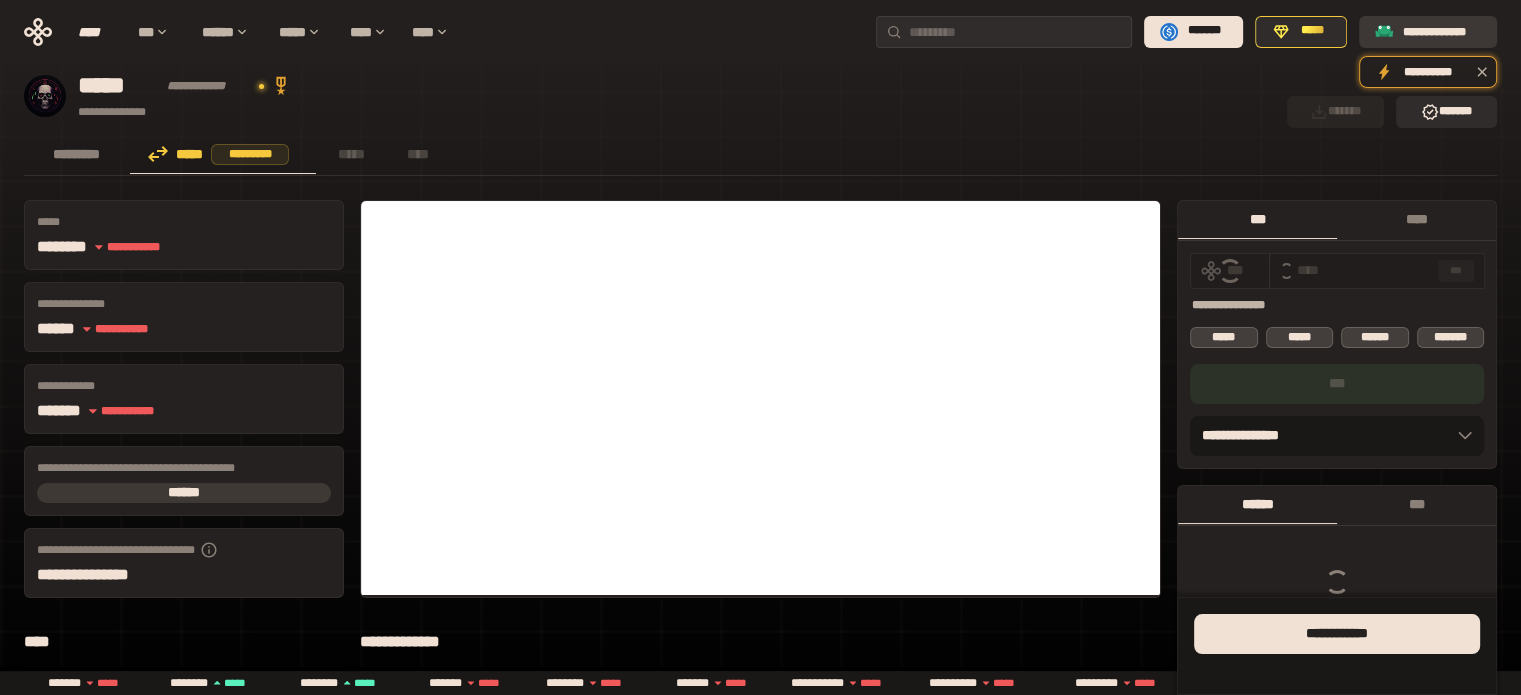 click on "**********" at bounding box center [1442, 31] 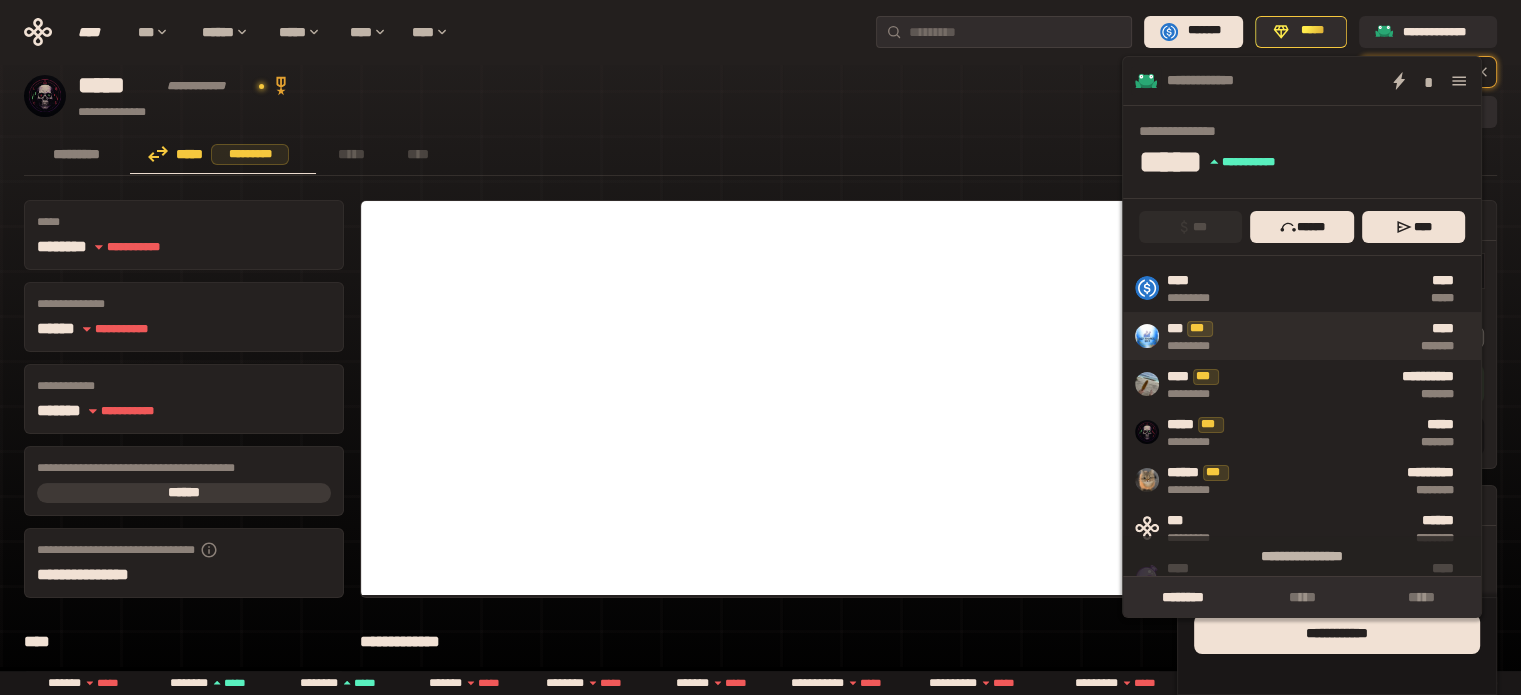 click on "*******" at bounding box center (1346, 346) 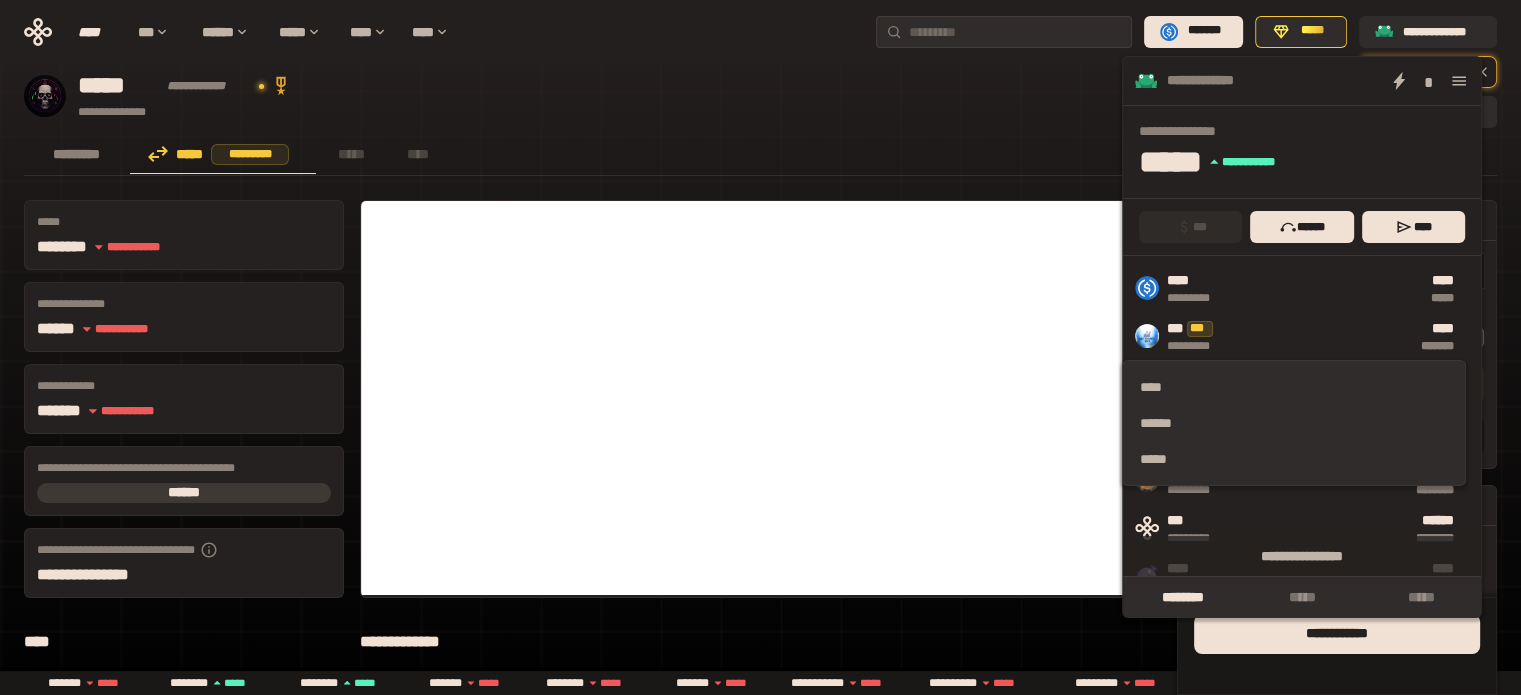 drag, startPoint x: 1293, startPoint y: 463, endPoint x: 1427, endPoint y: 211, distance: 285.412 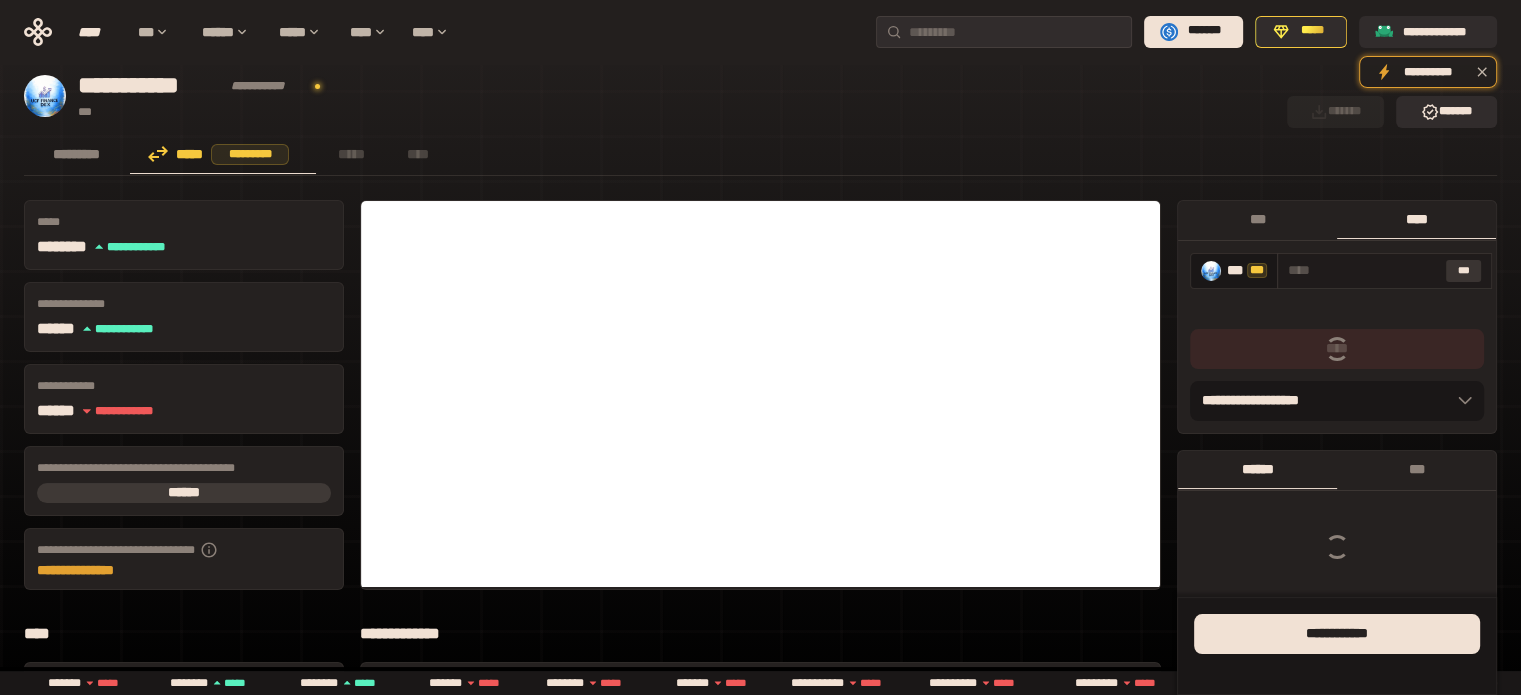 click on "***" at bounding box center [1464, 271] 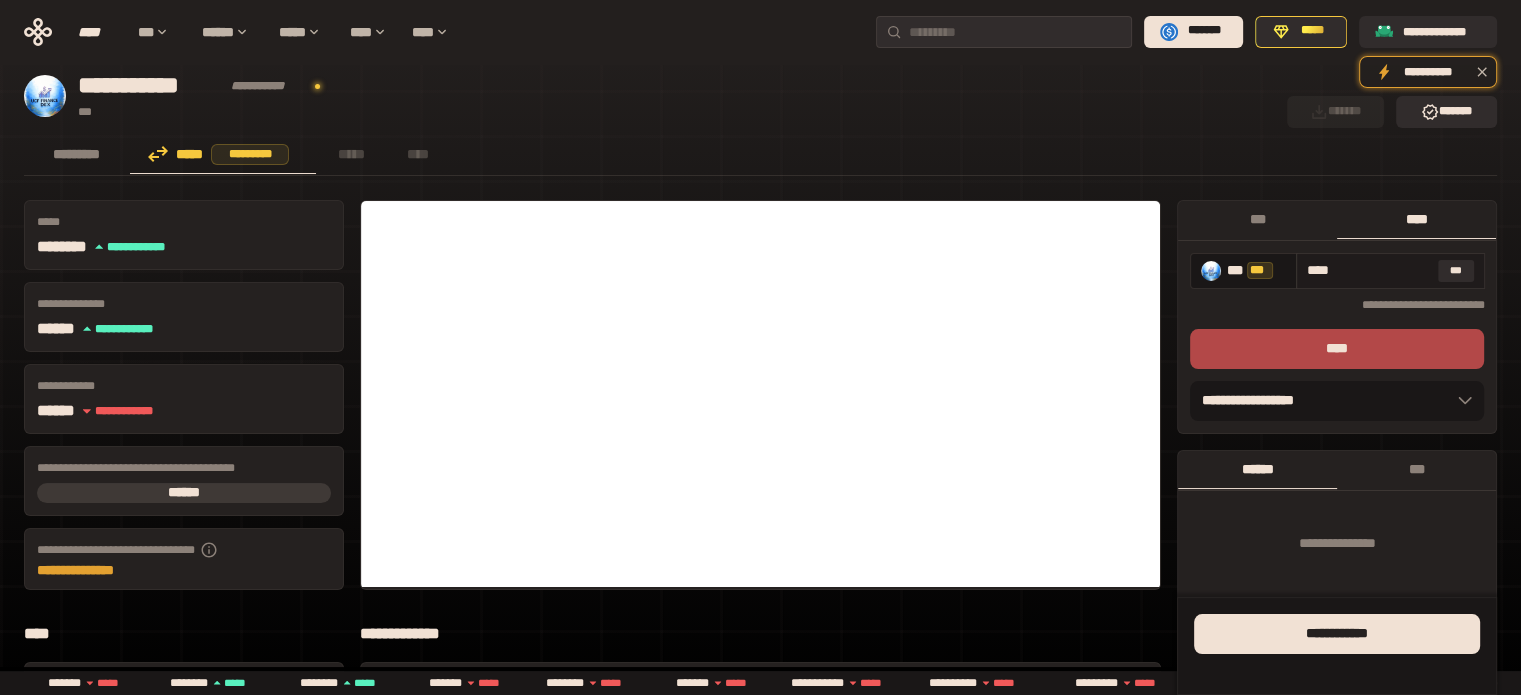 click on "****" at bounding box center [1368, 270] 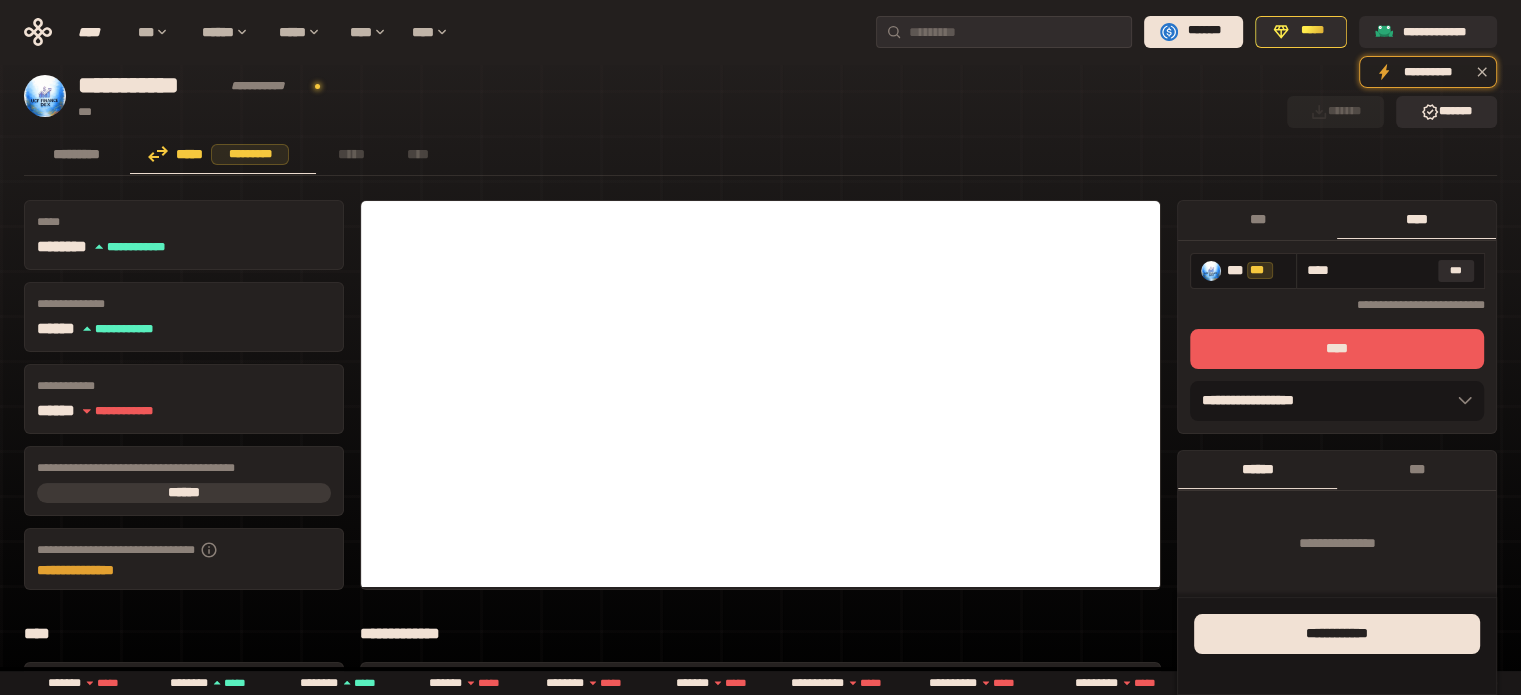 type on "****" 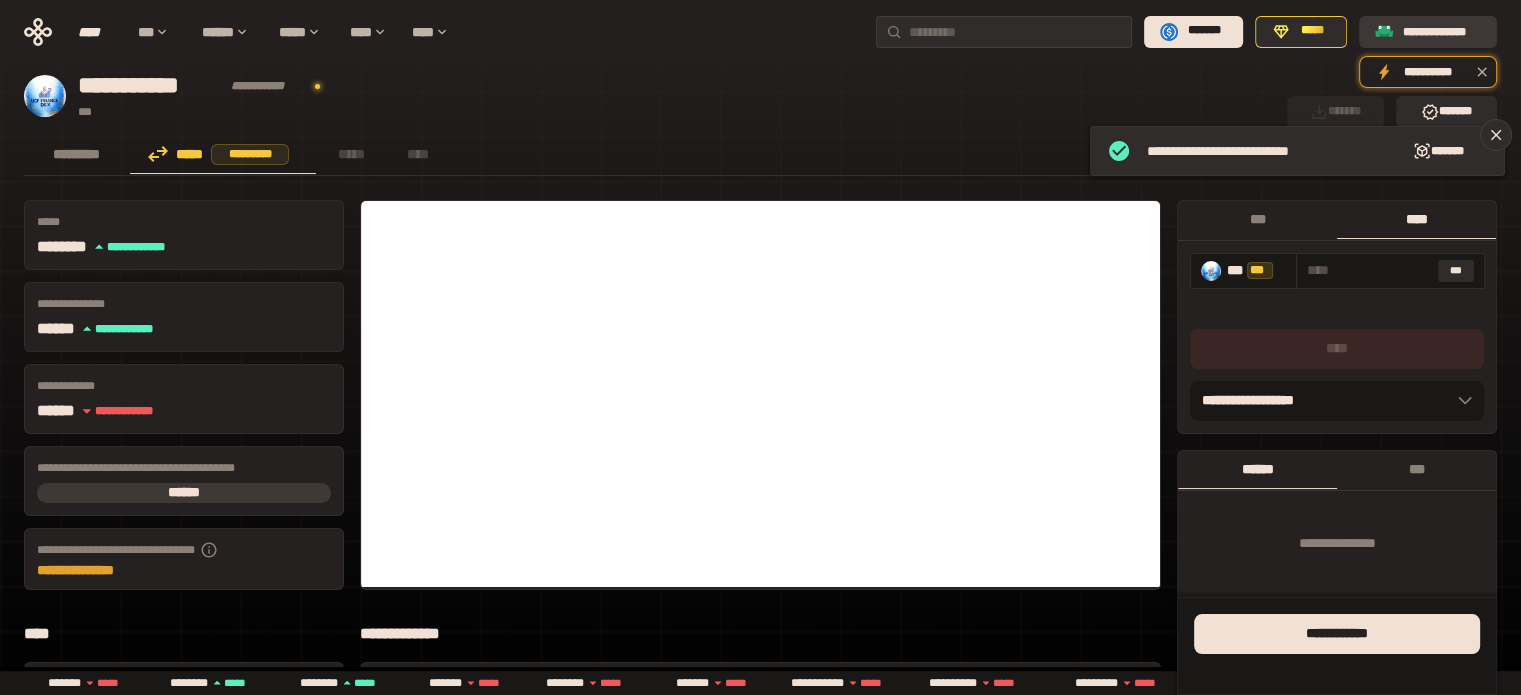 click on "**********" at bounding box center [1442, 31] 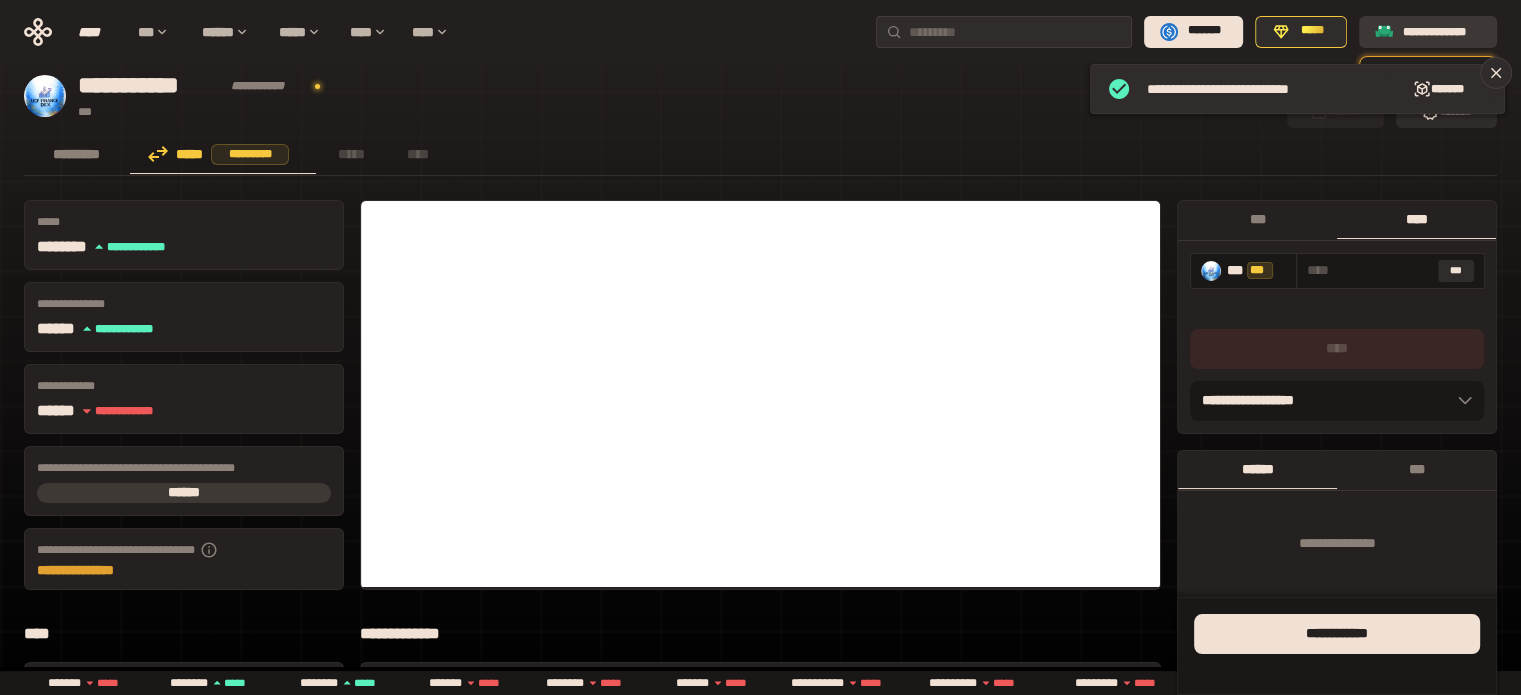 click on "**********" at bounding box center [1442, 31] 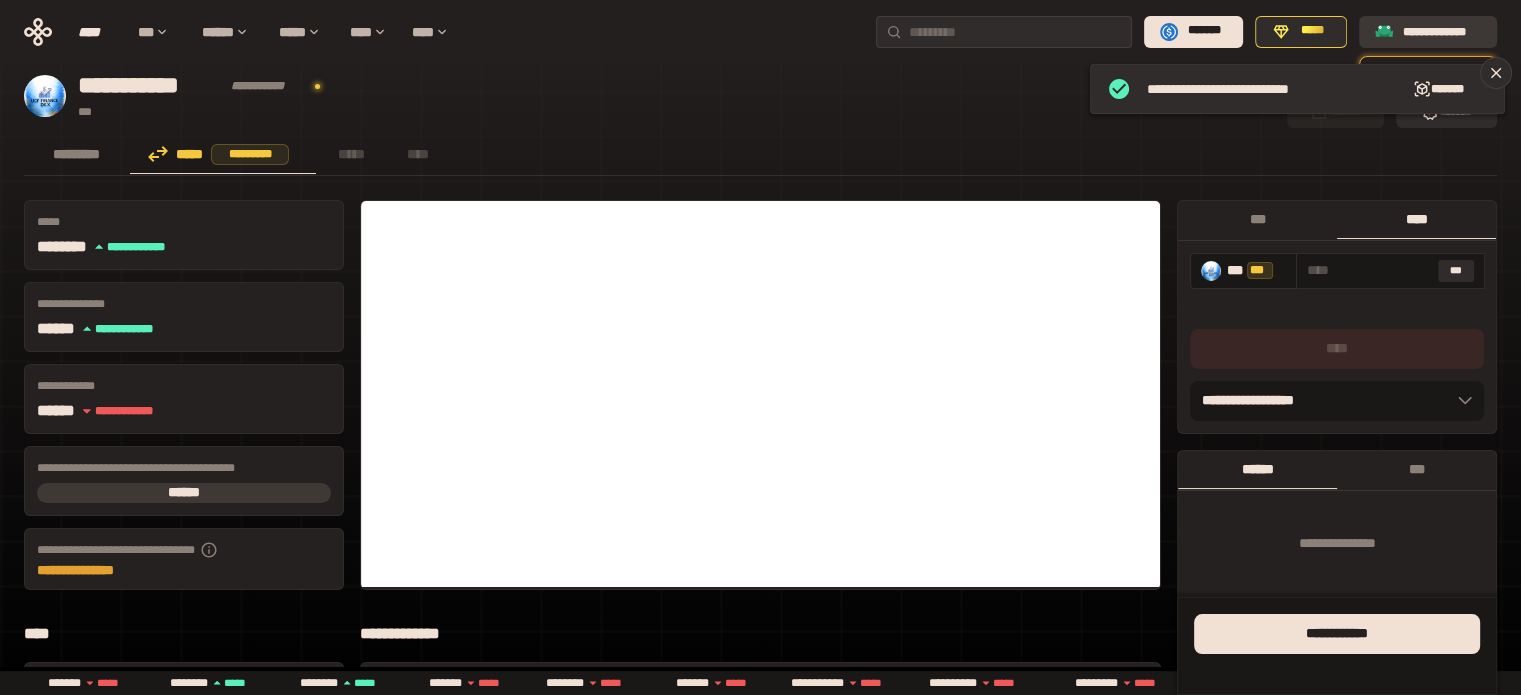 click on "**********" at bounding box center [1442, 31] 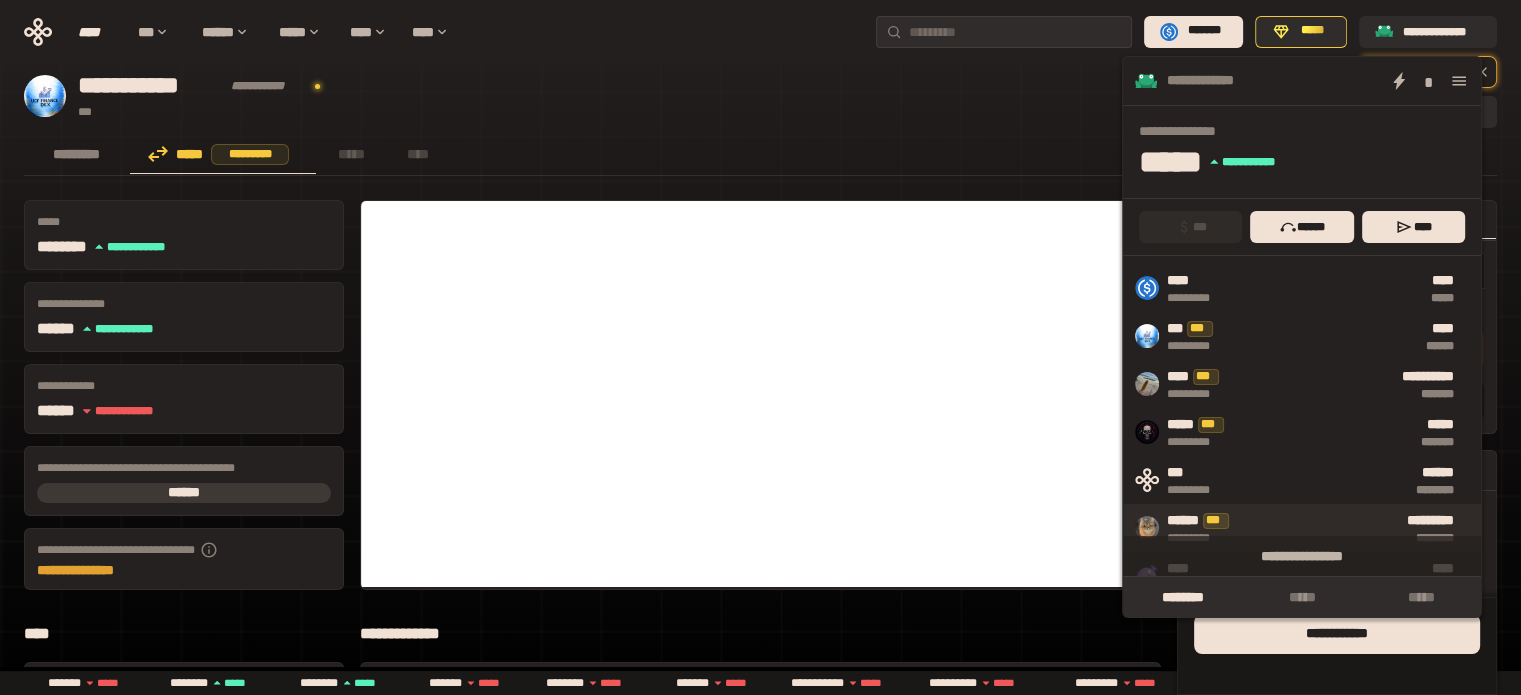 scroll, scrollTop: 208, scrollLeft: 0, axis: vertical 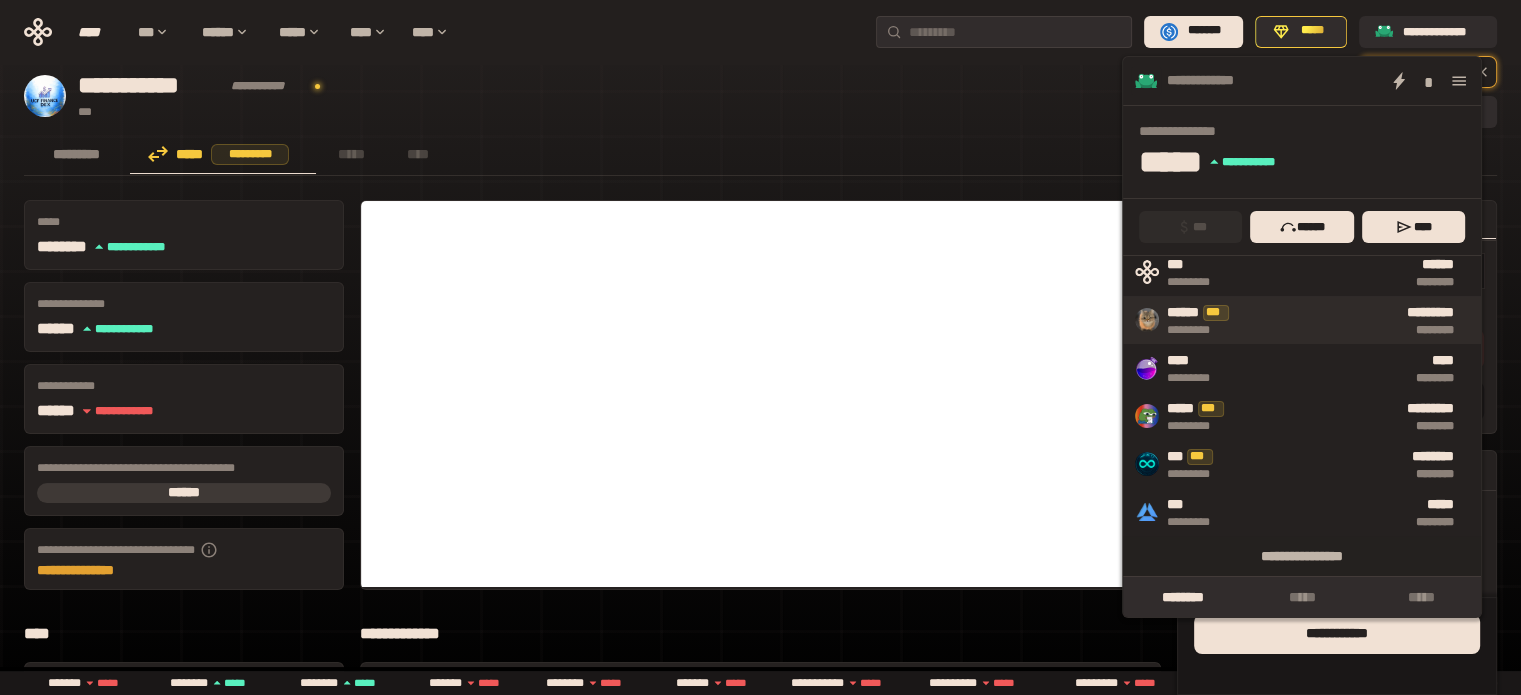 click on "********" at bounding box center (1354, 330) 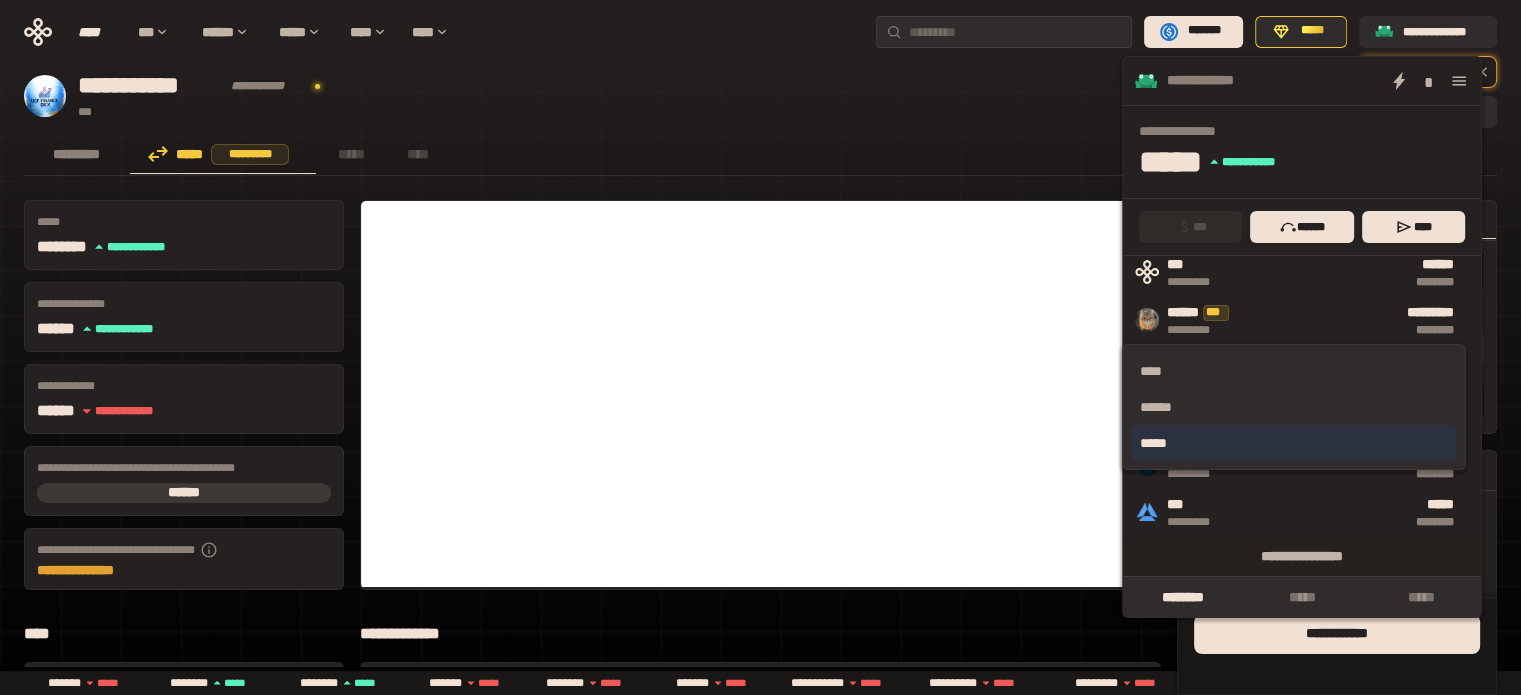 click on "*****" at bounding box center [1293, 443] 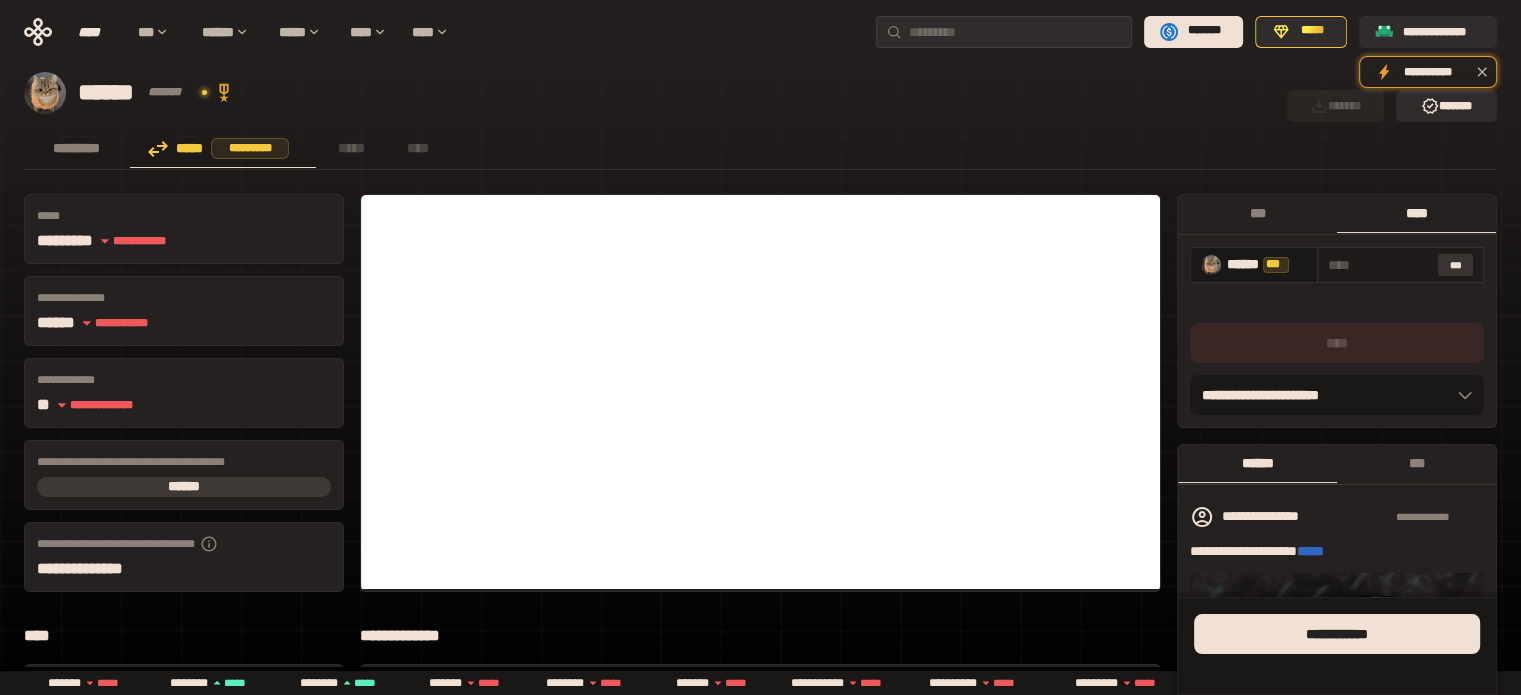 click on "***" at bounding box center [1456, 265] 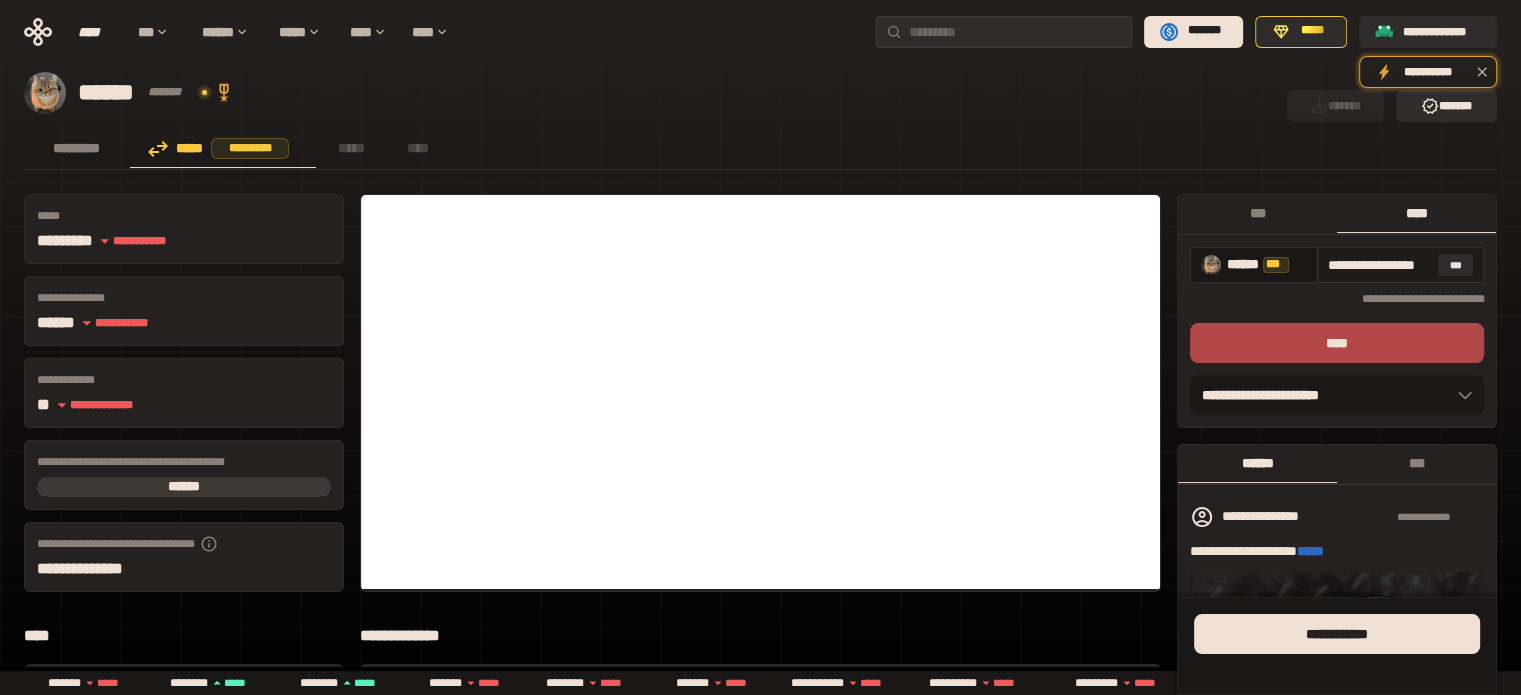 drag, startPoint x: 1340, startPoint y: 261, endPoint x: 1329, endPoint y: 275, distance: 17.804493 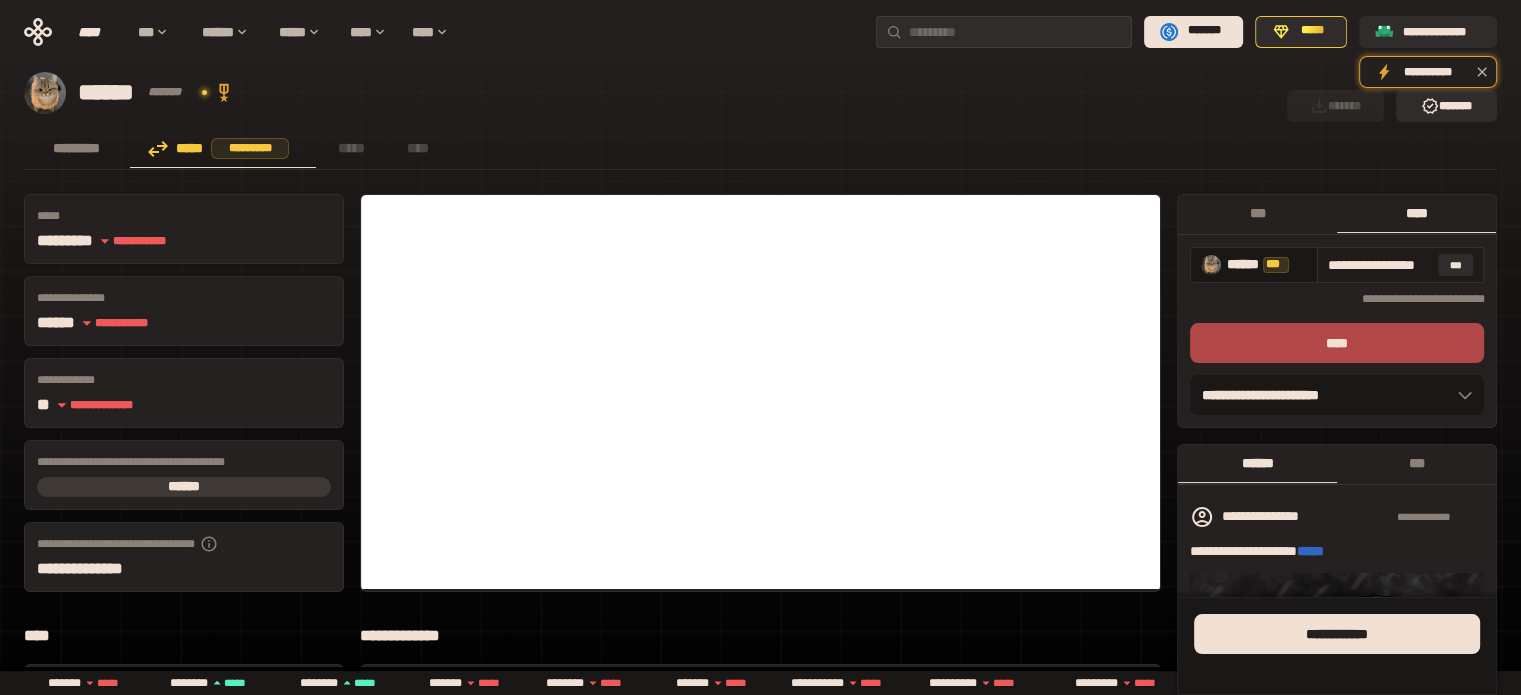 drag, startPoint x: 1346, startPoint y: 265, endPoint x: 1321, endPoint y: 281, distance: 29.681644 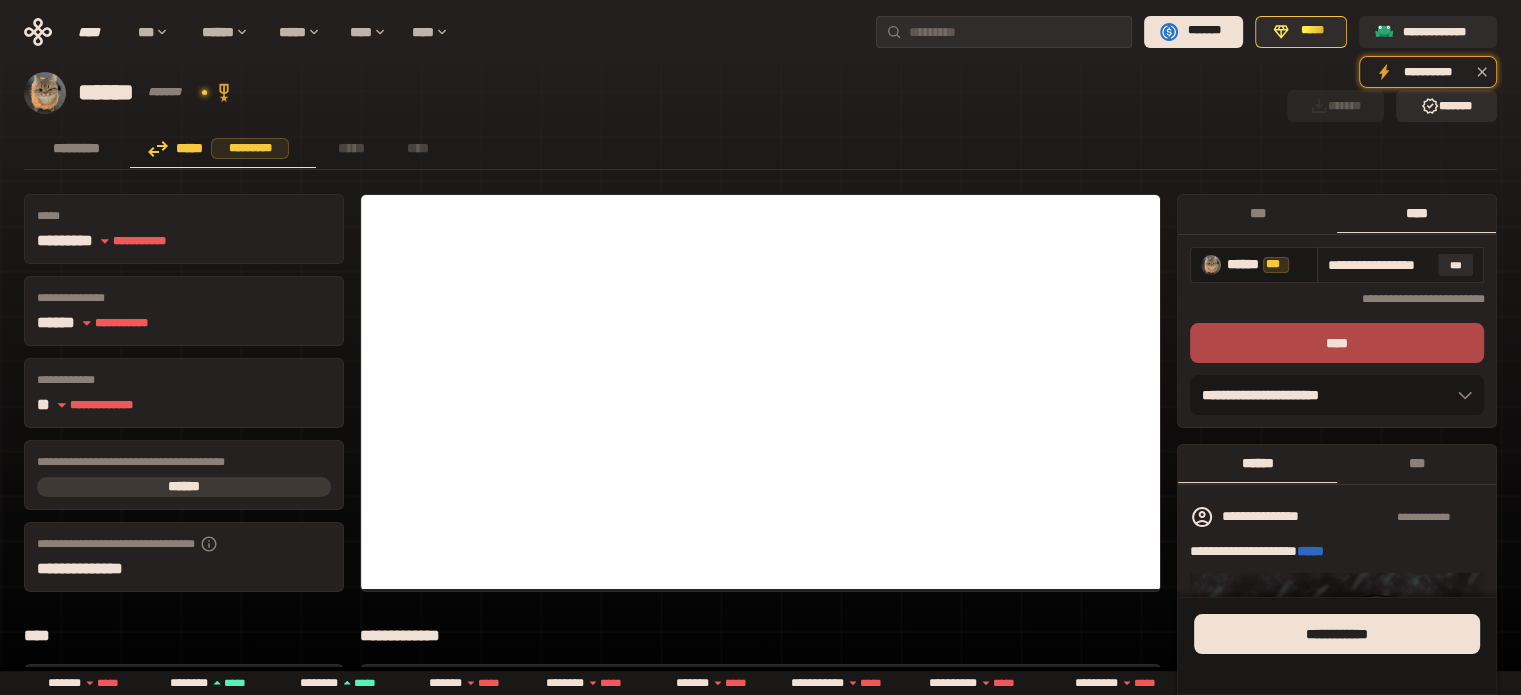 click on "**********" at bounding box center (1400, 265) 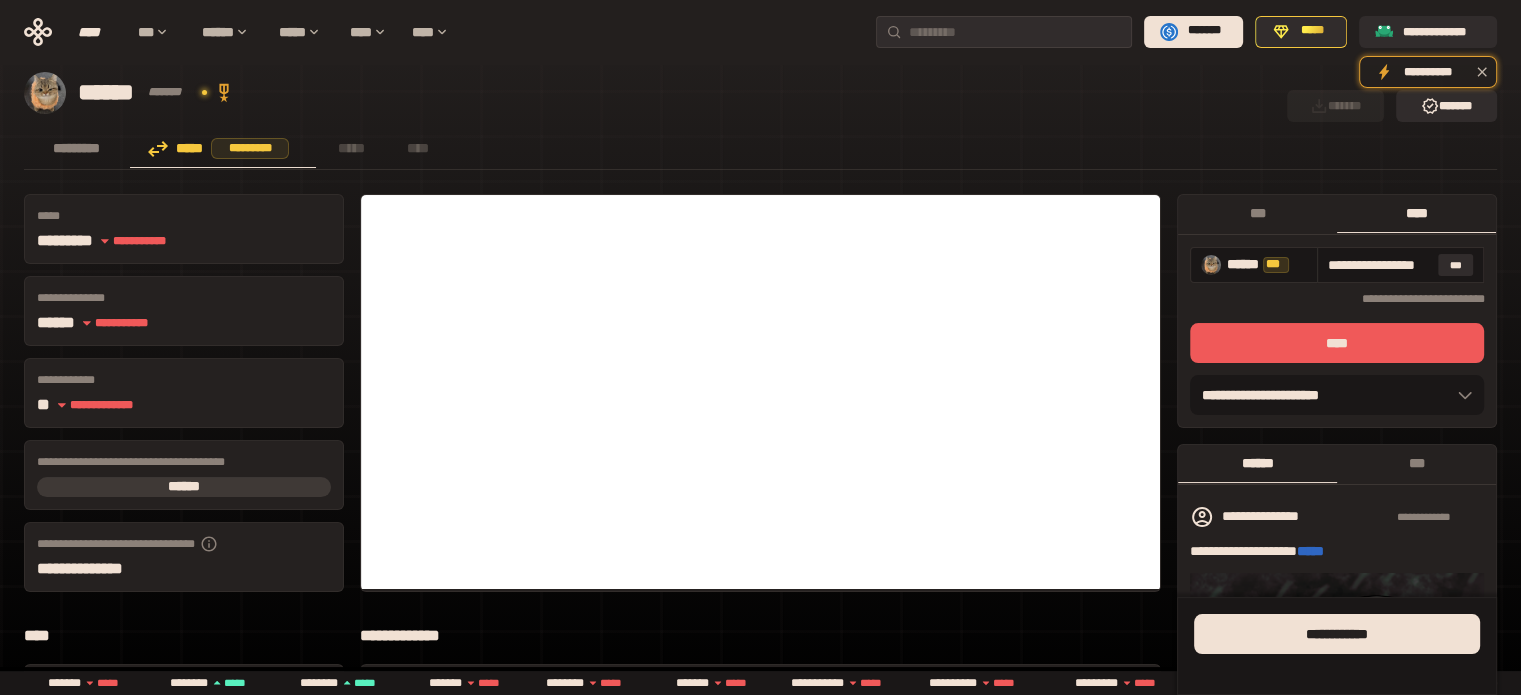 type on "**********" 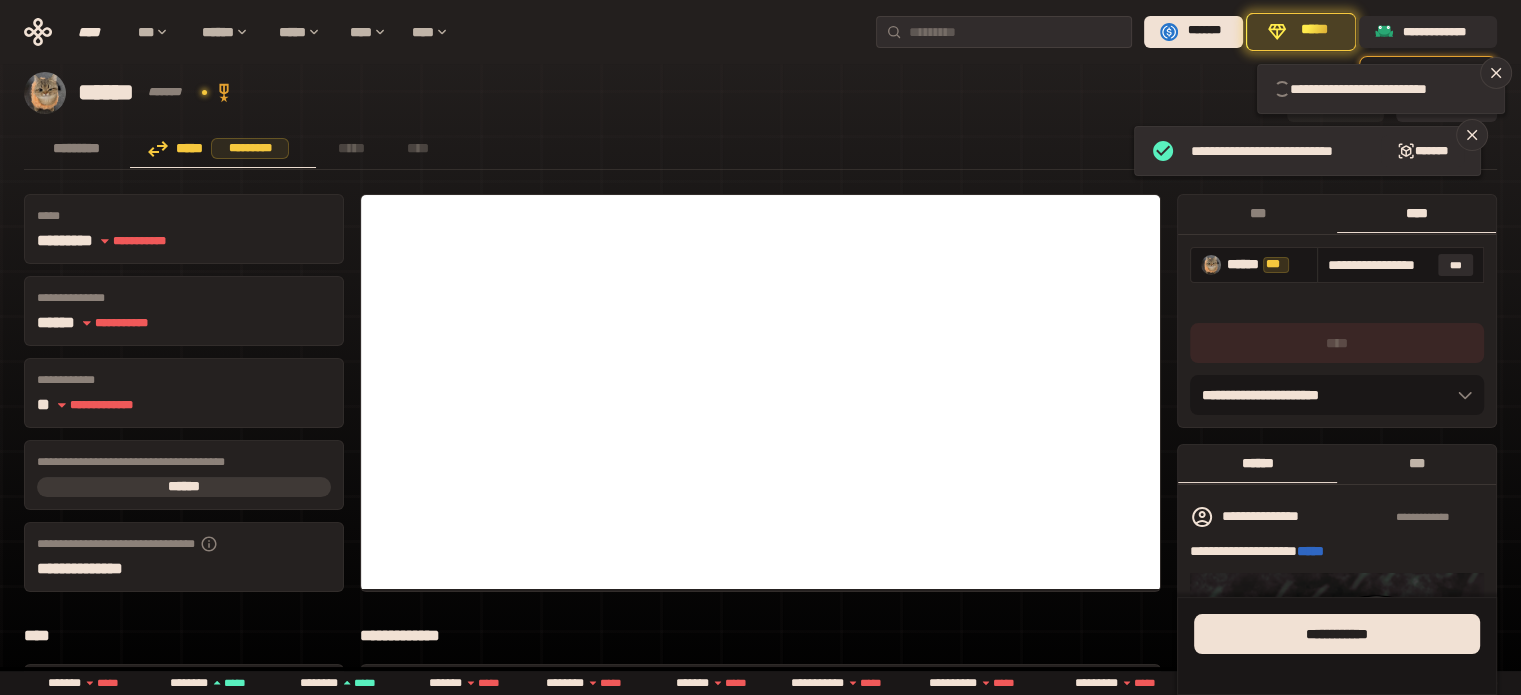type 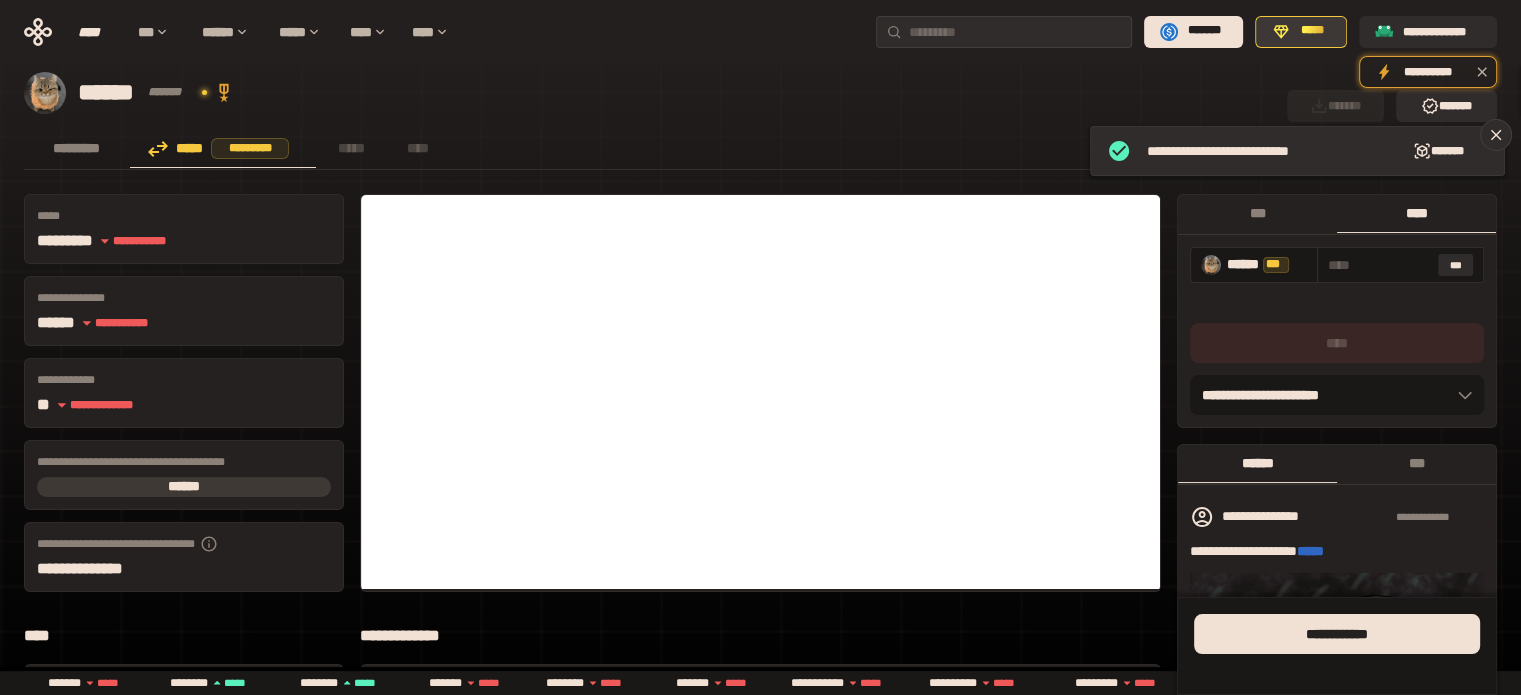 click on "*****" at bounding box center [1312, 31] 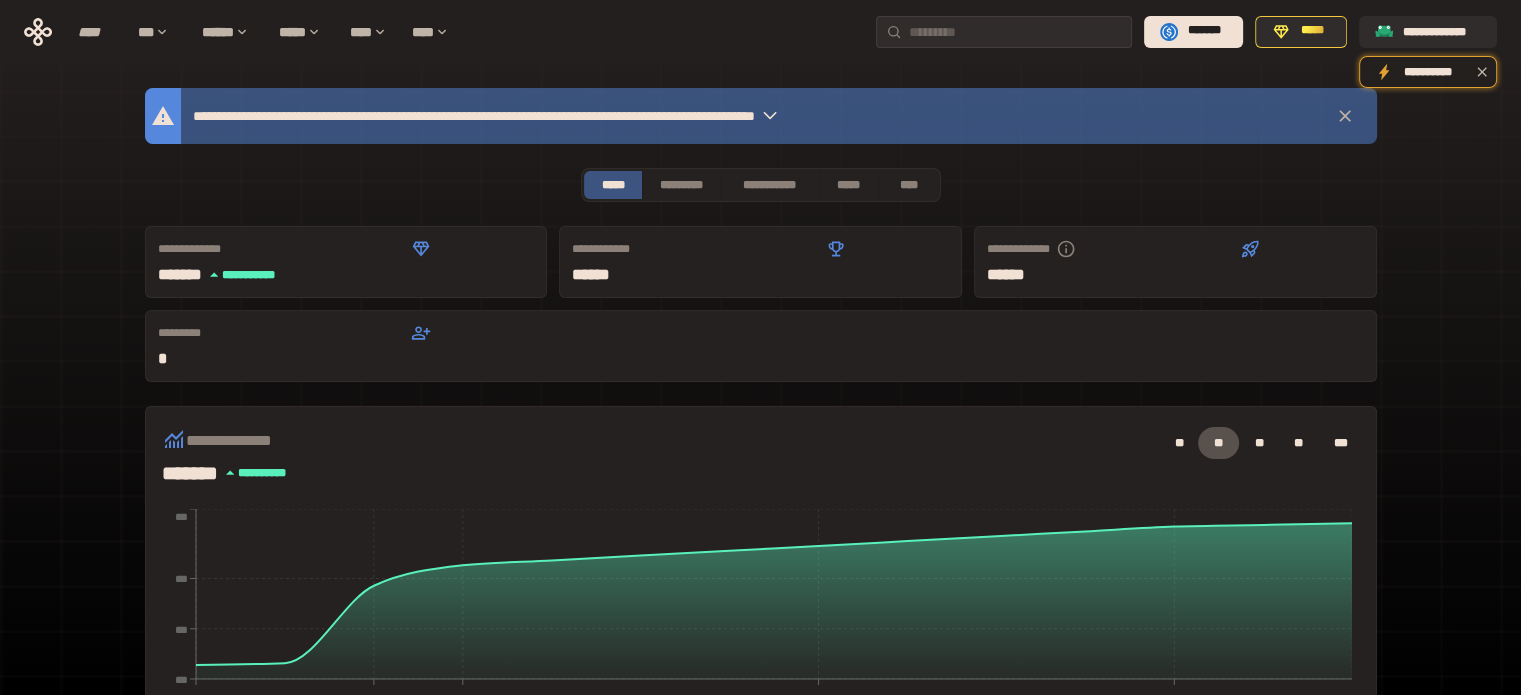 click 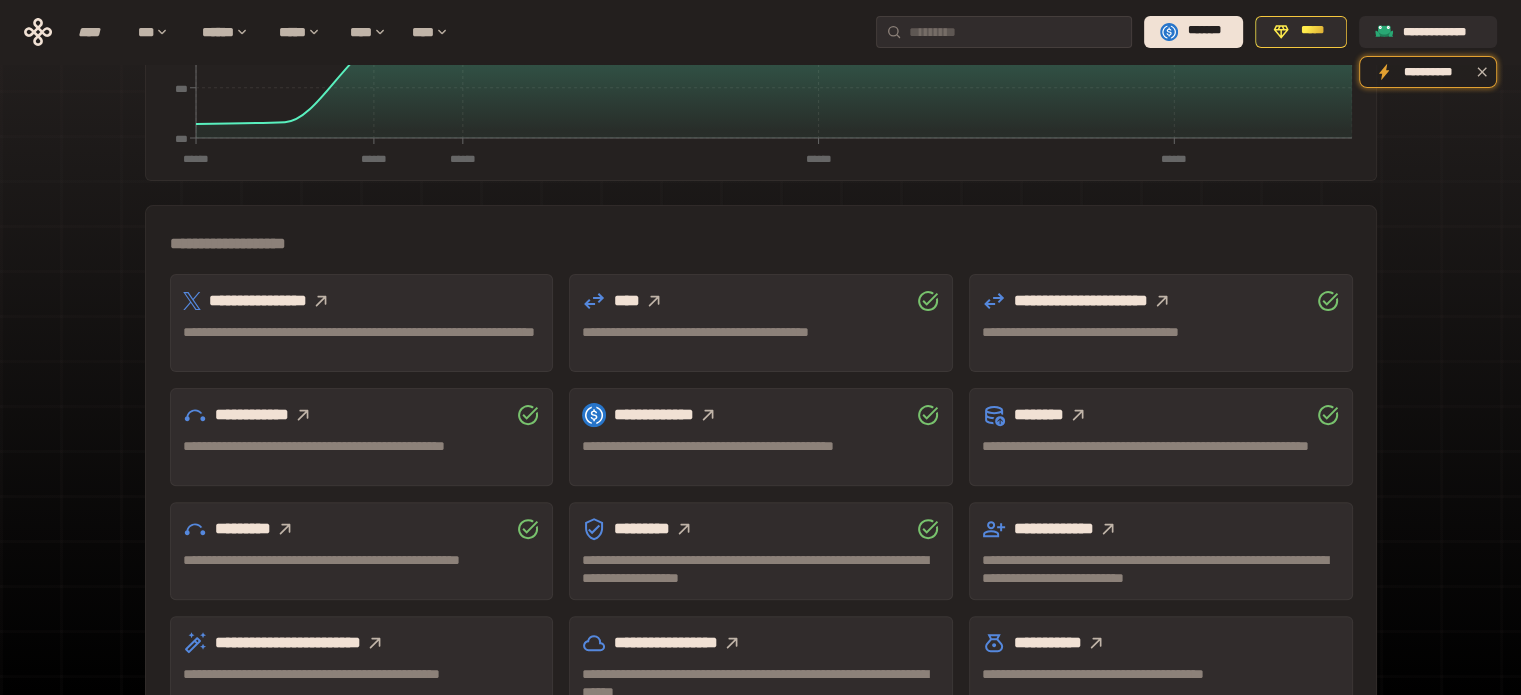 scroll, scrollTop: 589, scrollLeft: 0, axis: vertical 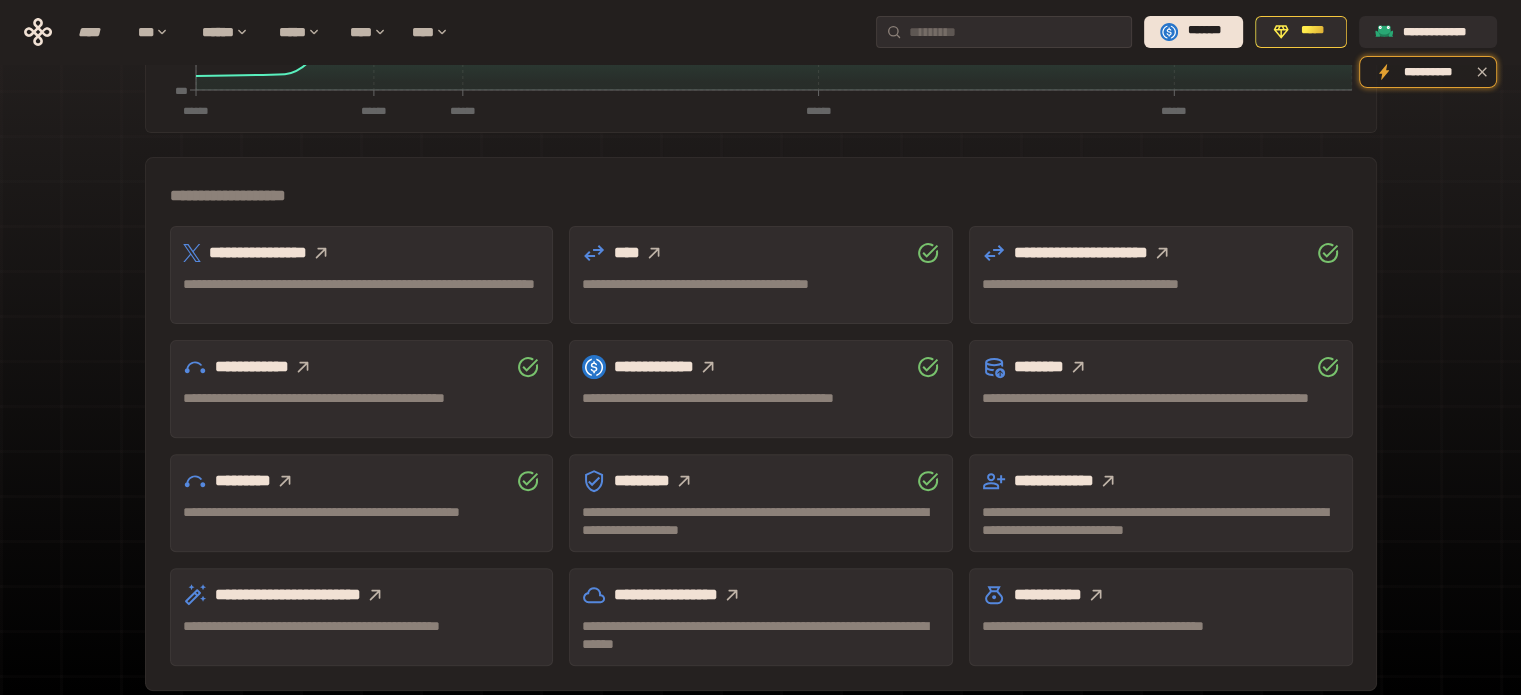 click 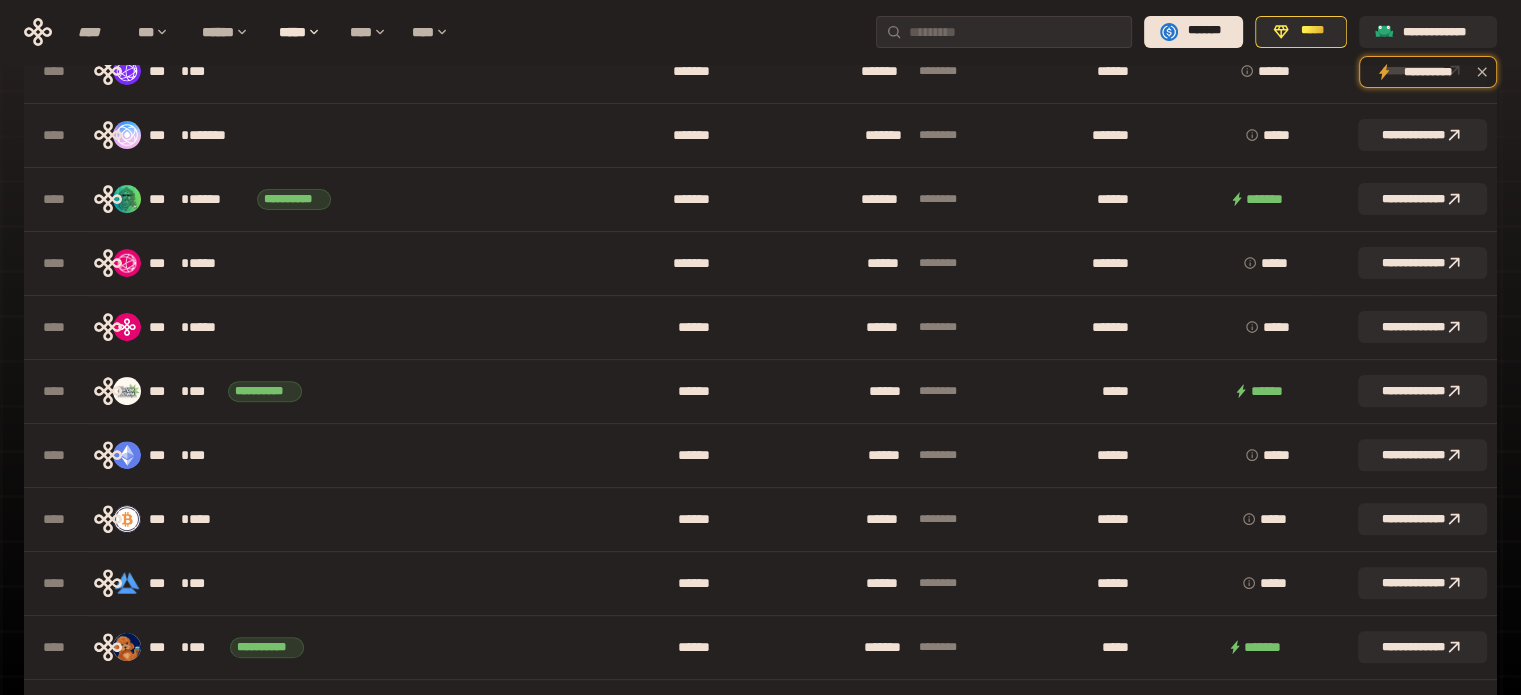 scroll, scrollTop: 0, scrollLeft: 0, axis: both 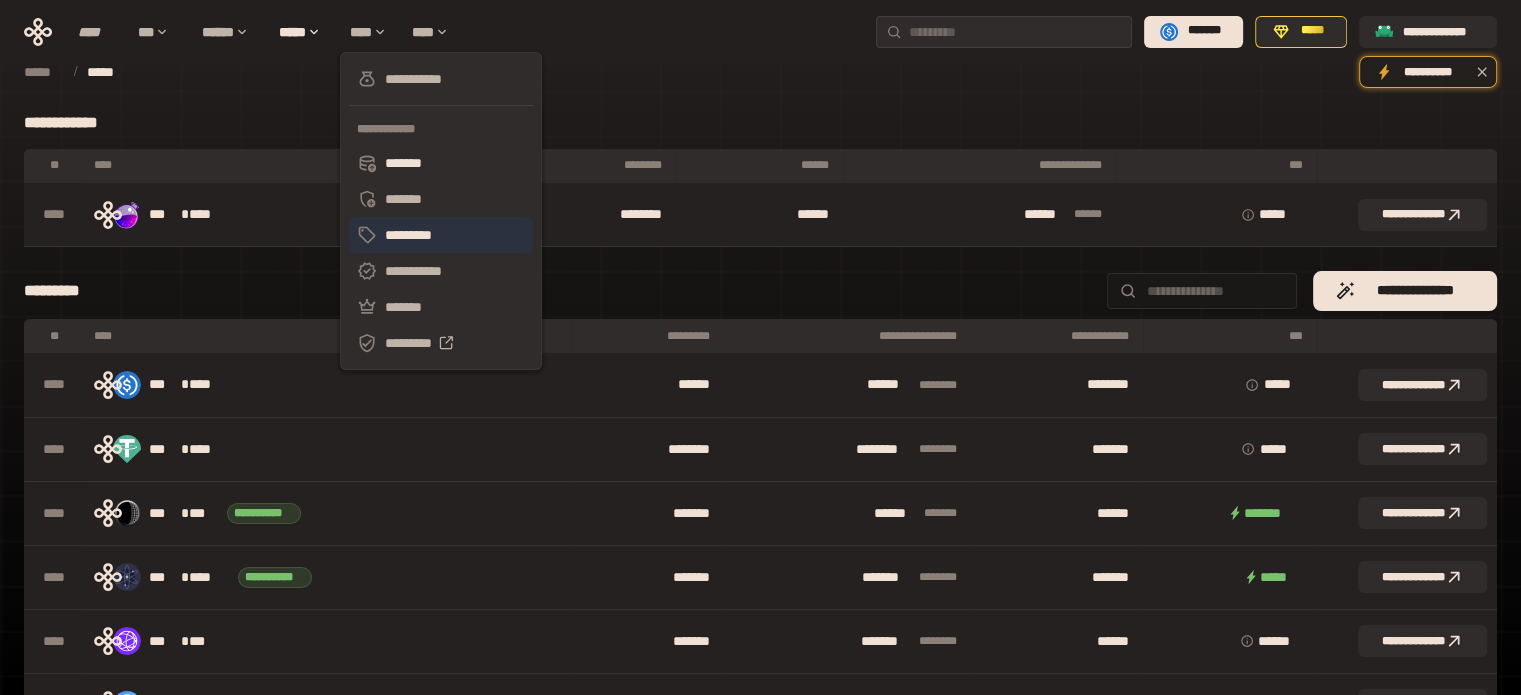 click on "*********" at bounding box center (441, 235) 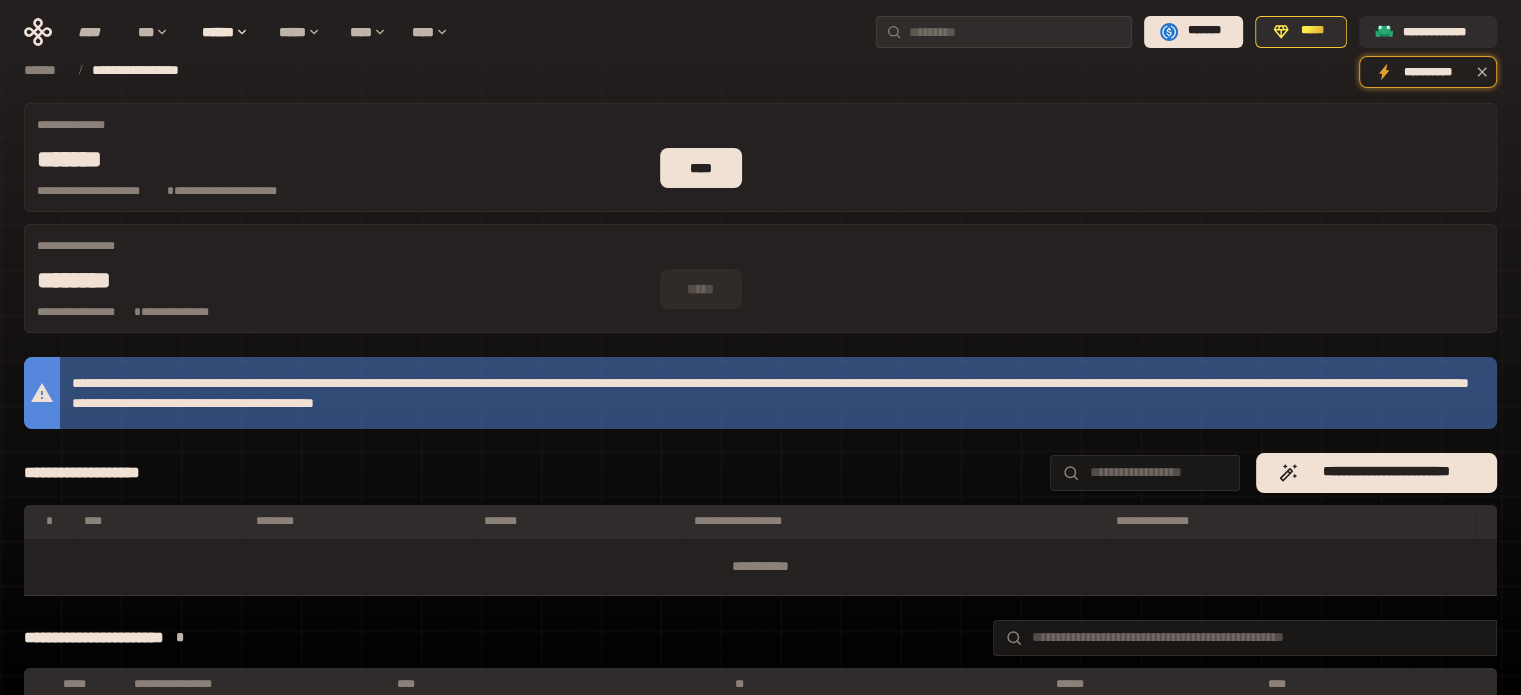 scroll, scrollTop: 0, scrollLeft: 0, axis: both 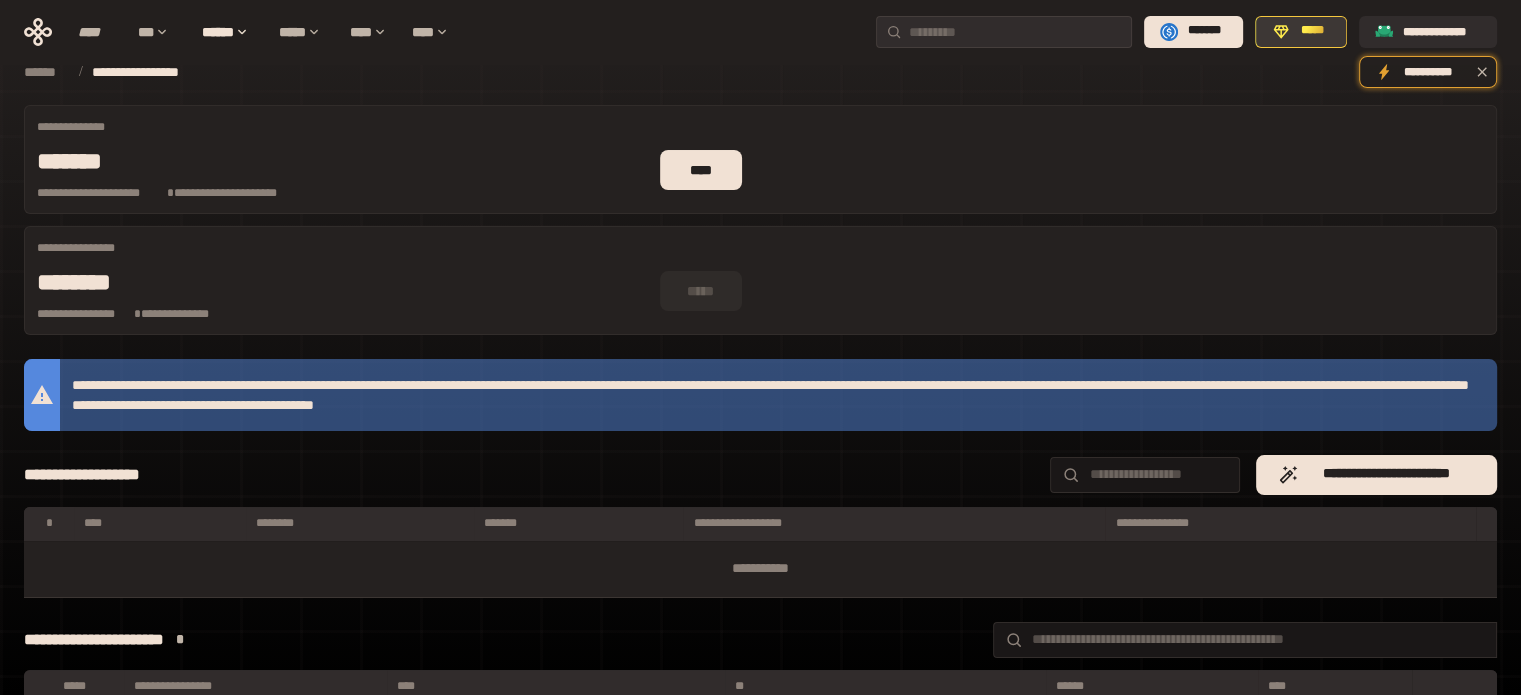 click on "*****" at bounding box center [1312, 31] 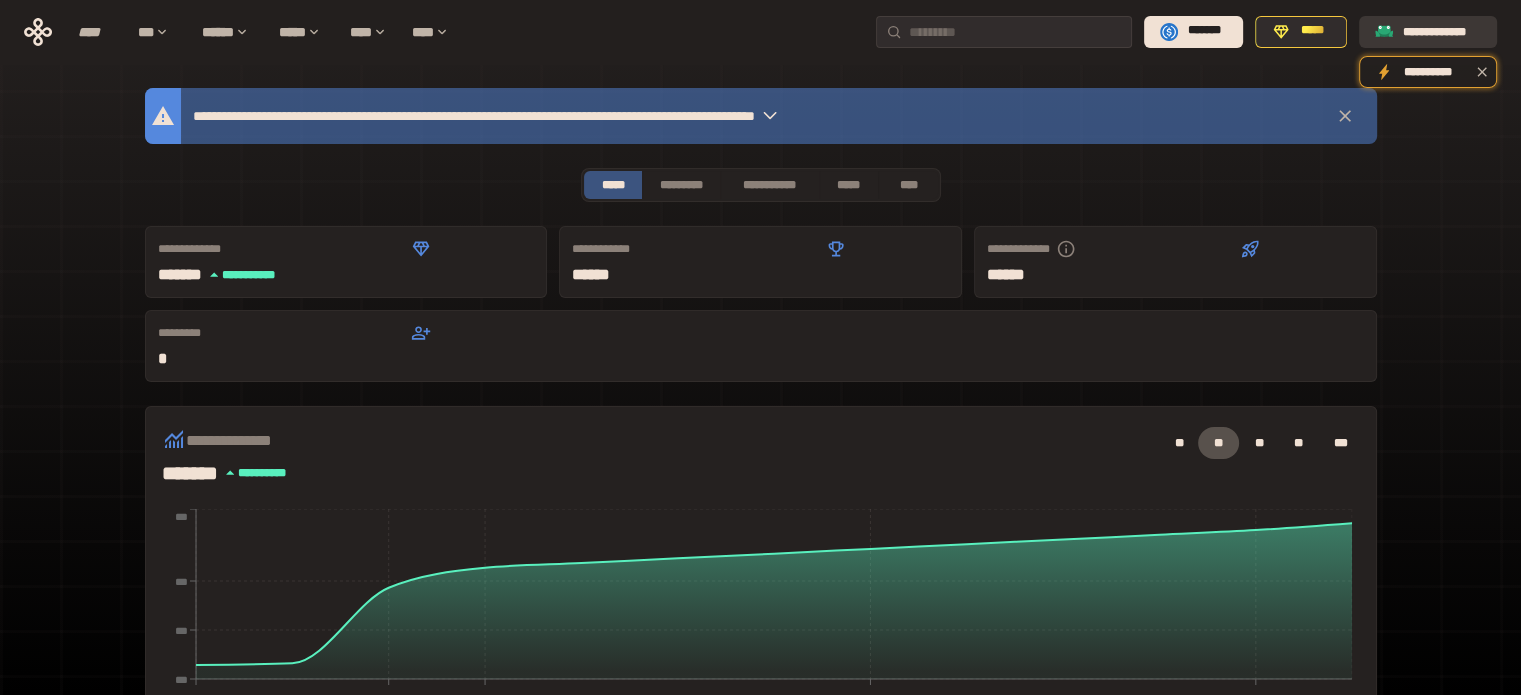 click on "**********" at bounding box center [1442, 31] 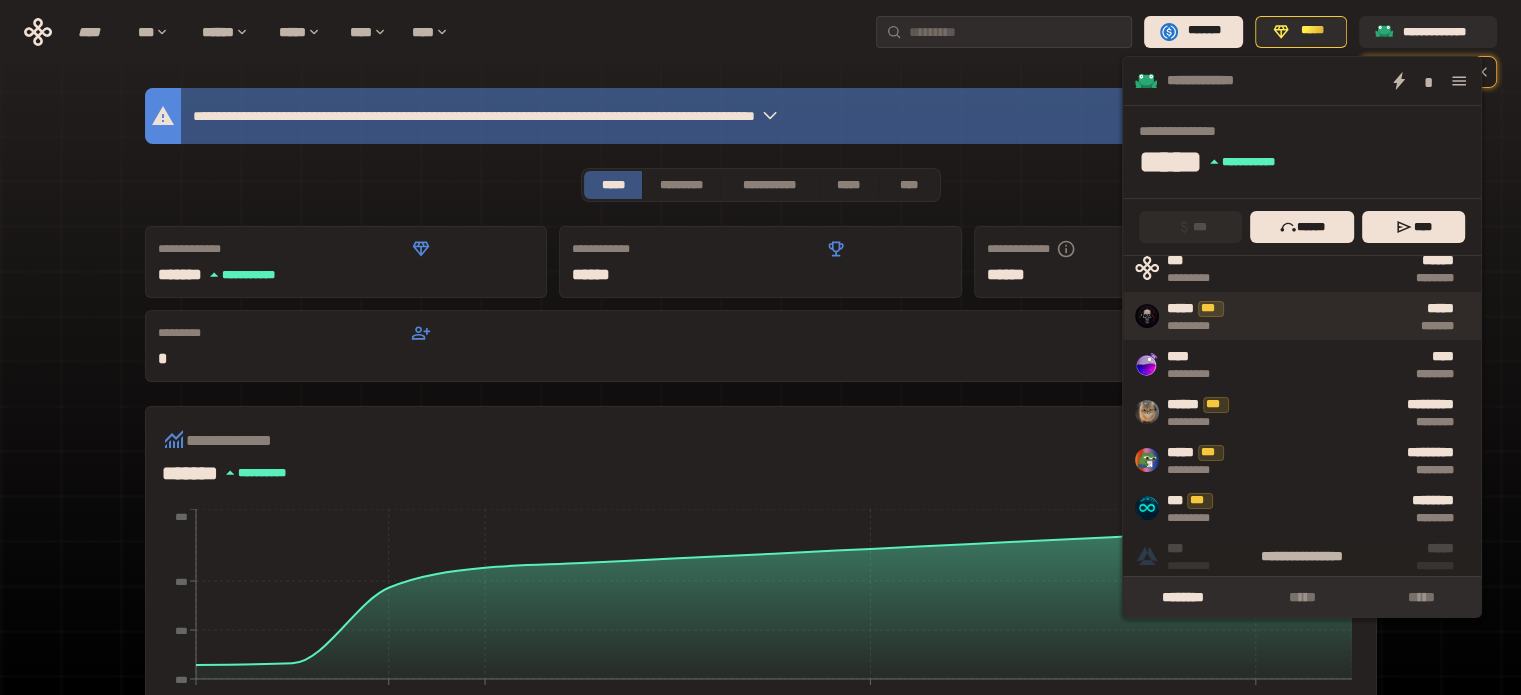 scroll, scrollTop: 208, scrollLeft: 0, axis: vertical 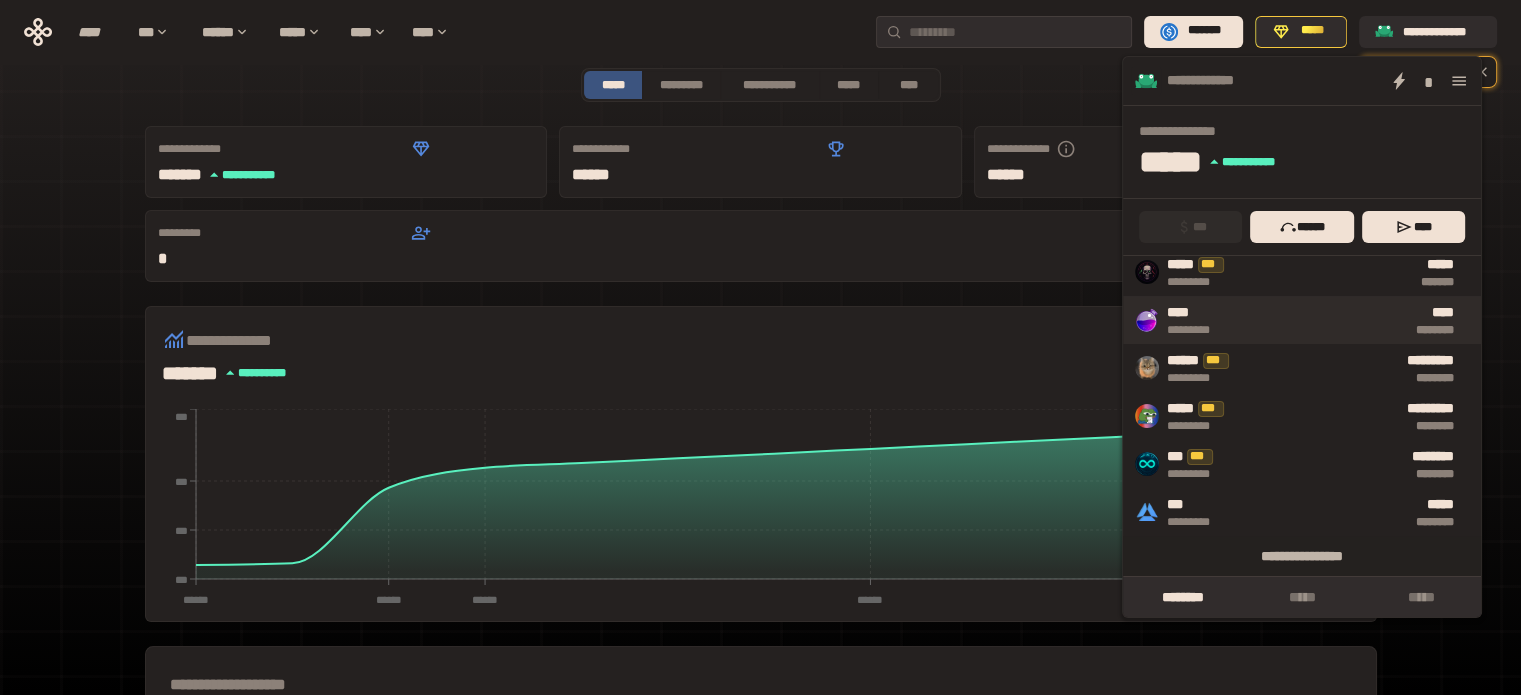 click on "**** ********" at bounding box center (1346, 320) 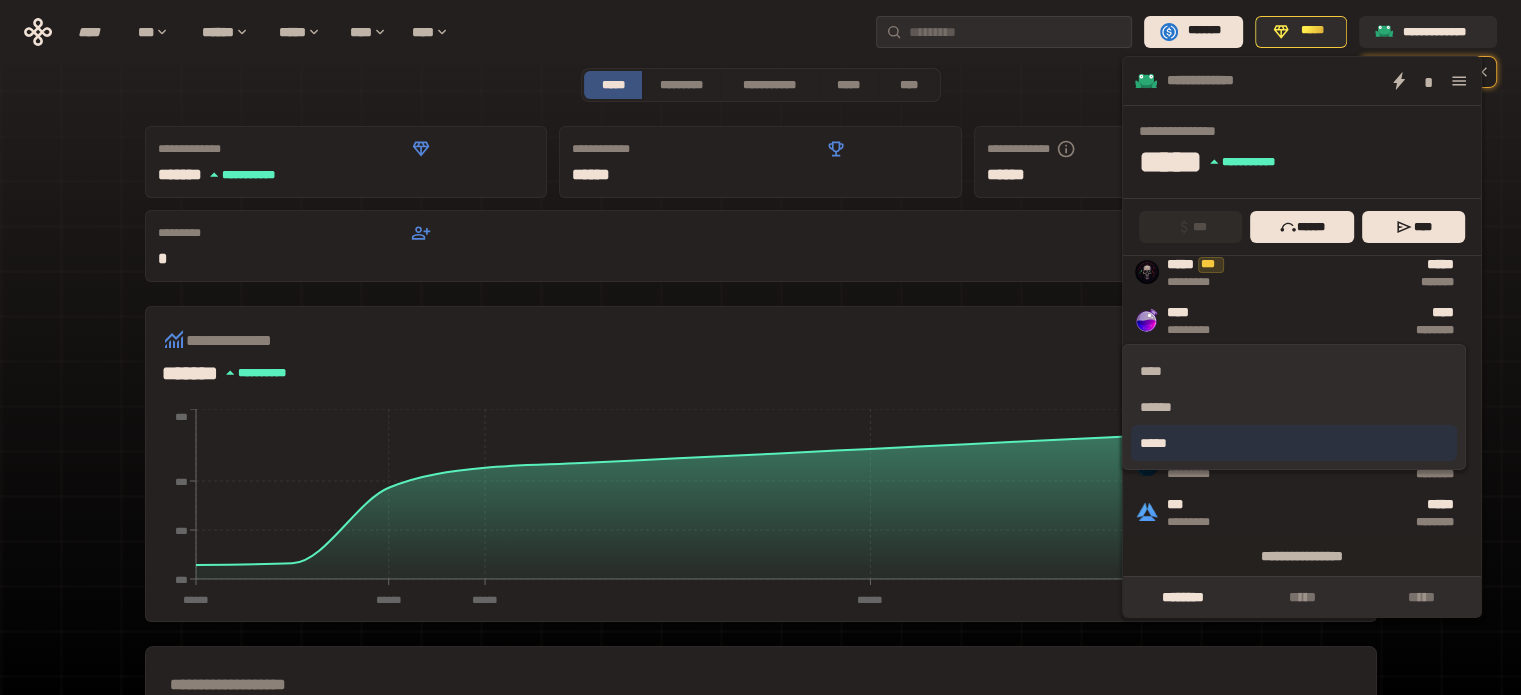click on "*****" at bounding box center (1293, 443) 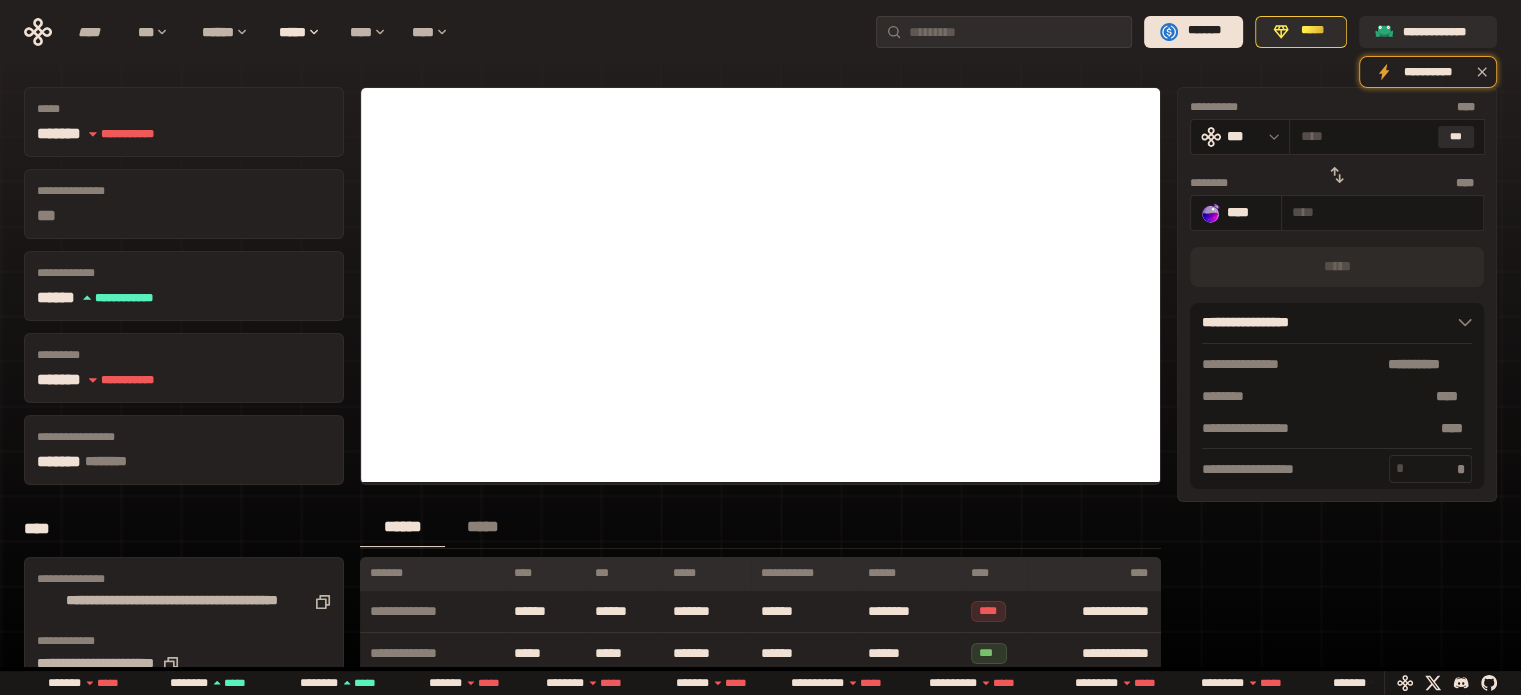 click 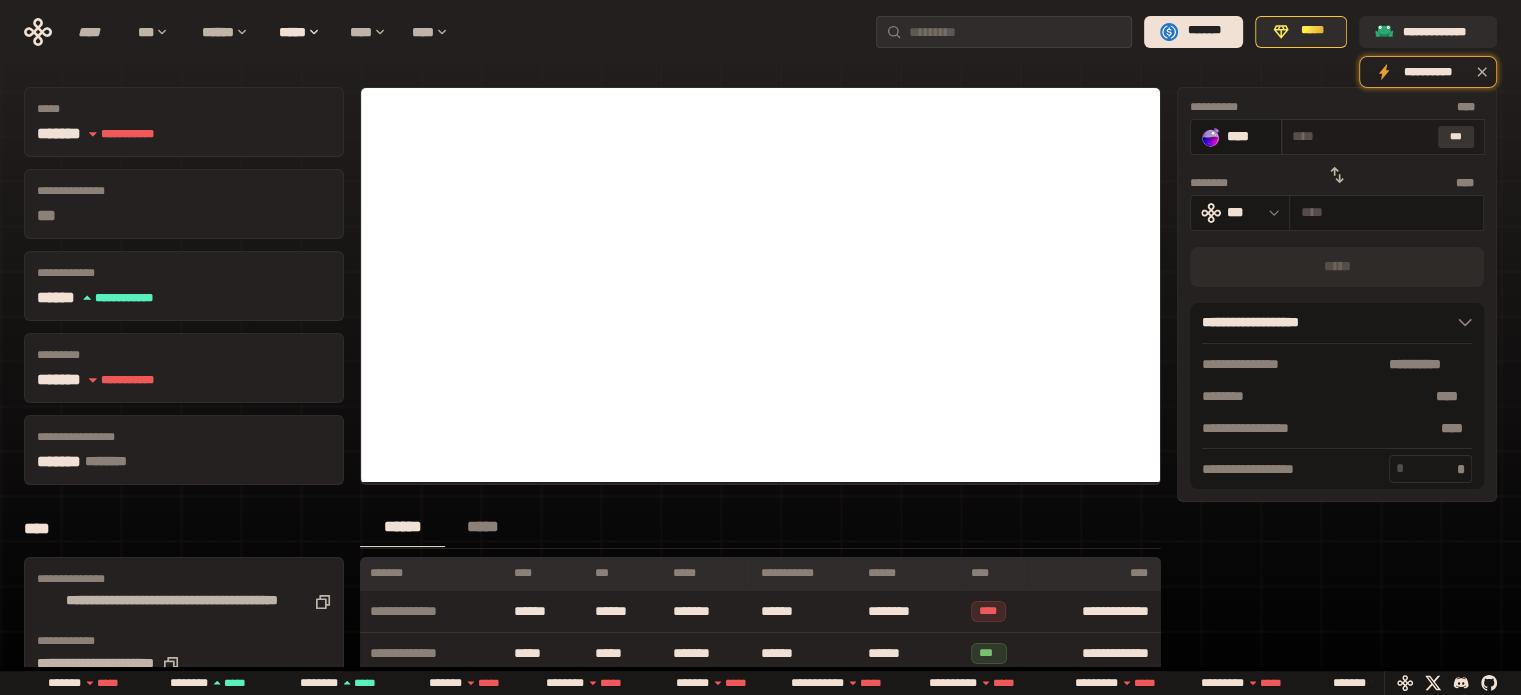 click on "***" at bounding box center [1456, 137] 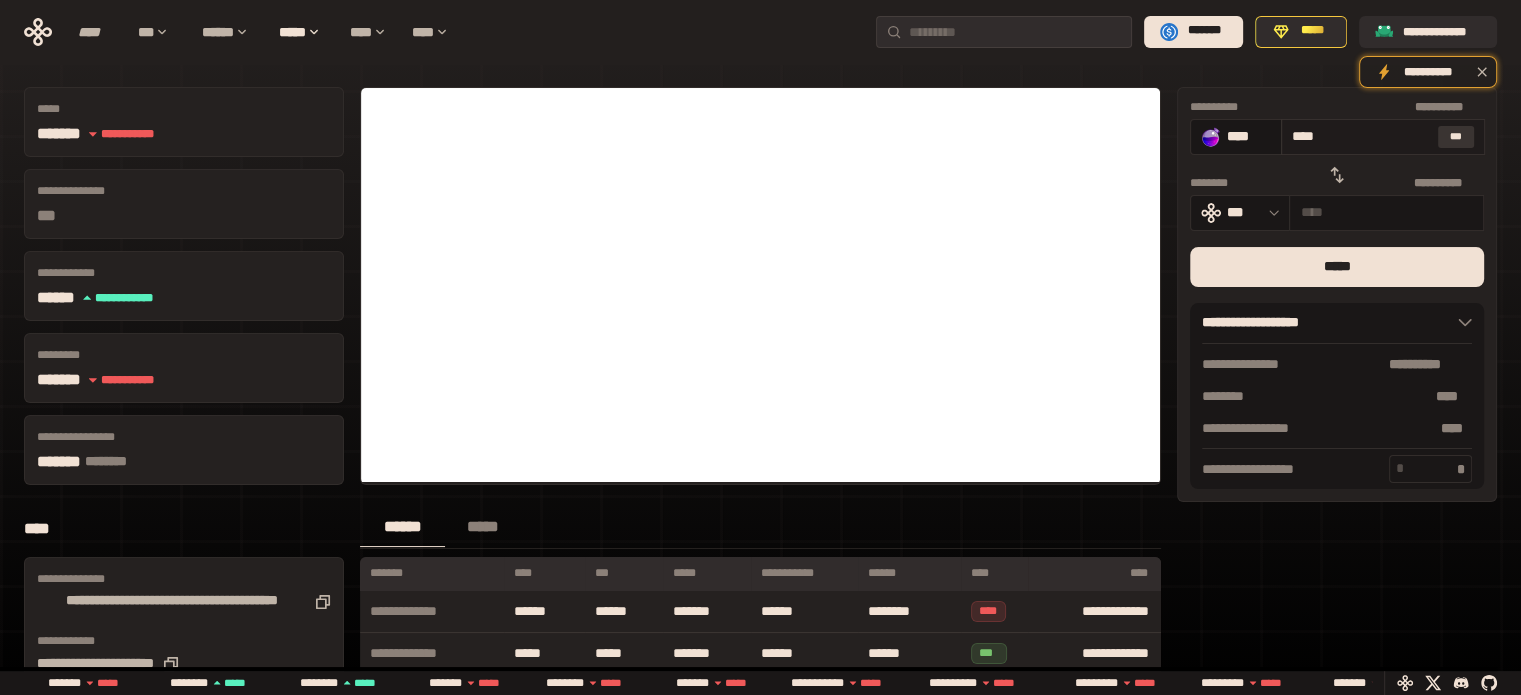type on "****" 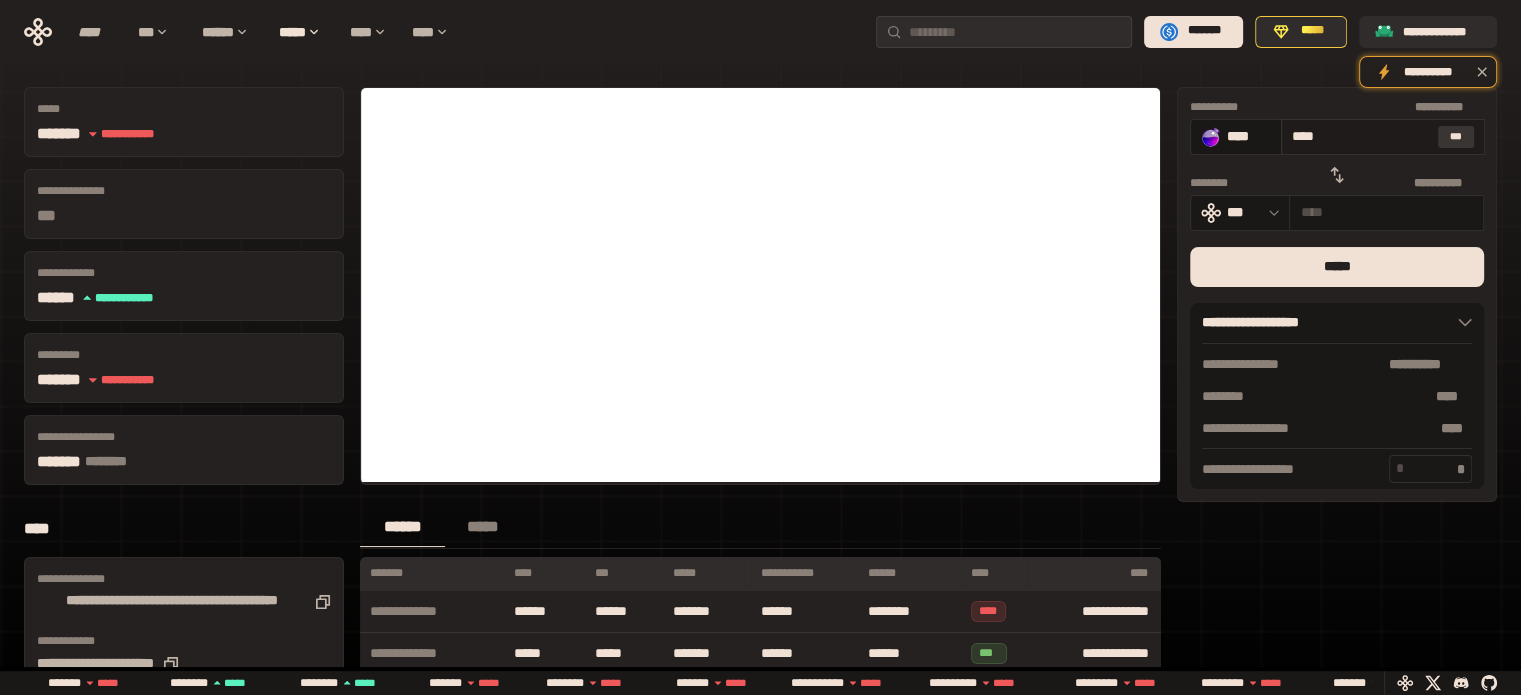 type on "**********" 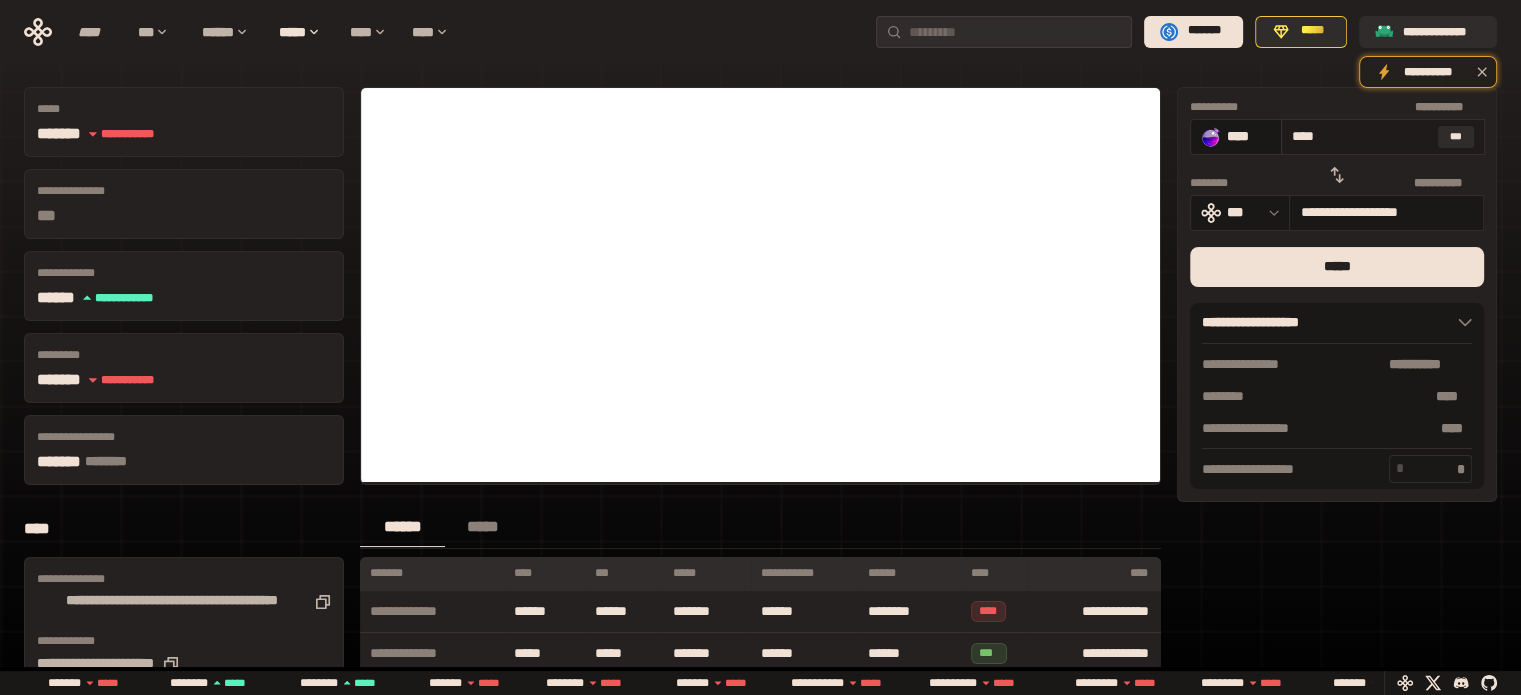 type on "***" 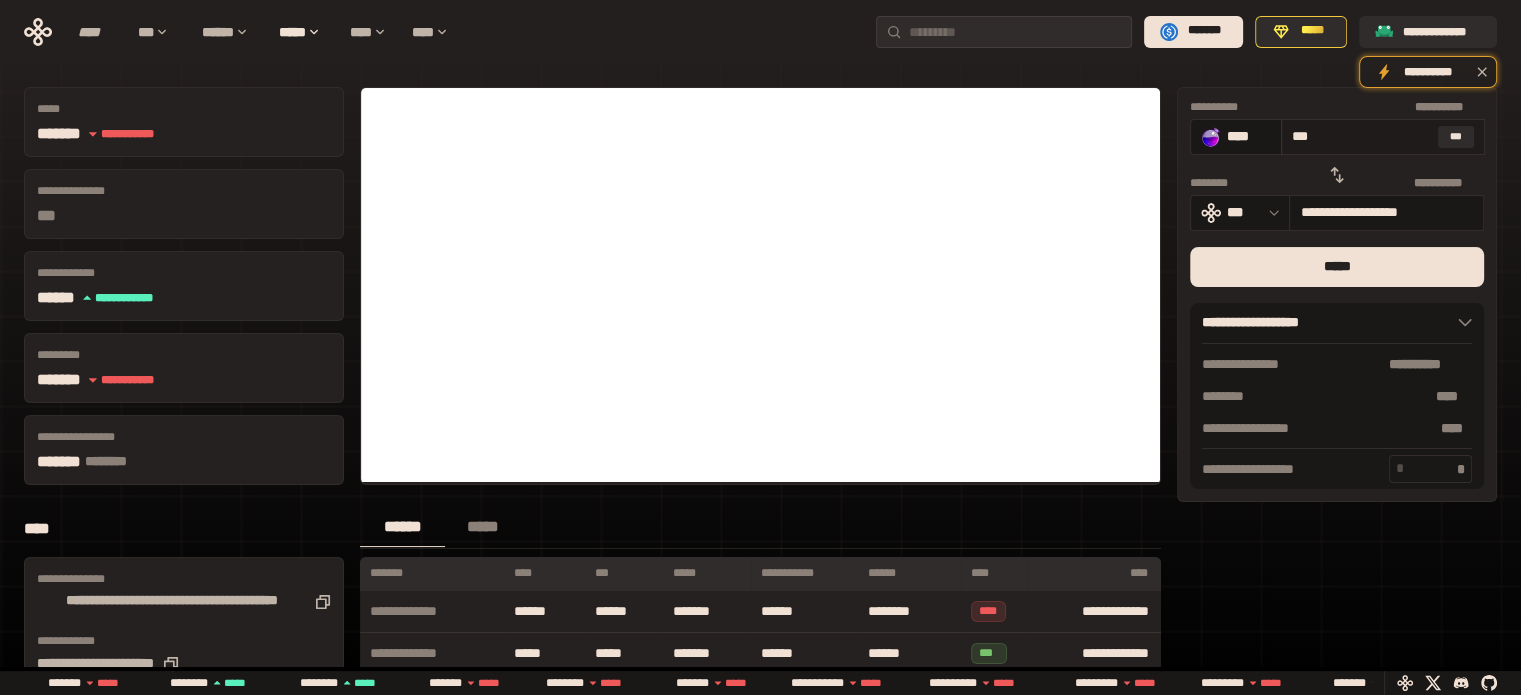 type on "**********" 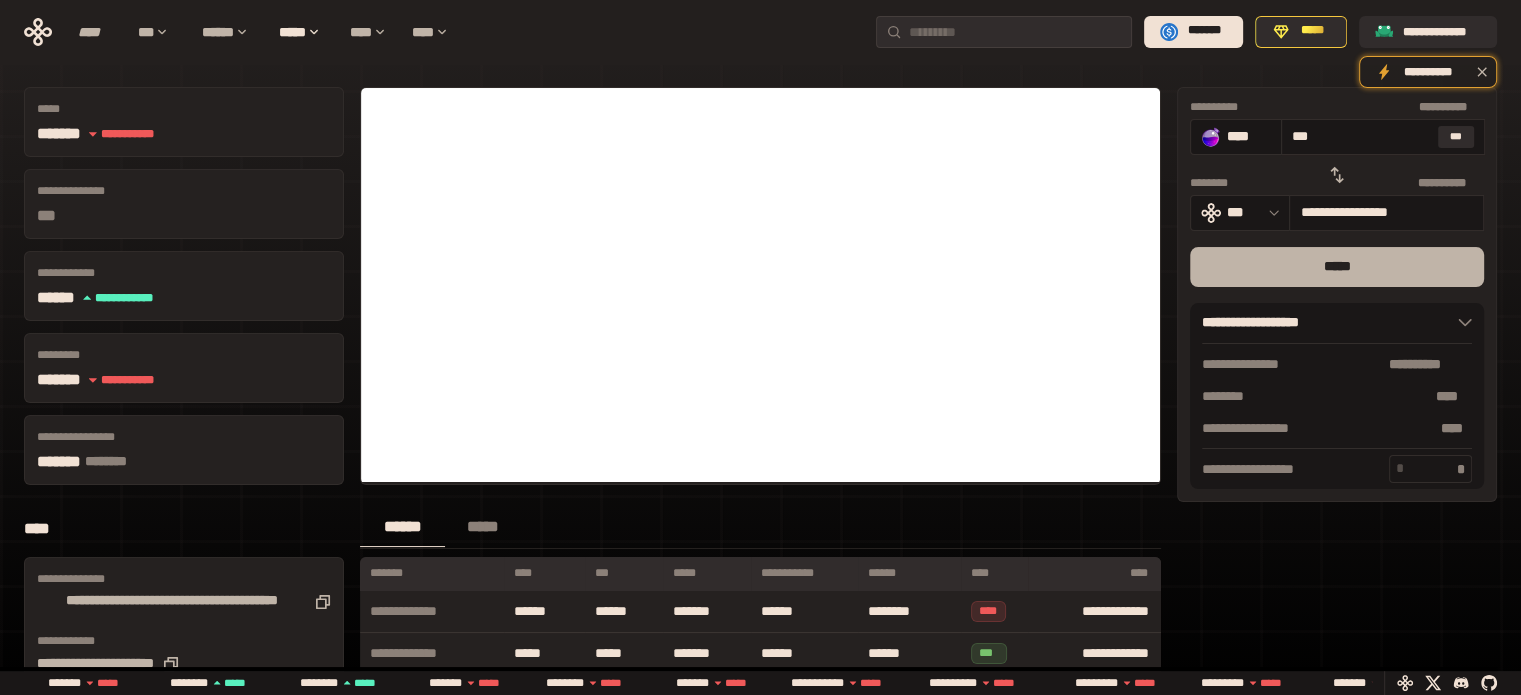 type on "***" 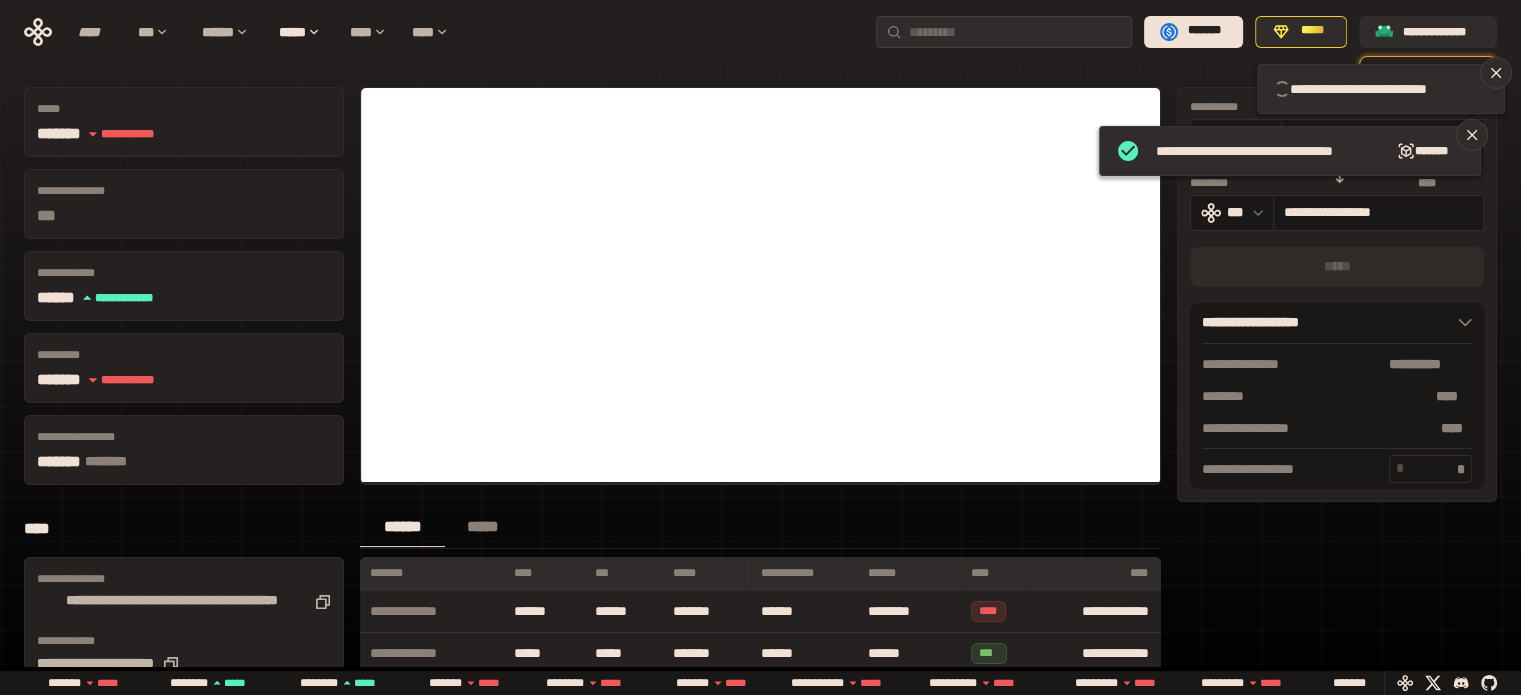 type 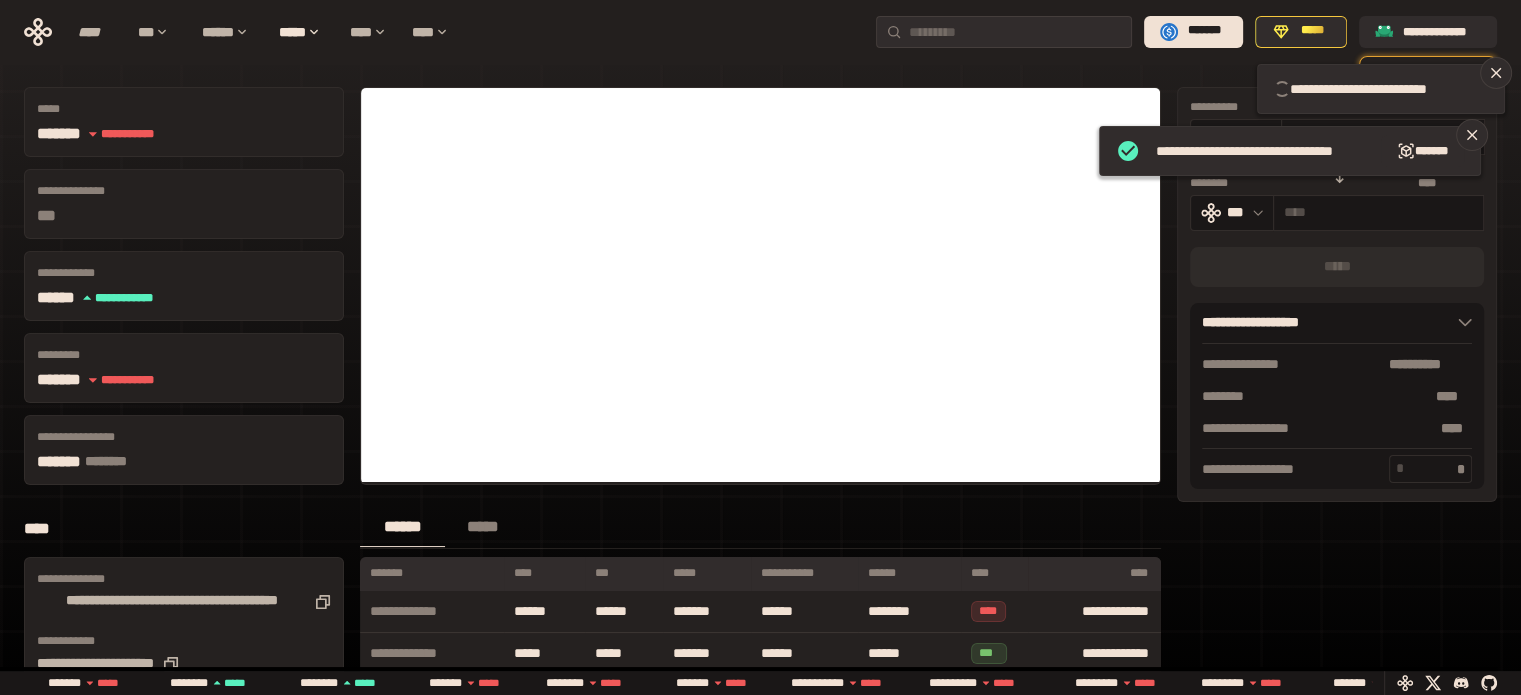 type 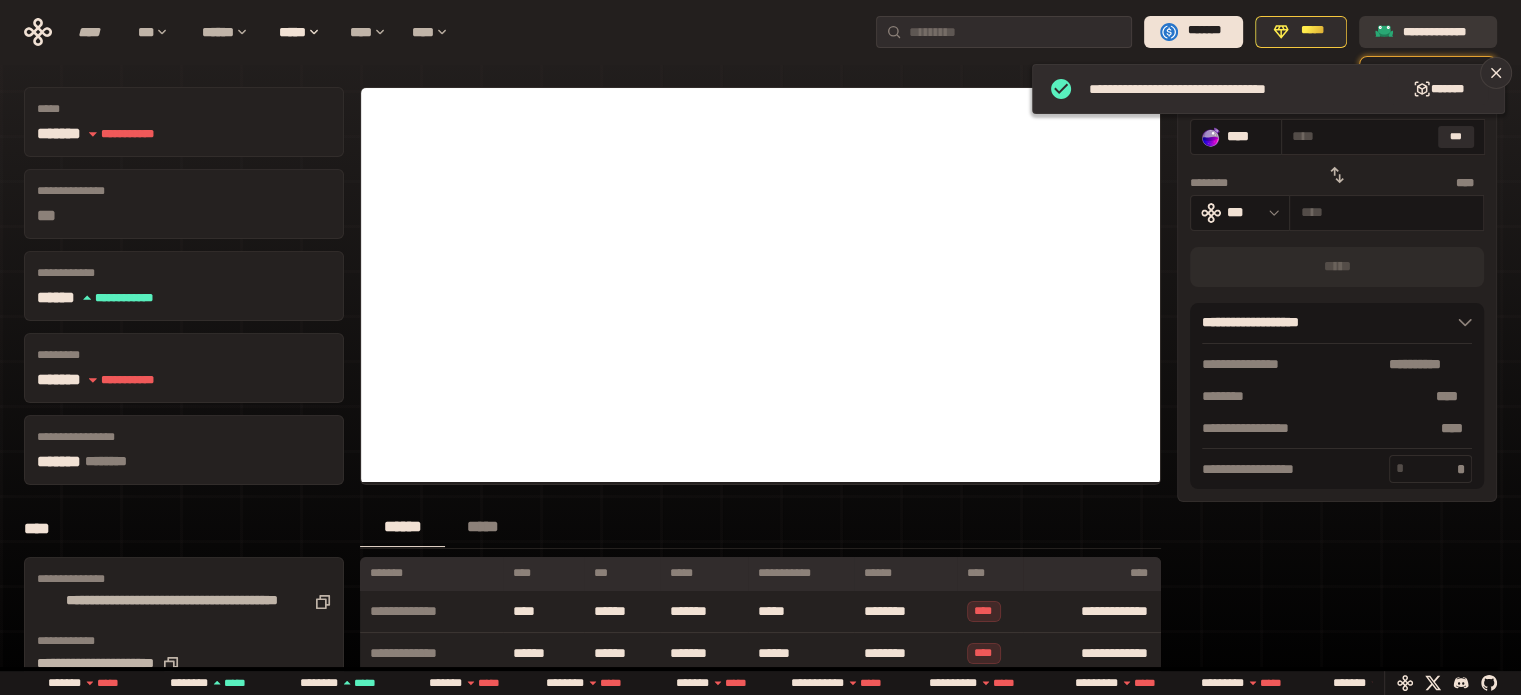 click on "**********" at bounding box center (1442, 31) 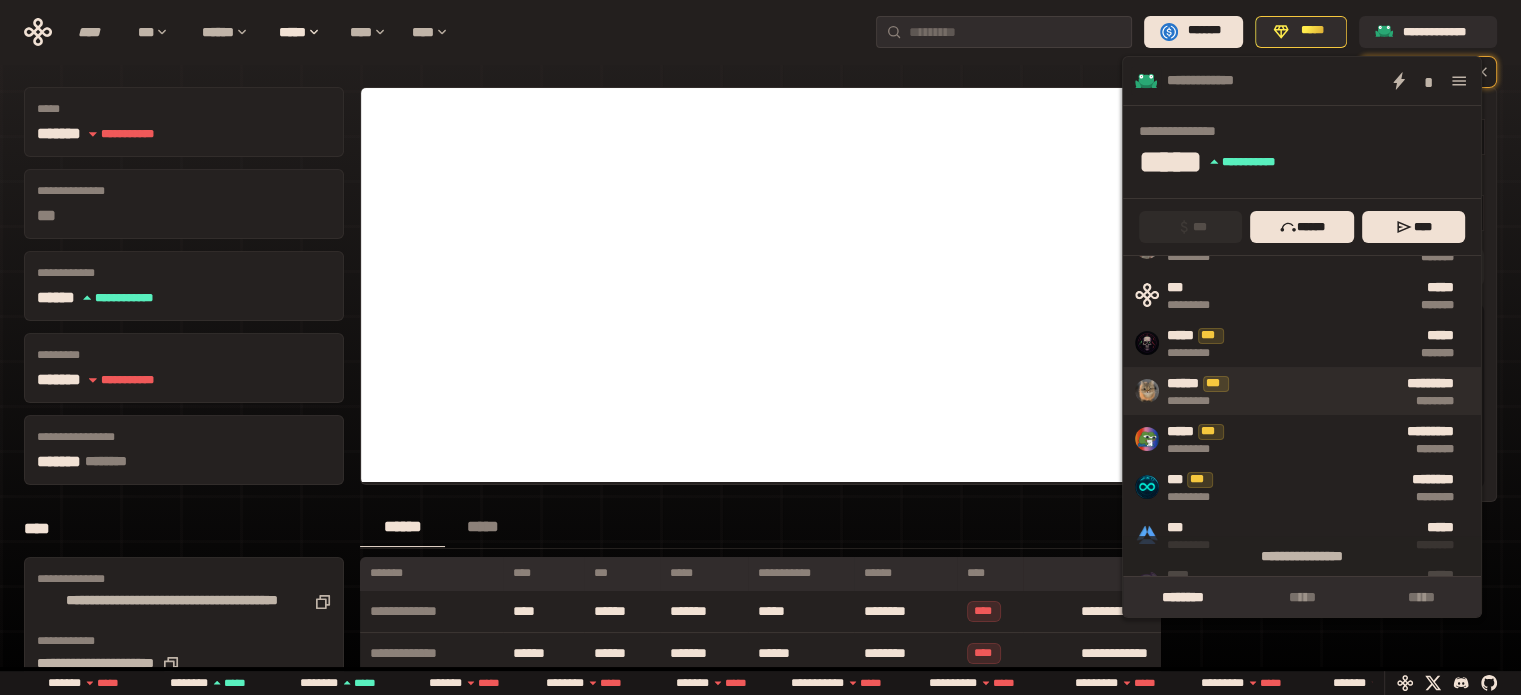 scroll, scrollTop: 108, scrollLeft: 0, axis: vertical 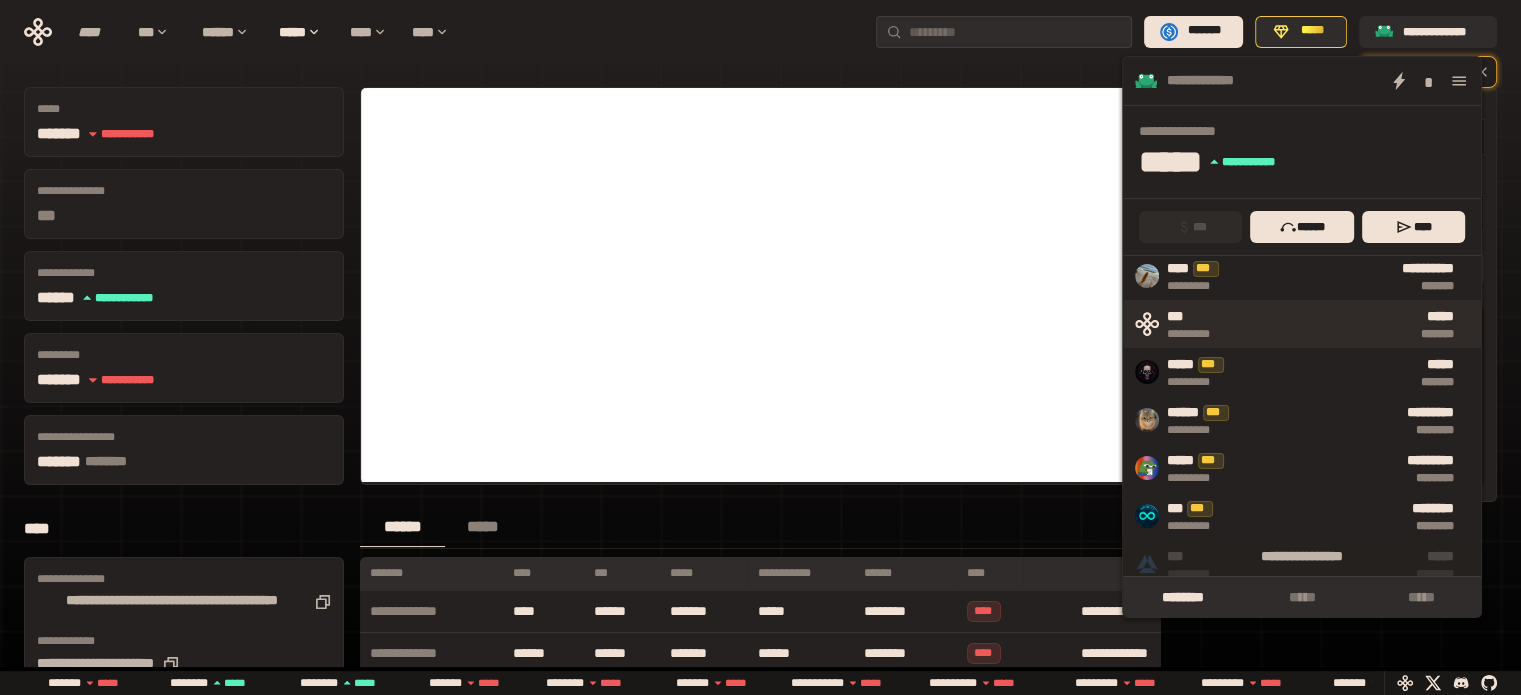 click on "*******" at bounding box center [1346, 334] 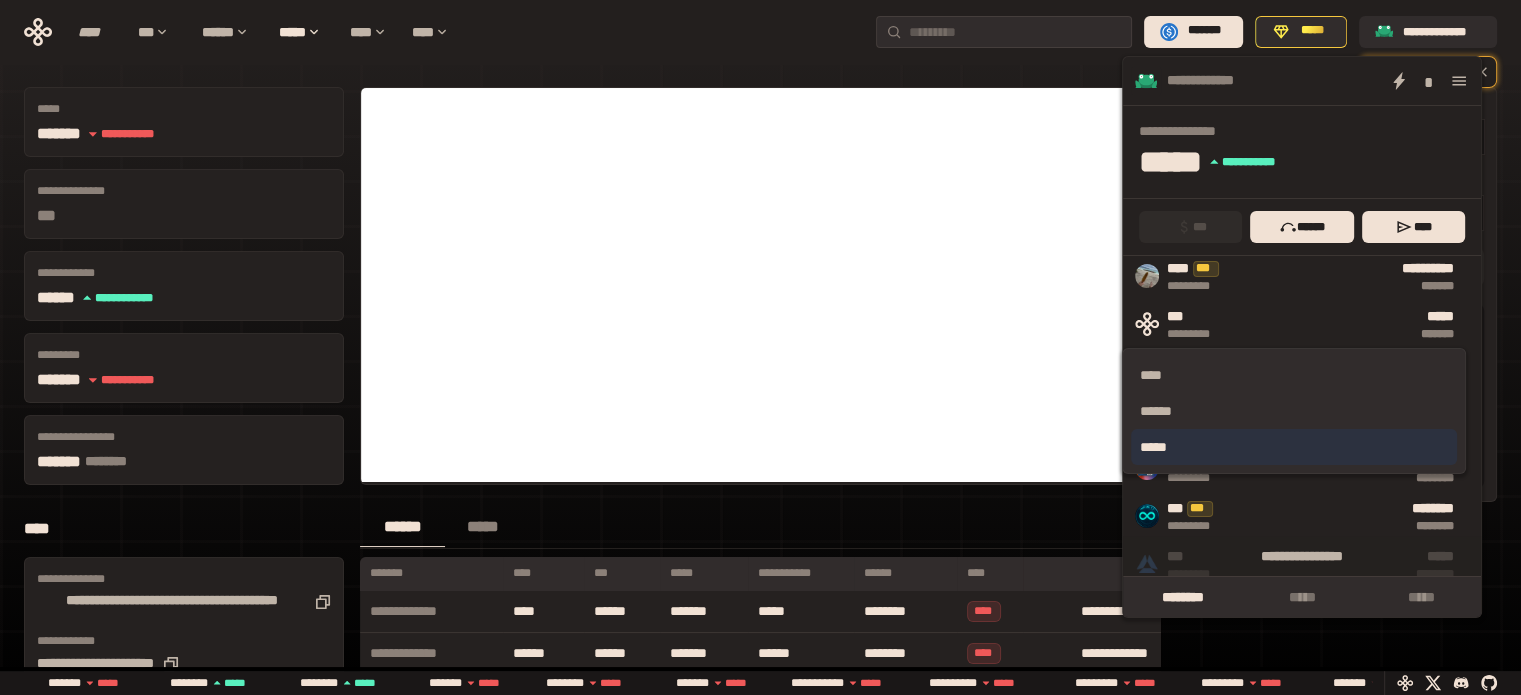 click on "*****" at bounding box center [1293, 447] 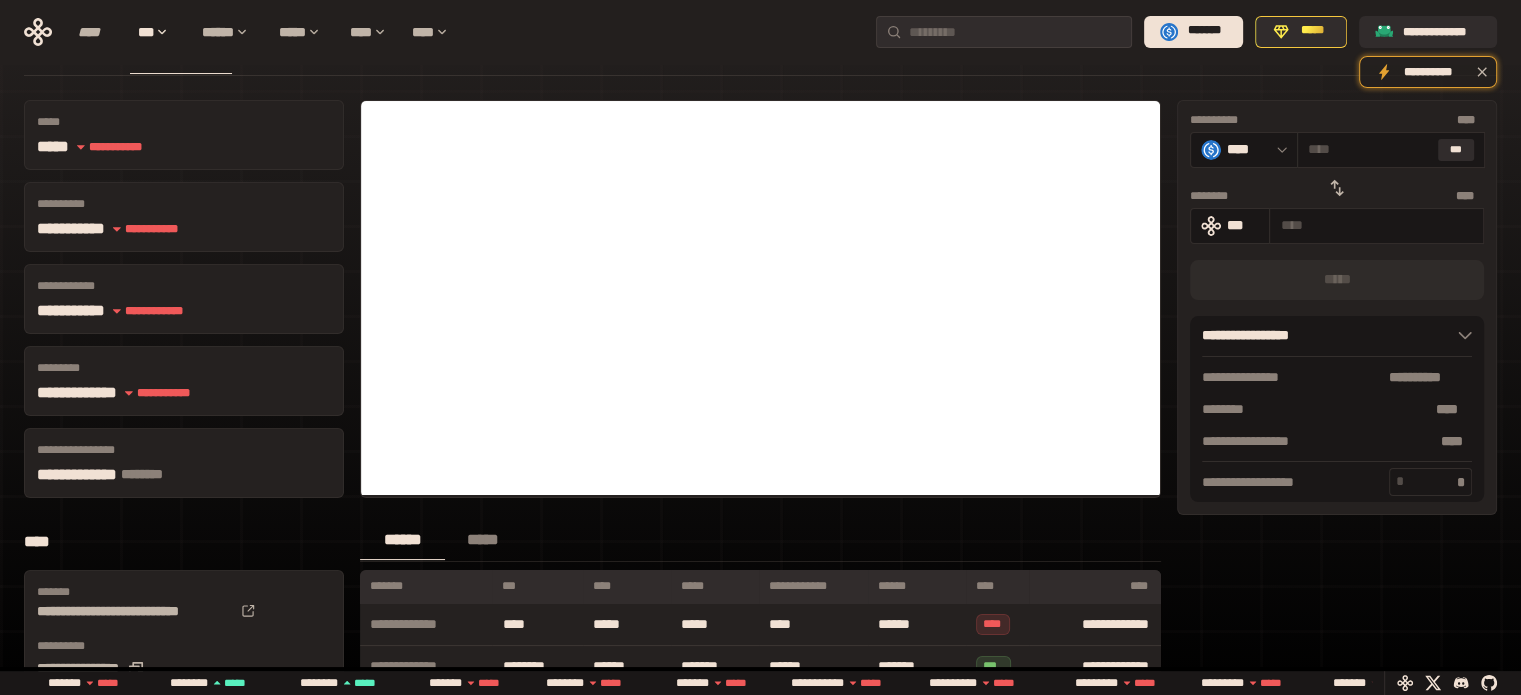 click 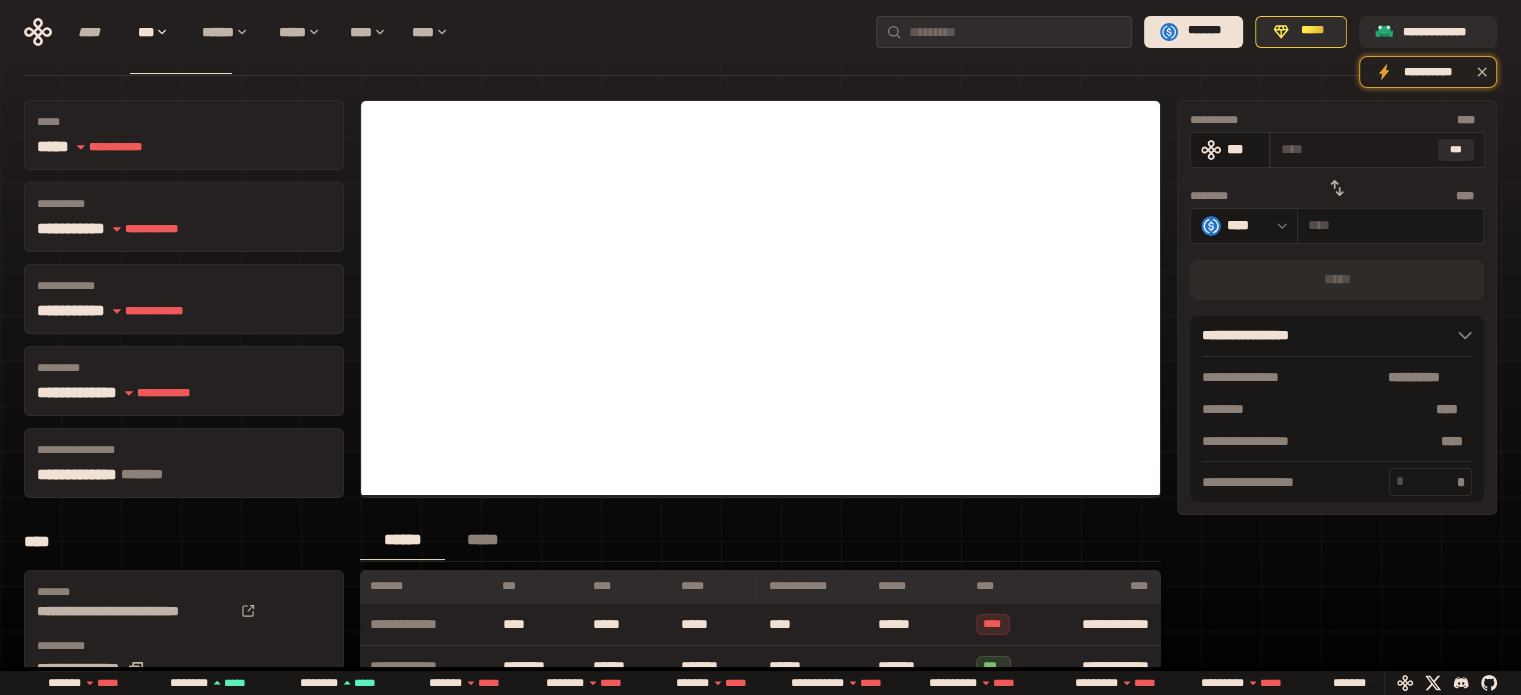 click at bounding box center (1355, 149) 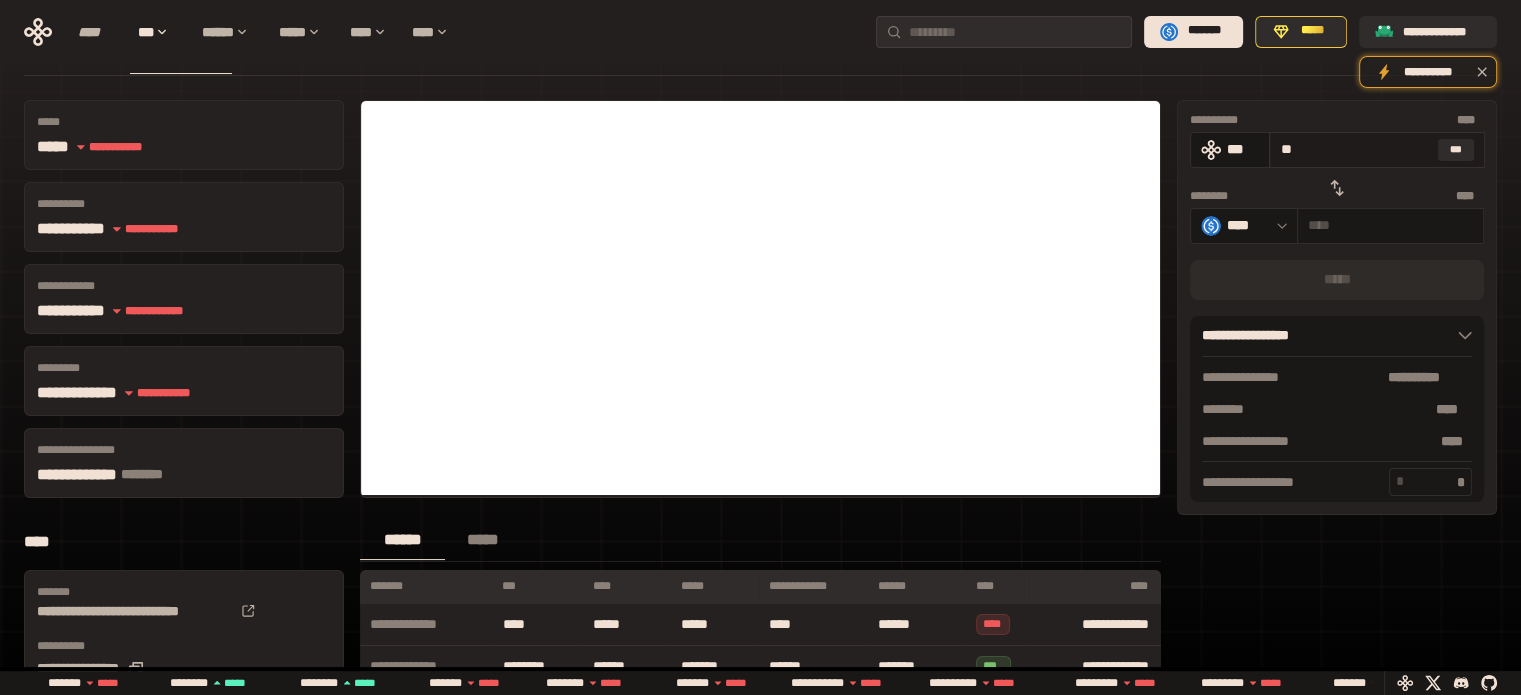 type on "***" 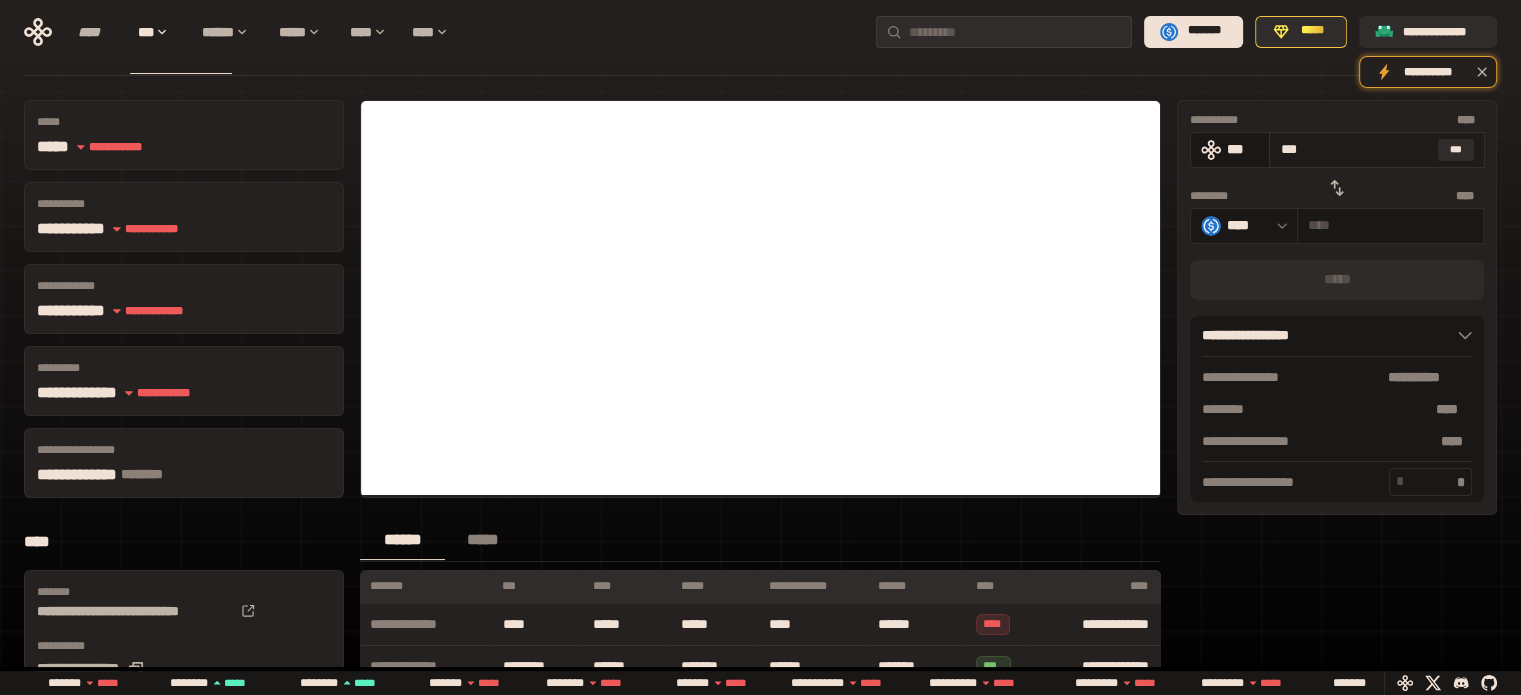 type on "********" 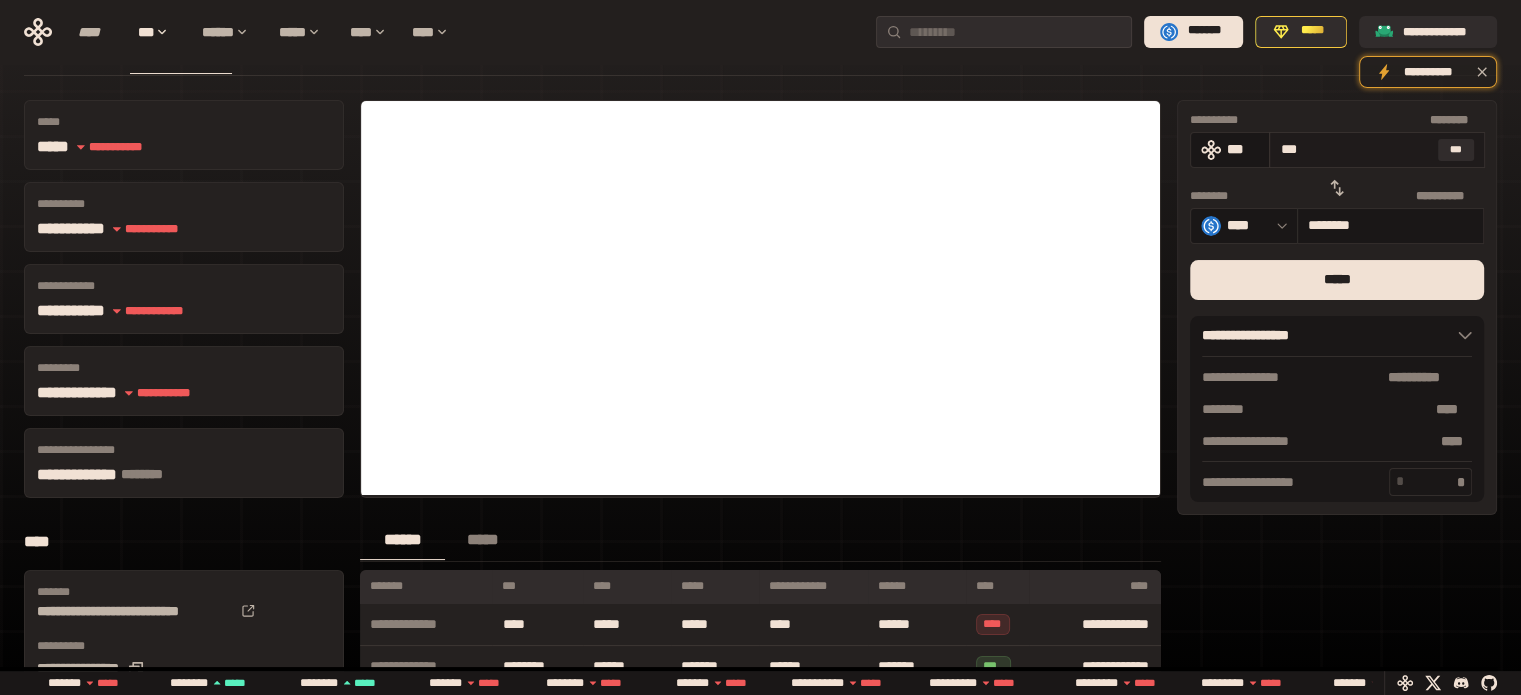 type on "****" 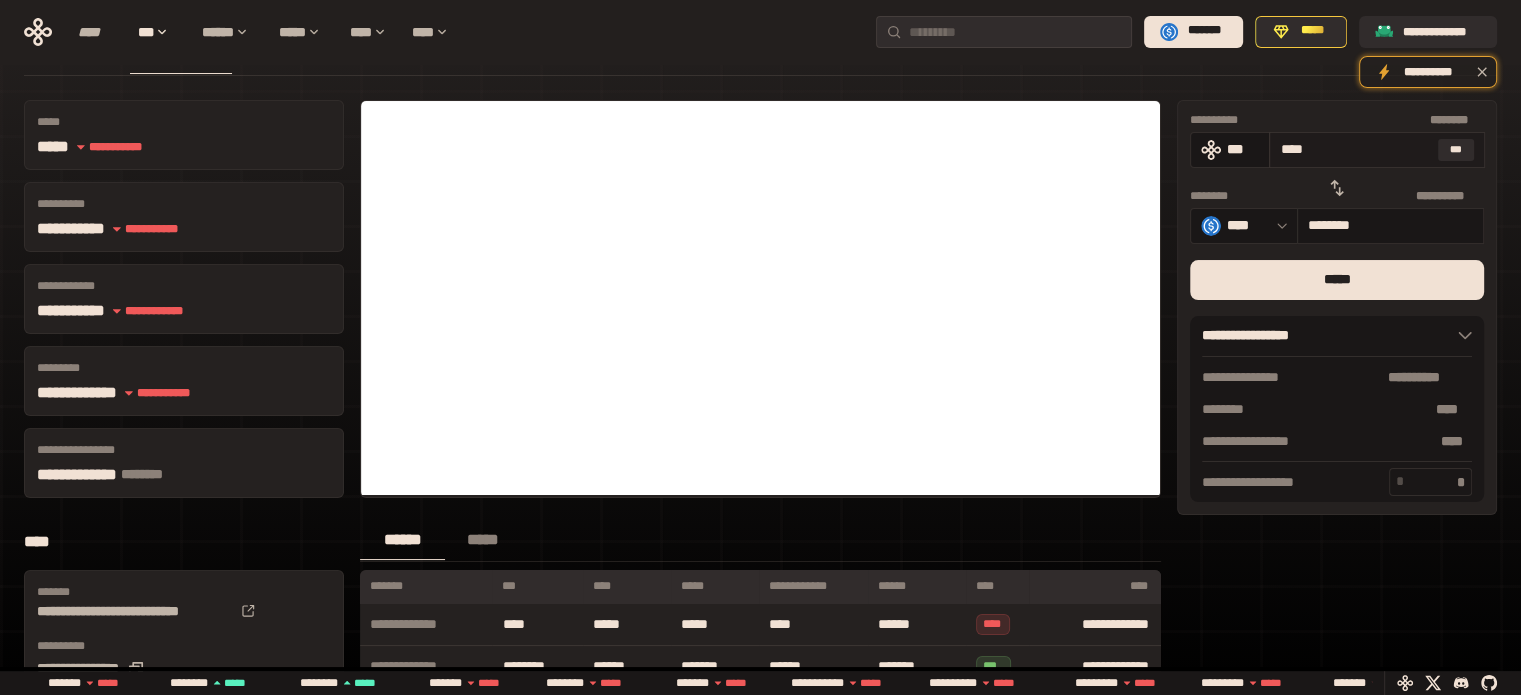 type on "********" 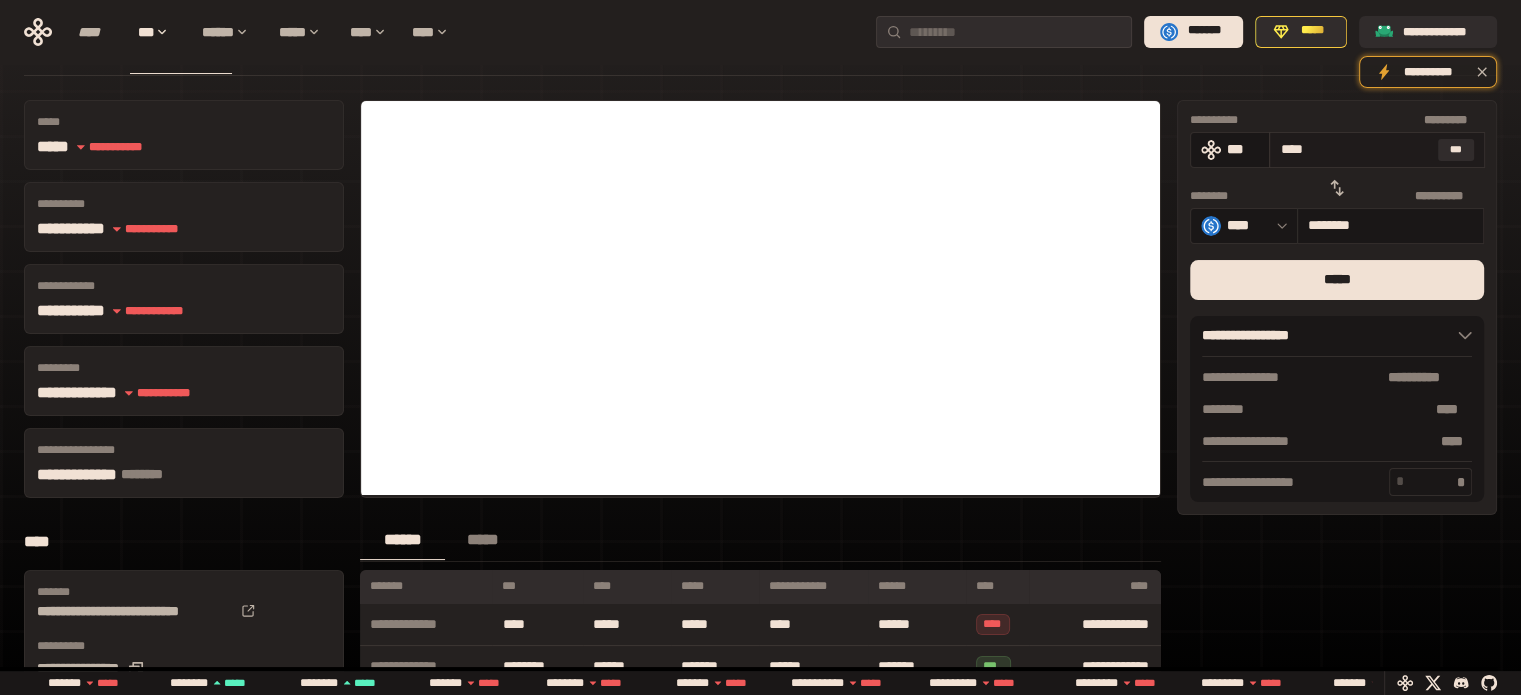 drag, startPoint x: 1302, startPoint y: 151, endPoint x: 1325, endPoint y: 149, distance: 23.086792 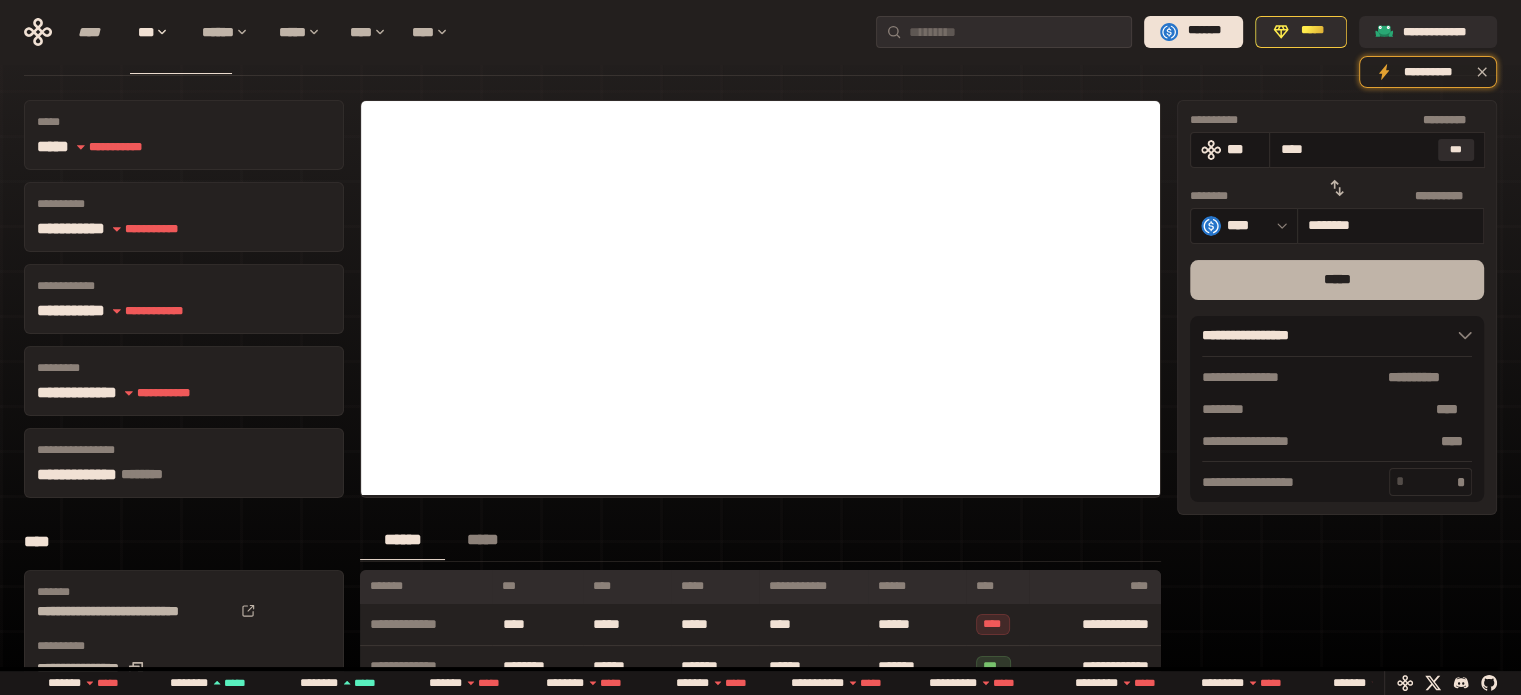 type on "****" 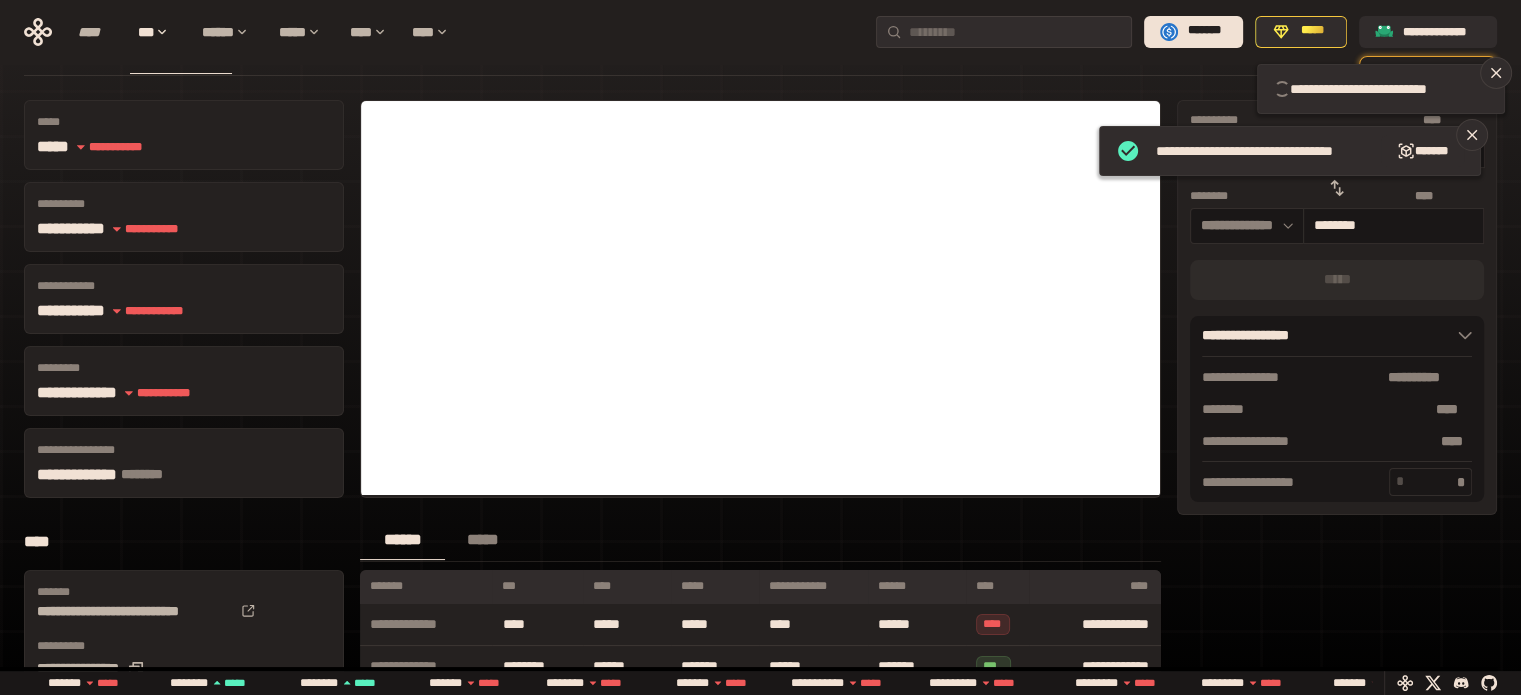 type 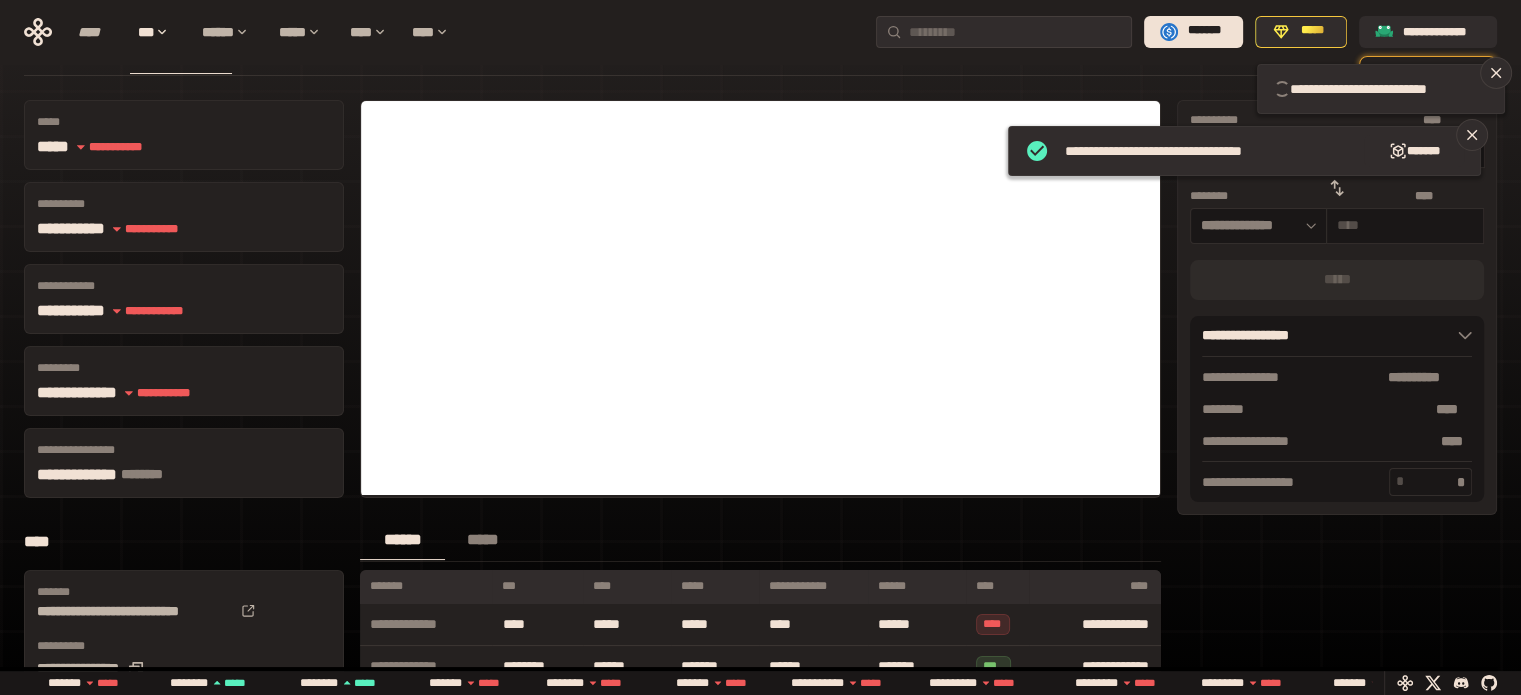 type 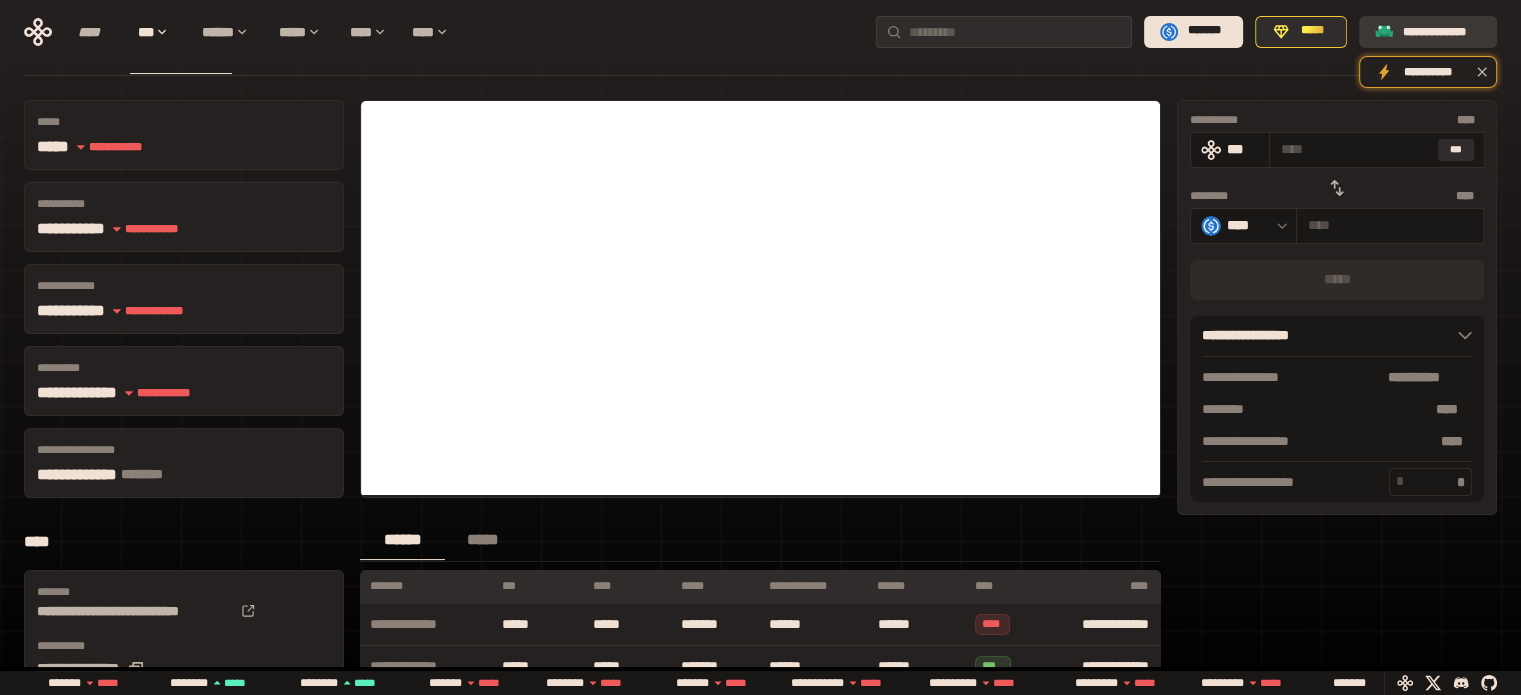 click on "**********" at bounding box center (1442, 31) 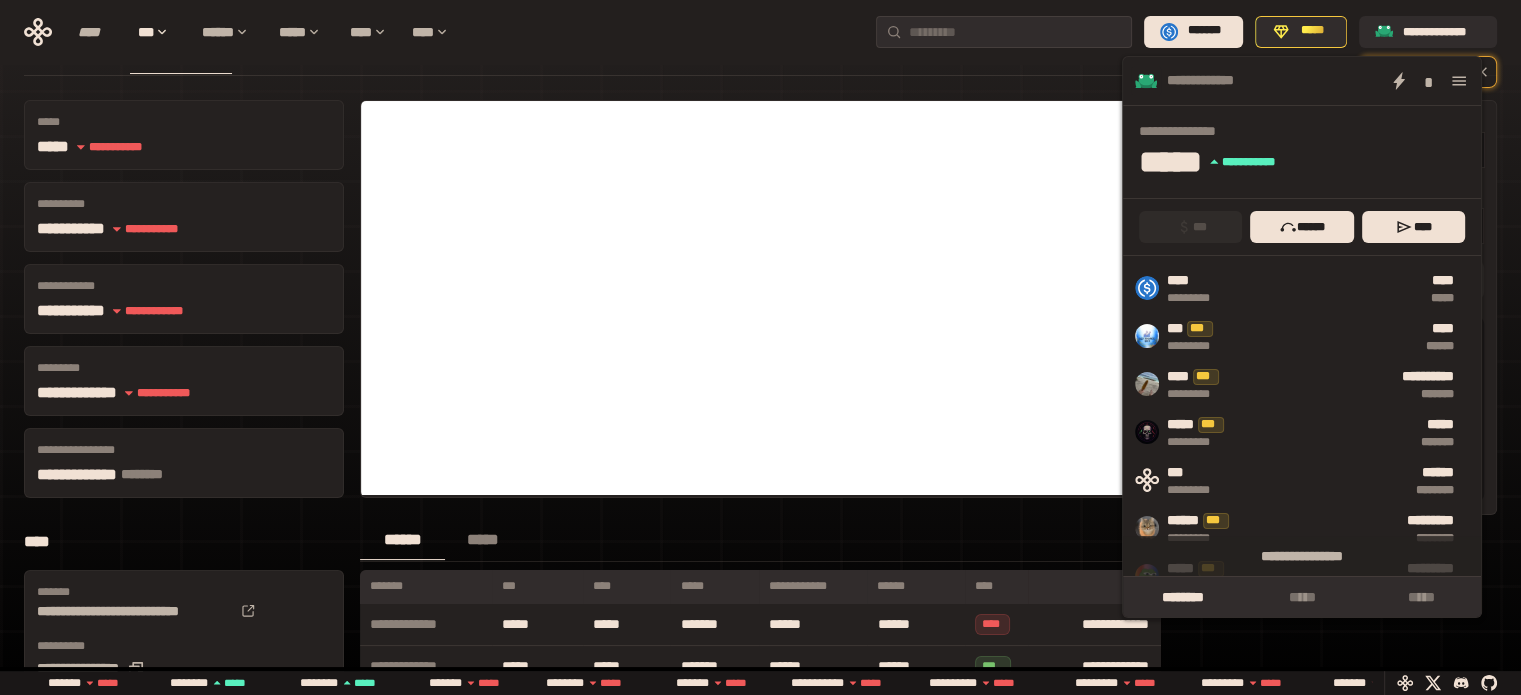 click 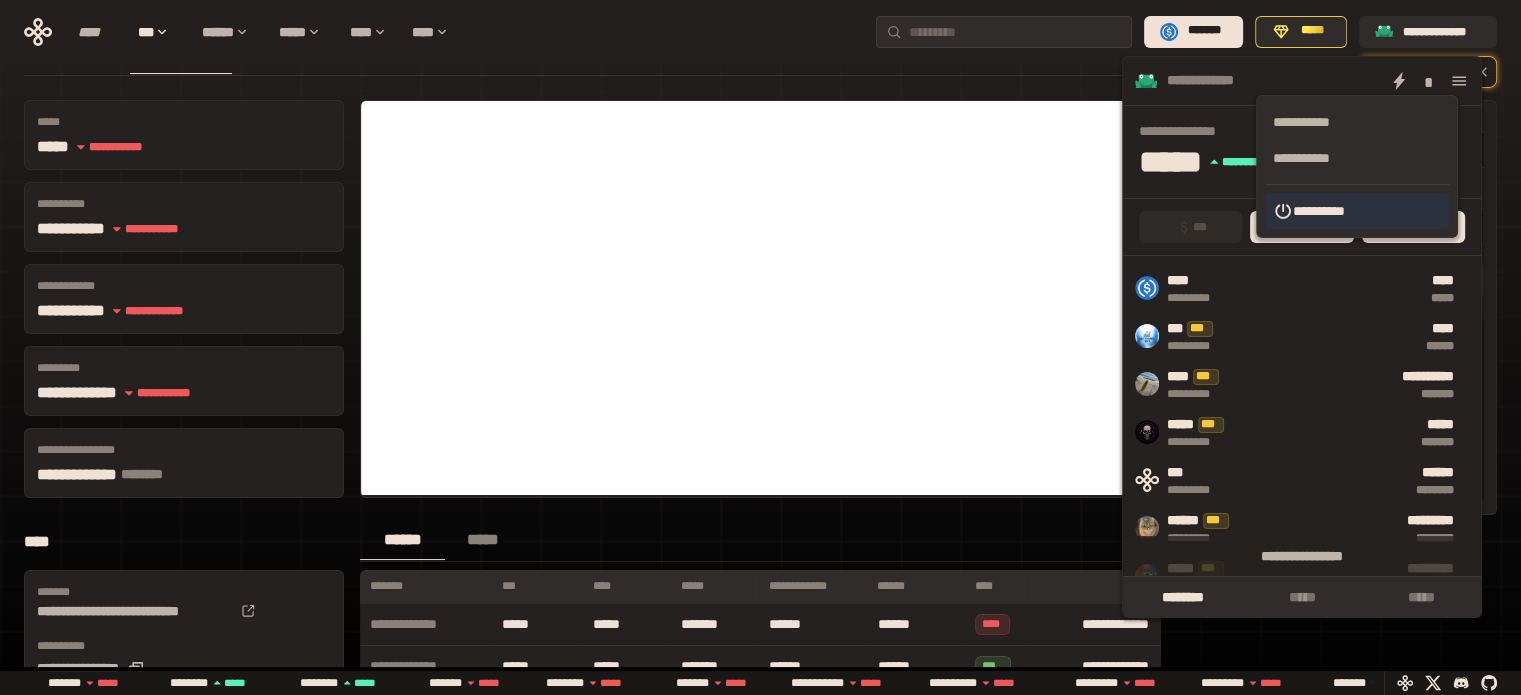 click on "**********" at bounding box center (1357, 211) 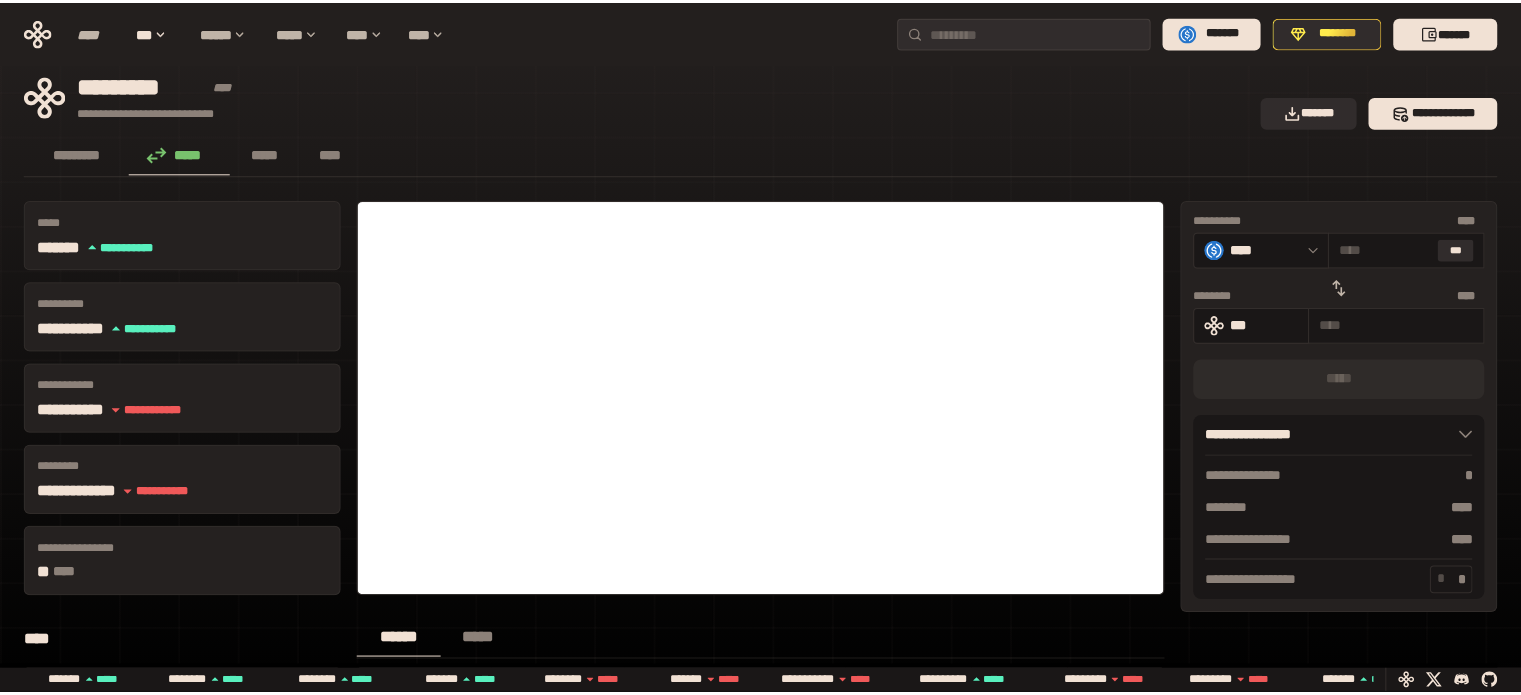 scroll, scrollTop: 100, scrollLeft: 0, axis: vertical 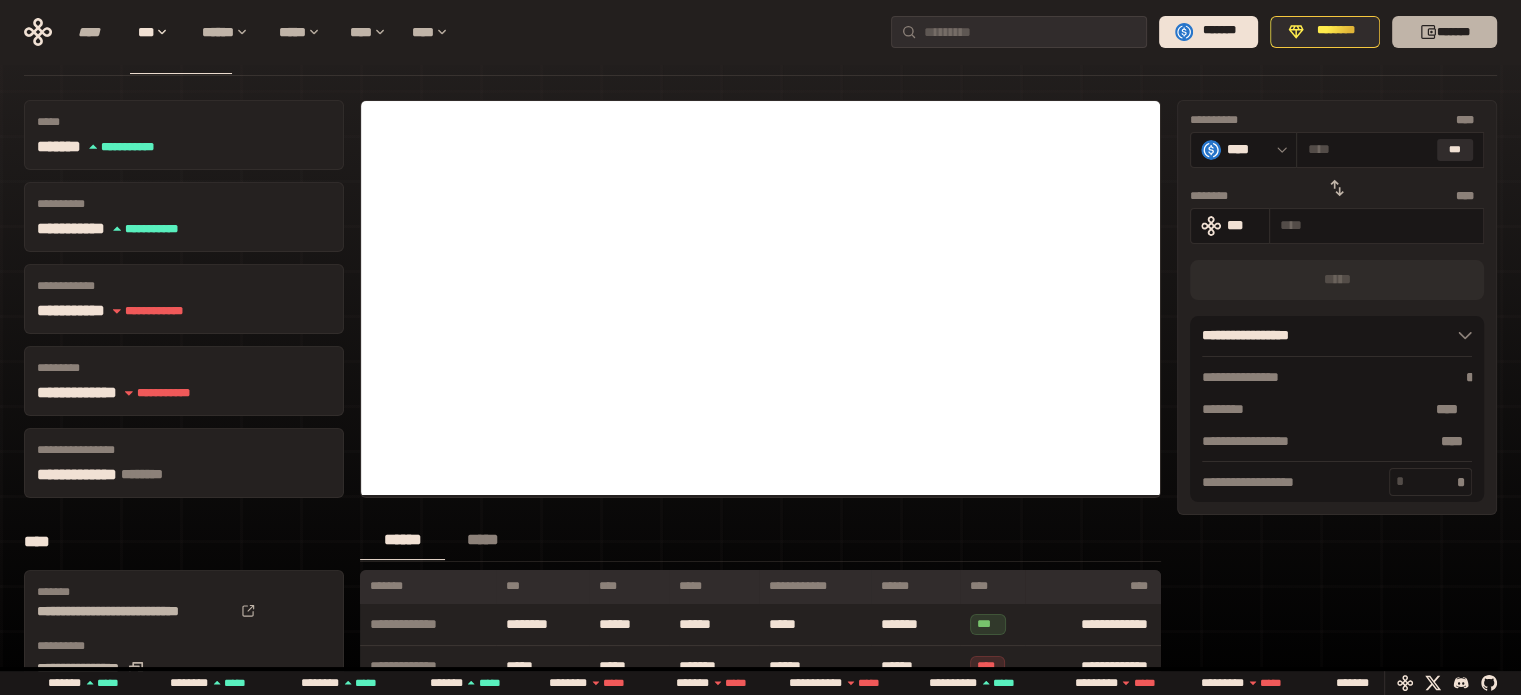 click on "*******" at bounding box center (1444, 32) 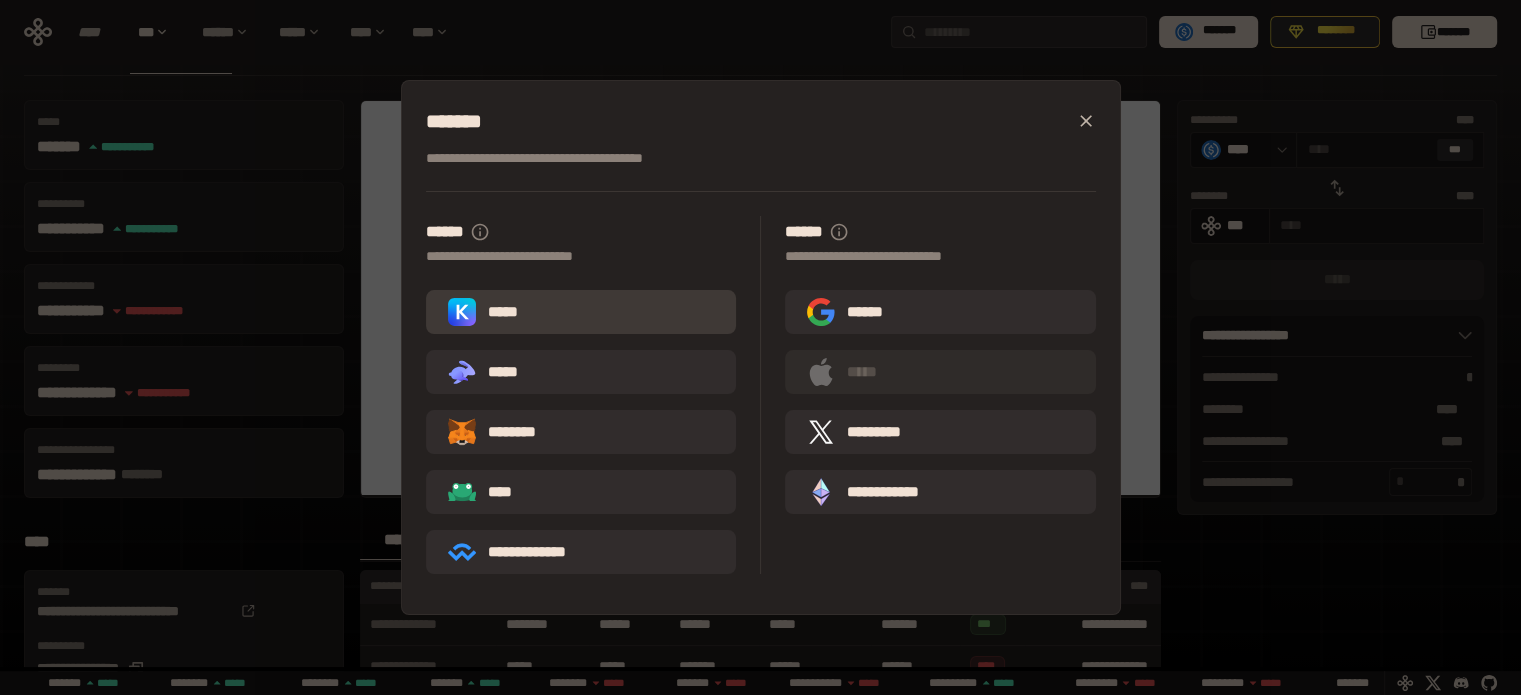 click on "*****" at bounding box center (581, 312) 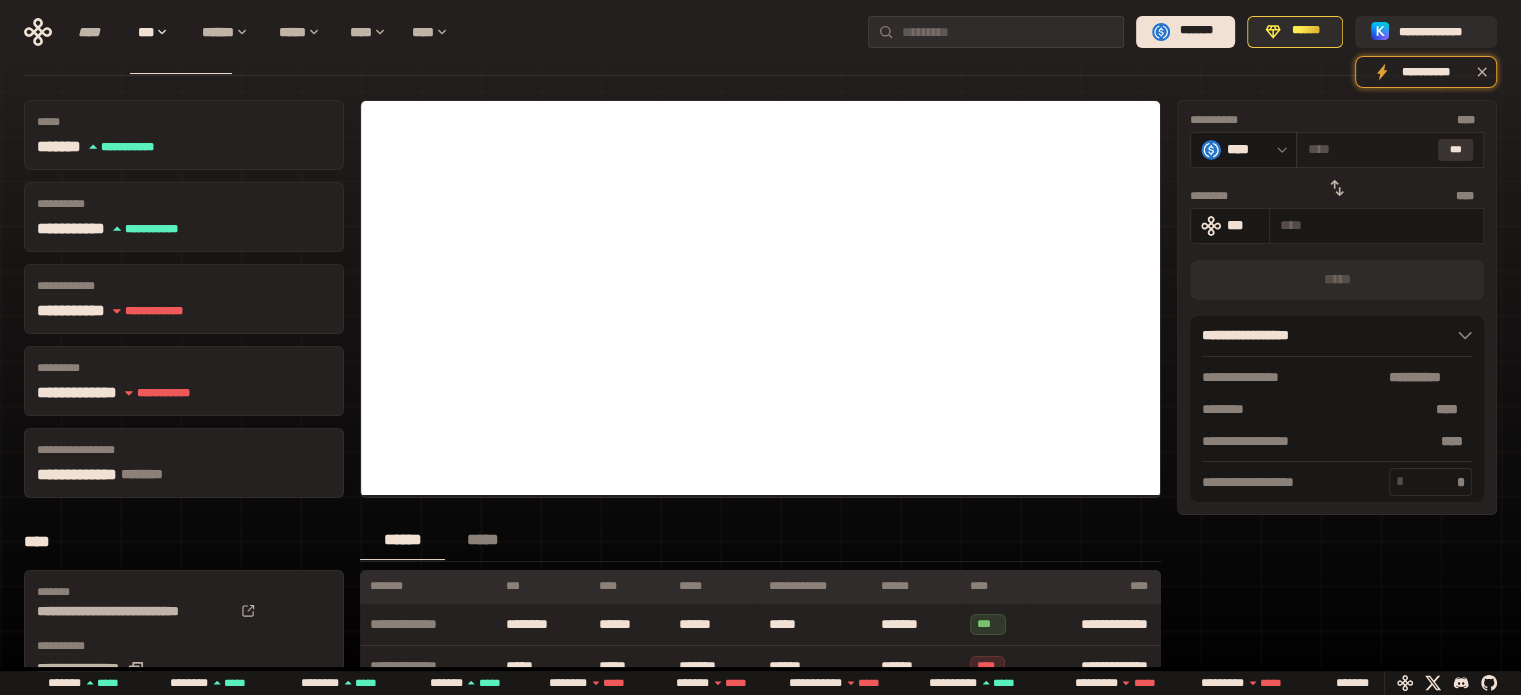 click on "***" at bounding box center (1456, 150) 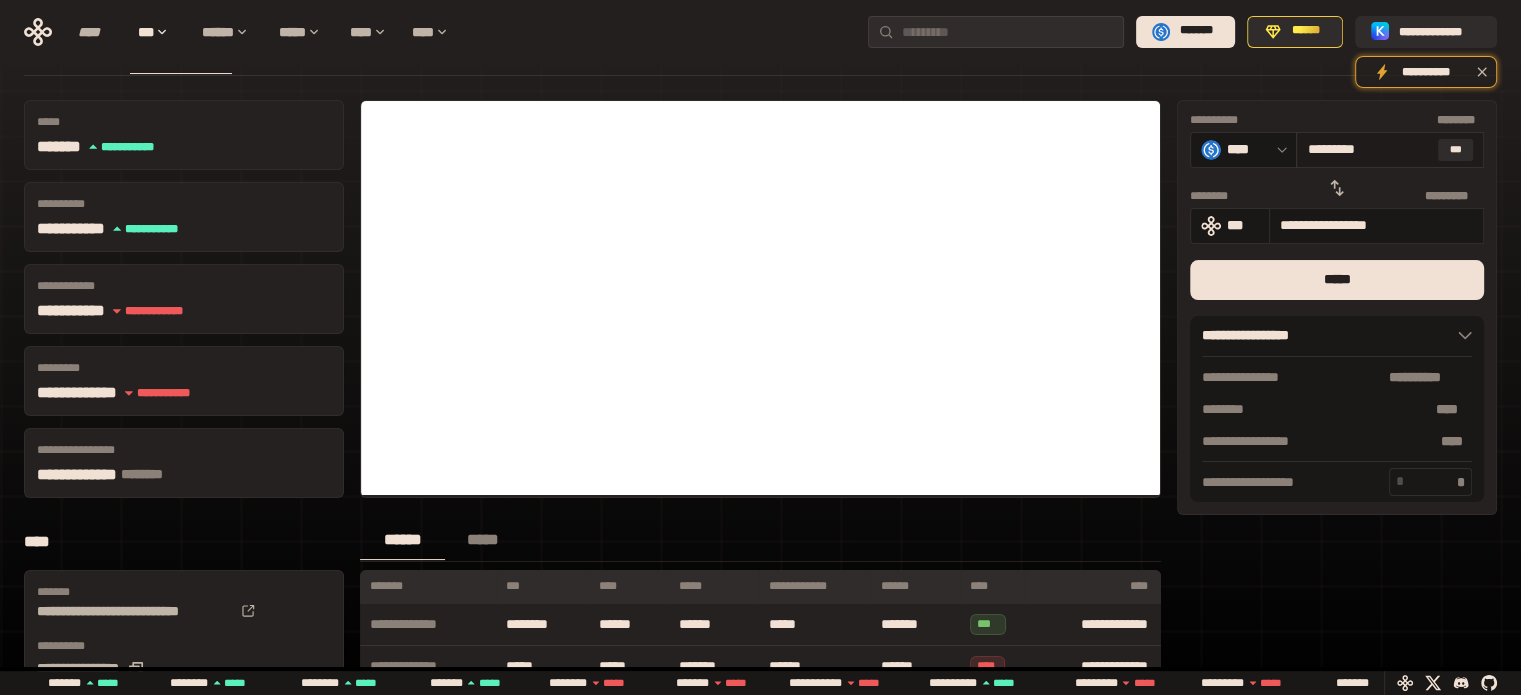 drag, startPoint x: 1313, startPoint y: 157, endPoint x: 1300, endPoint y: 163, distance: 14.3178215 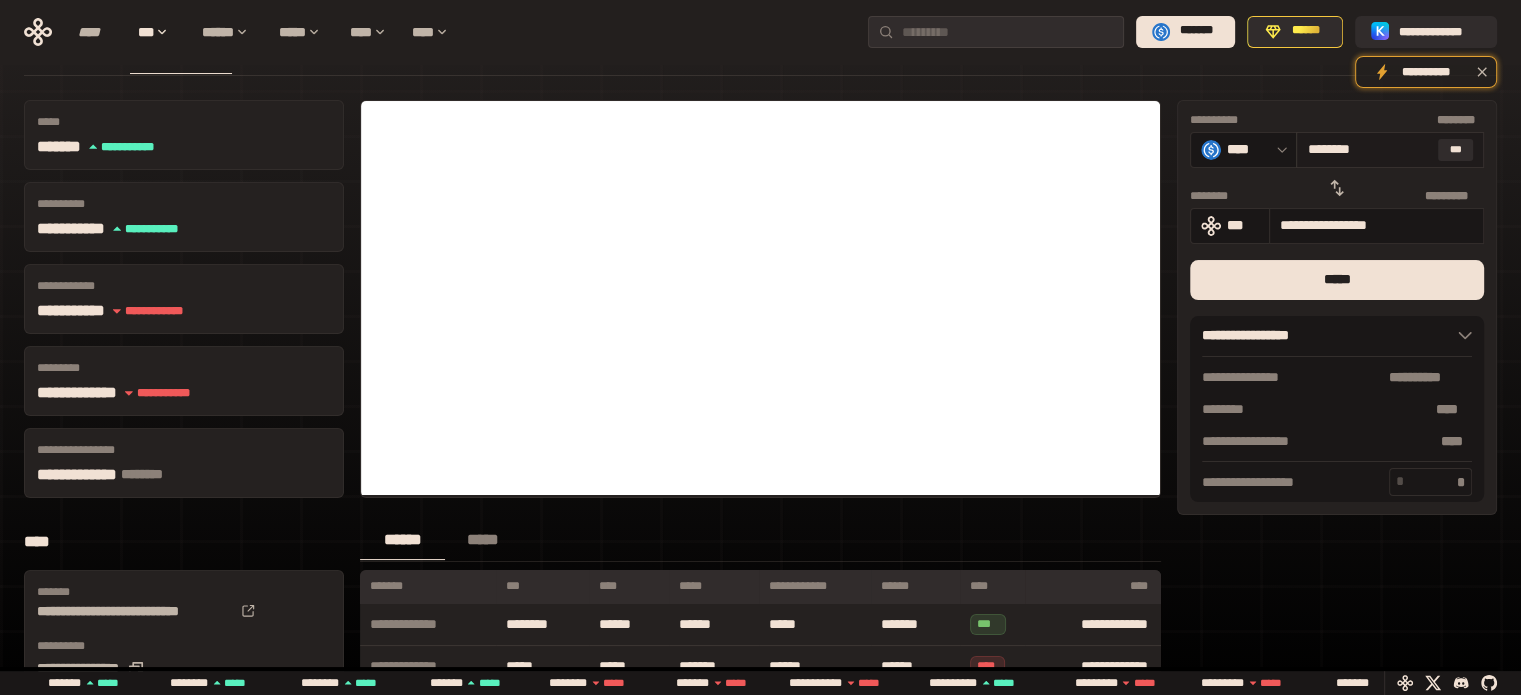 type on "**********" 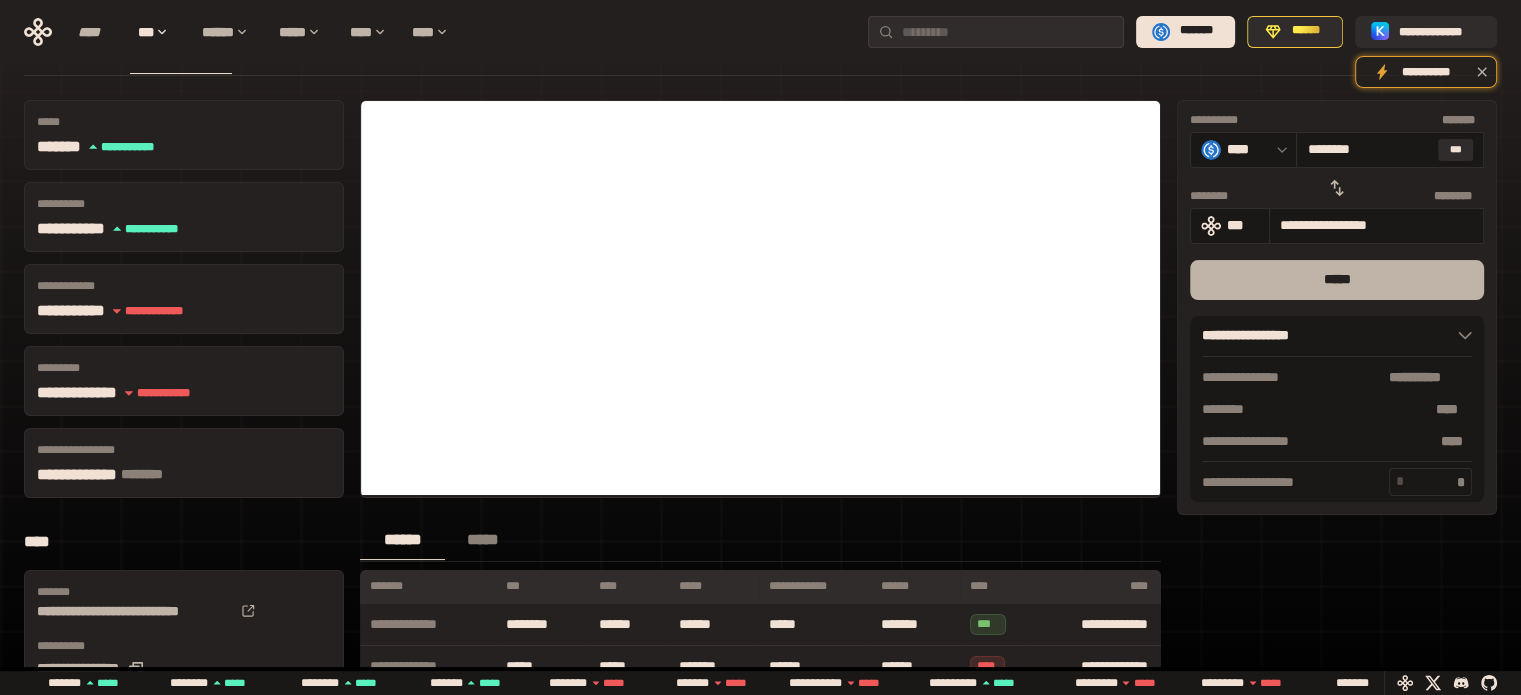 type on "********" 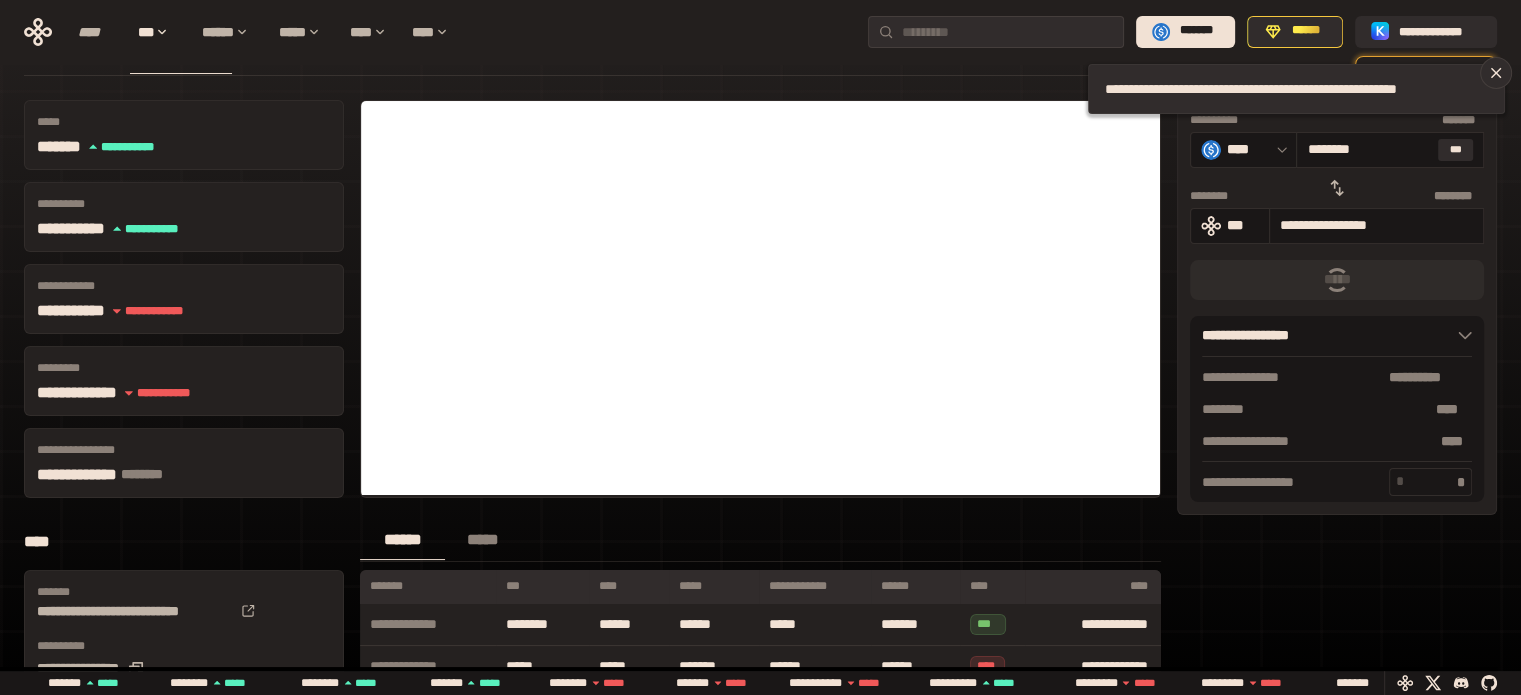 click on "********* ***** ***** ****" at bounding box center (760, 56) 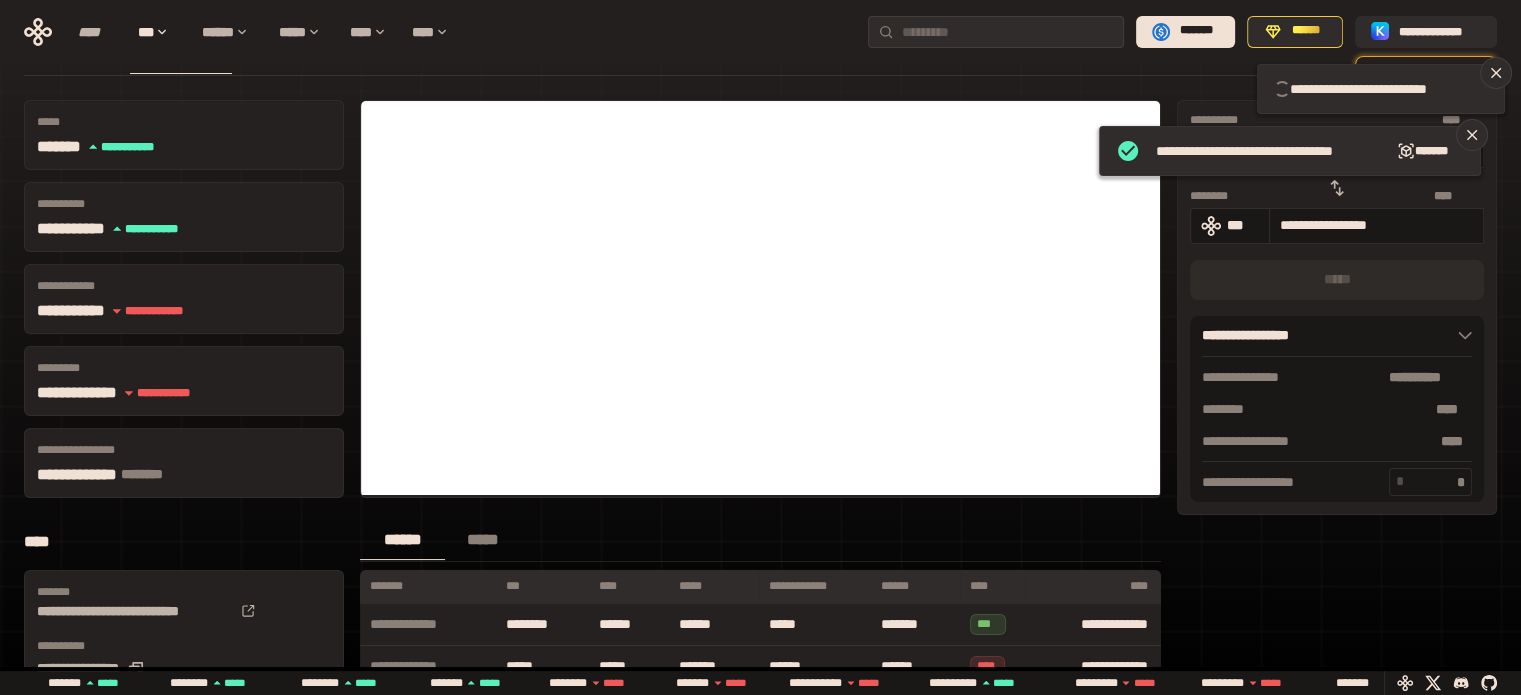 type 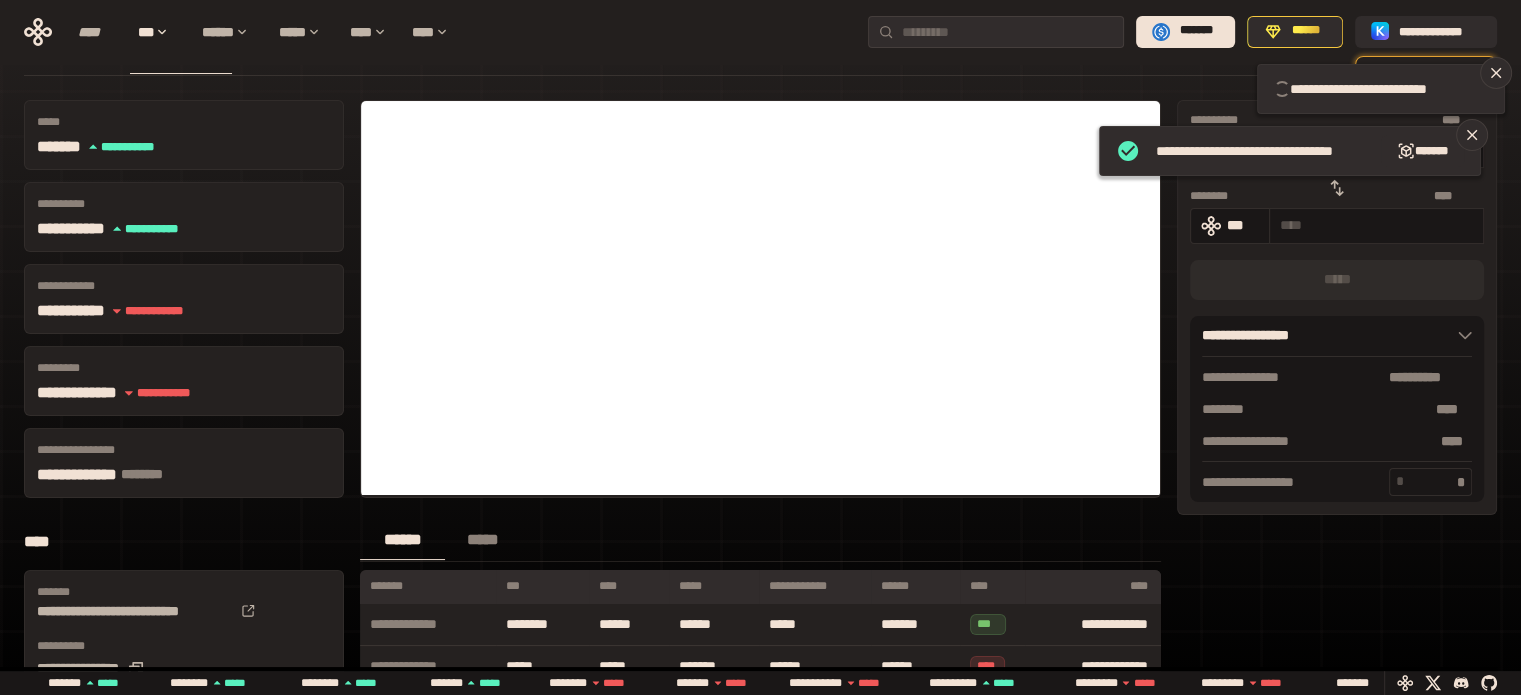 type 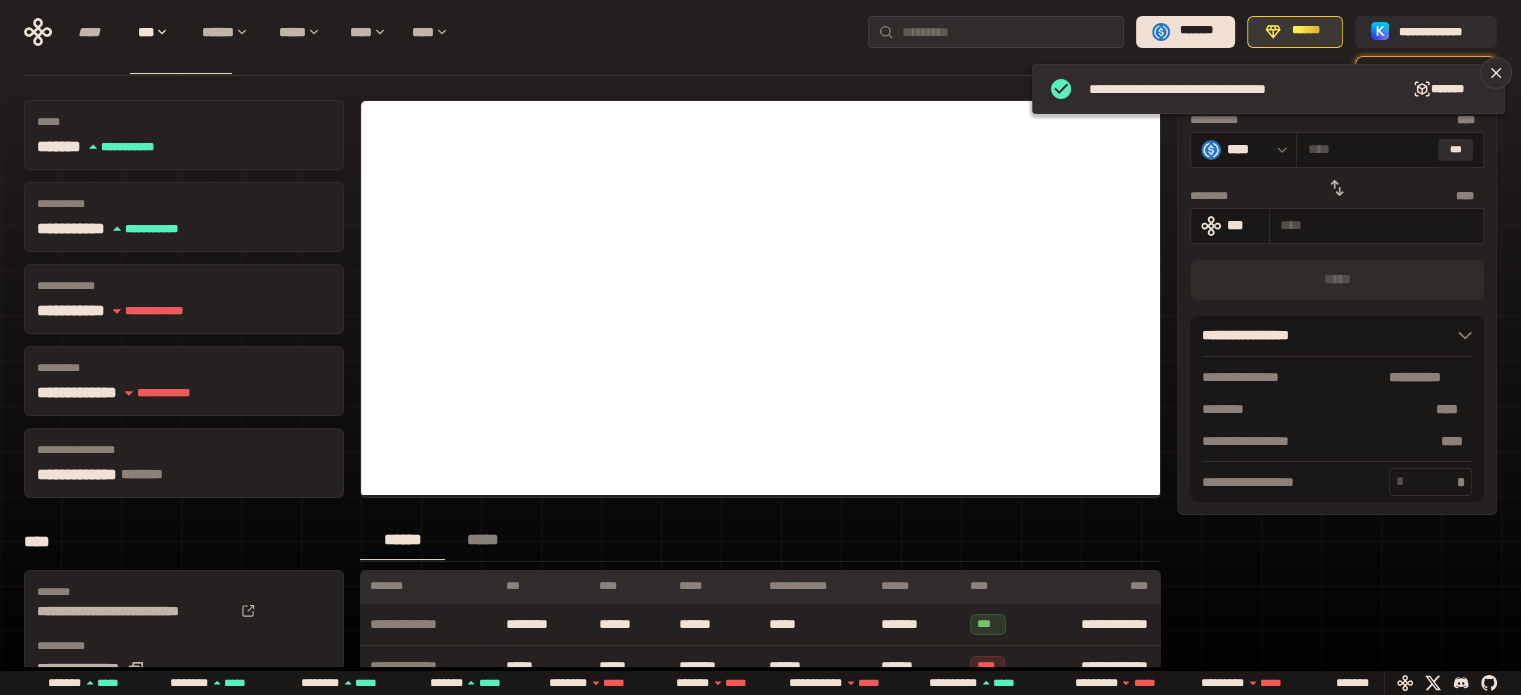 click on "******" at bounding box center [1306, 31] 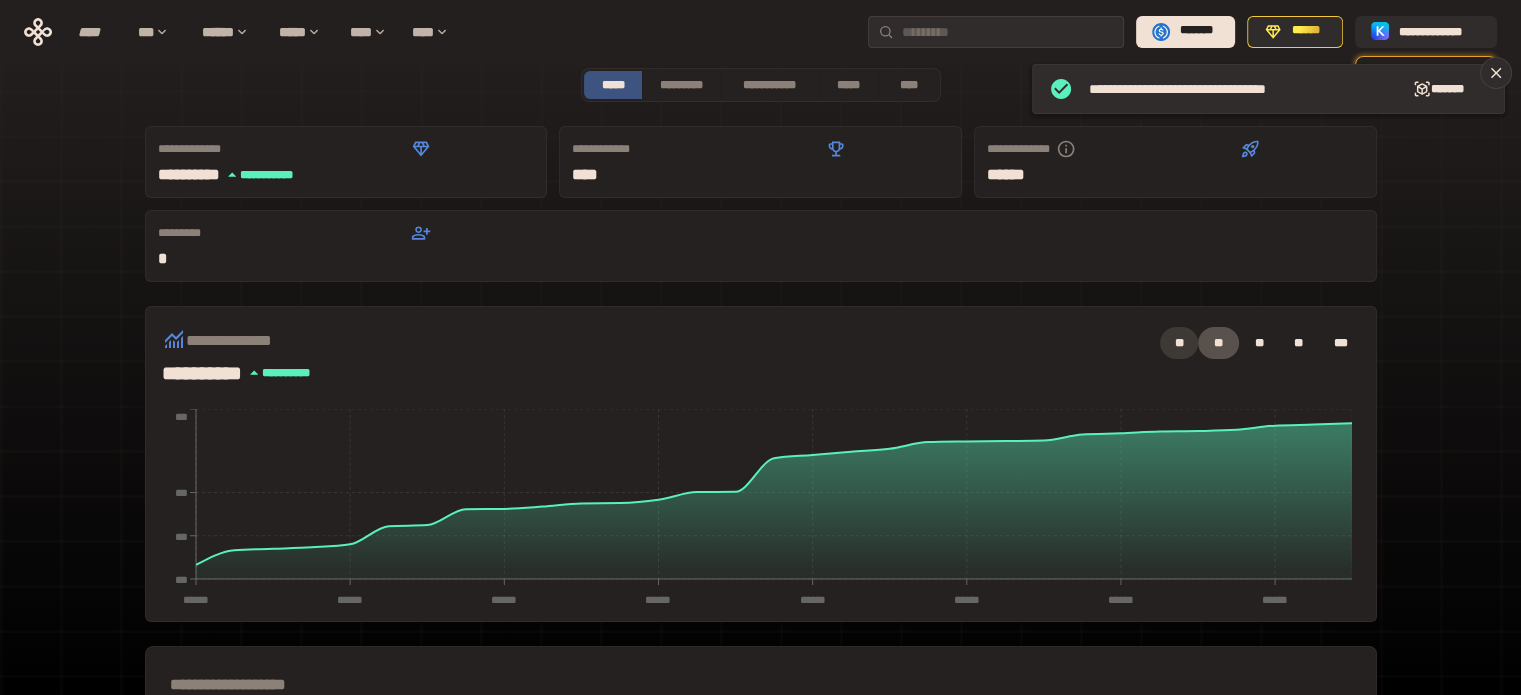 click on "**" at bounding box center [1179, 343] 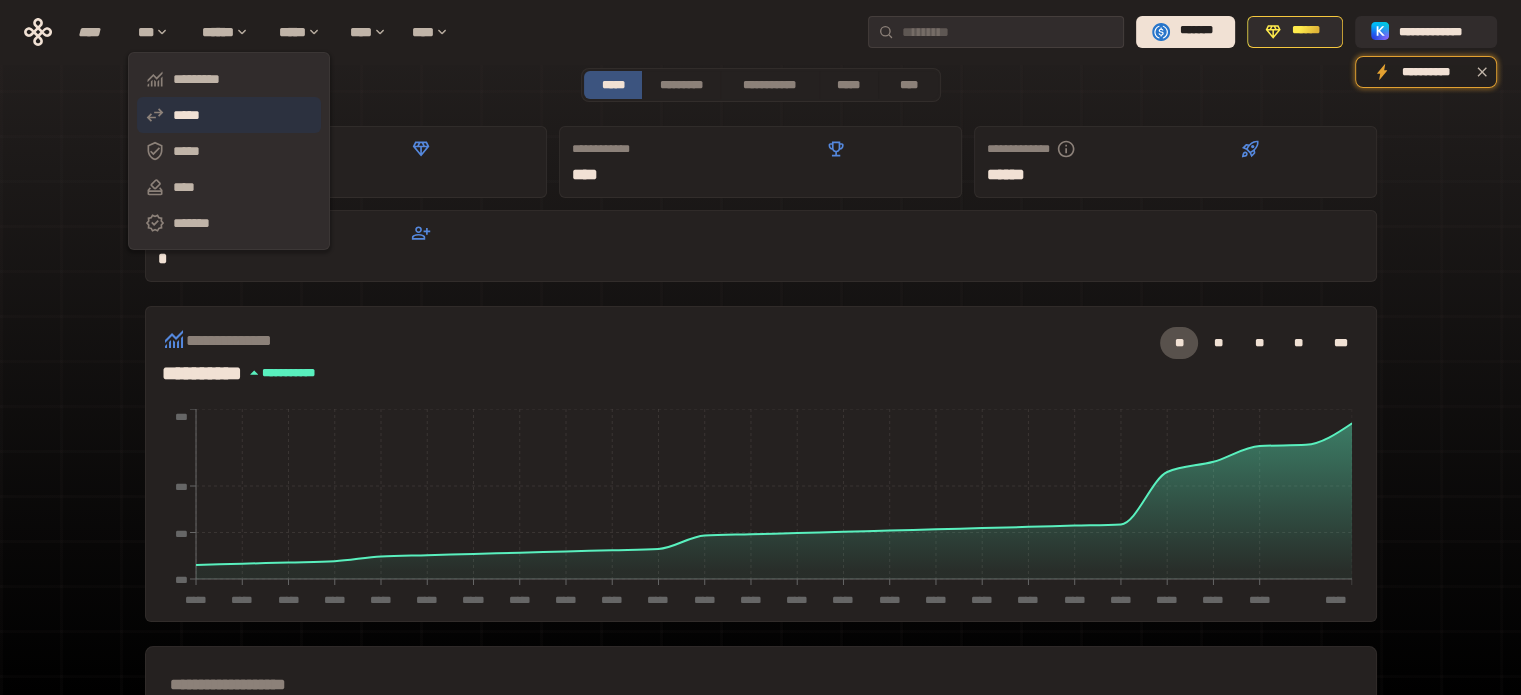 click on "*****" at bounding box center [229, 115] 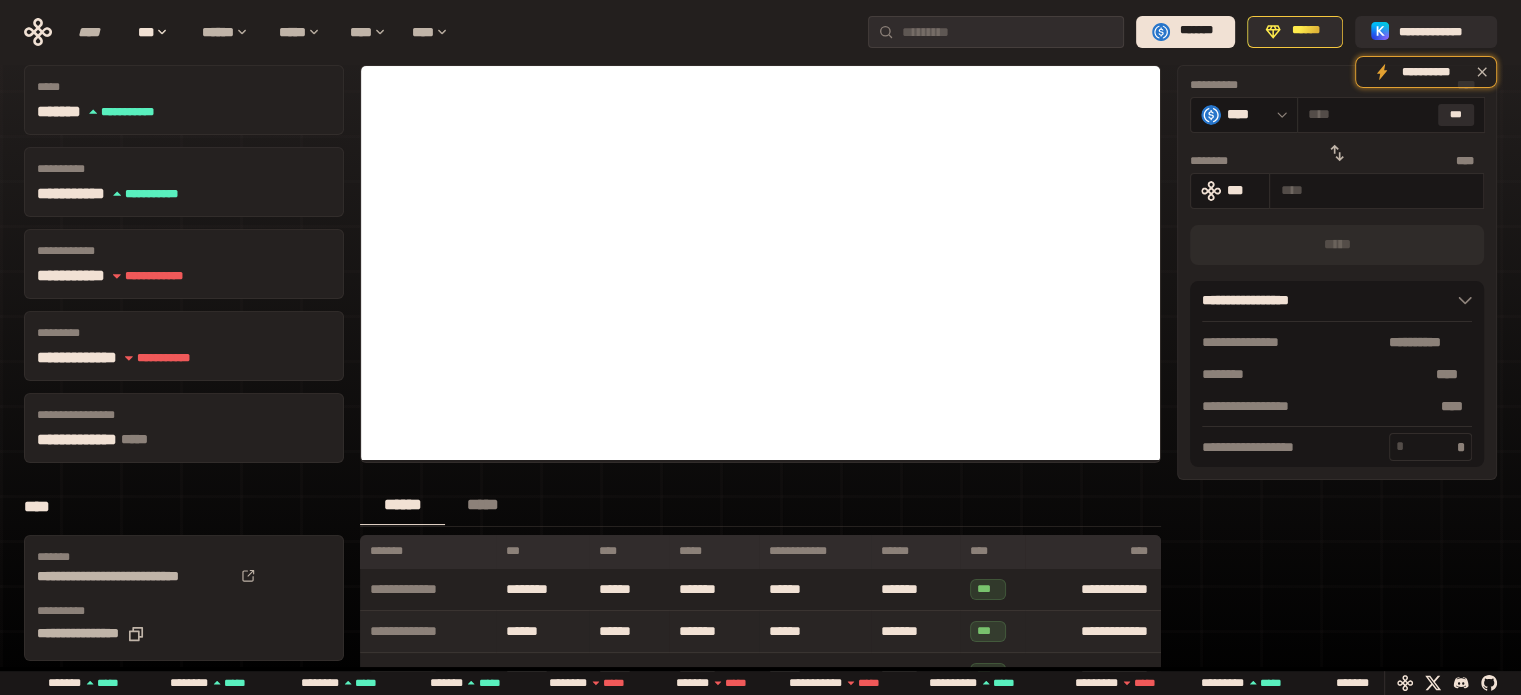 scroll, scrollTop: 0, scrollLeft: 0, axis: both 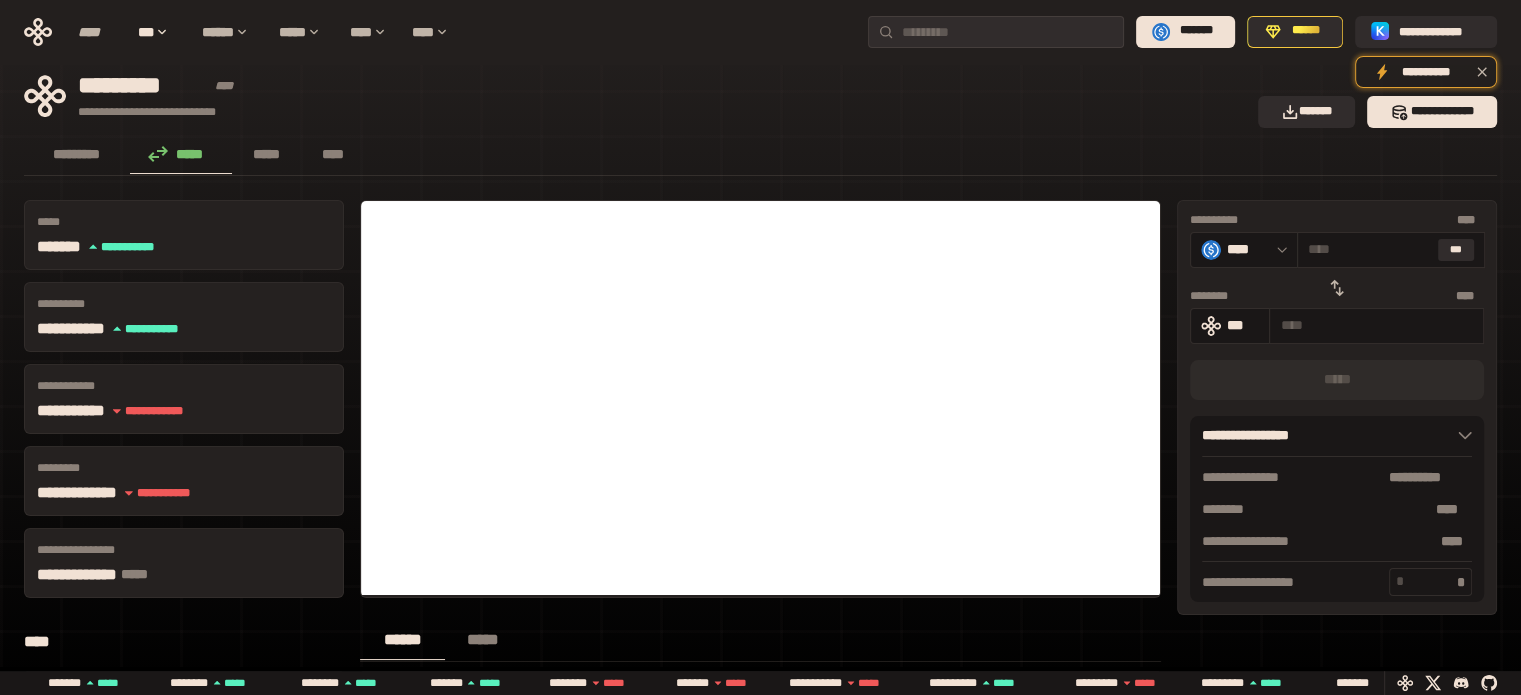 click 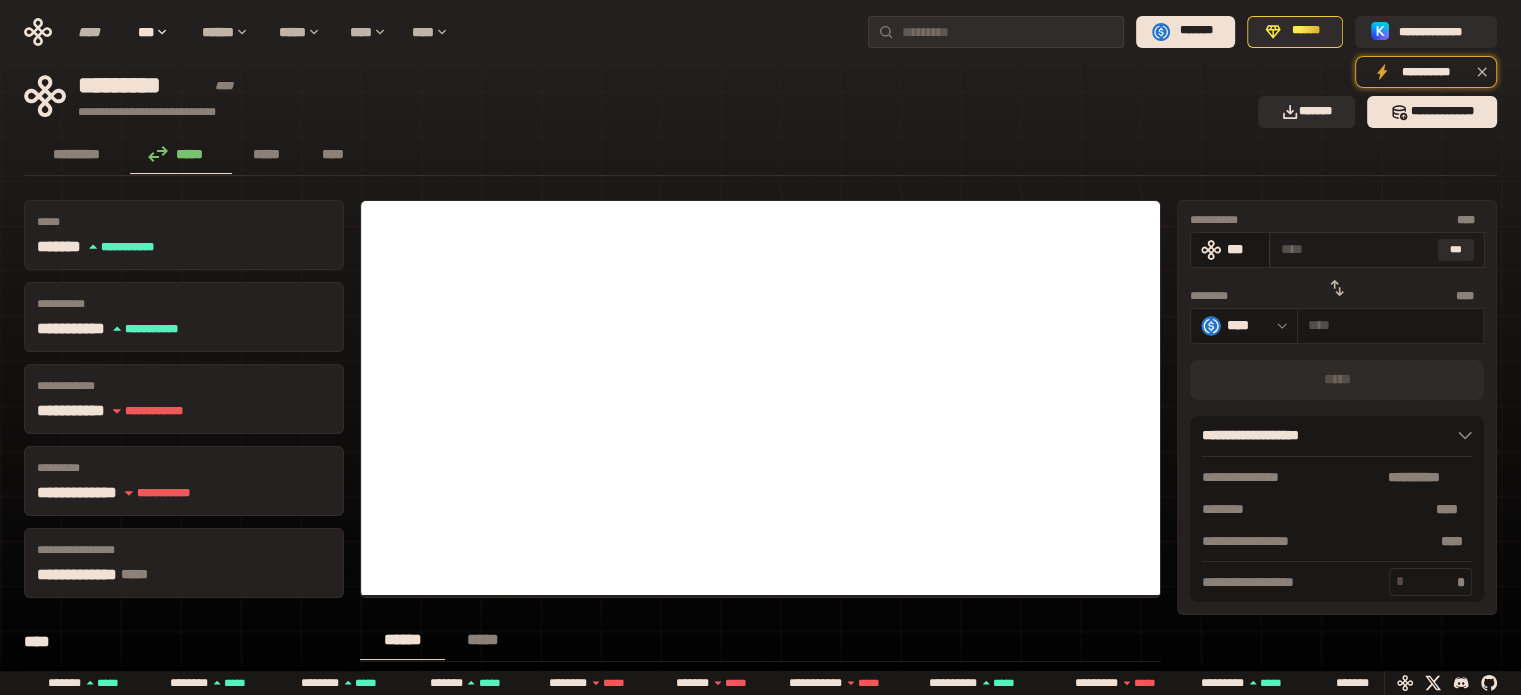 click at bounding box center (1355, 249) 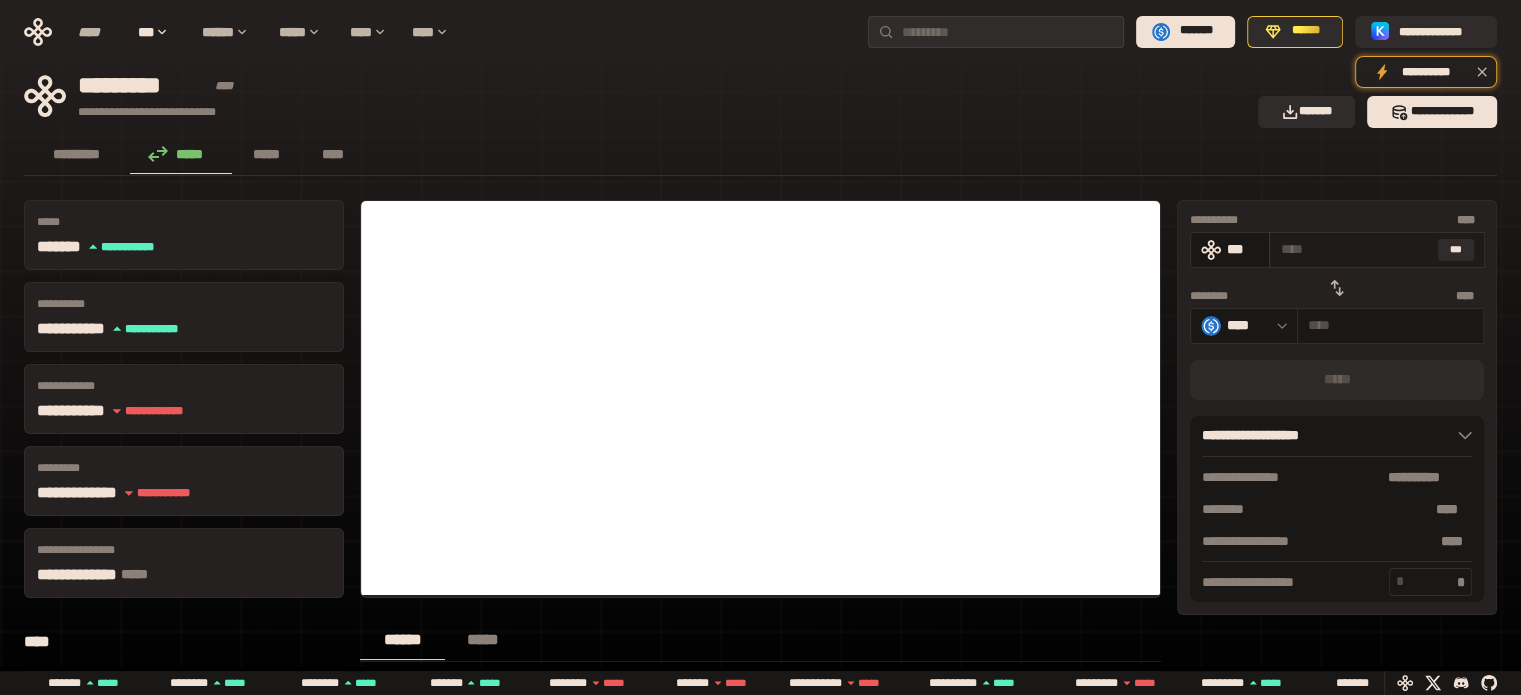 type on "*" 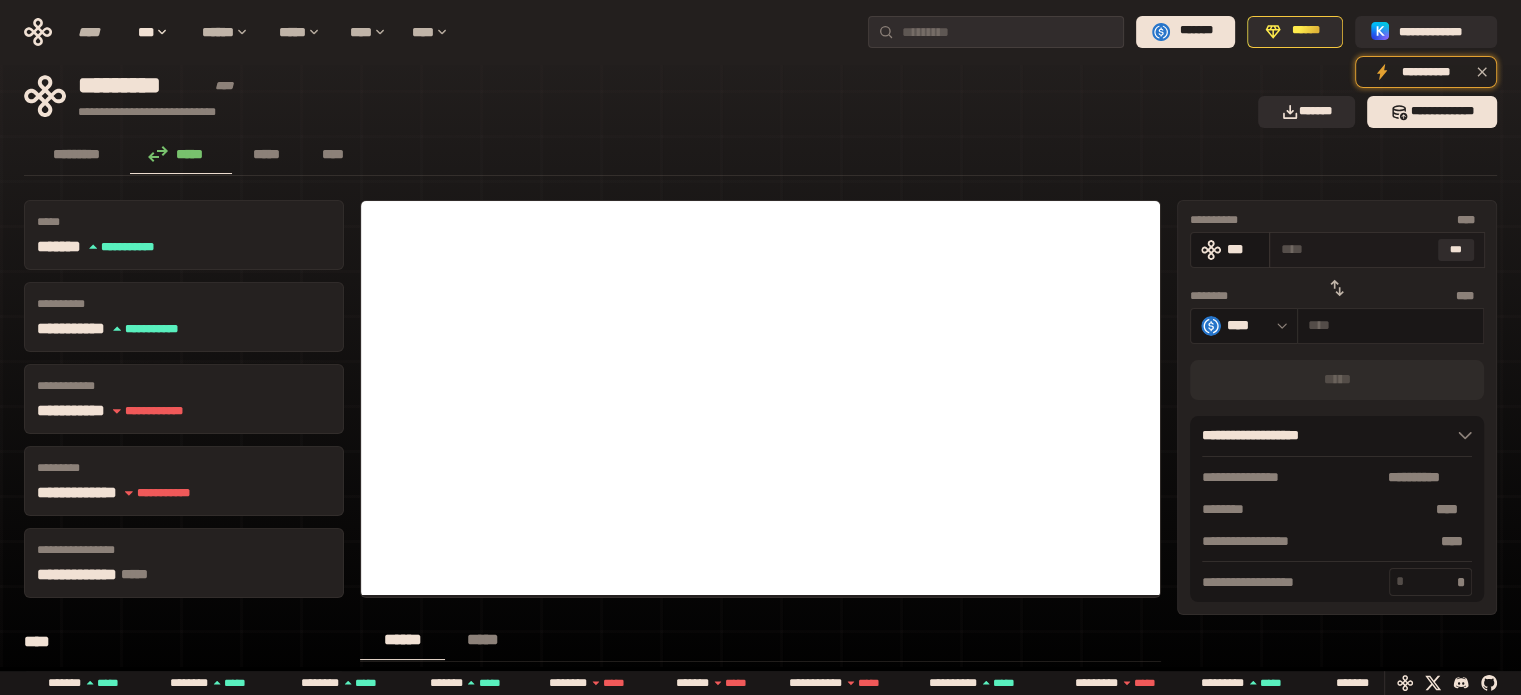 type on "********" 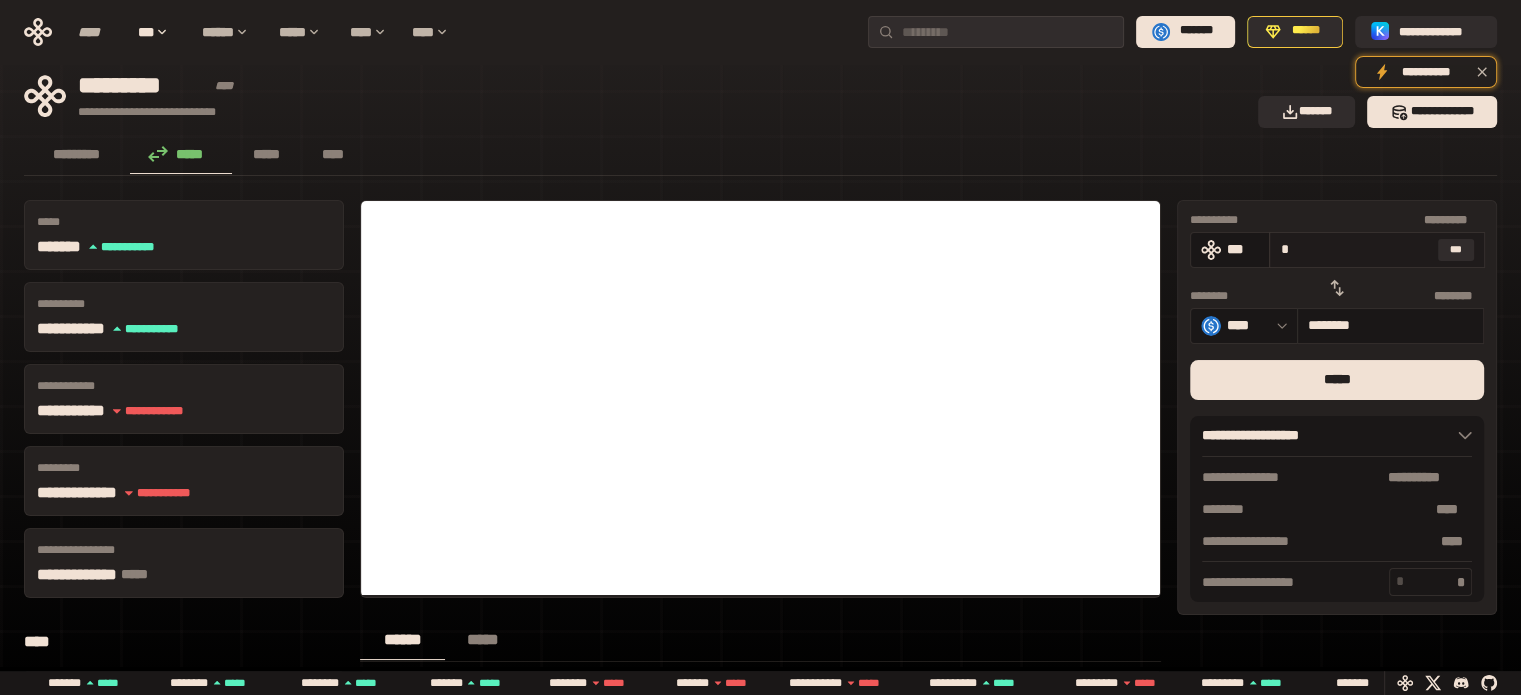 type on "**" 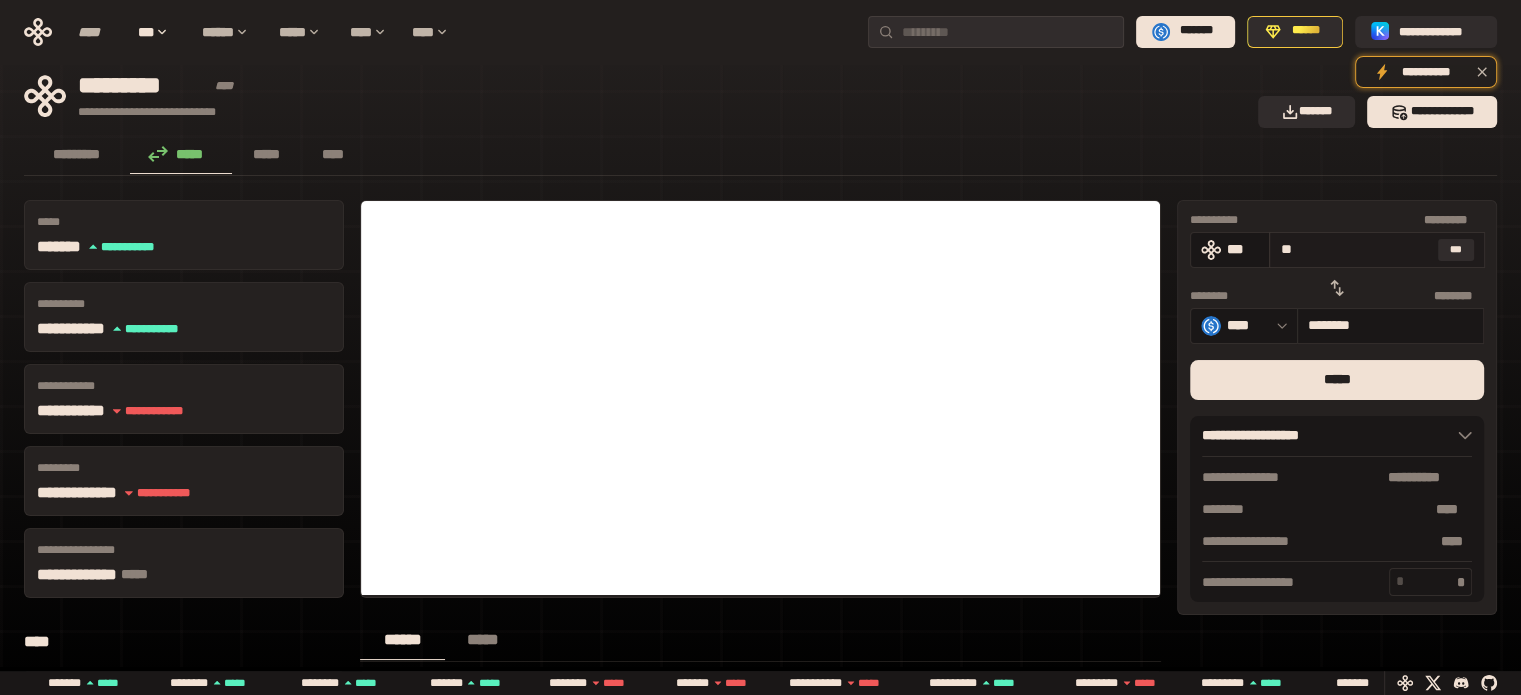 type on "********" 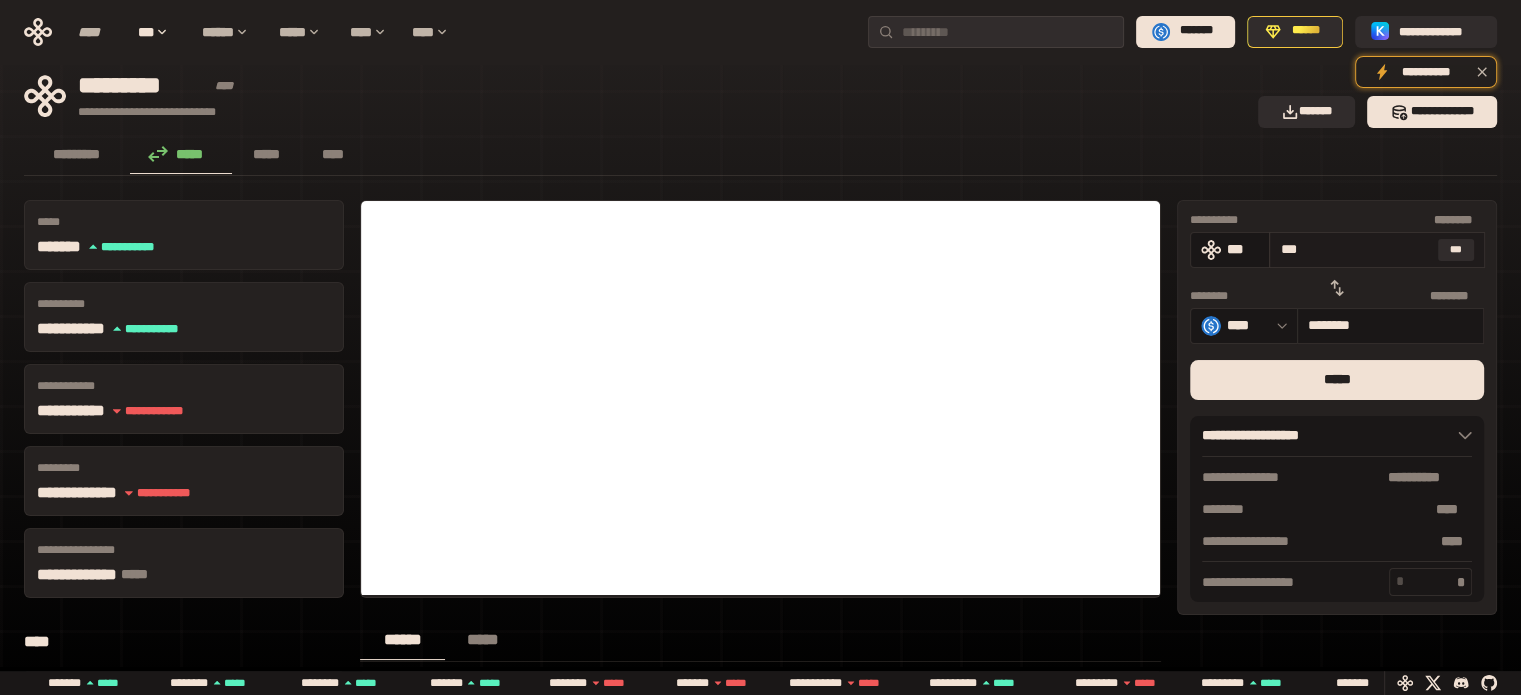type on "****" 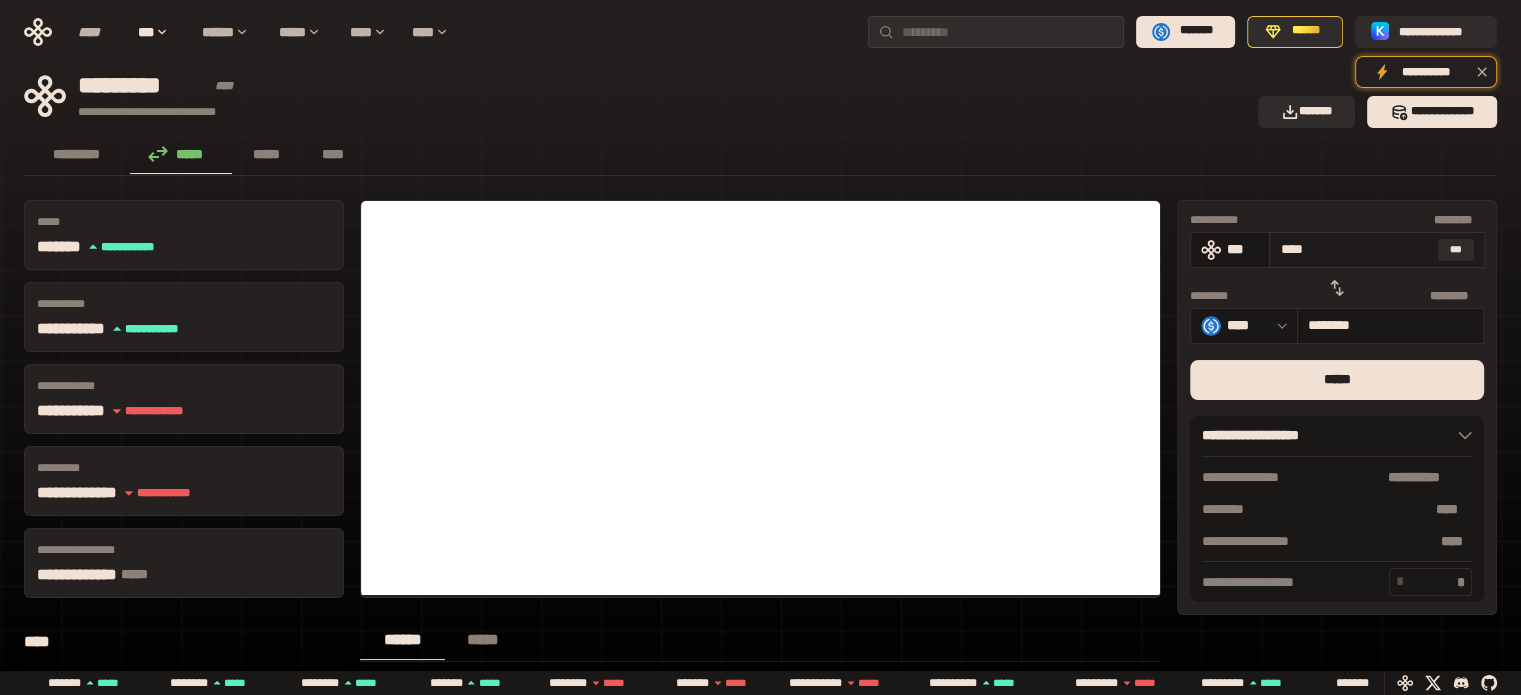 type on "********" 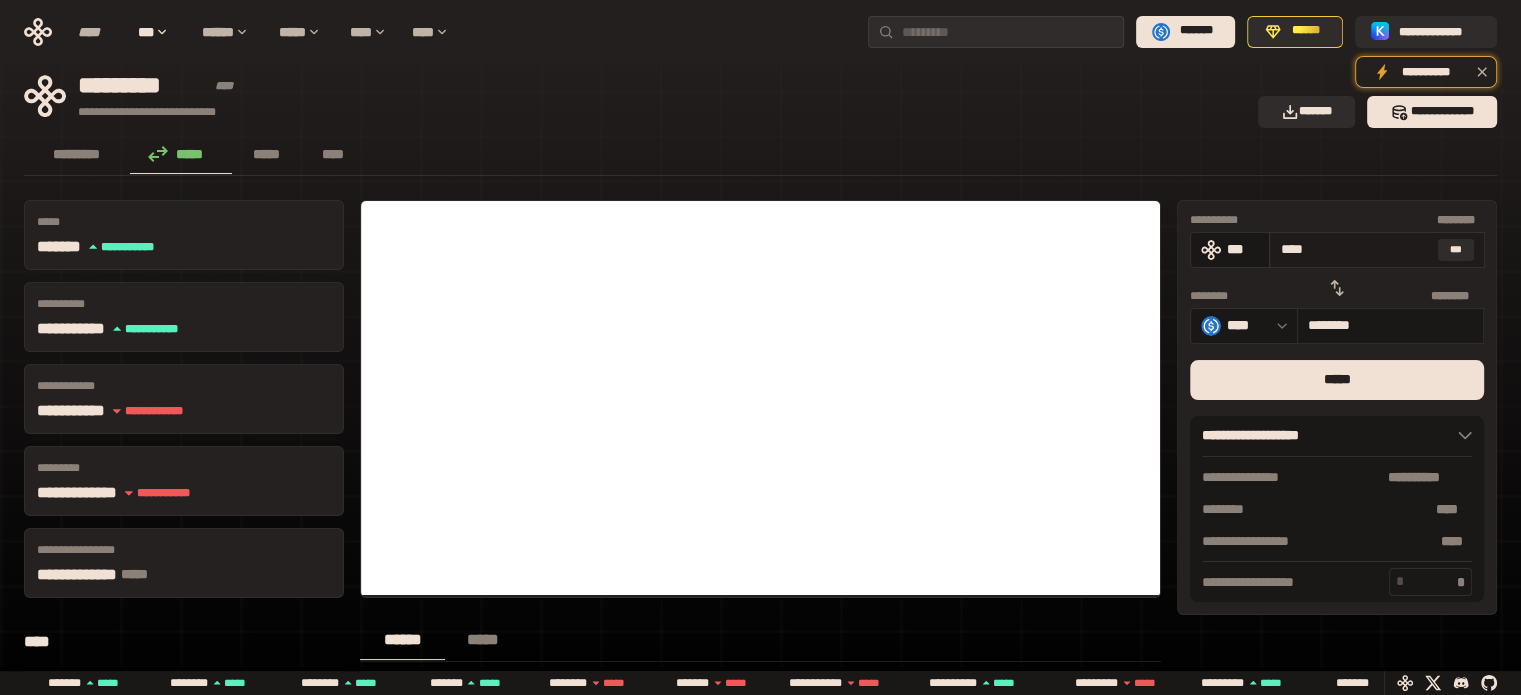 type on "*****" 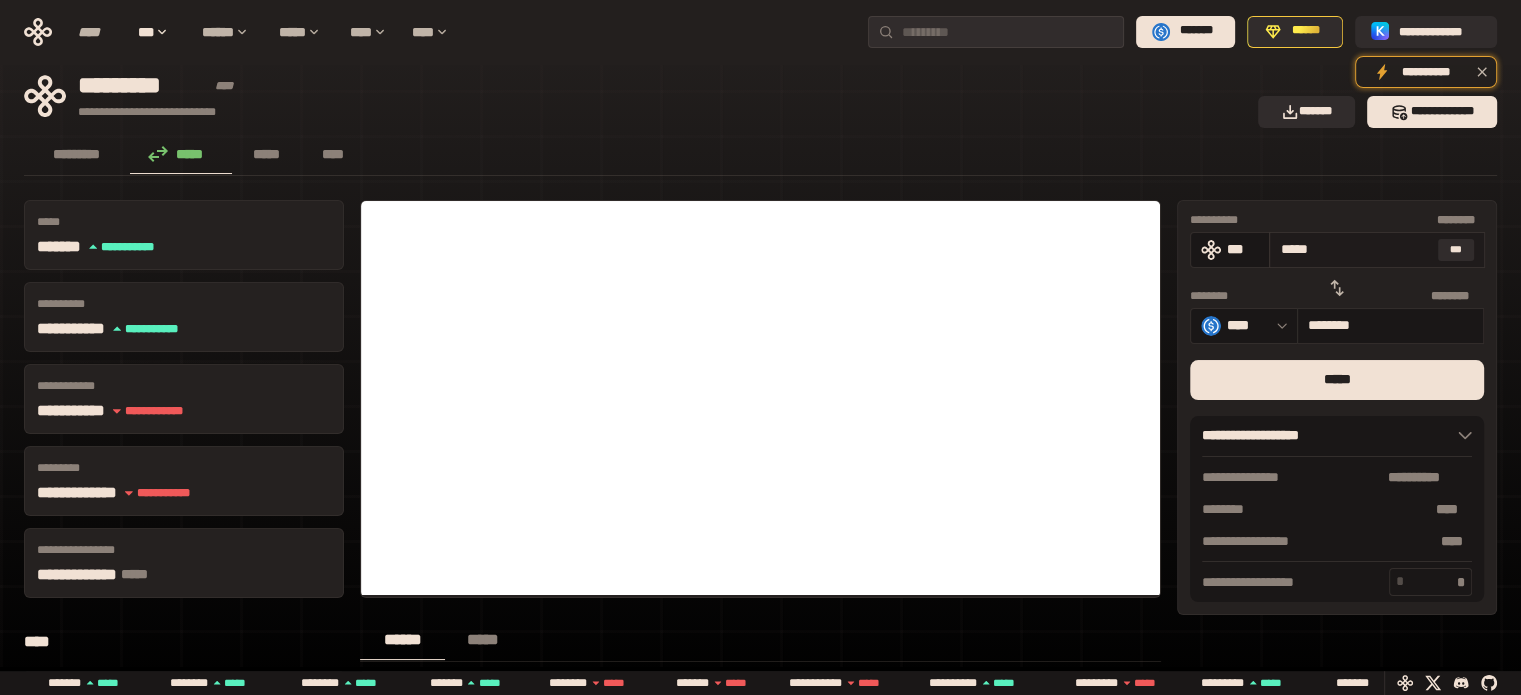 type on "********" 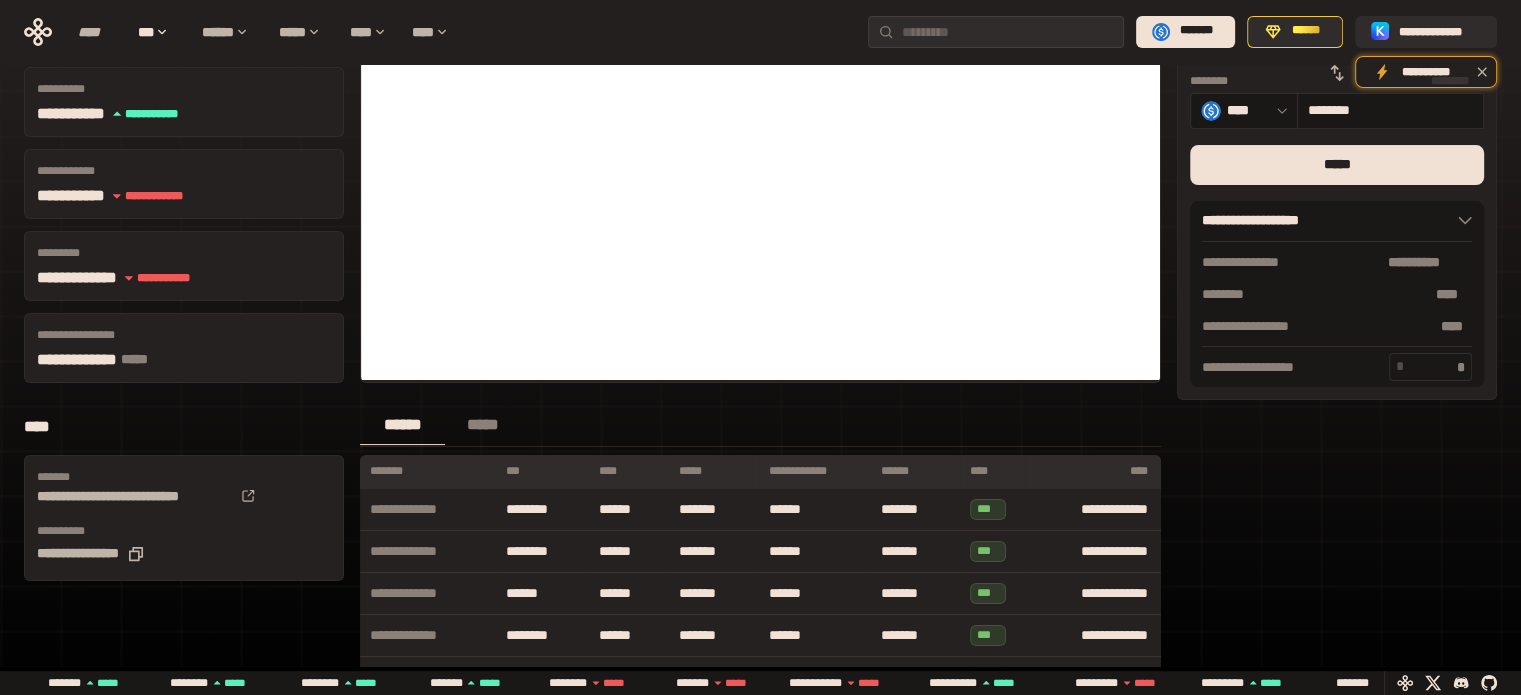 scroll, scrollTop: 100, scrollLeft: 0, axis: vertical 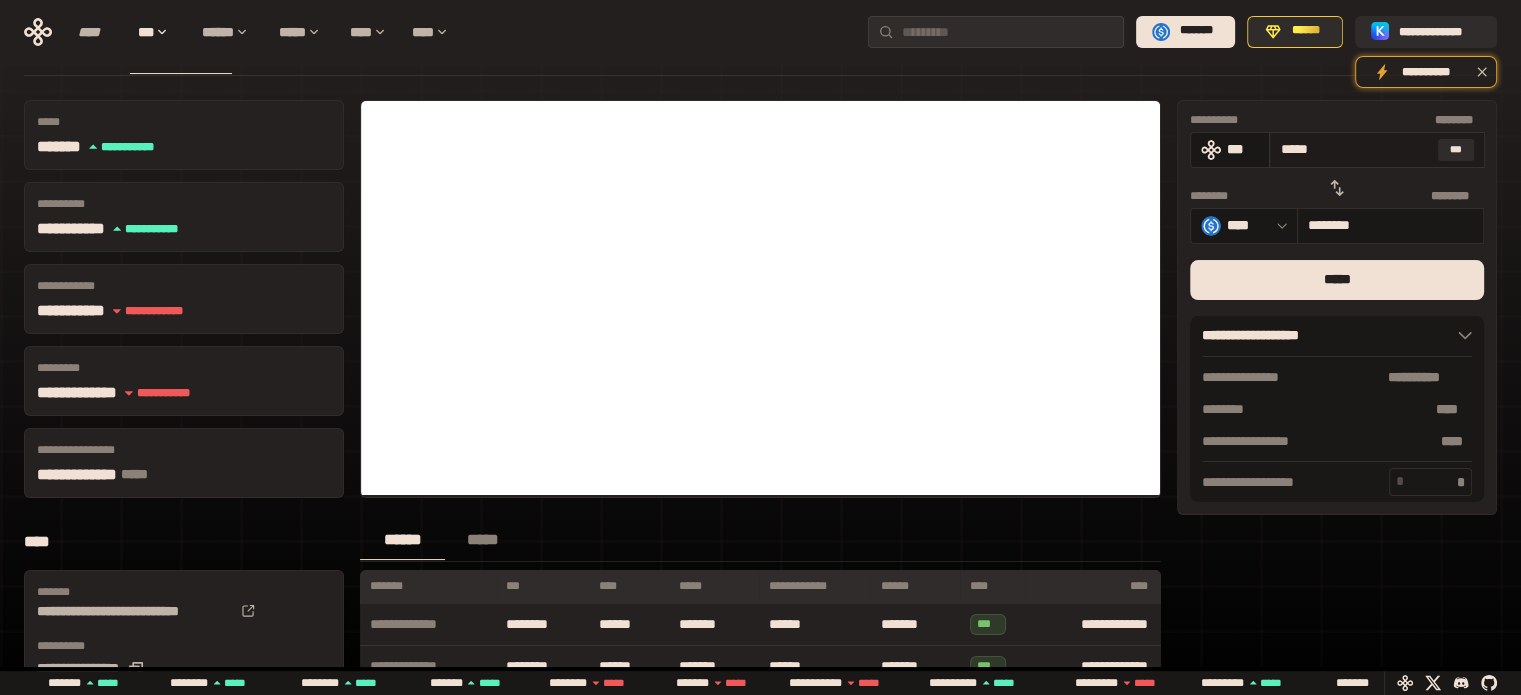 type on "******" 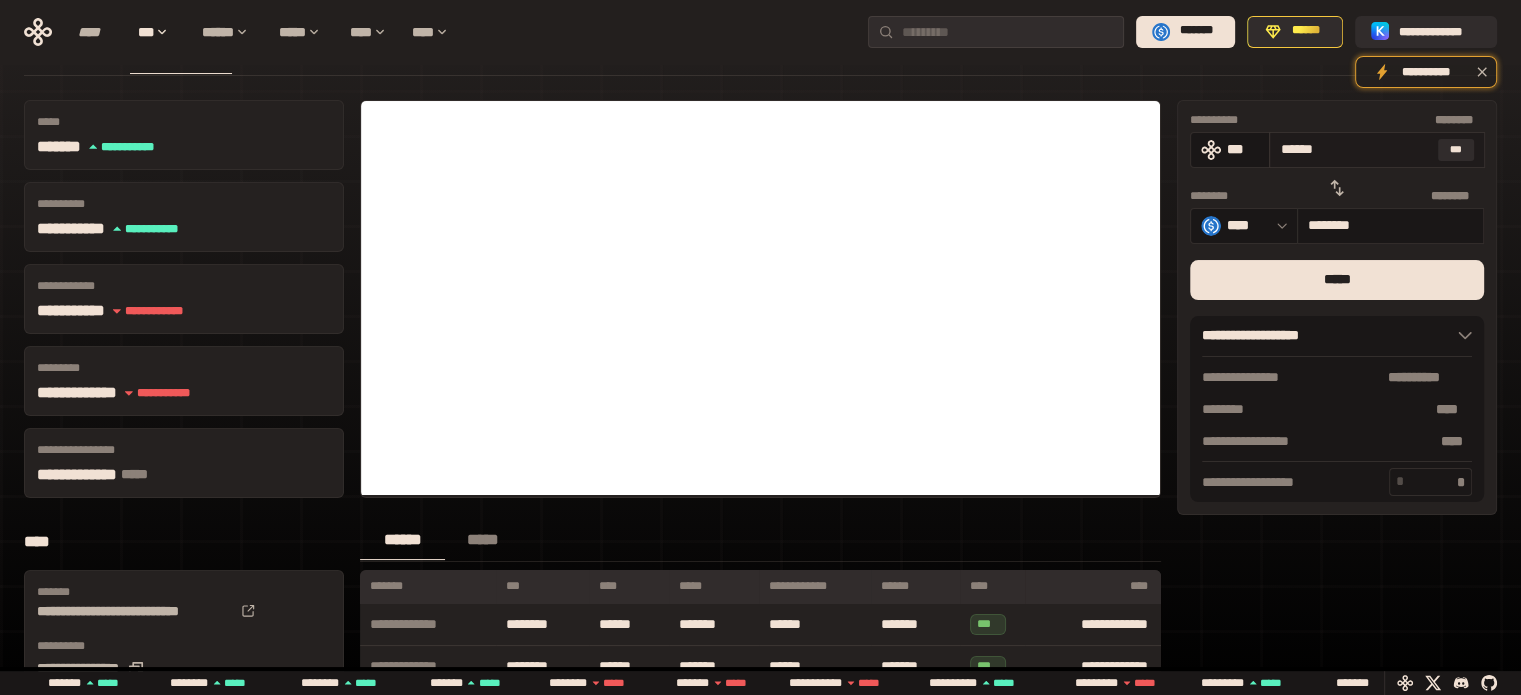 type on "********" 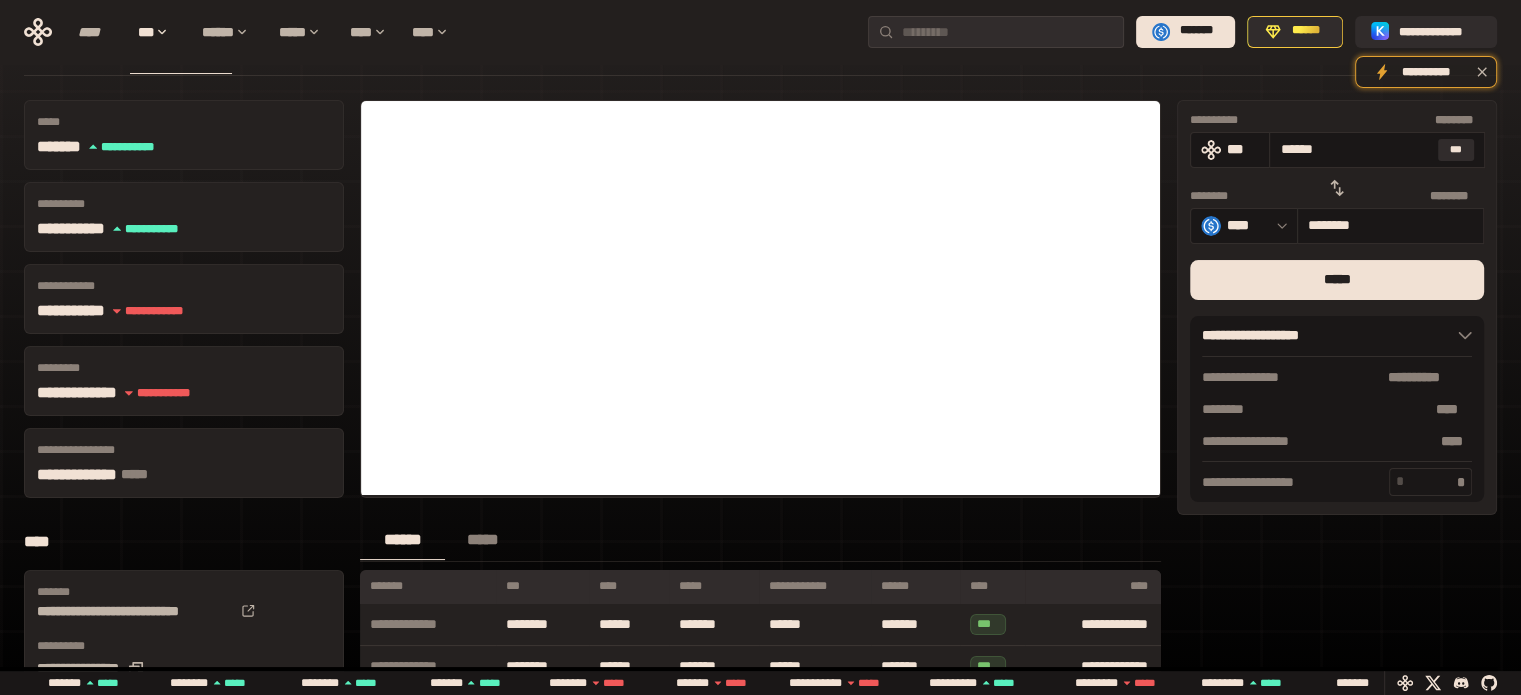 type on "******" 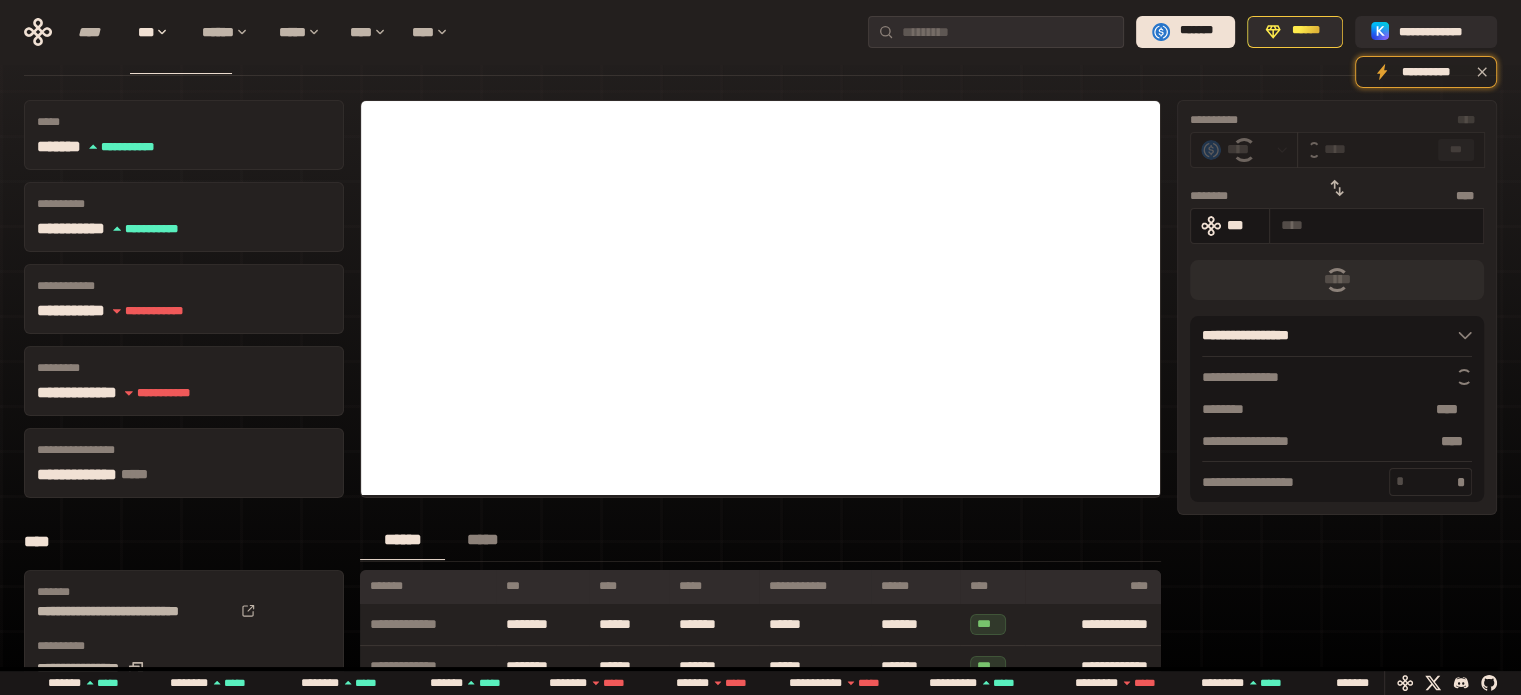 type 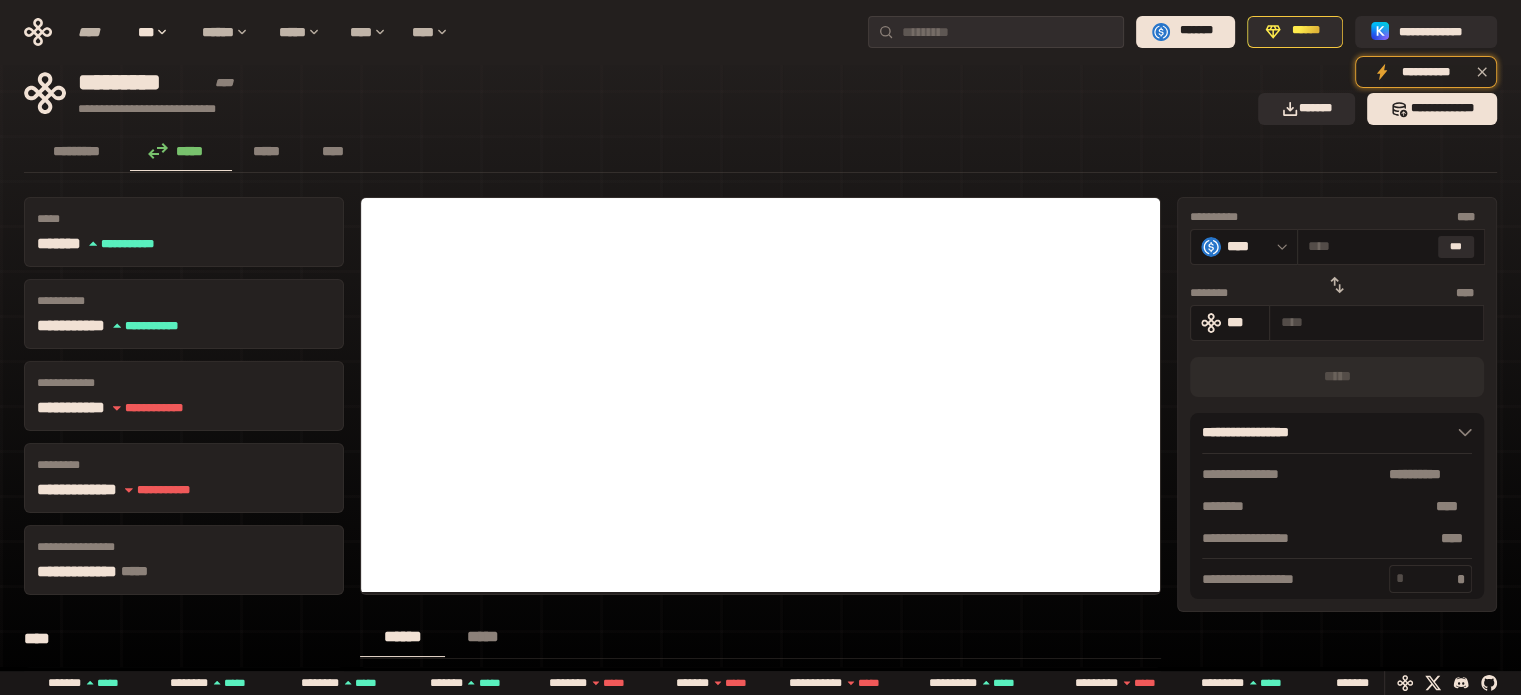 scroll, scrollTop: 0, scrollLeft: 0, axis: both 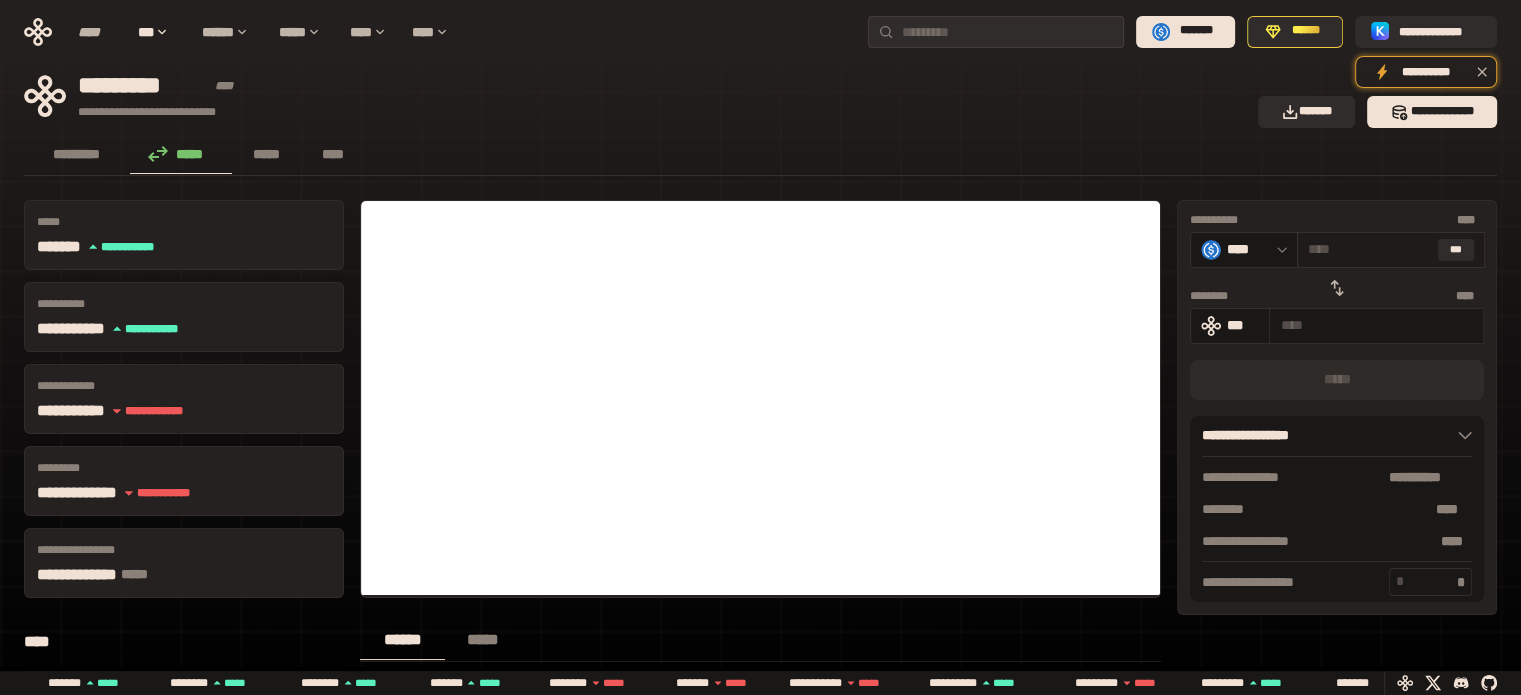 click at bounding box center (1369, 249) 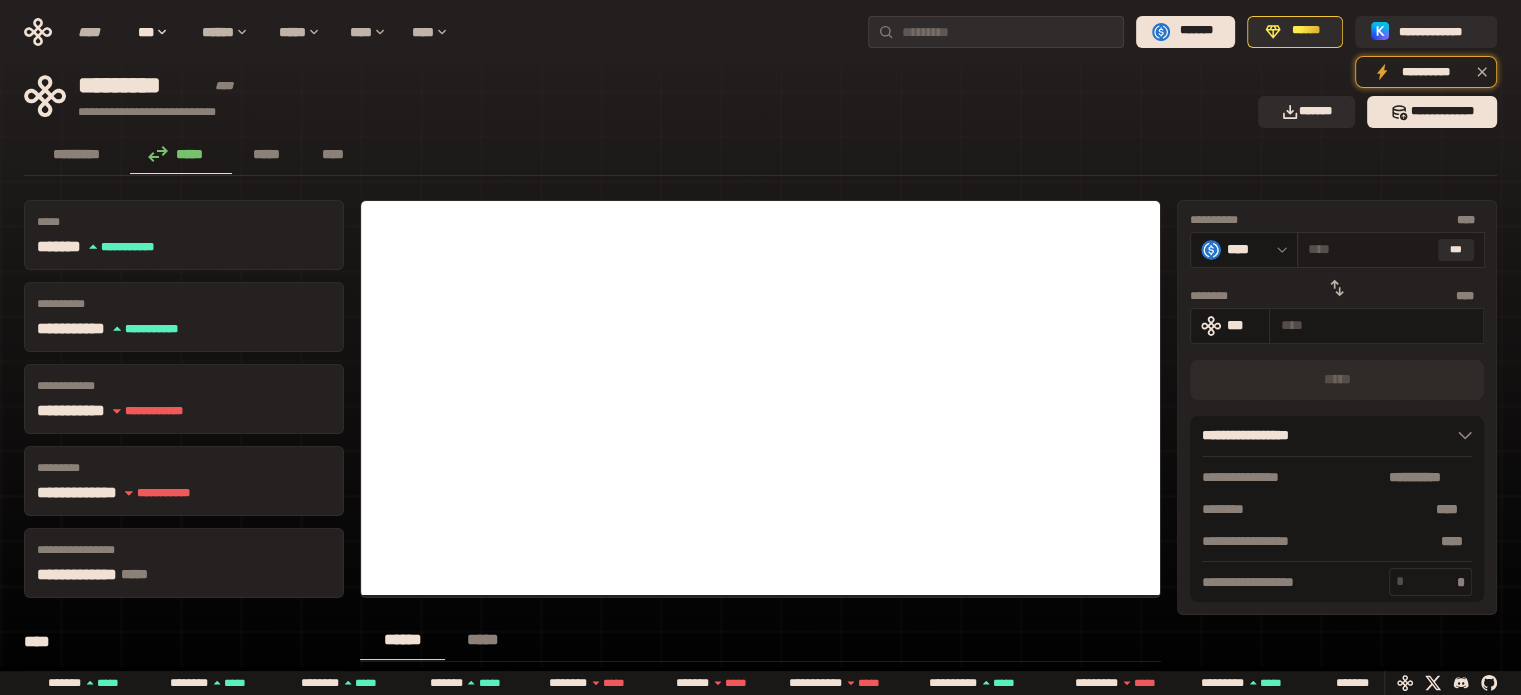 type on "*" 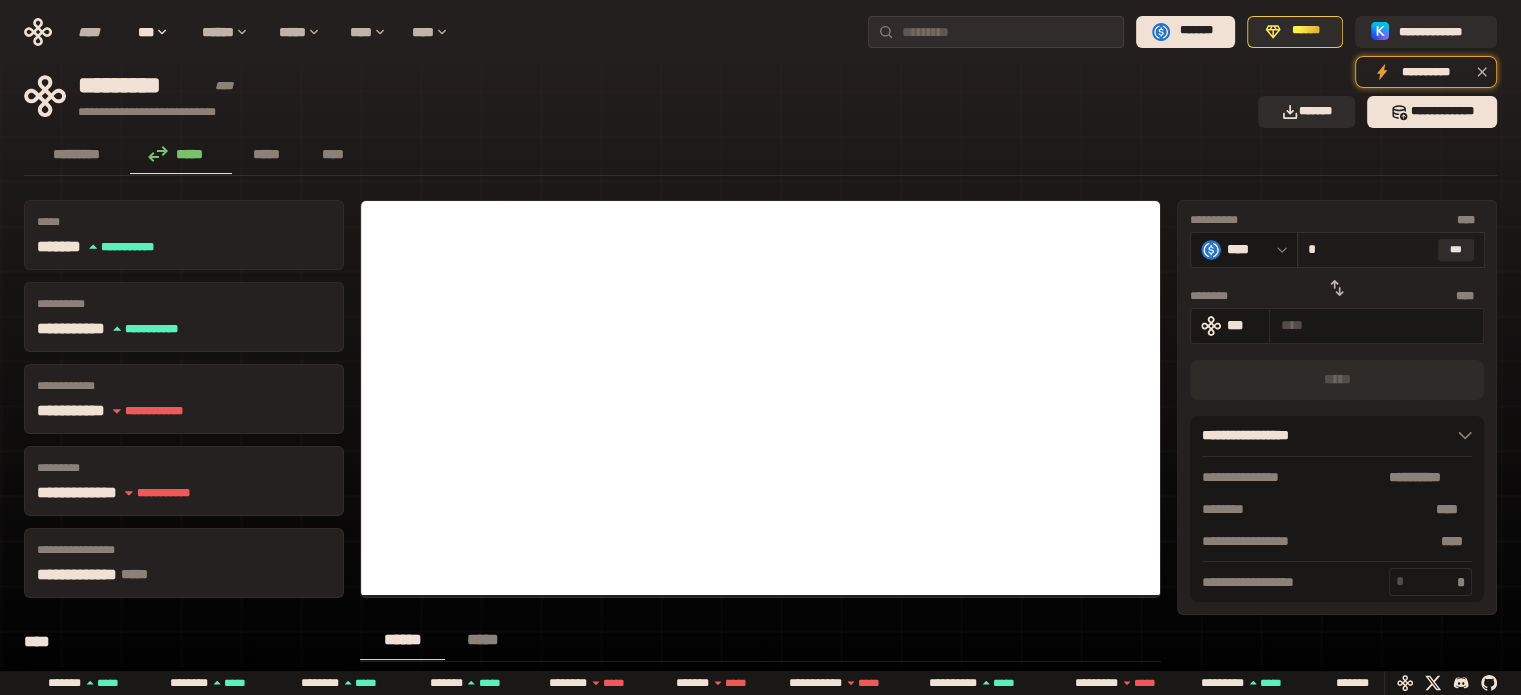 type on "**********" 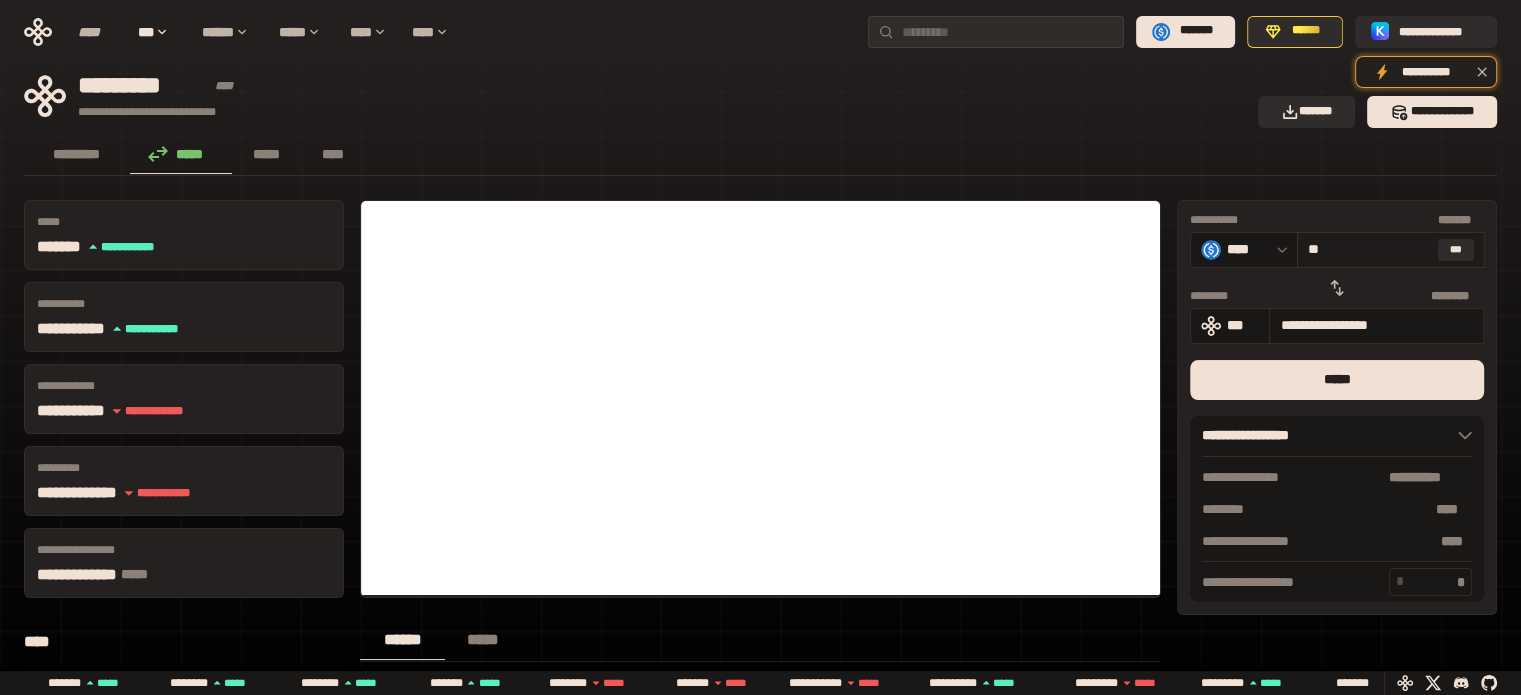 type on "***" 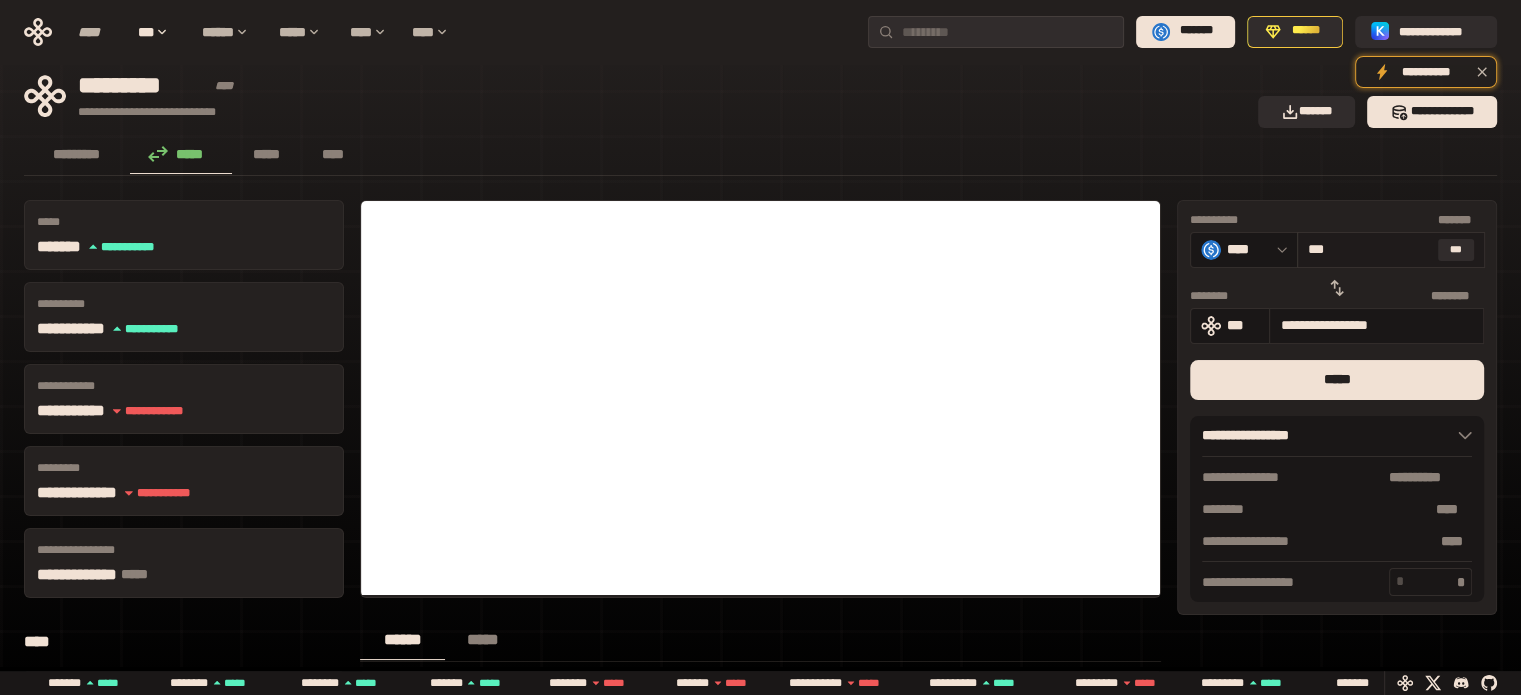 type on "**********" 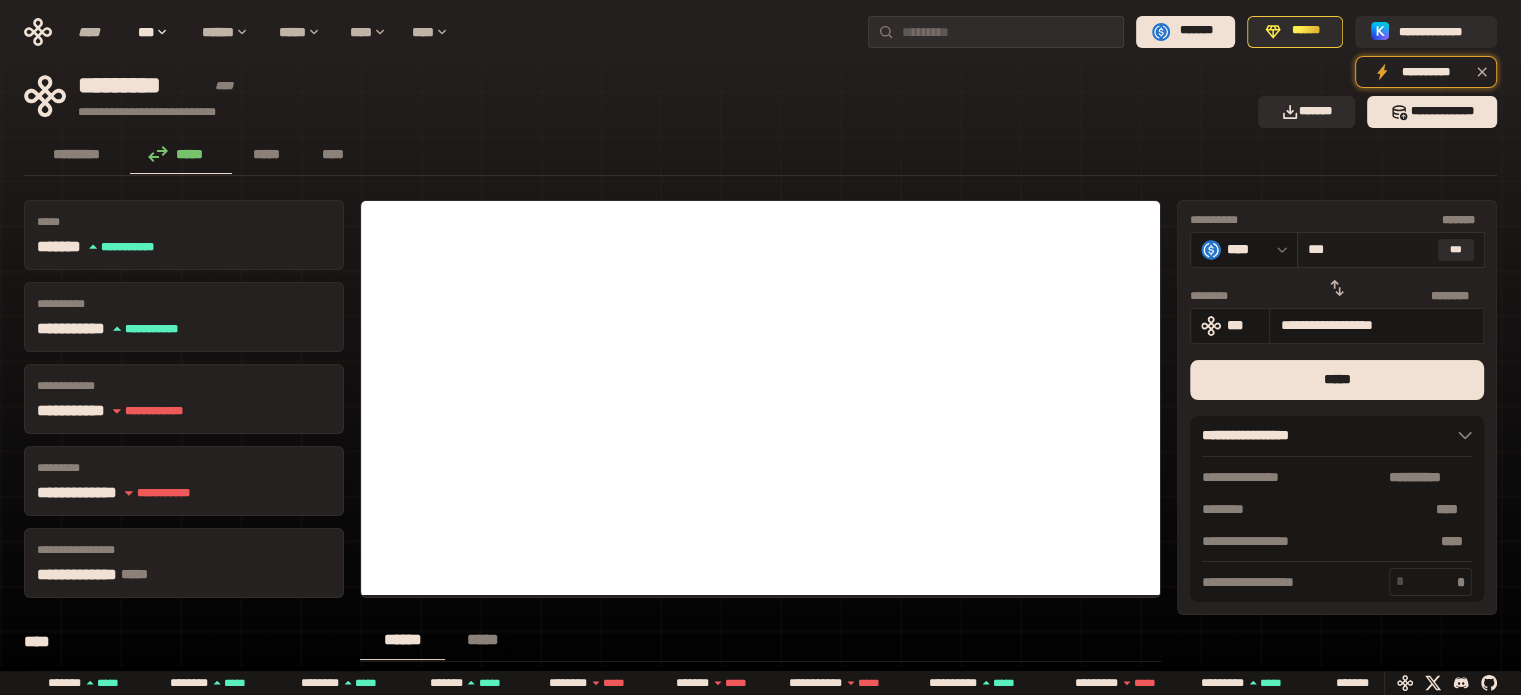 type on "****" 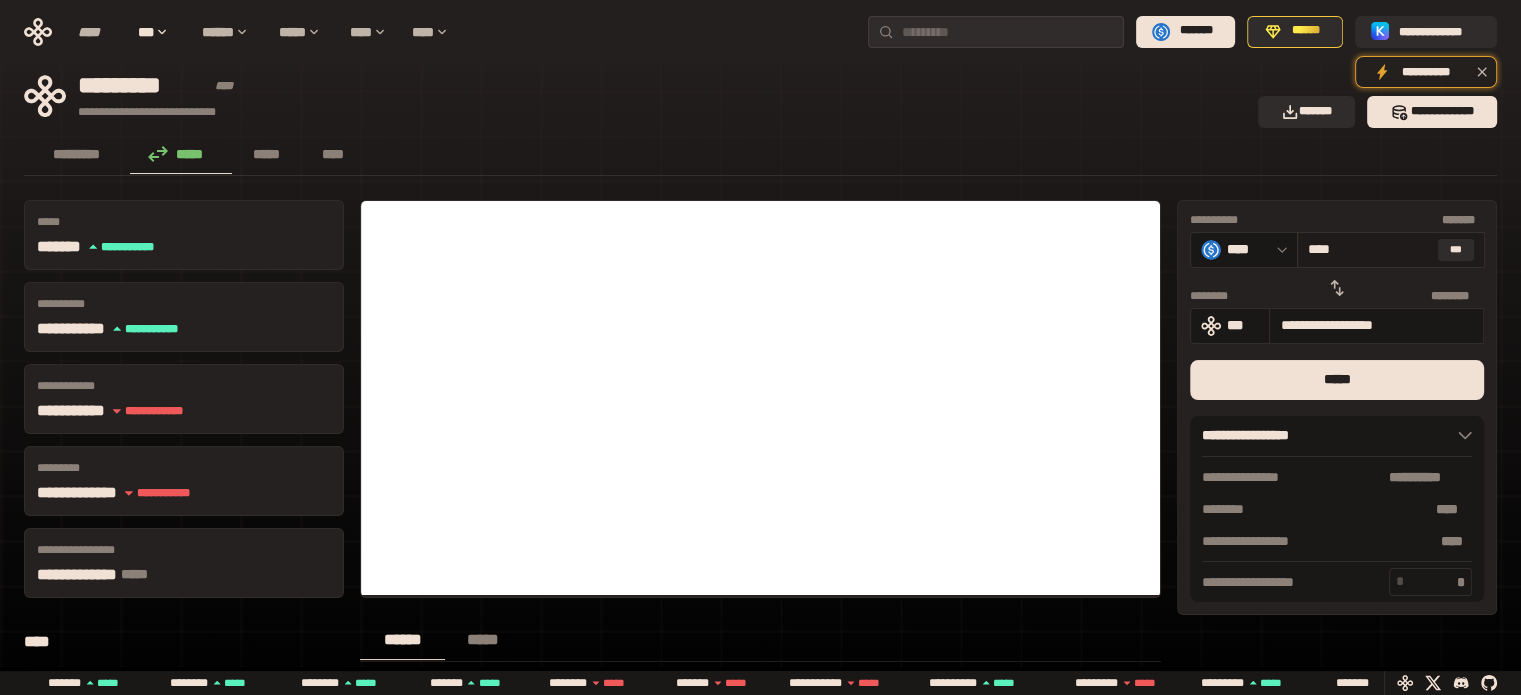type on "**********" 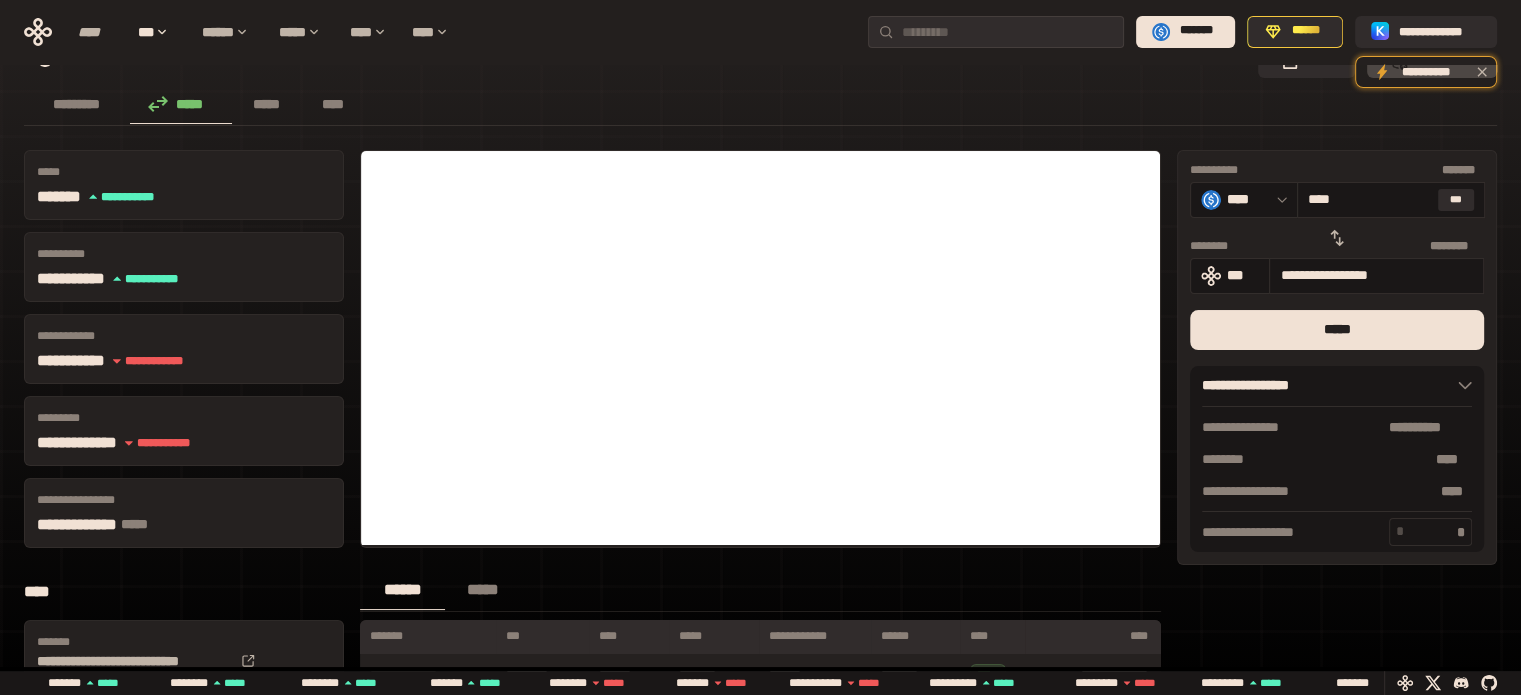 scroll, scrollTop: 0, scrollLeft: 0, axis: both 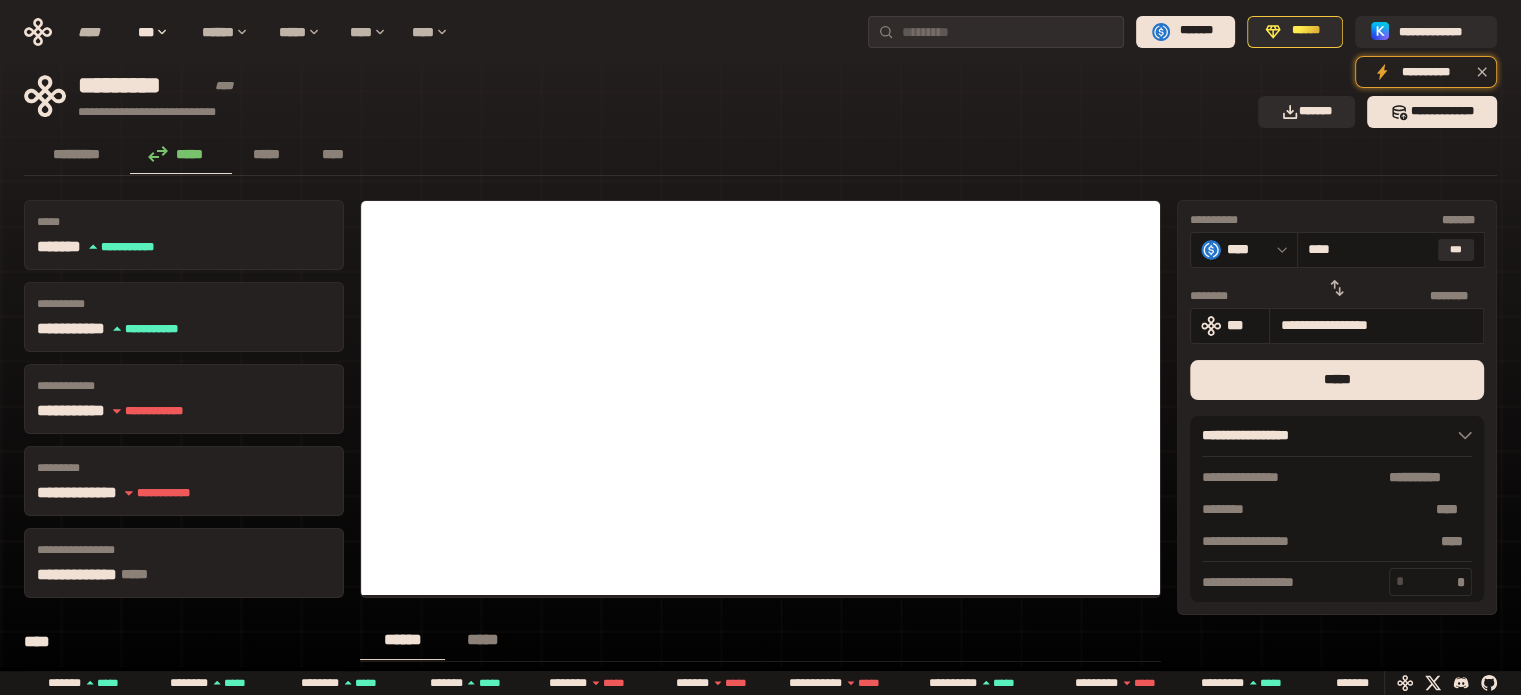 click on "**********" at bounding box center (635, 96) 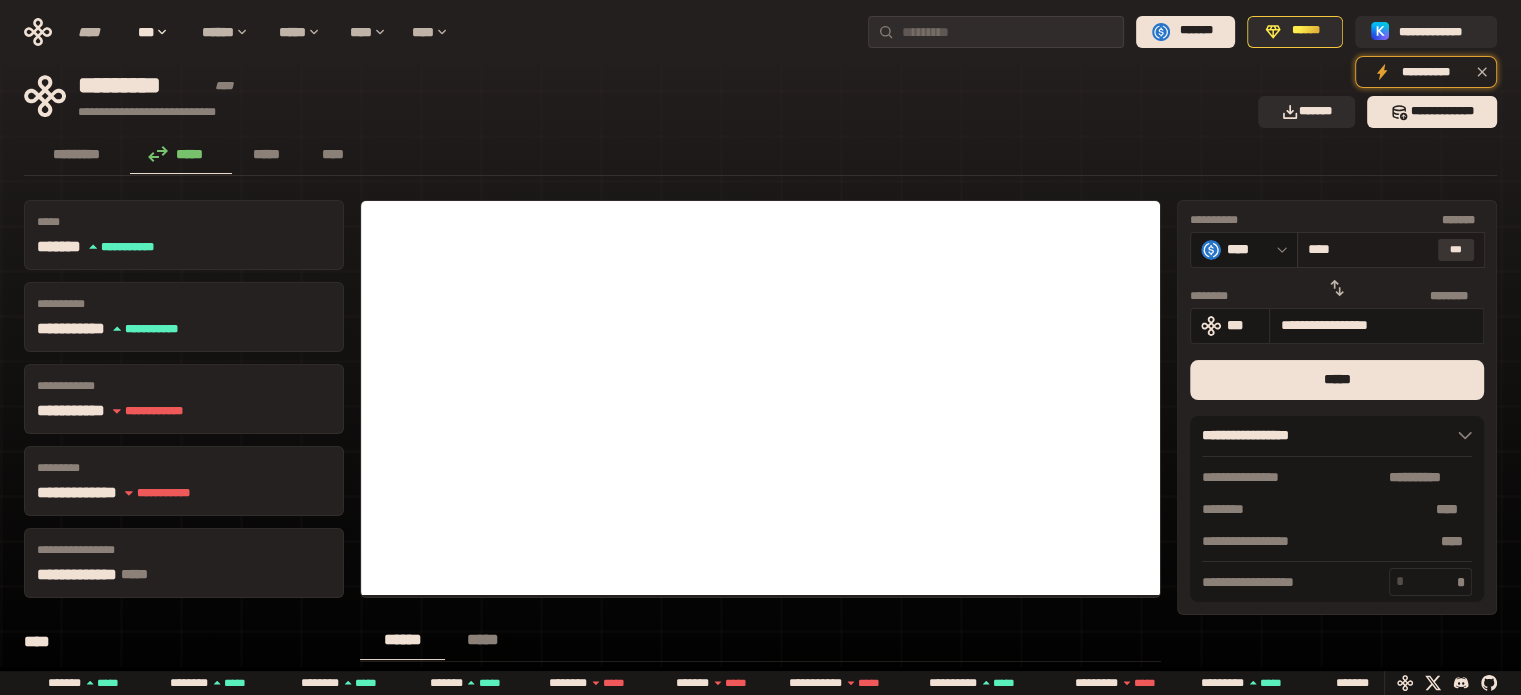 click on "***" at bounding box center (1456, 250) 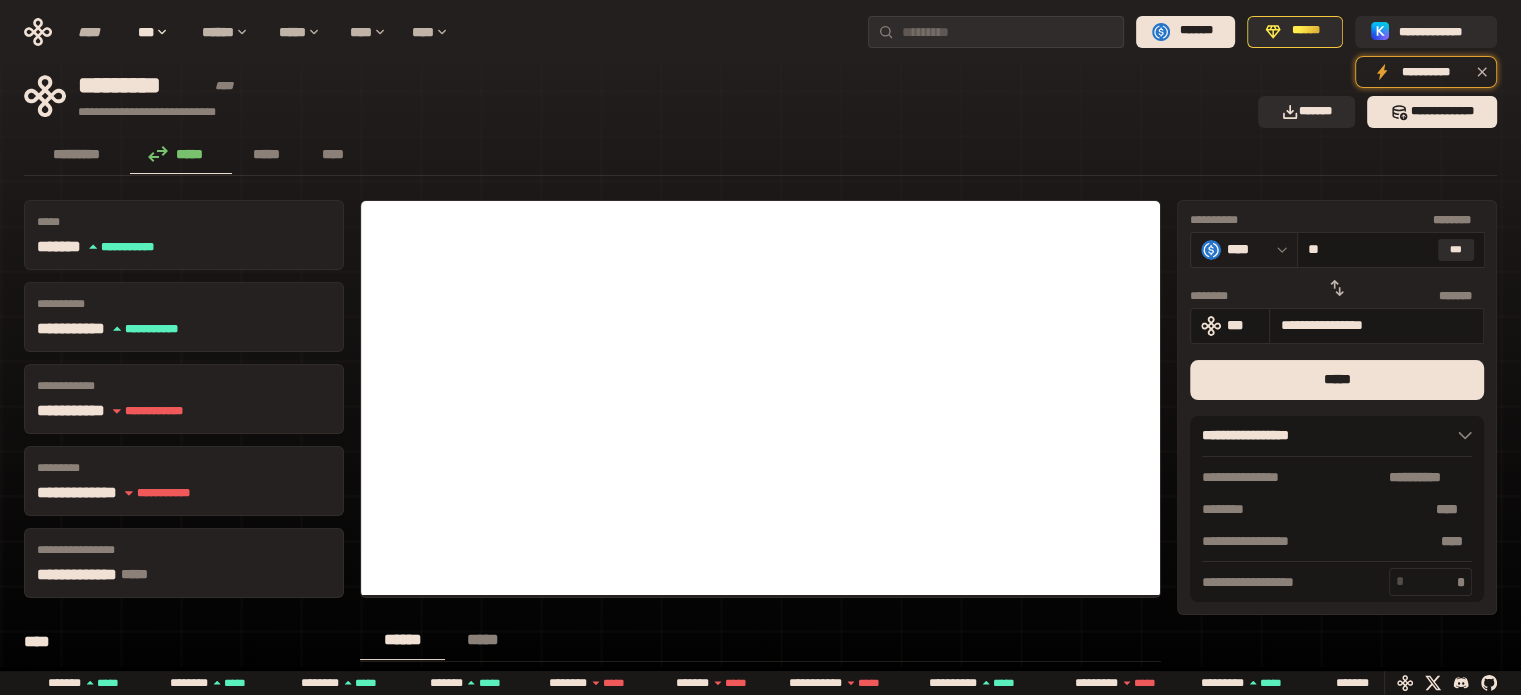 drag, startPoint x: 1337, startPoint y: 255, endPoint x: 1290, endPoint y: 264, distance: 47.853943 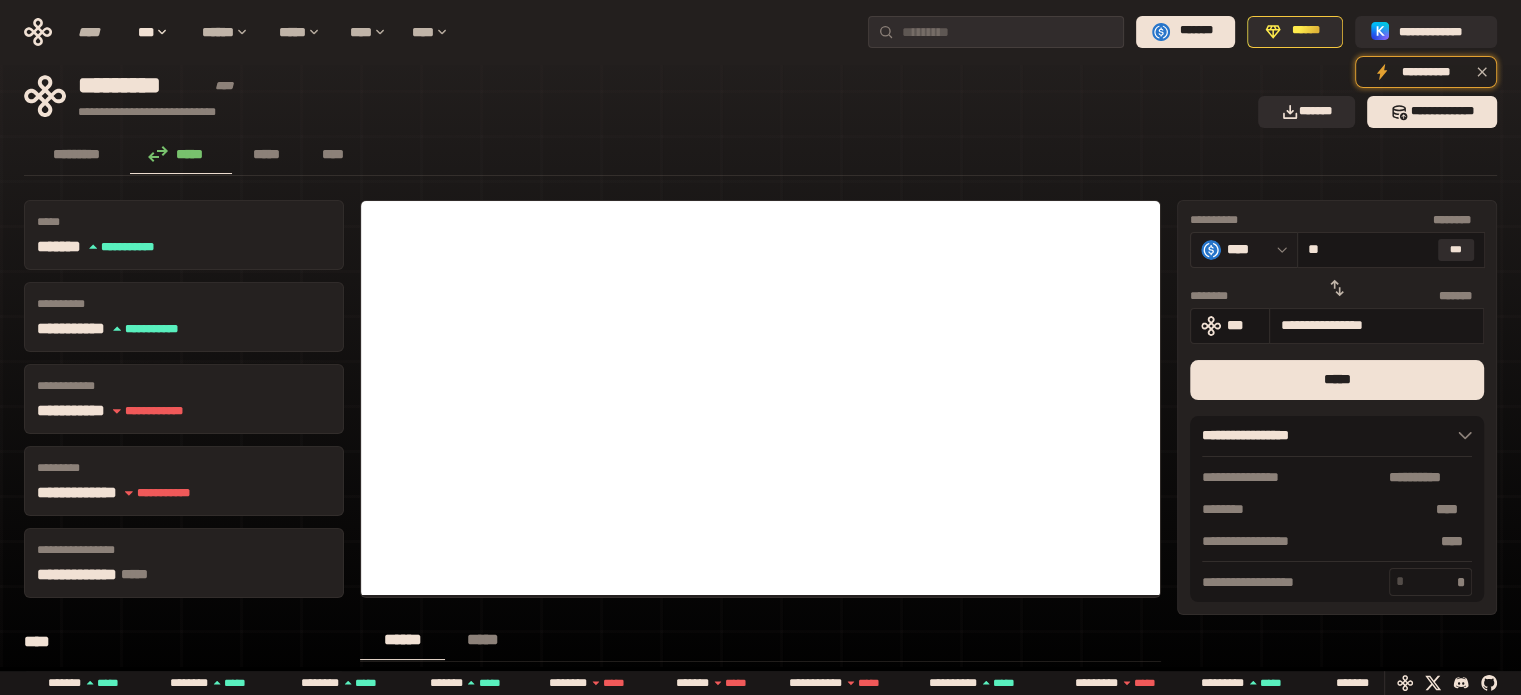 click on "**** ** * ****** ***" at bounding box center [1337, 250] 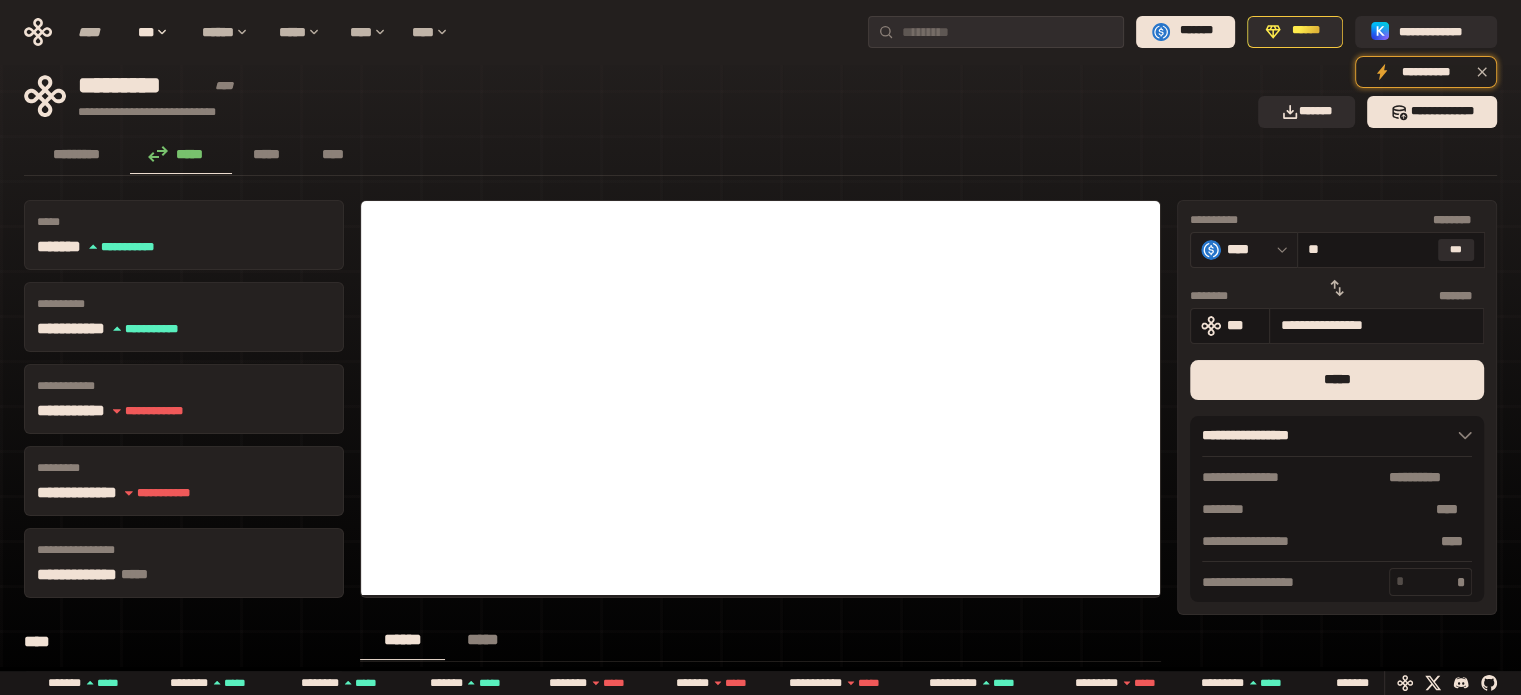 type on "*" 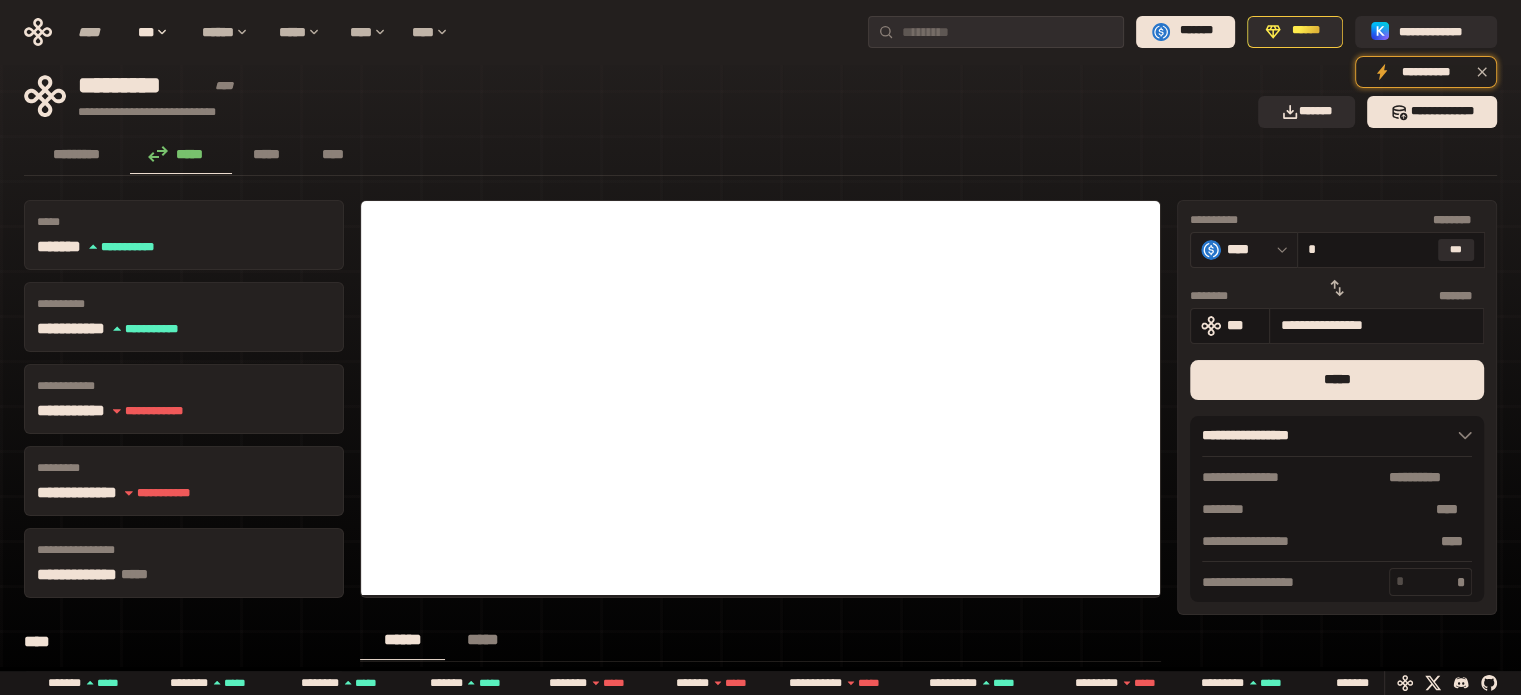 type on "**********" 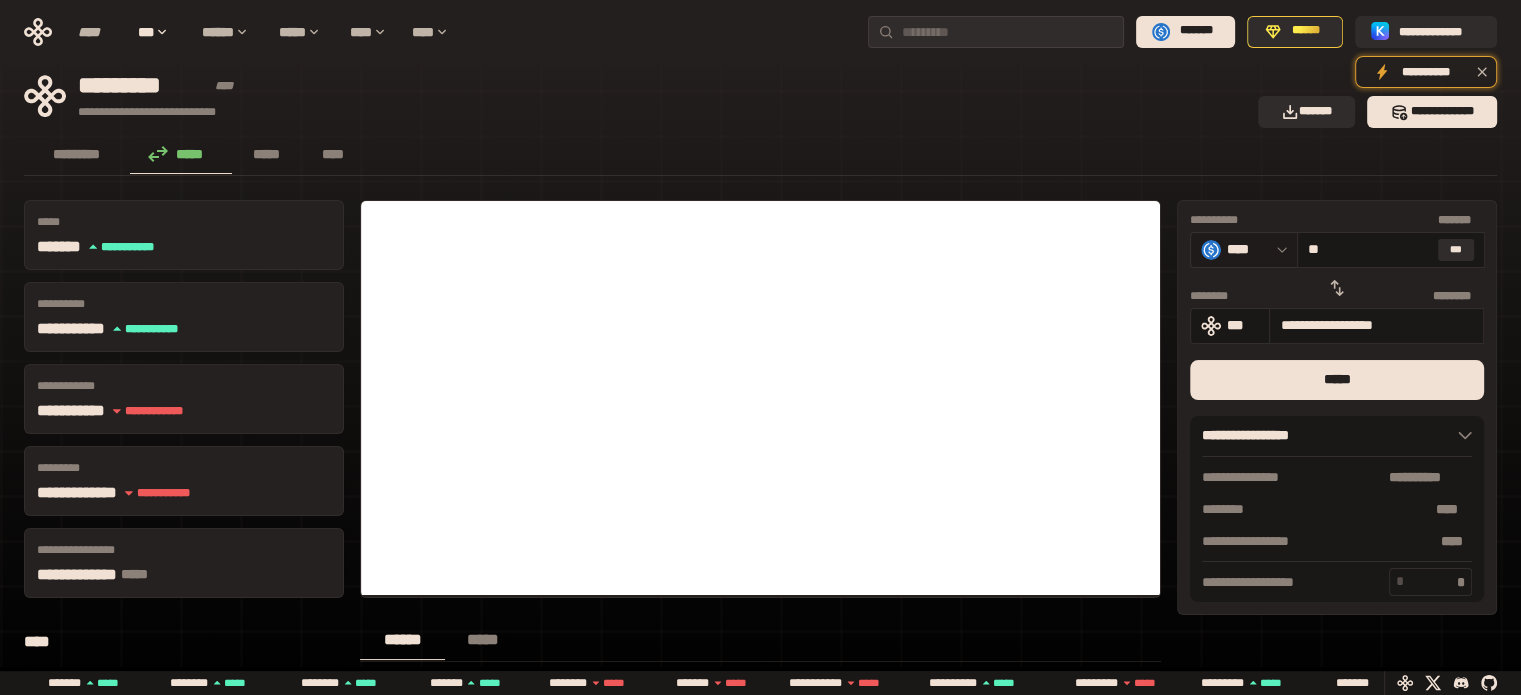 type on "***" 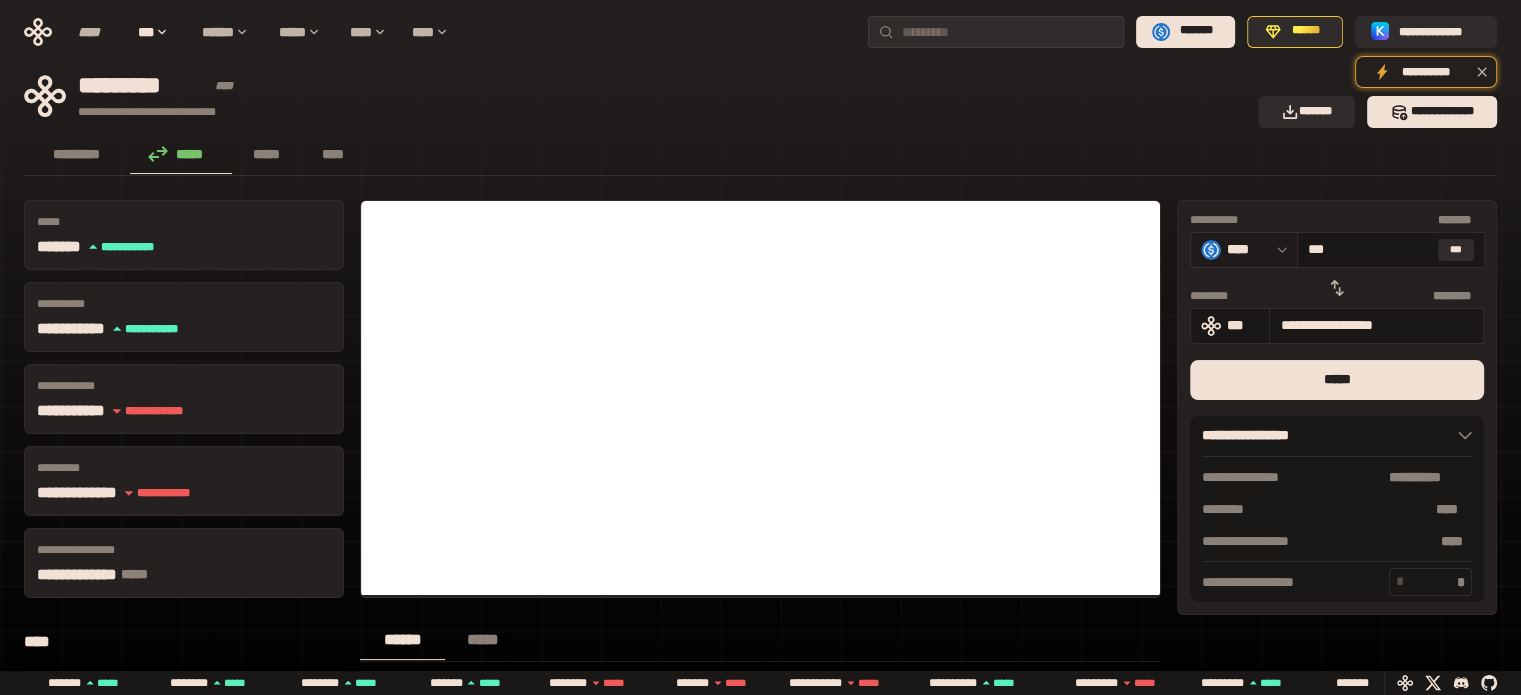 type on "**********" 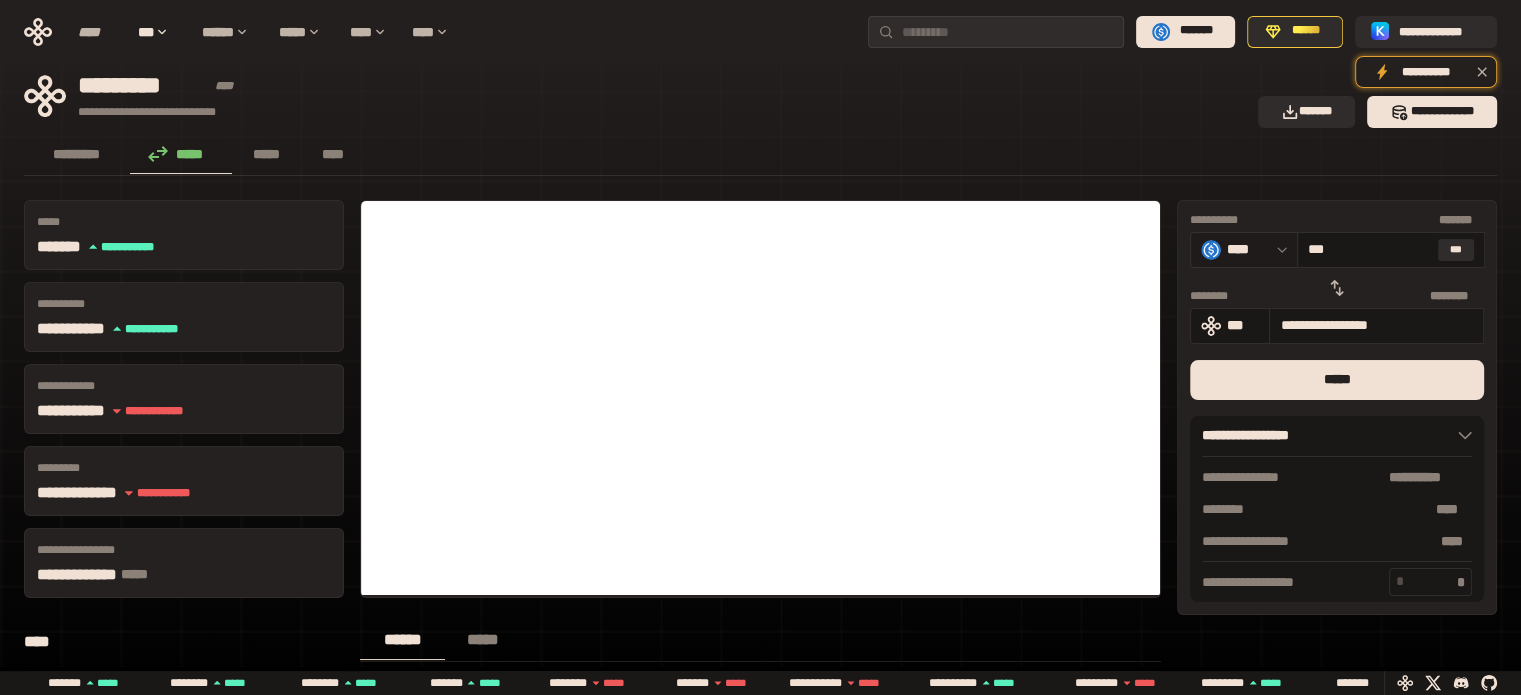 type on "****" 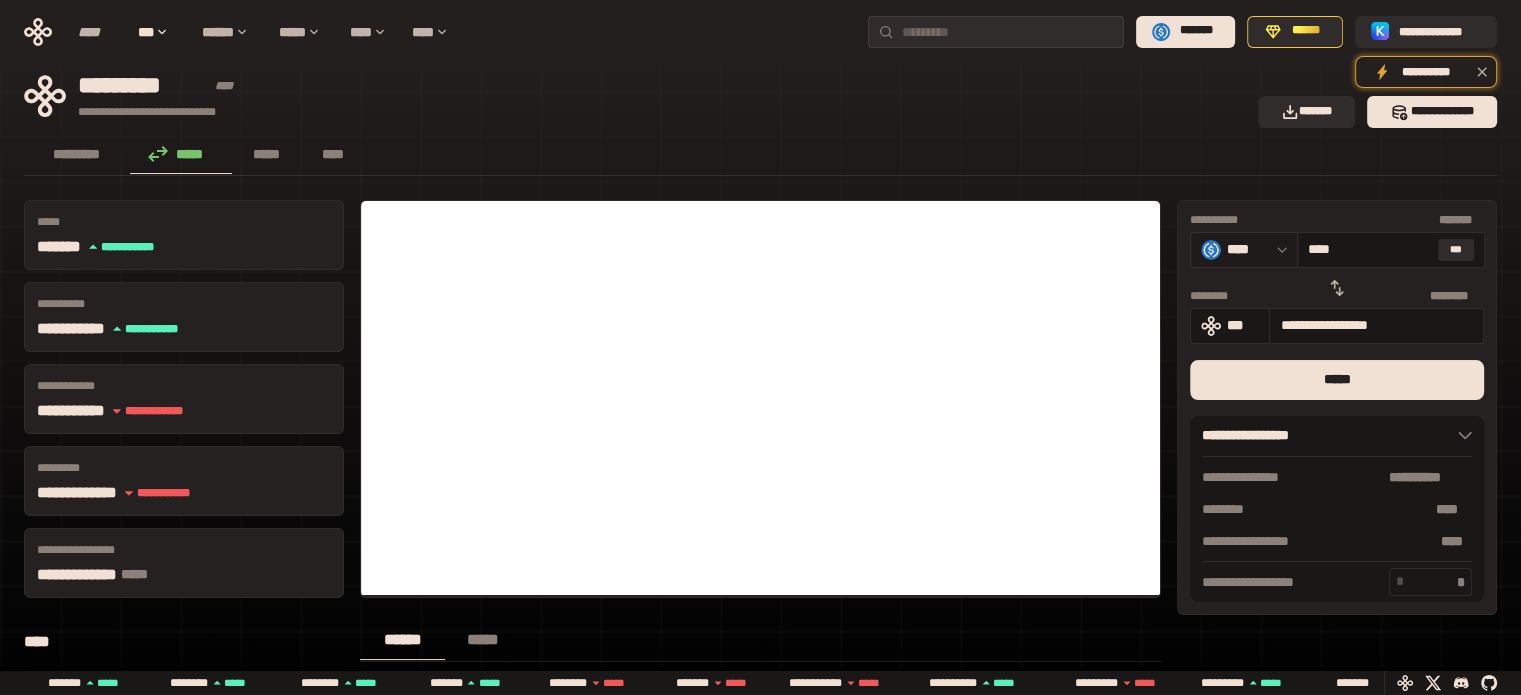 type on "**********" 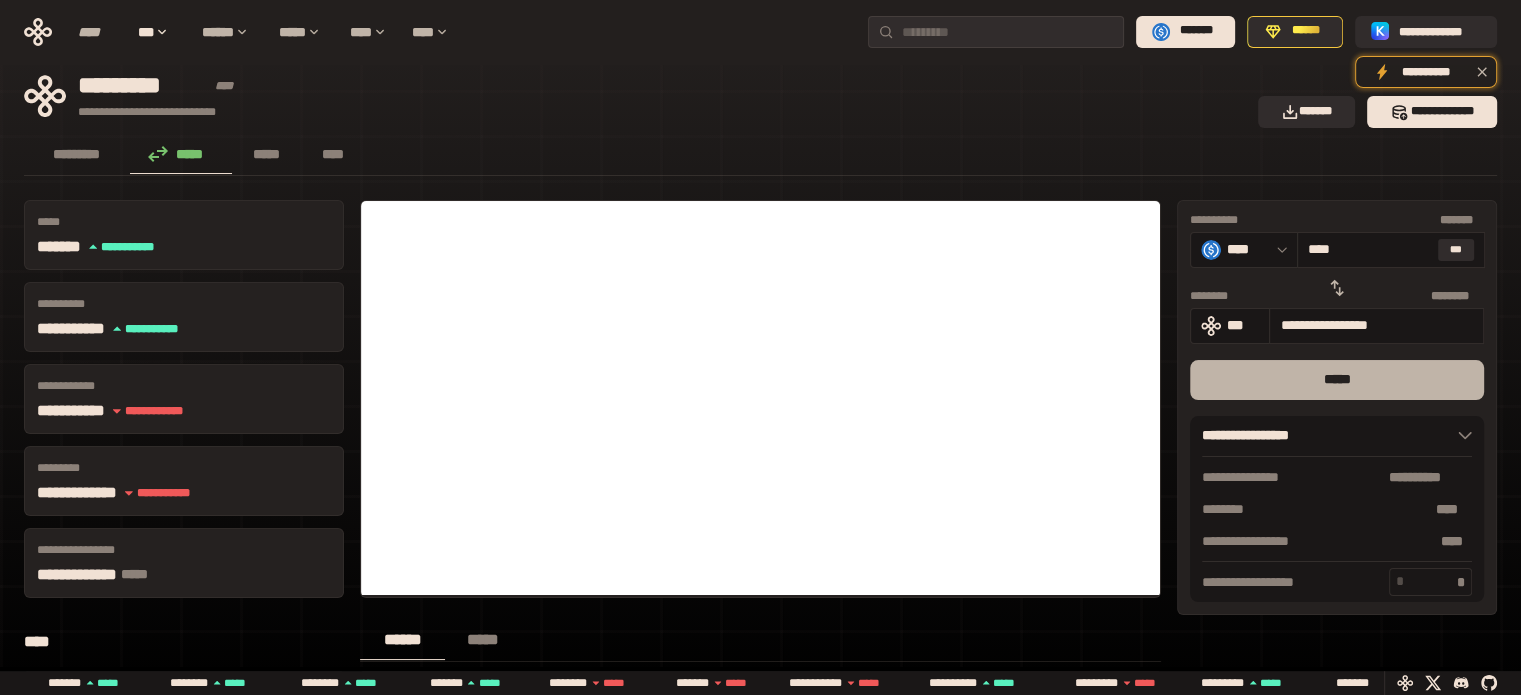 type on "****" 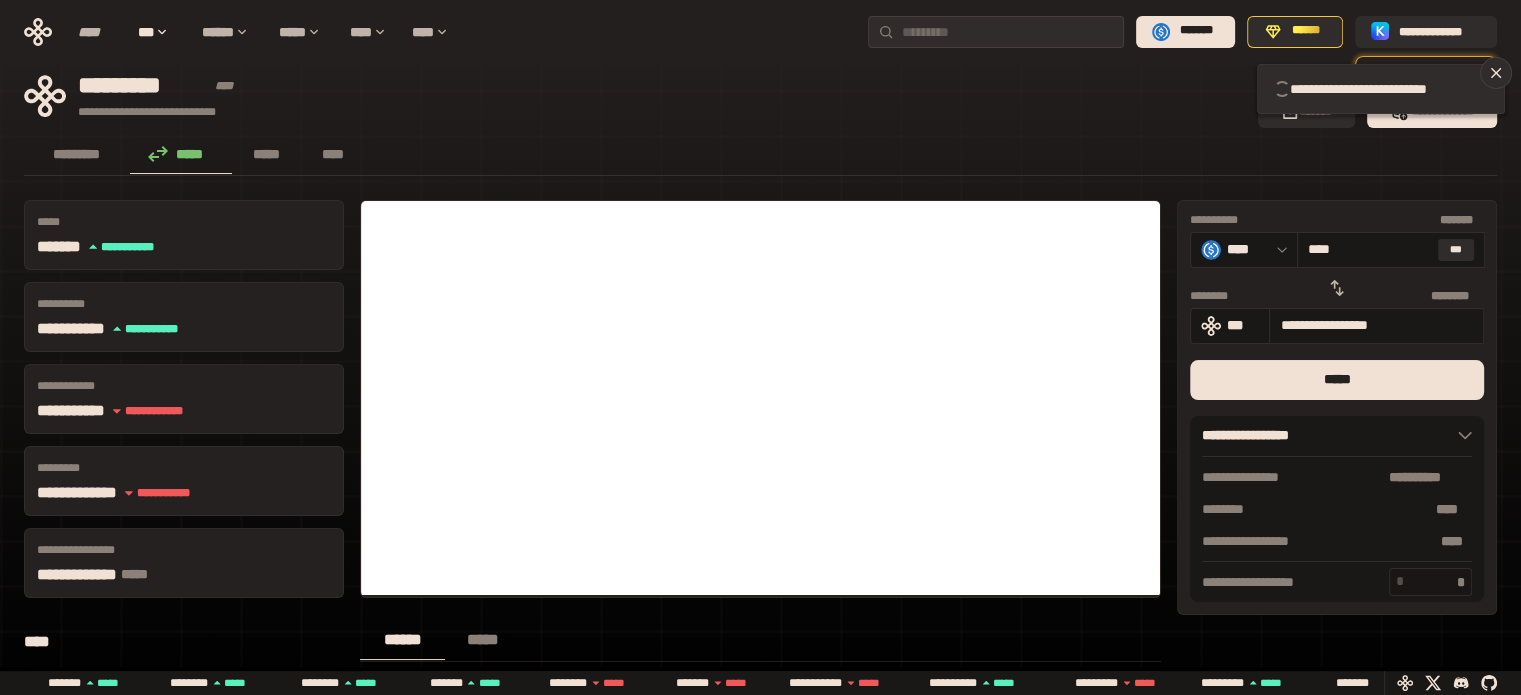type 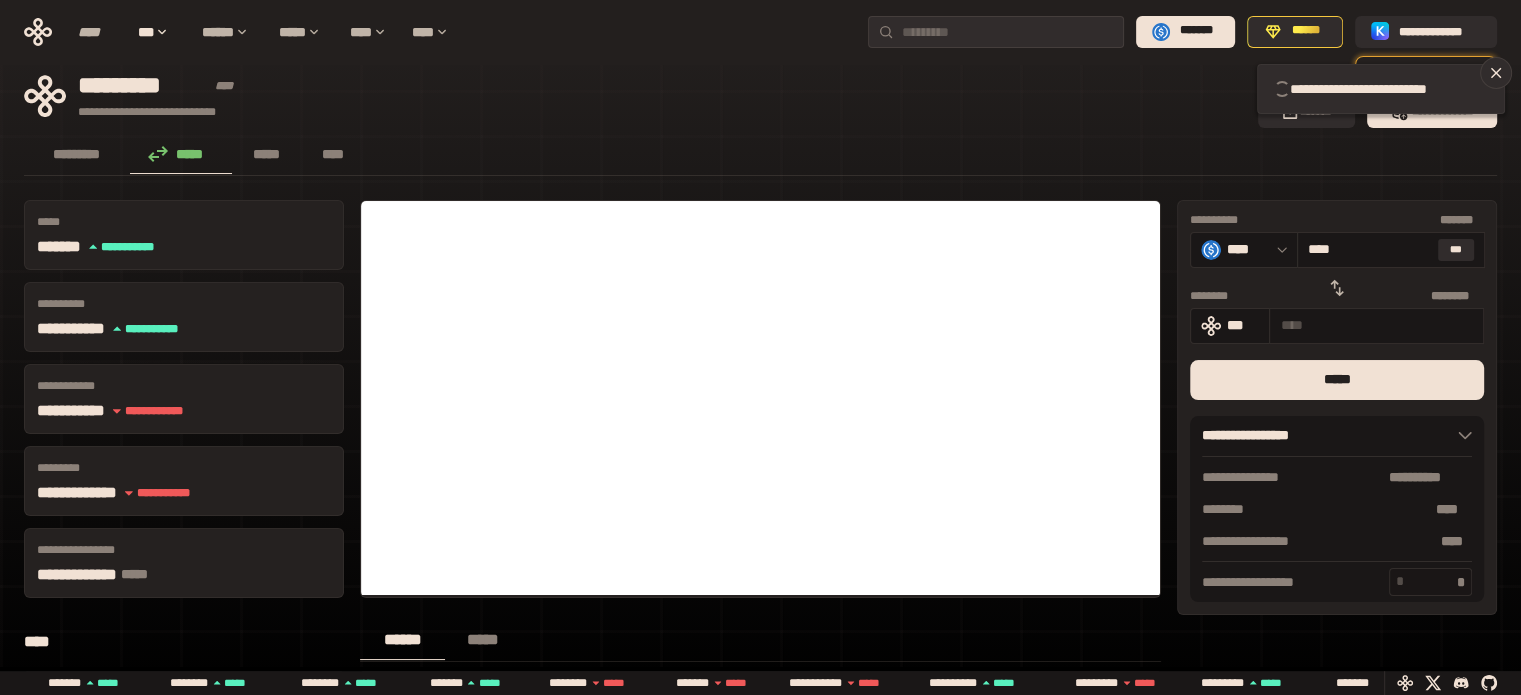 type 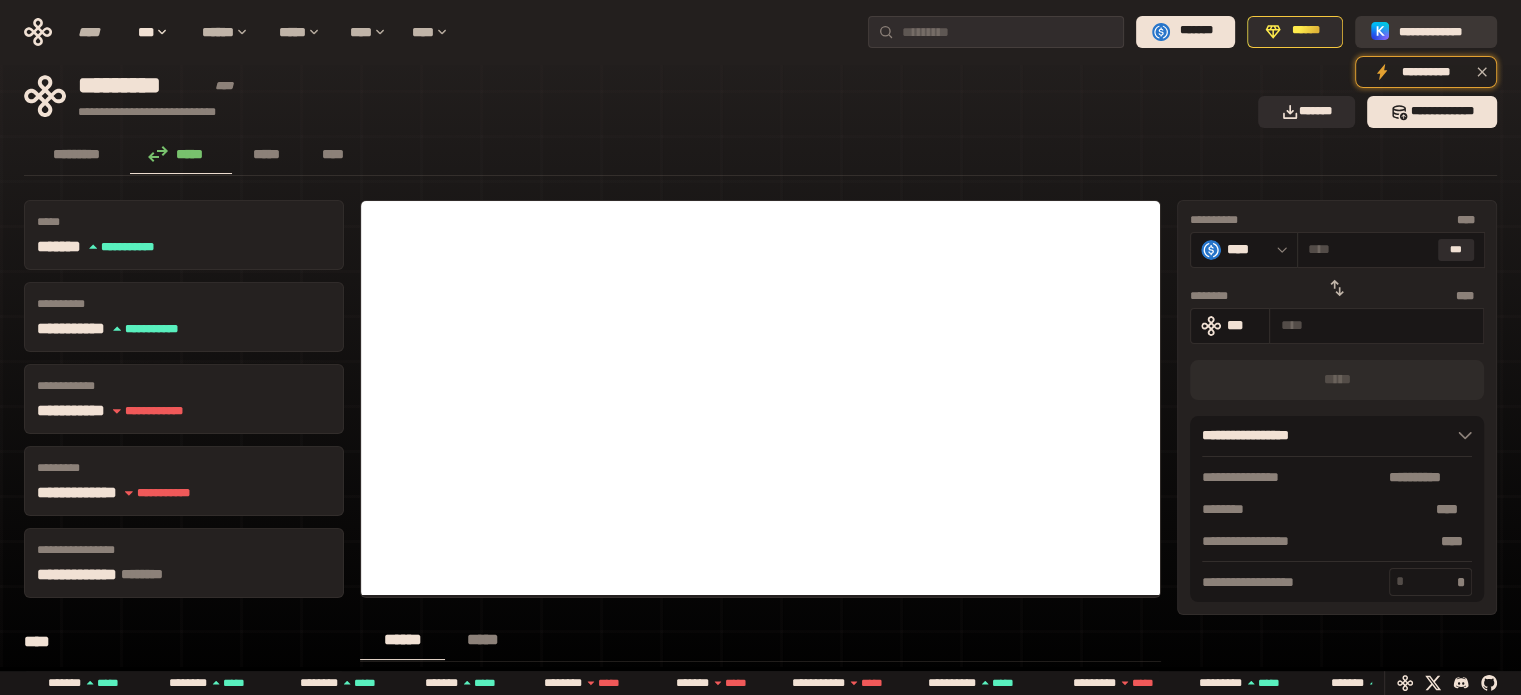 click on "**********" at bounding box center [1440, 31] 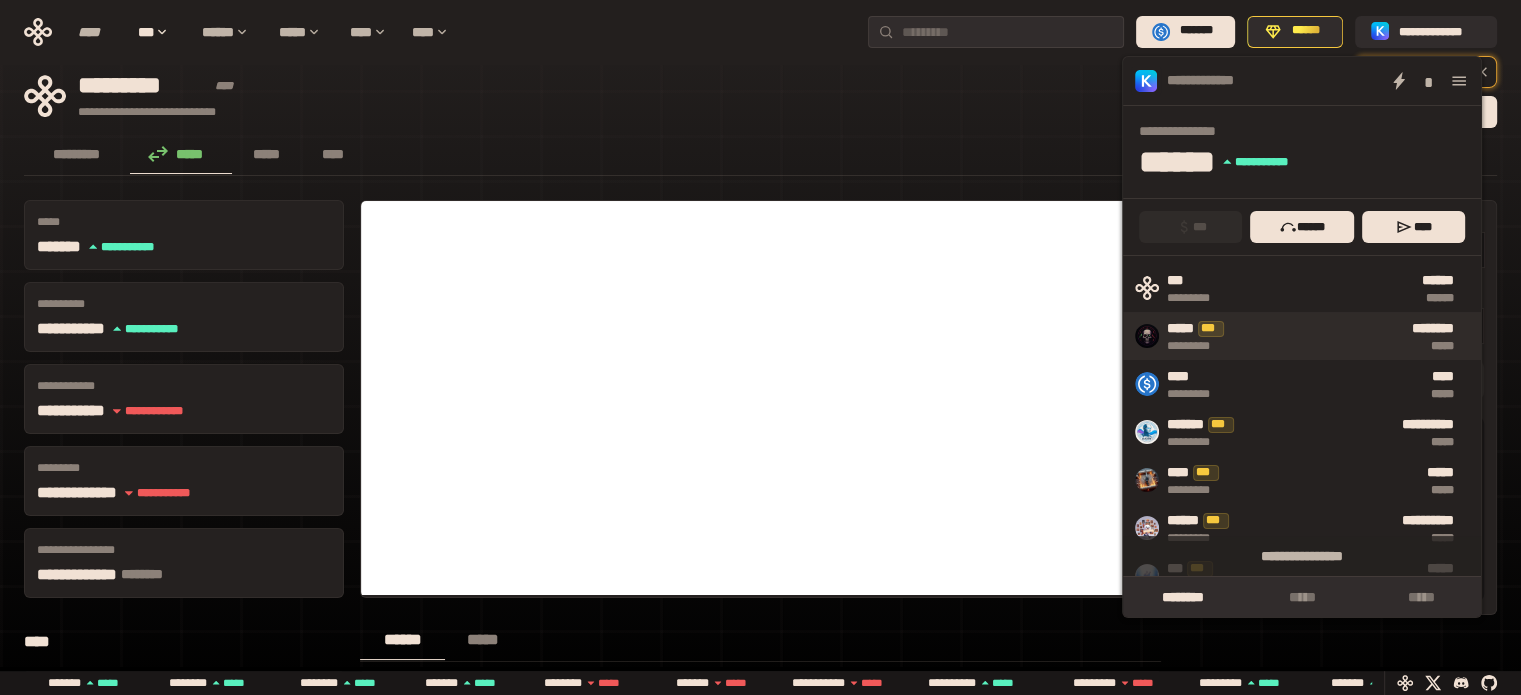click on "******** *****" at bounding box center [1353, 336] 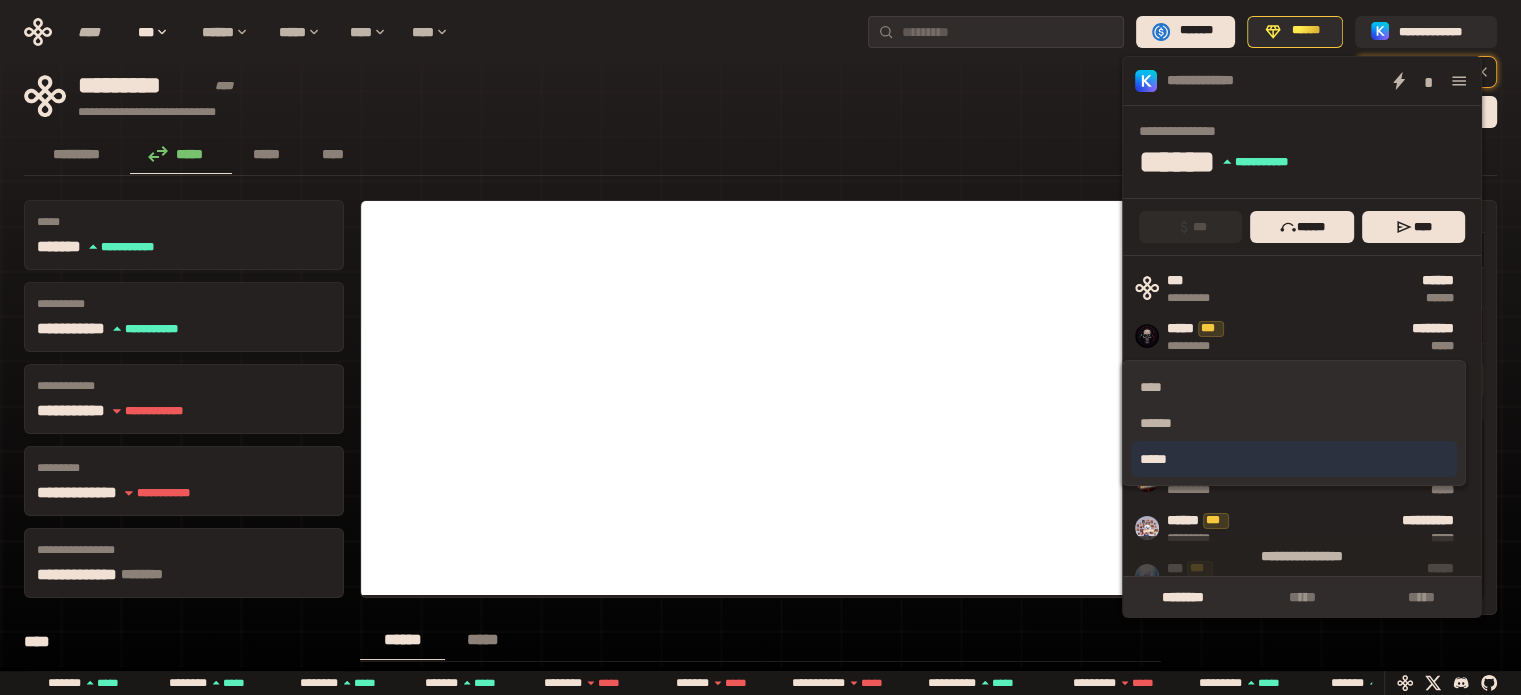 click on "*****" at bounding box center [1293, 459] 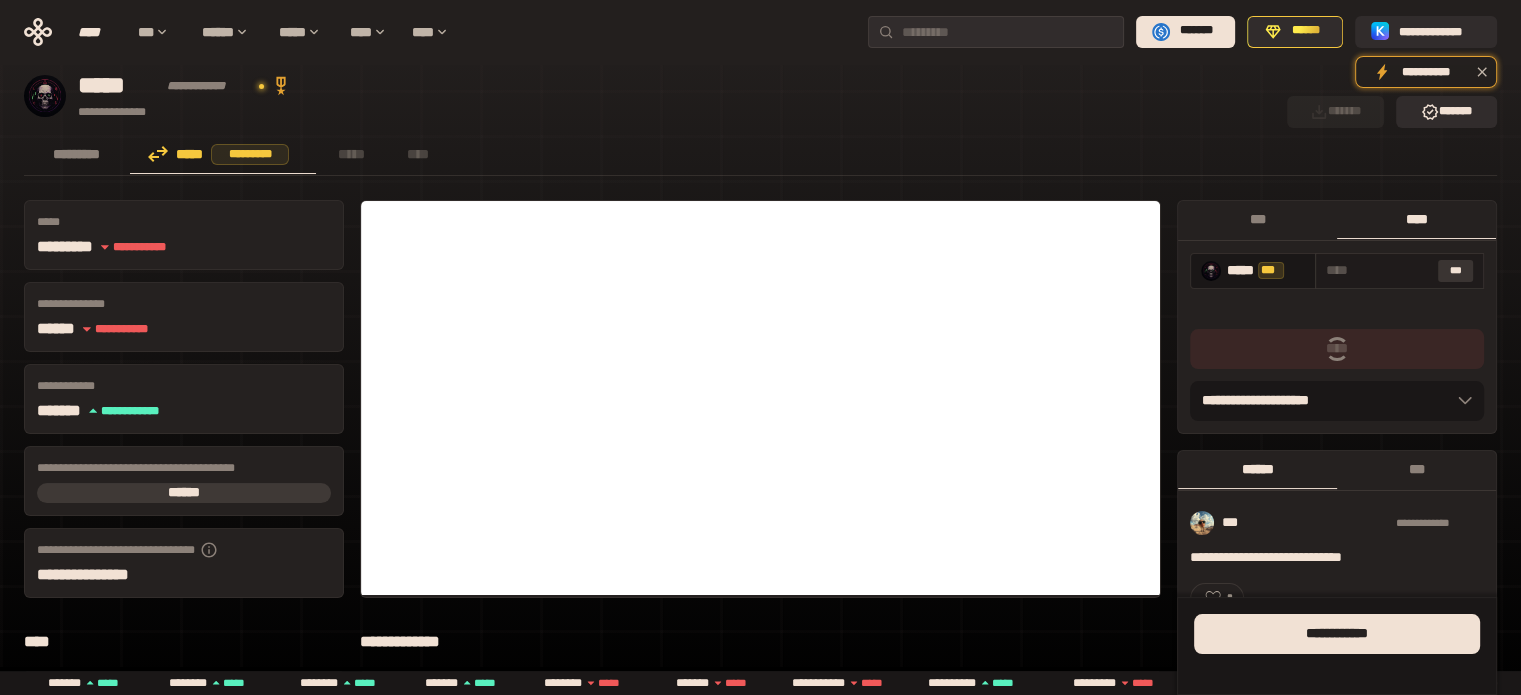 click on "***" at bounding box center [1456, 271] 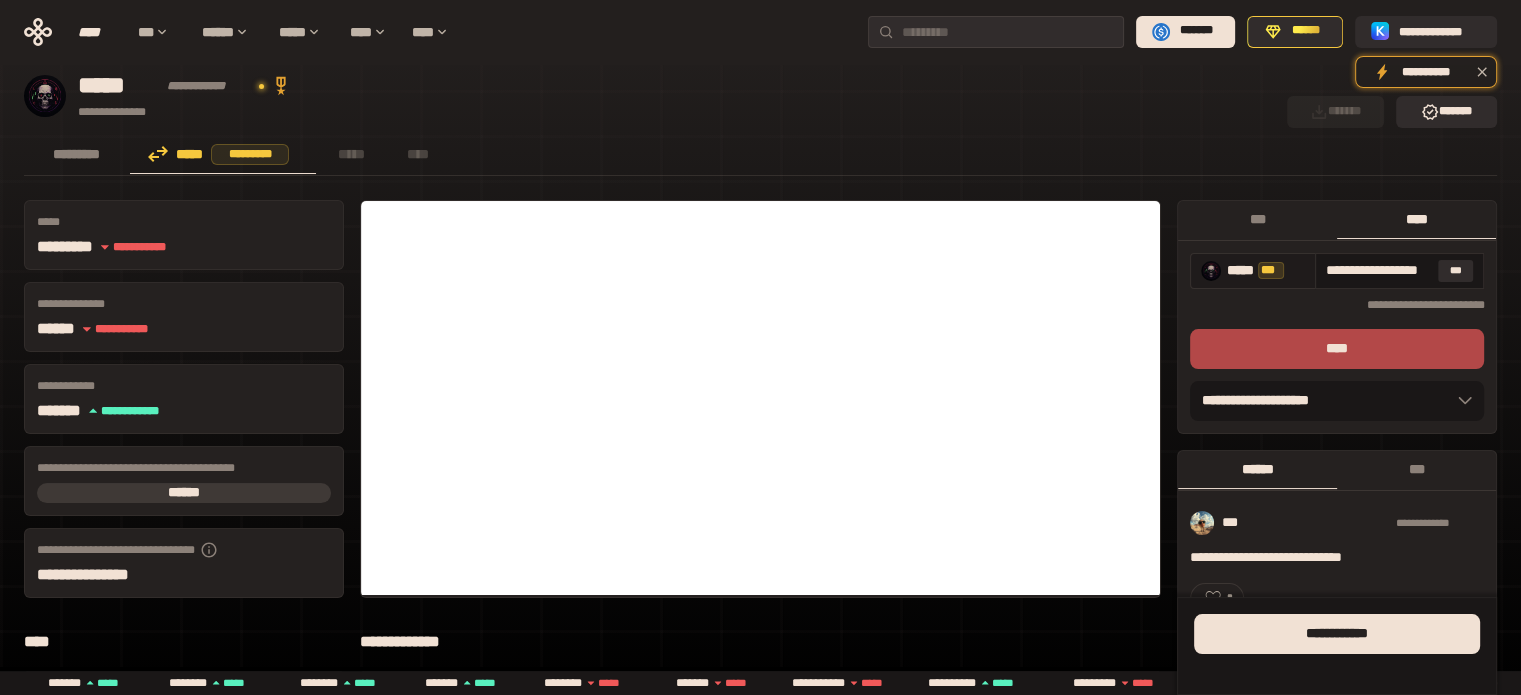 drag, startPoint x: 1352, startPoint y: 269, endPoint x: 1312, endPoint y: 285, distance: 43.081318 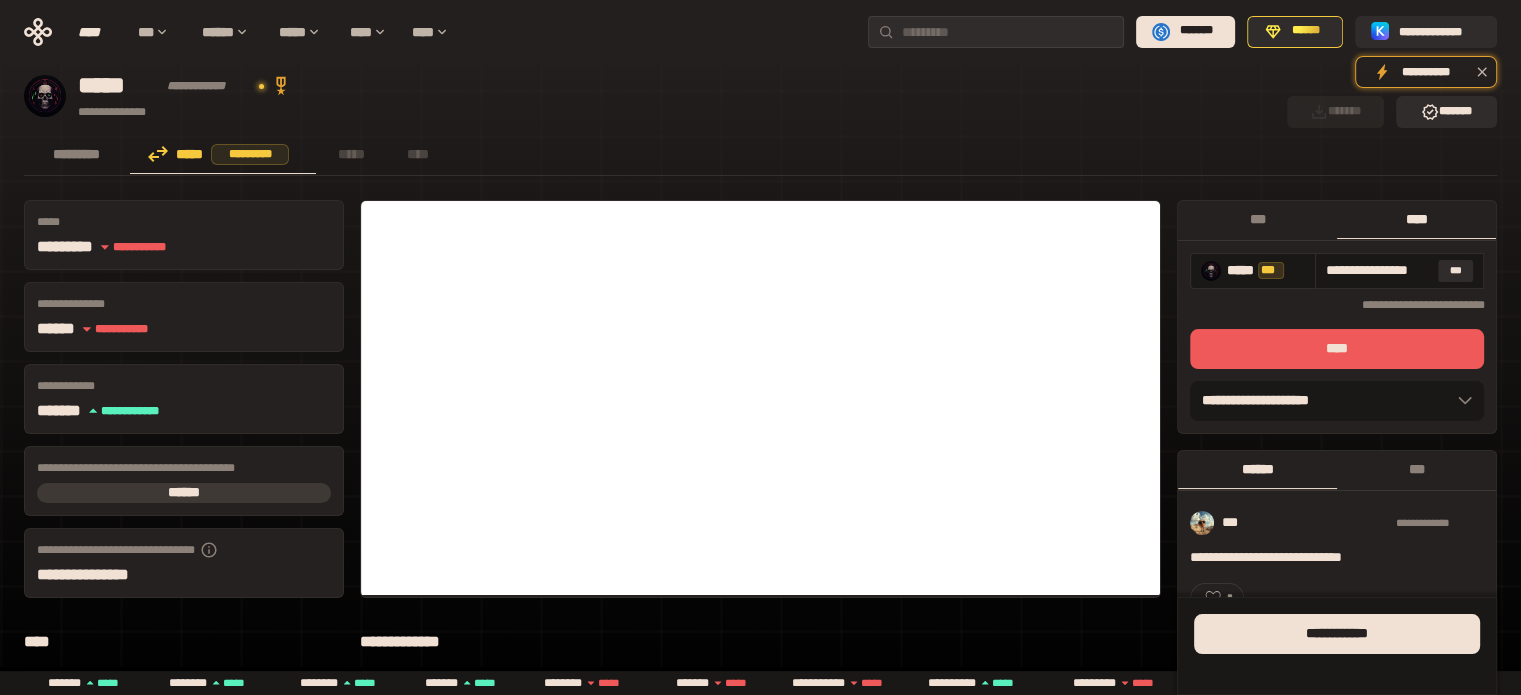 type on "**********" 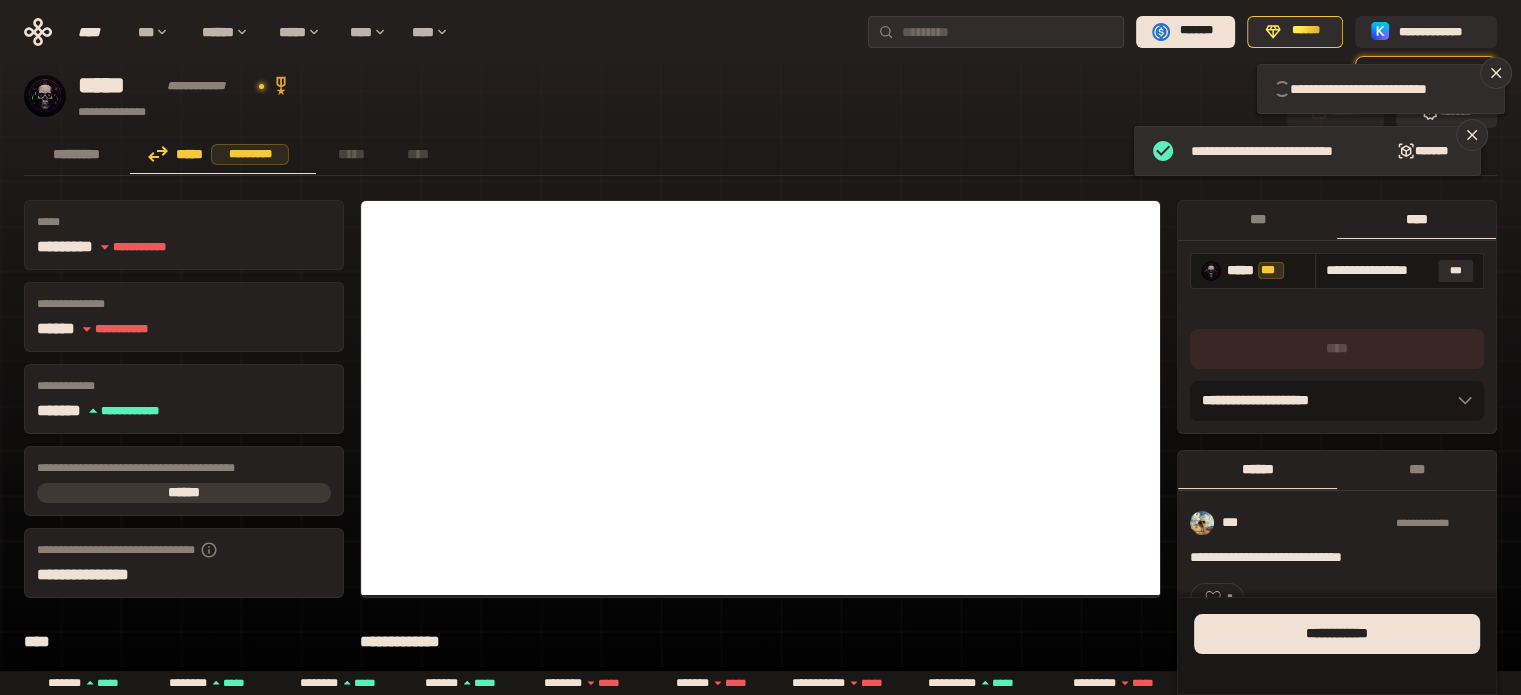 type 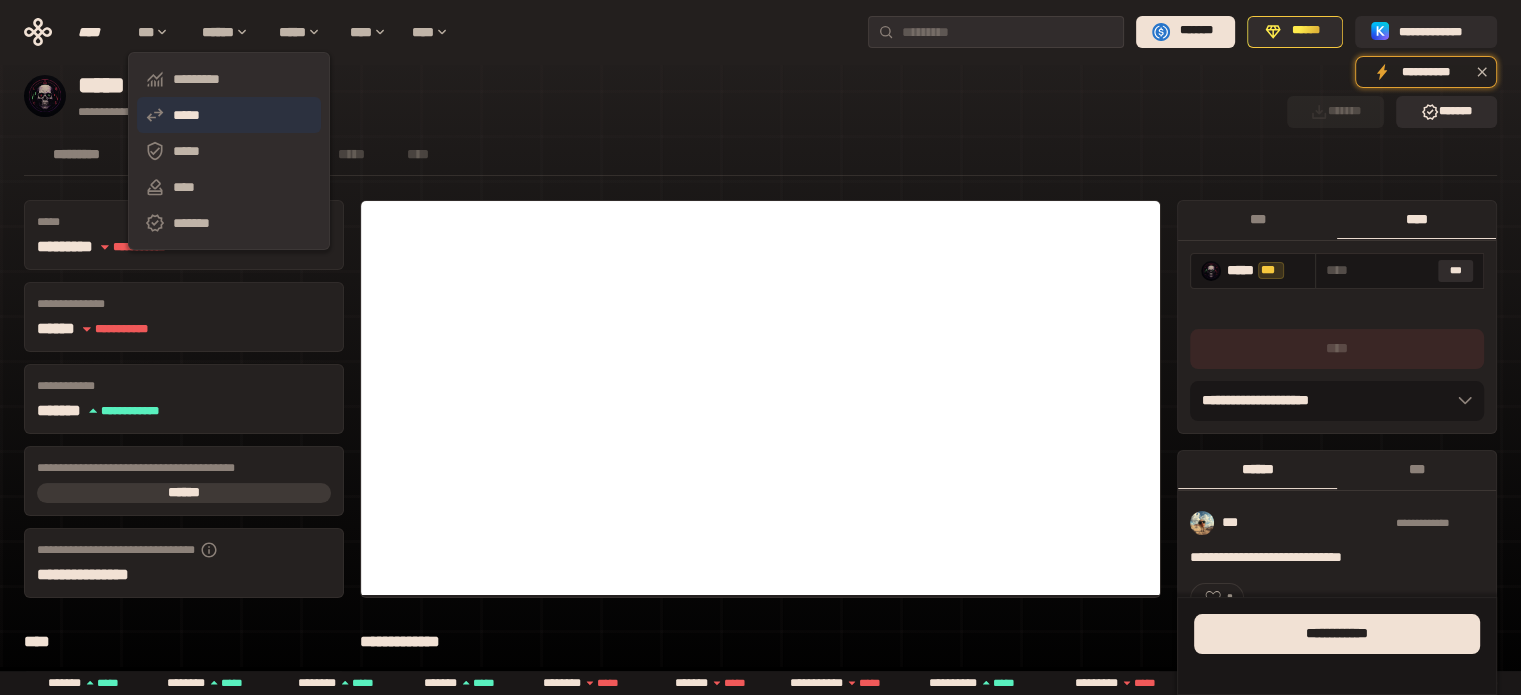 click on "*****" at bounding box center [229, 115] 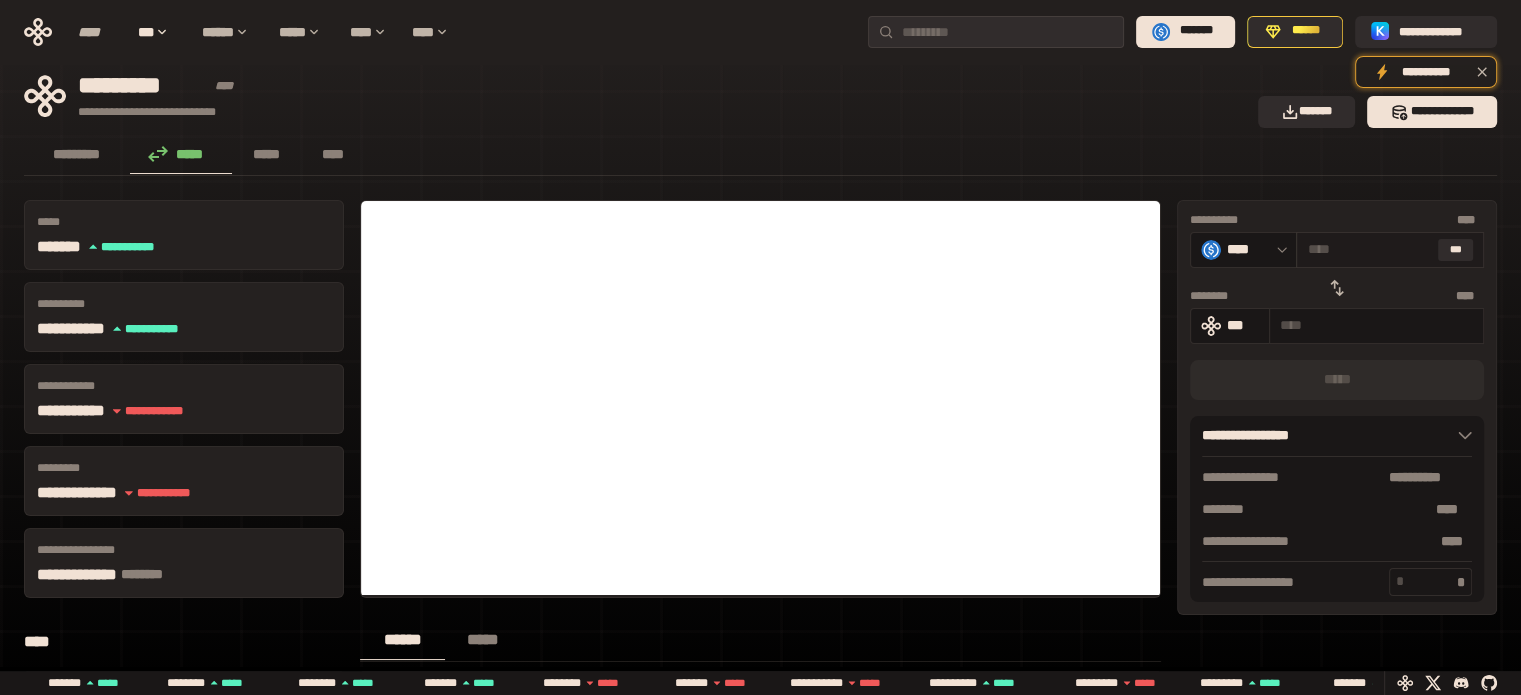 click at bounding box center (1368, 249) 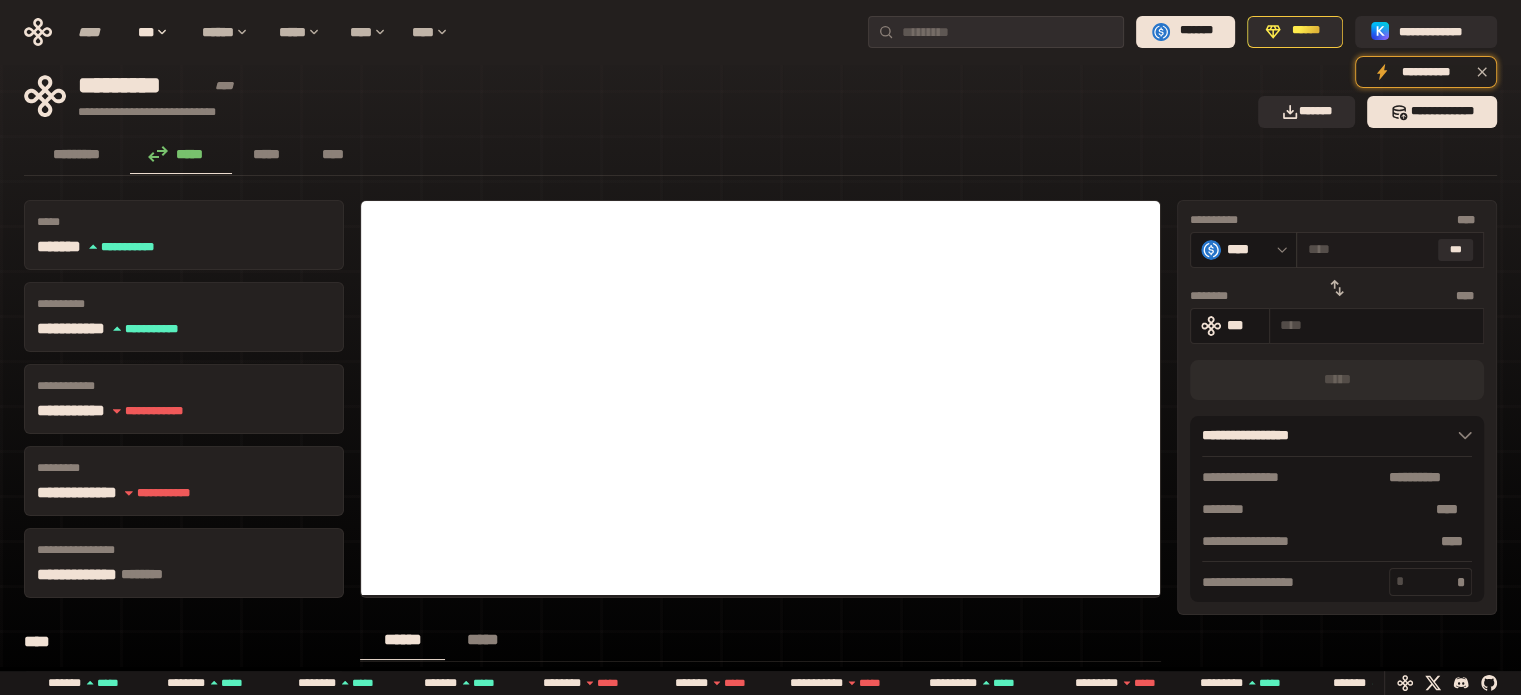 type on "****" 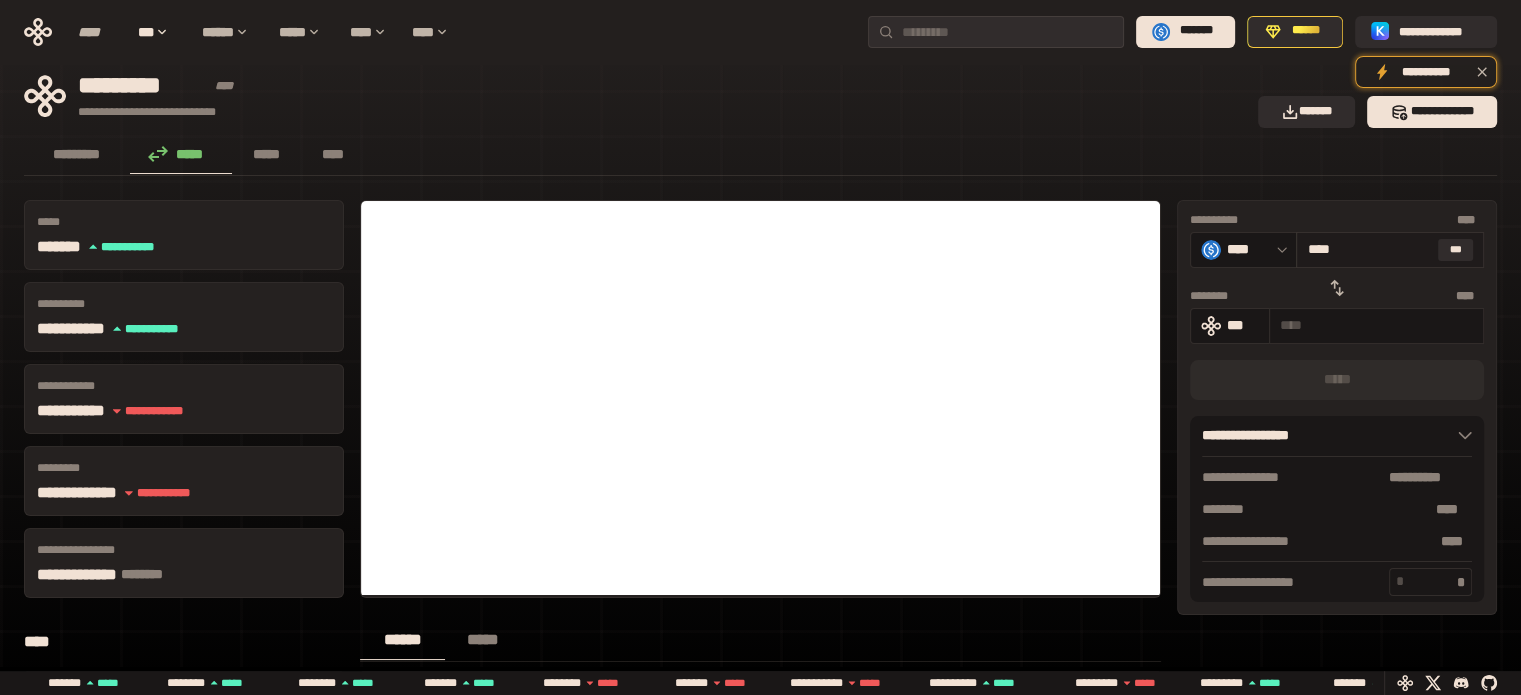 type on "**********" 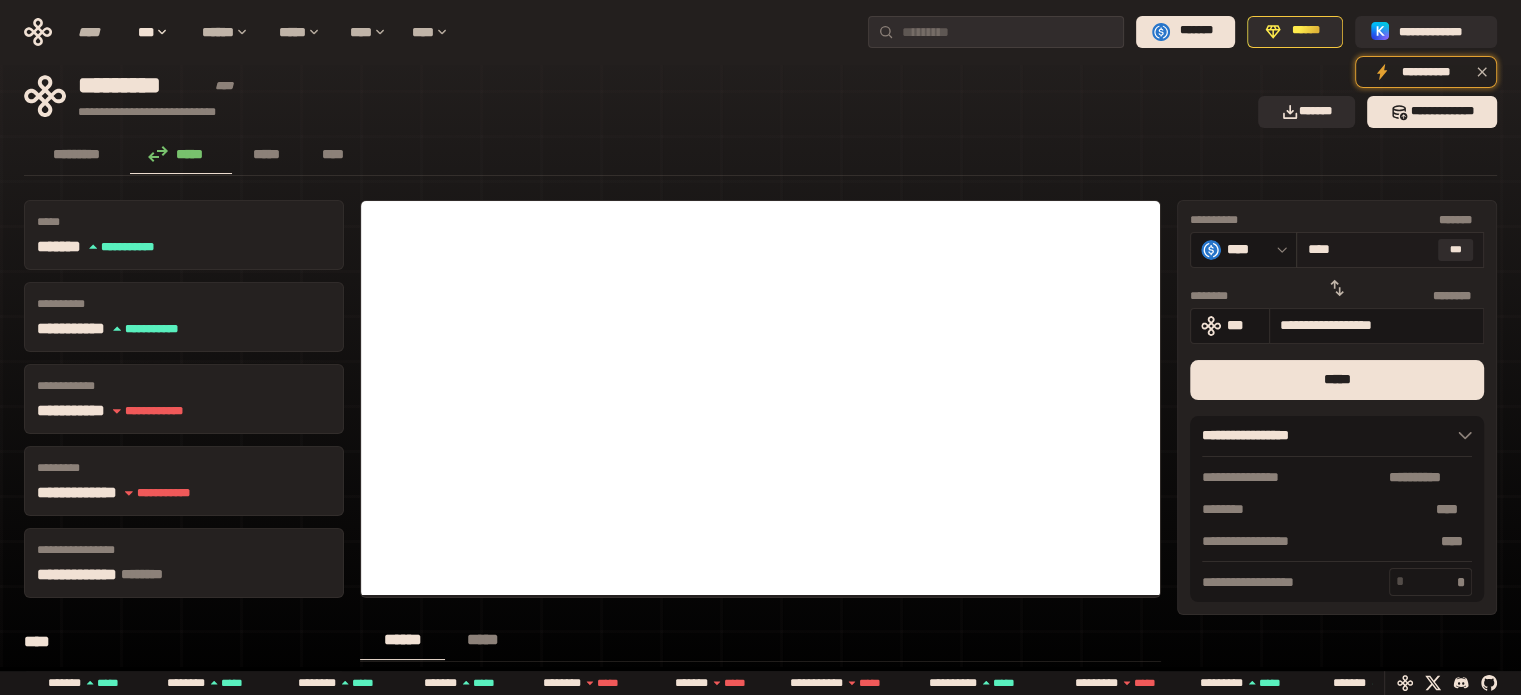type on "***" 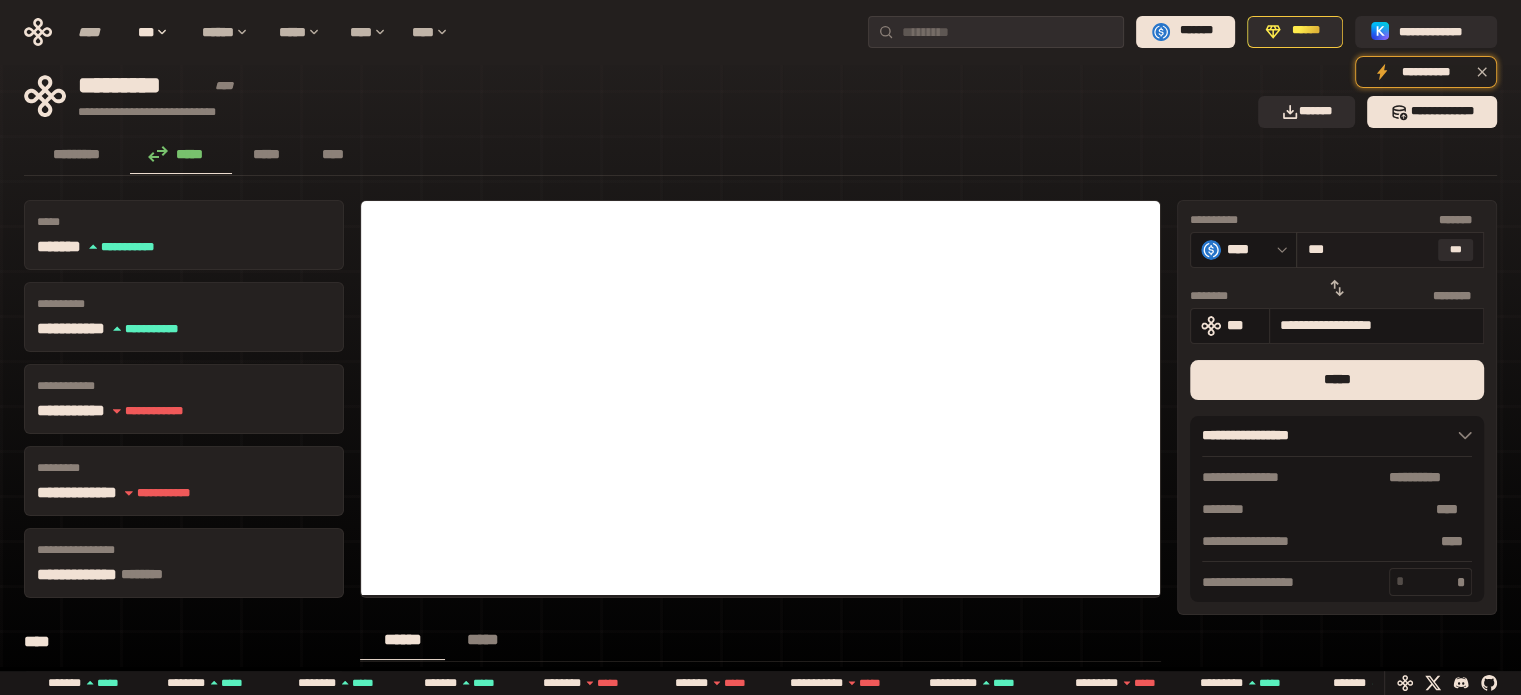 type on "**********" 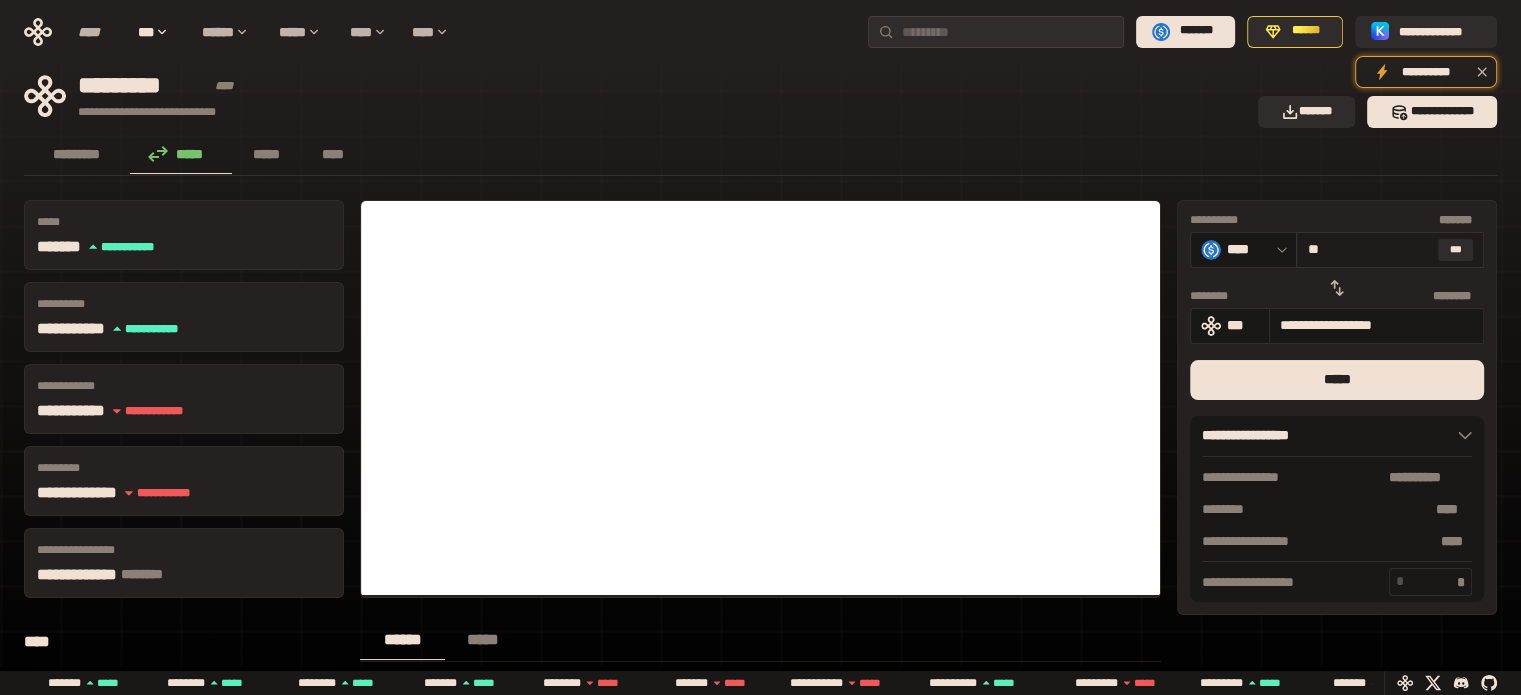 type on "*" 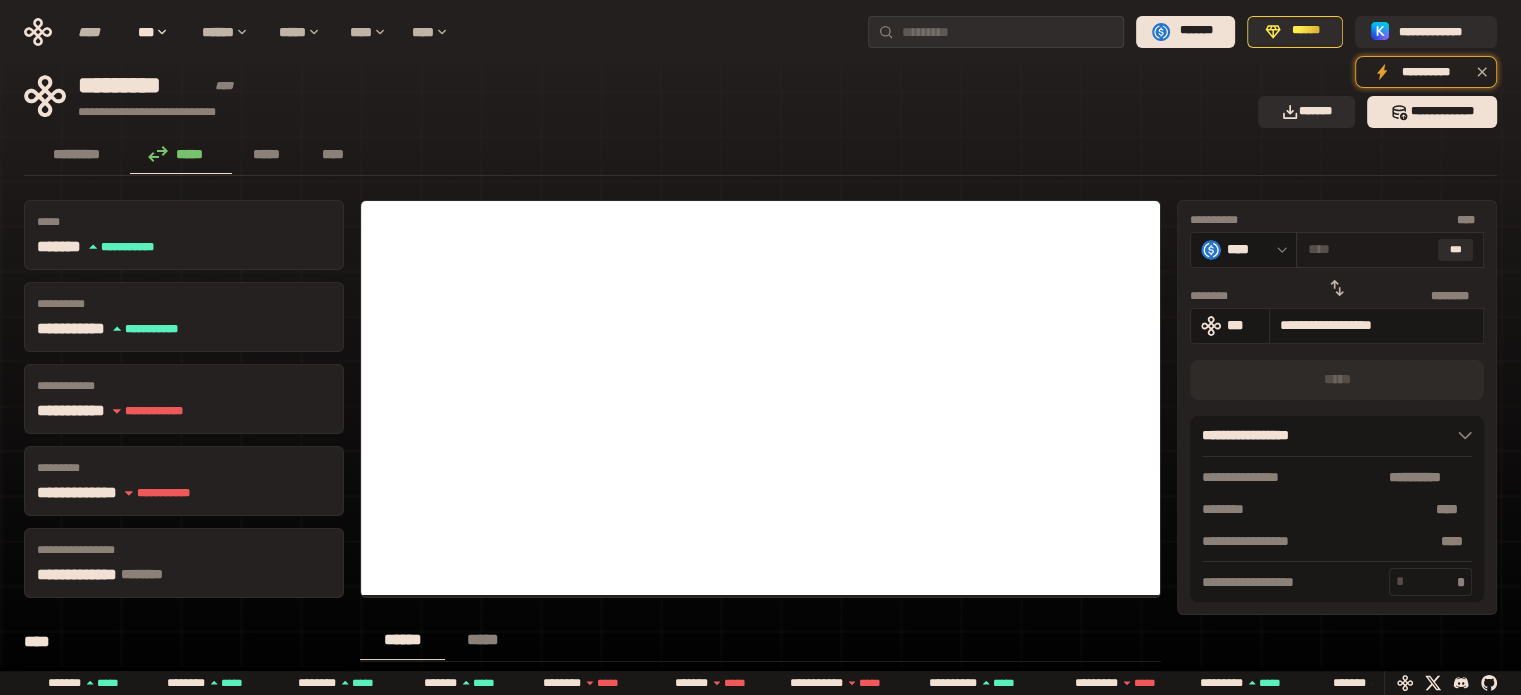 type on "****" 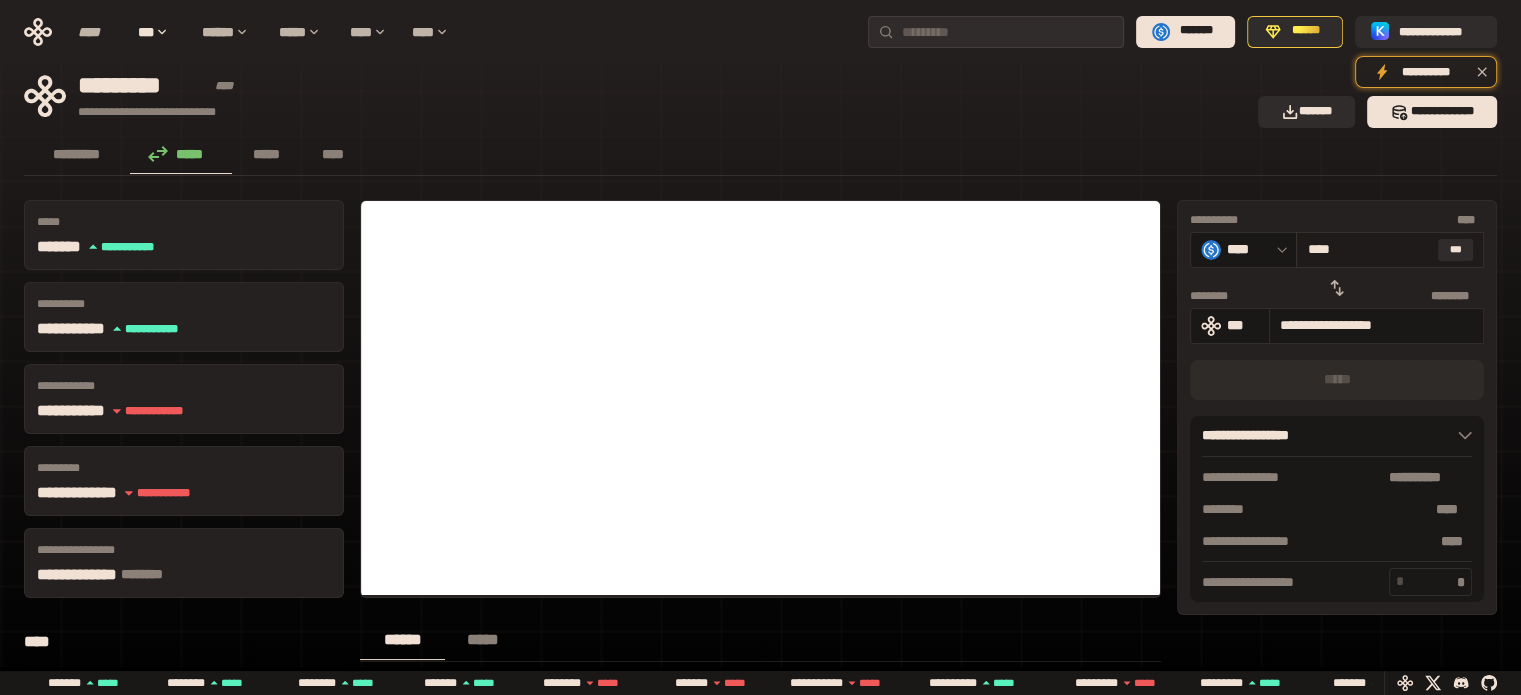 type on "**********" 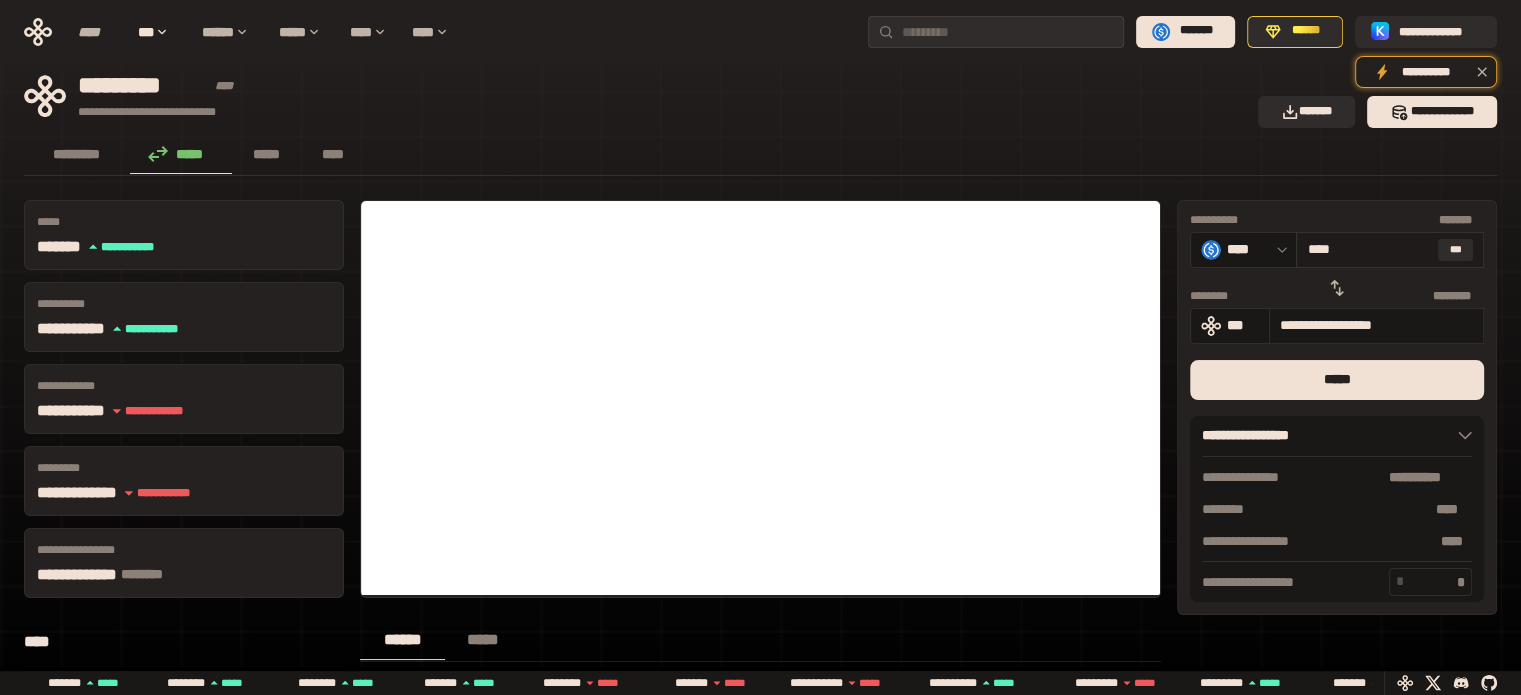 type on "***" 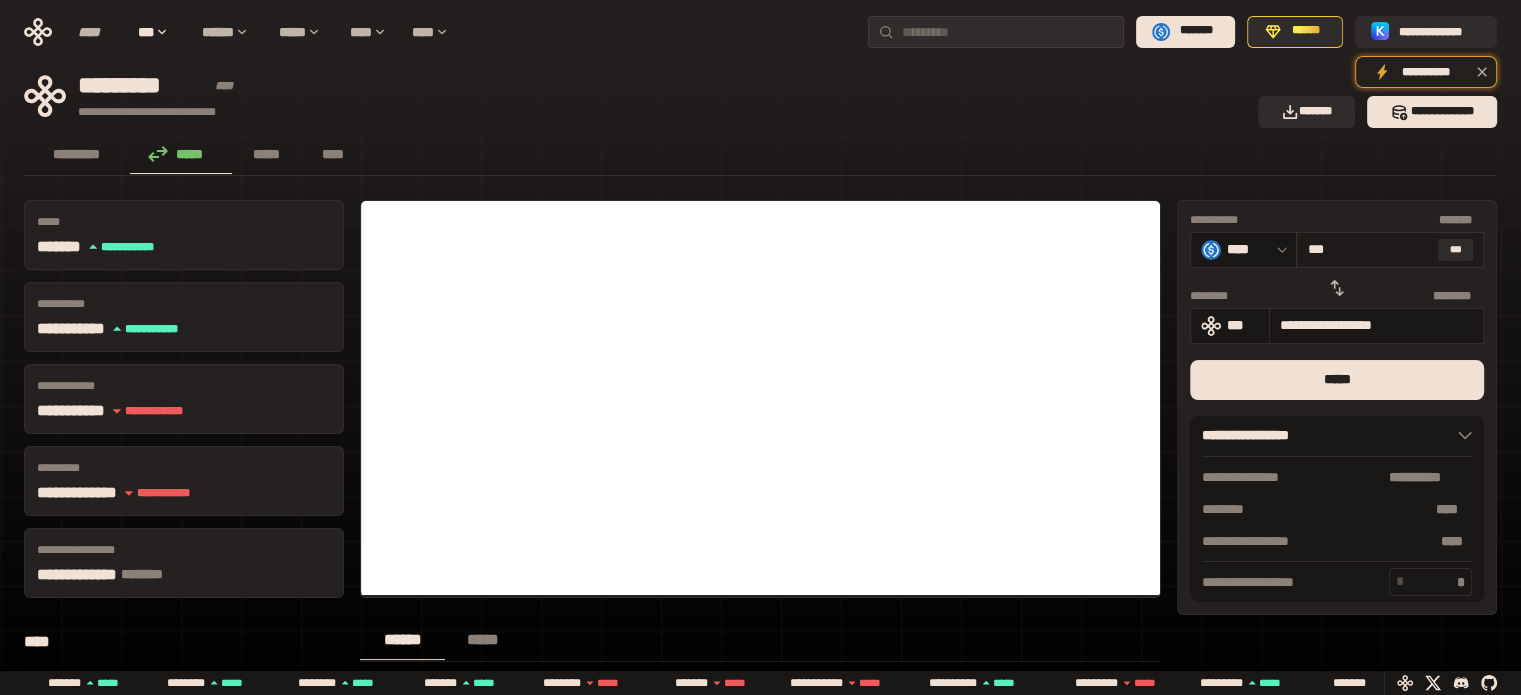 type on "**********" 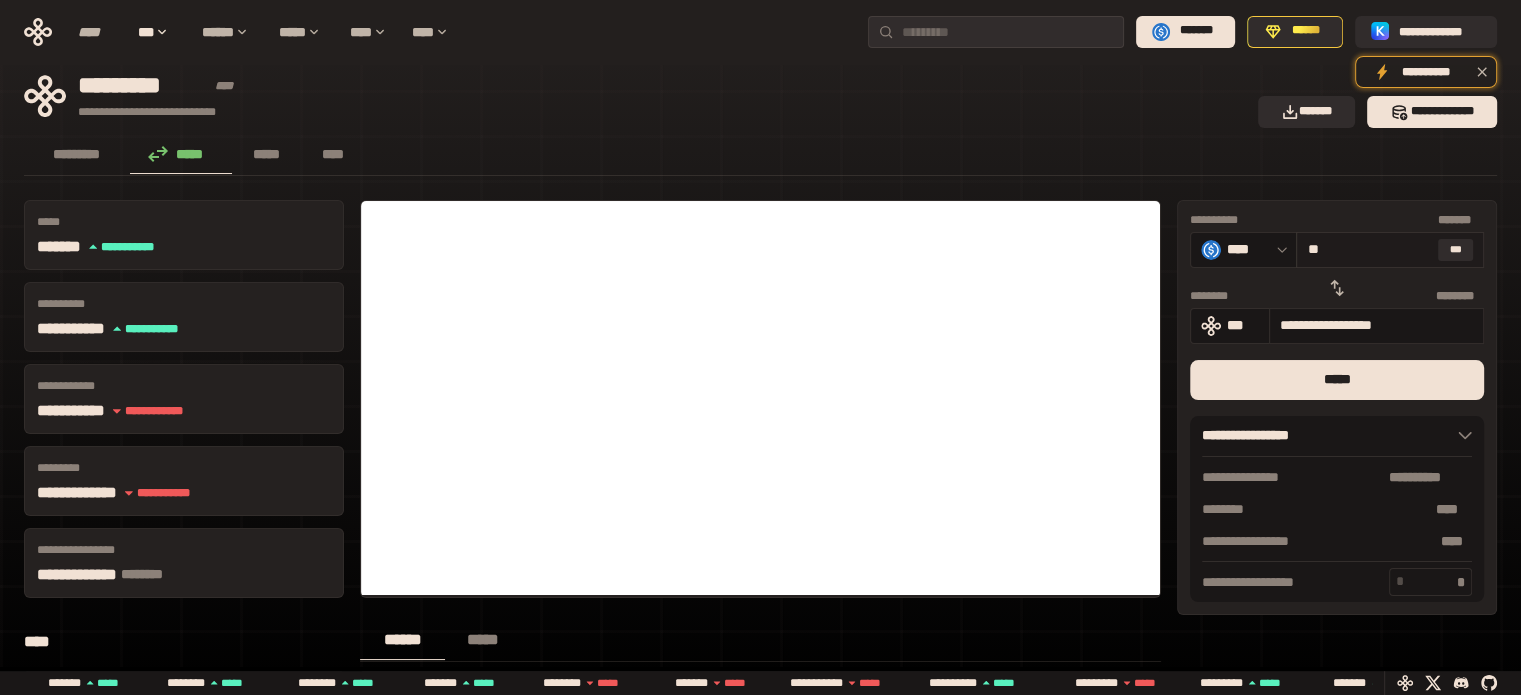 type on "*" 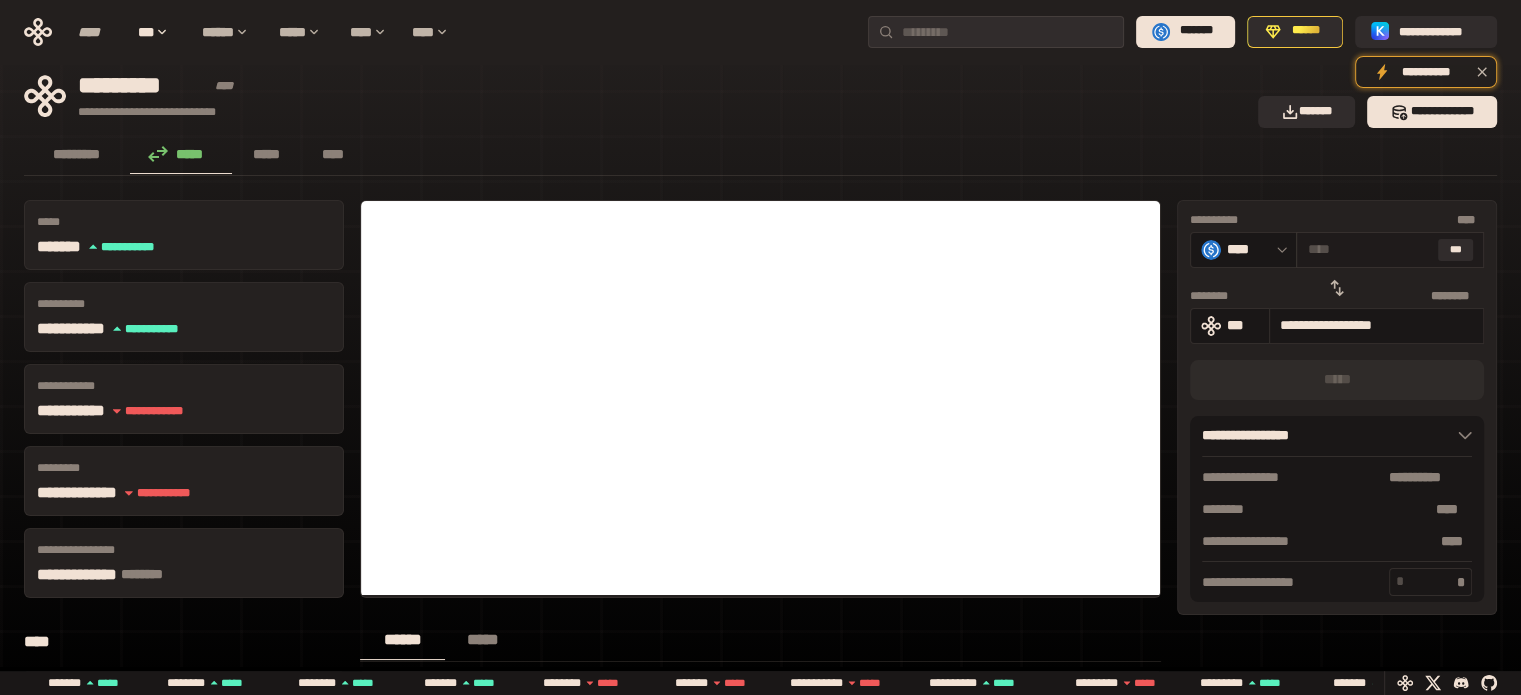 type on "****" 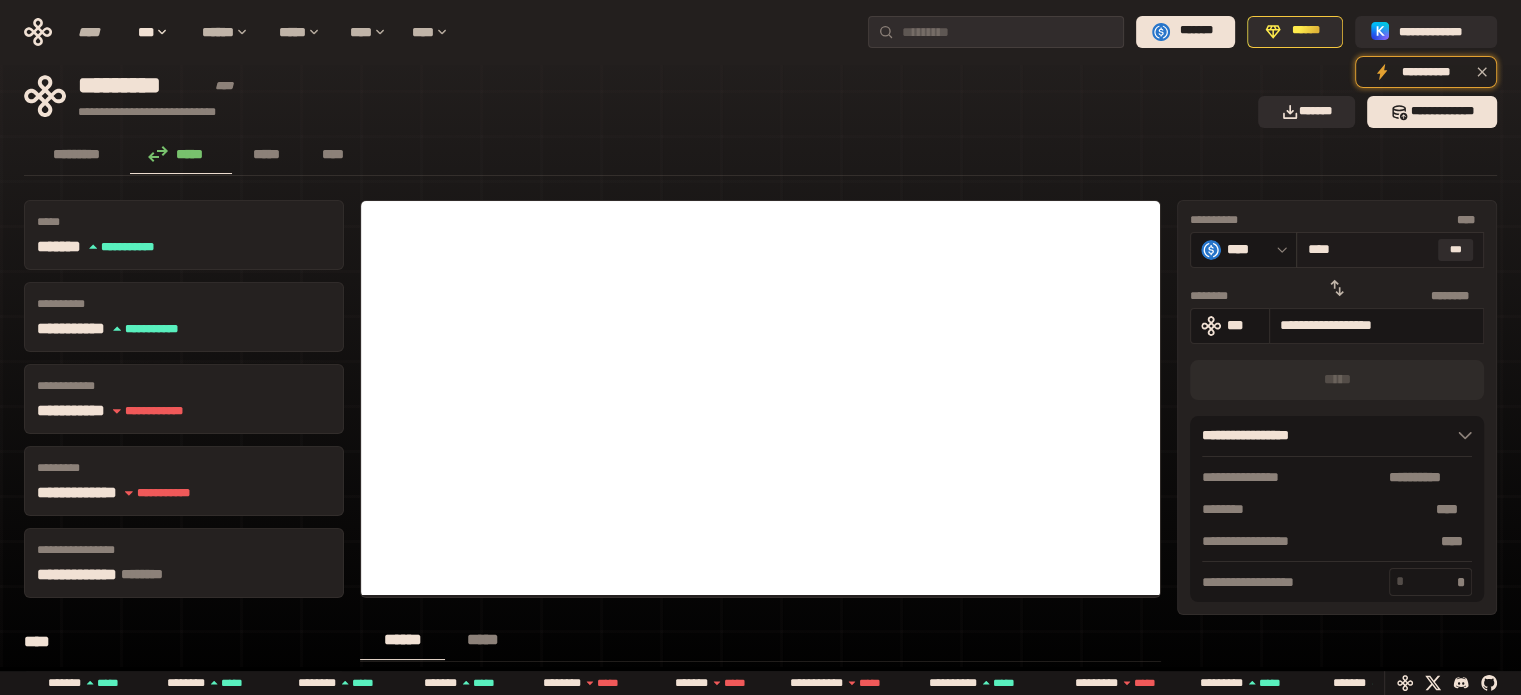 type on "**********" 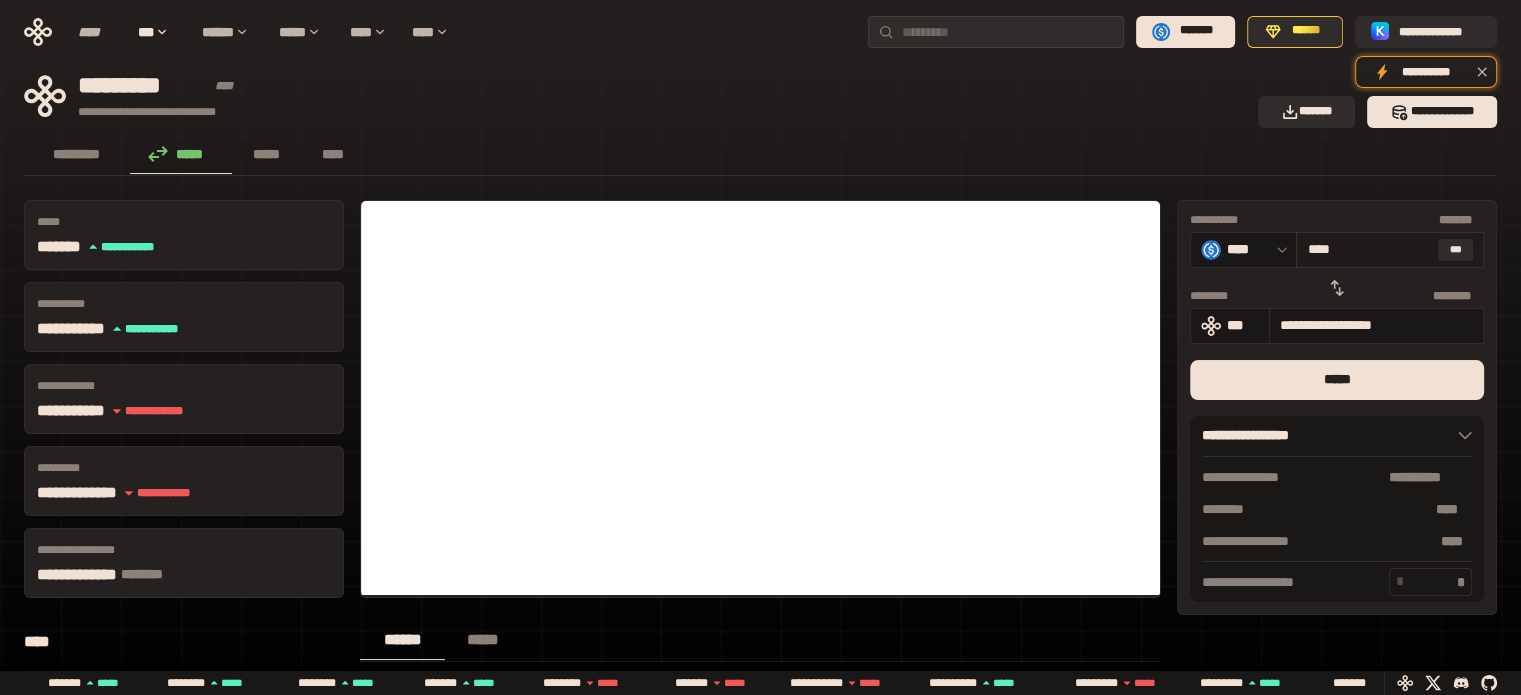 type on "***" 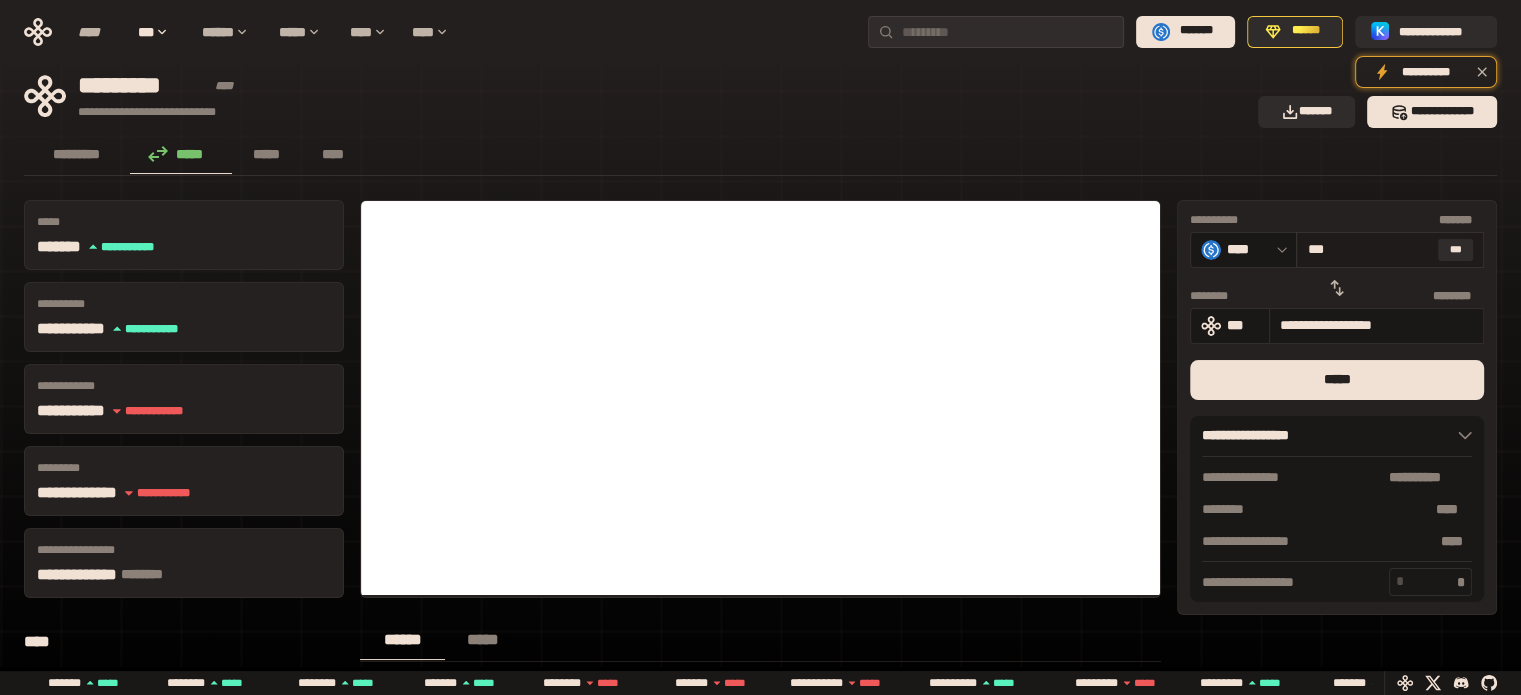 type on "**********" 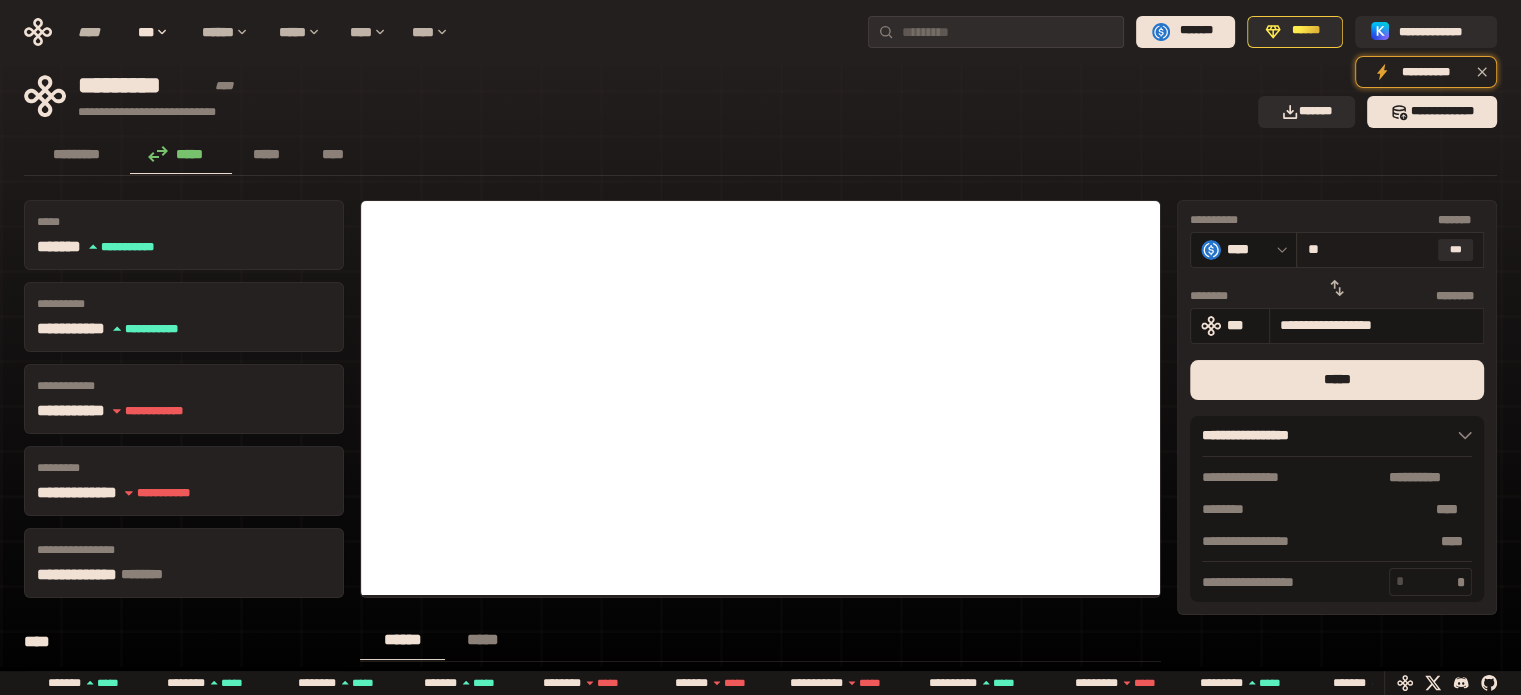 type on "*" 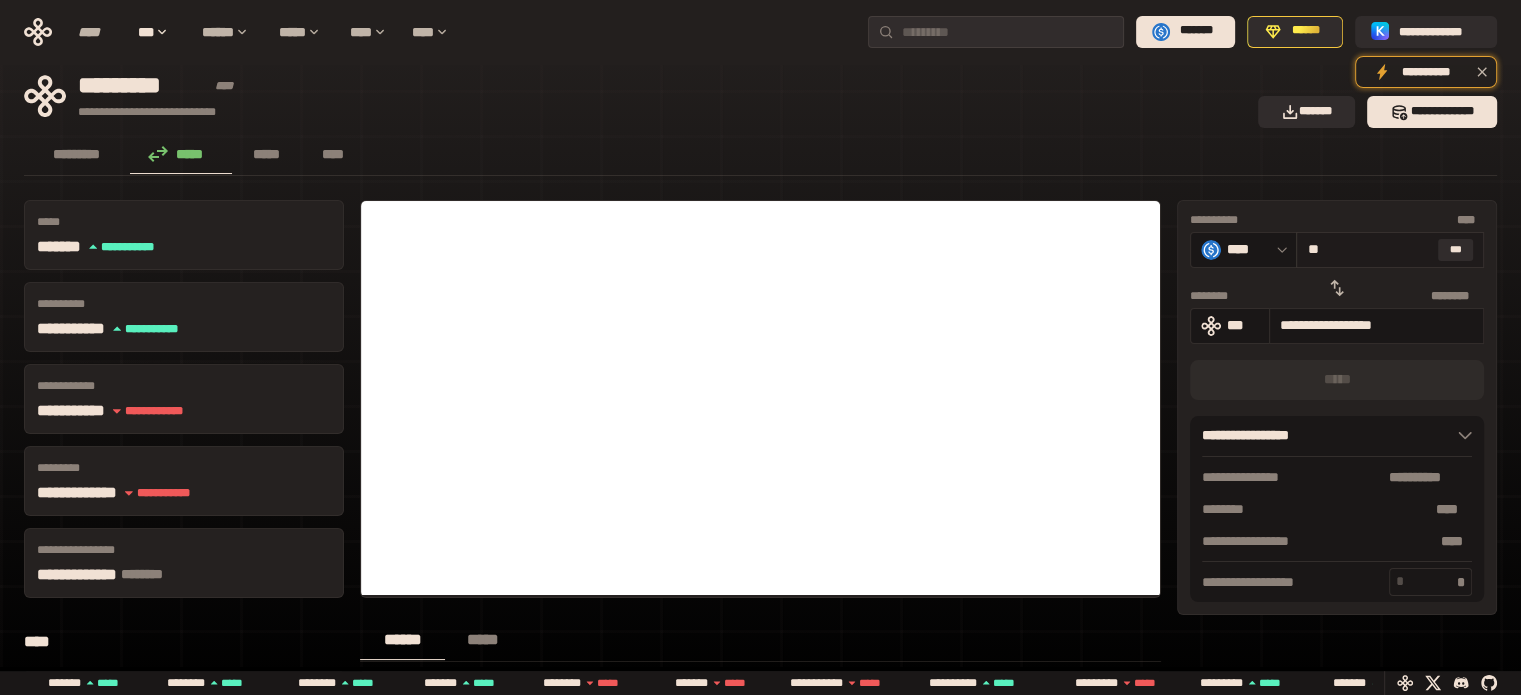 type on "***" 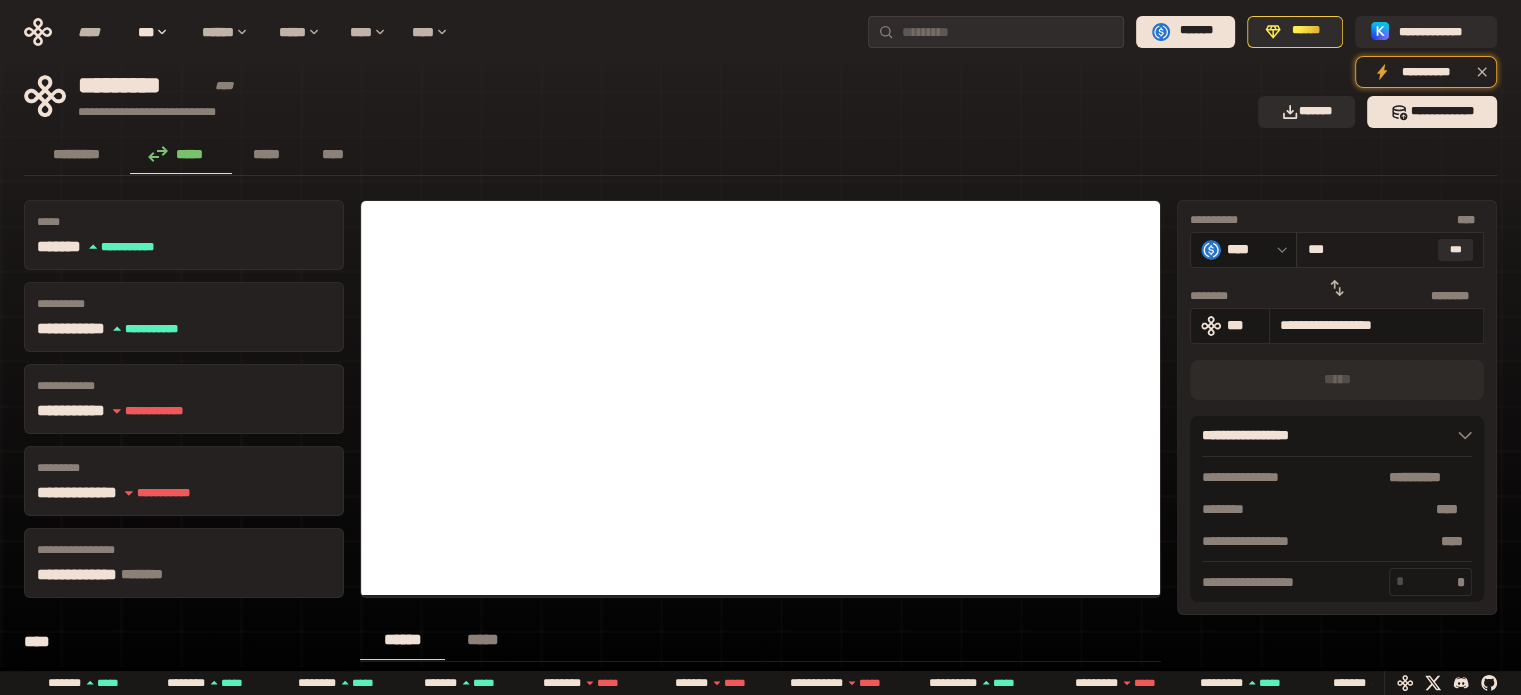 type on "**********" 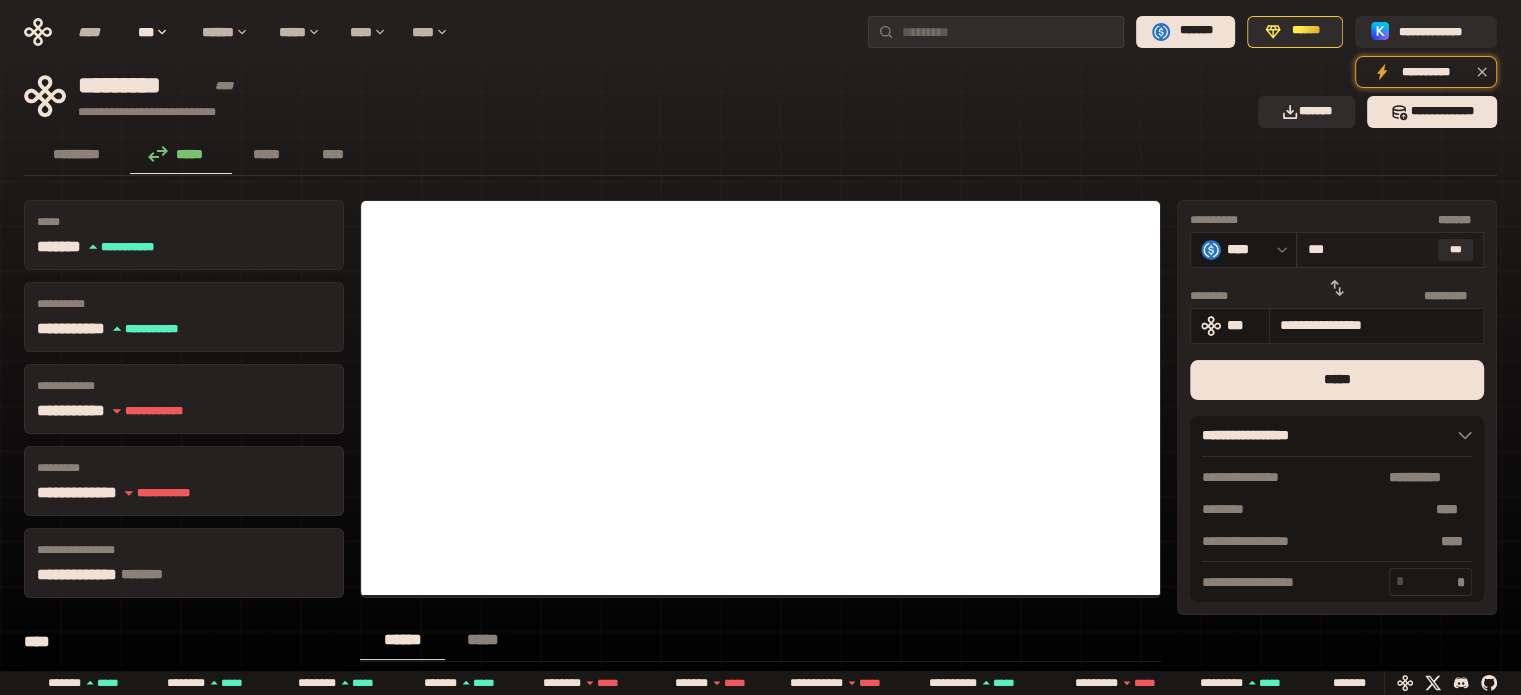 type on "****" 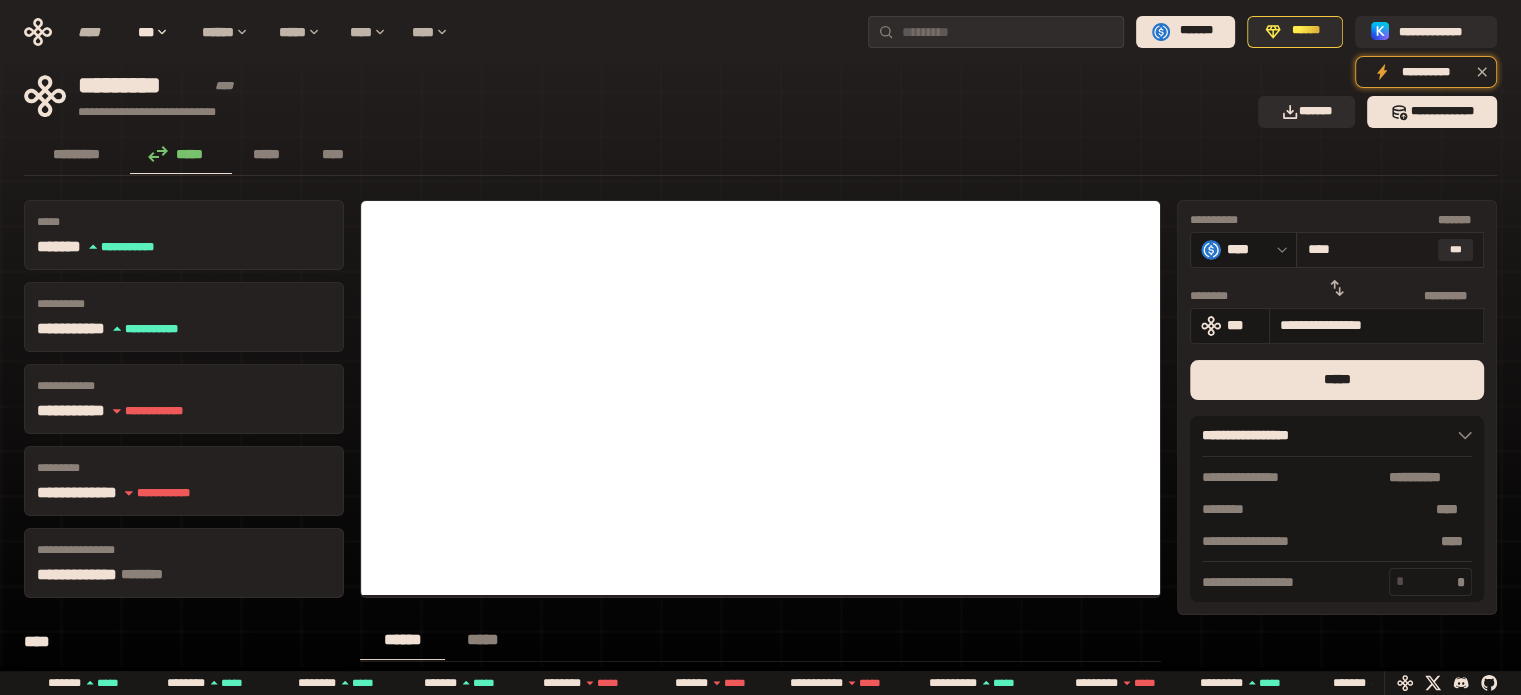 type on "**********" 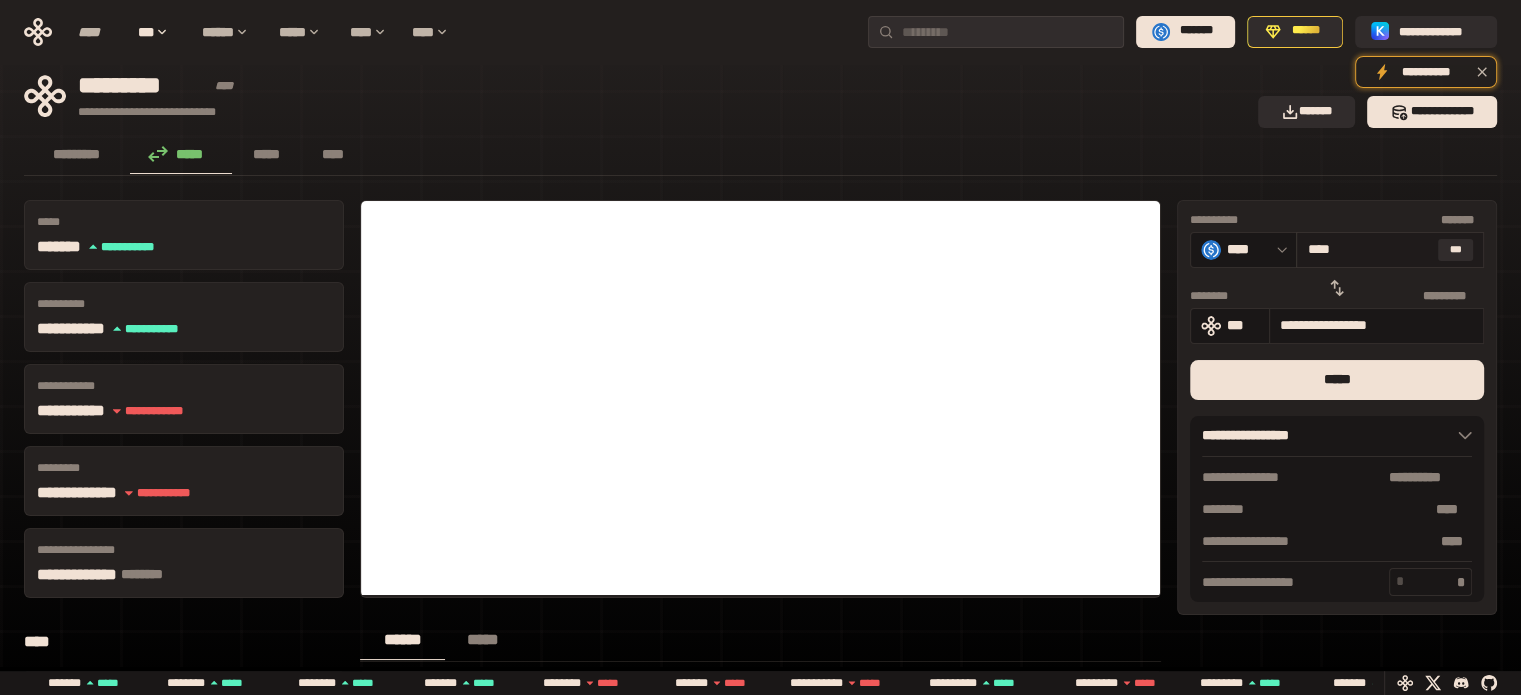 type on "*****" 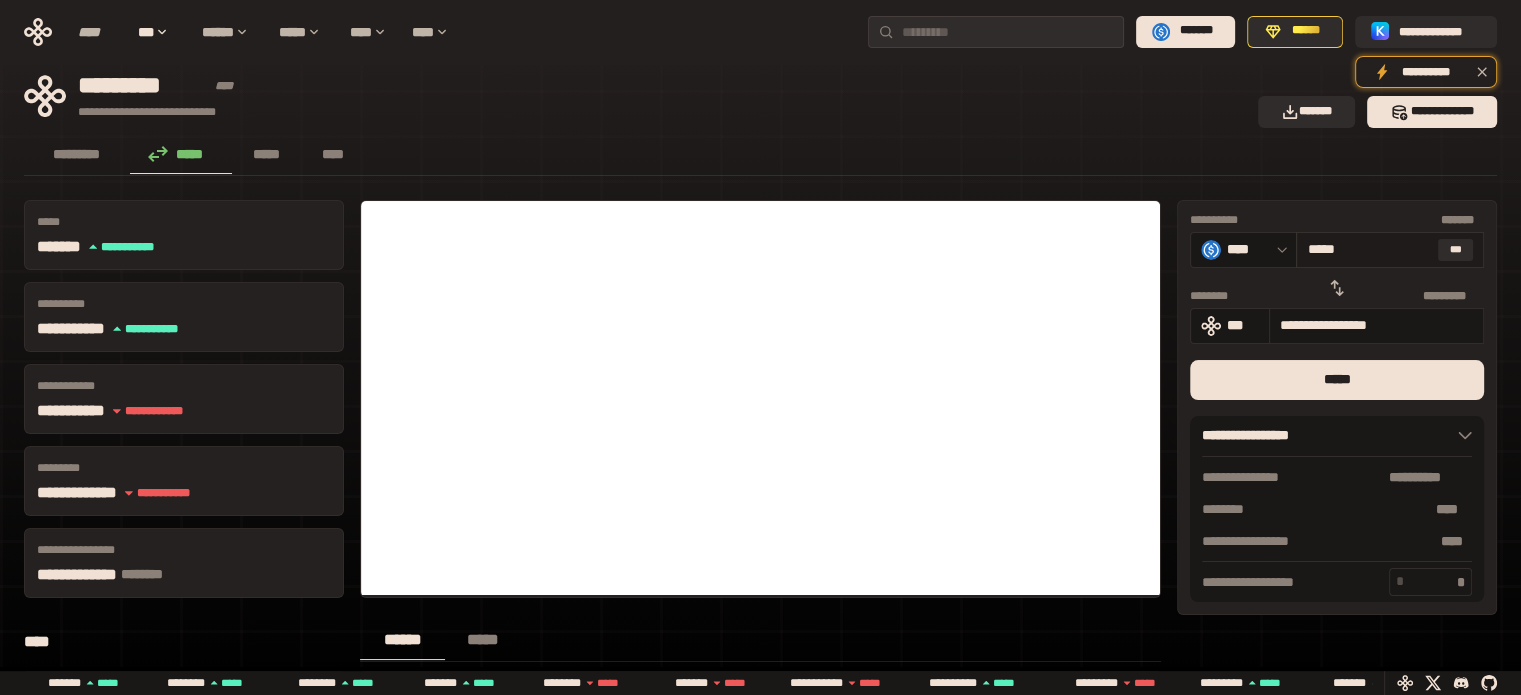 type on "**********" 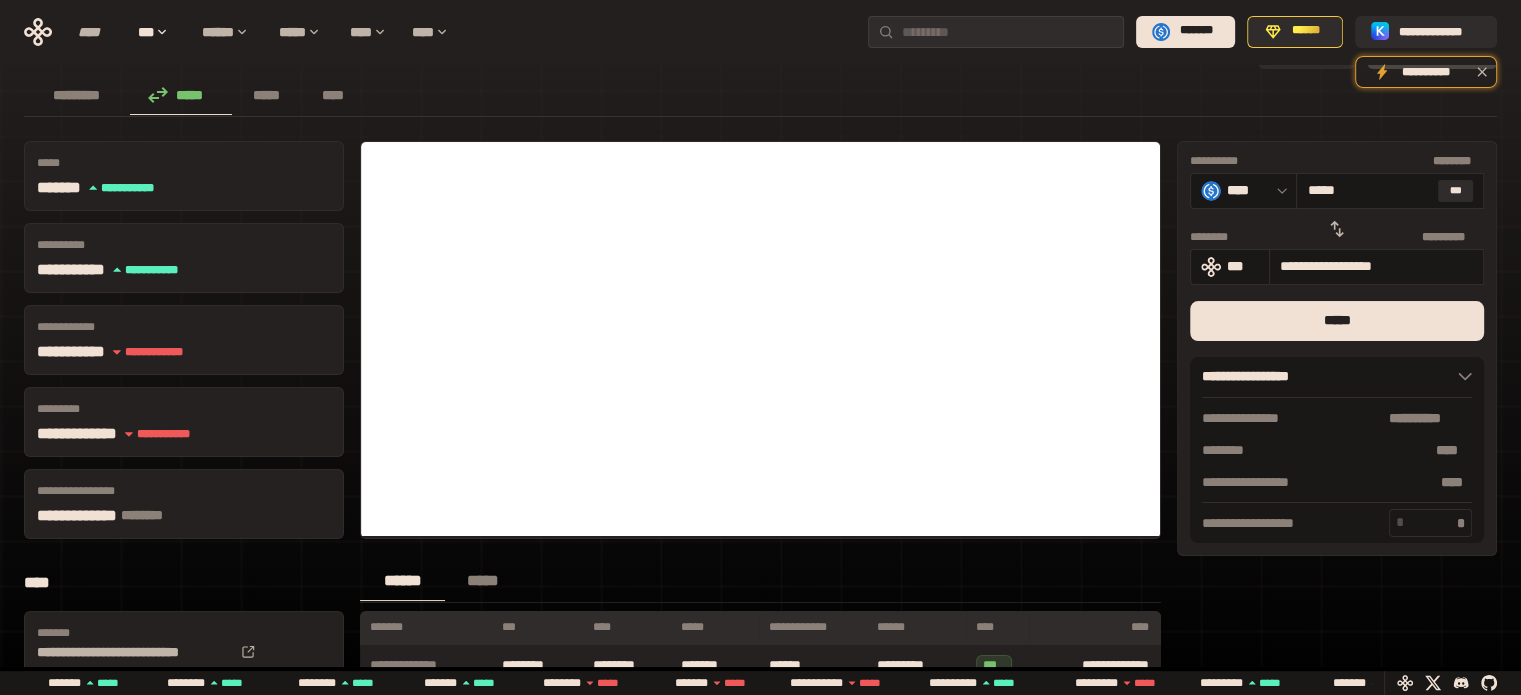 scroll, scrollTop: 0, scrollLeft: 0, axis: both 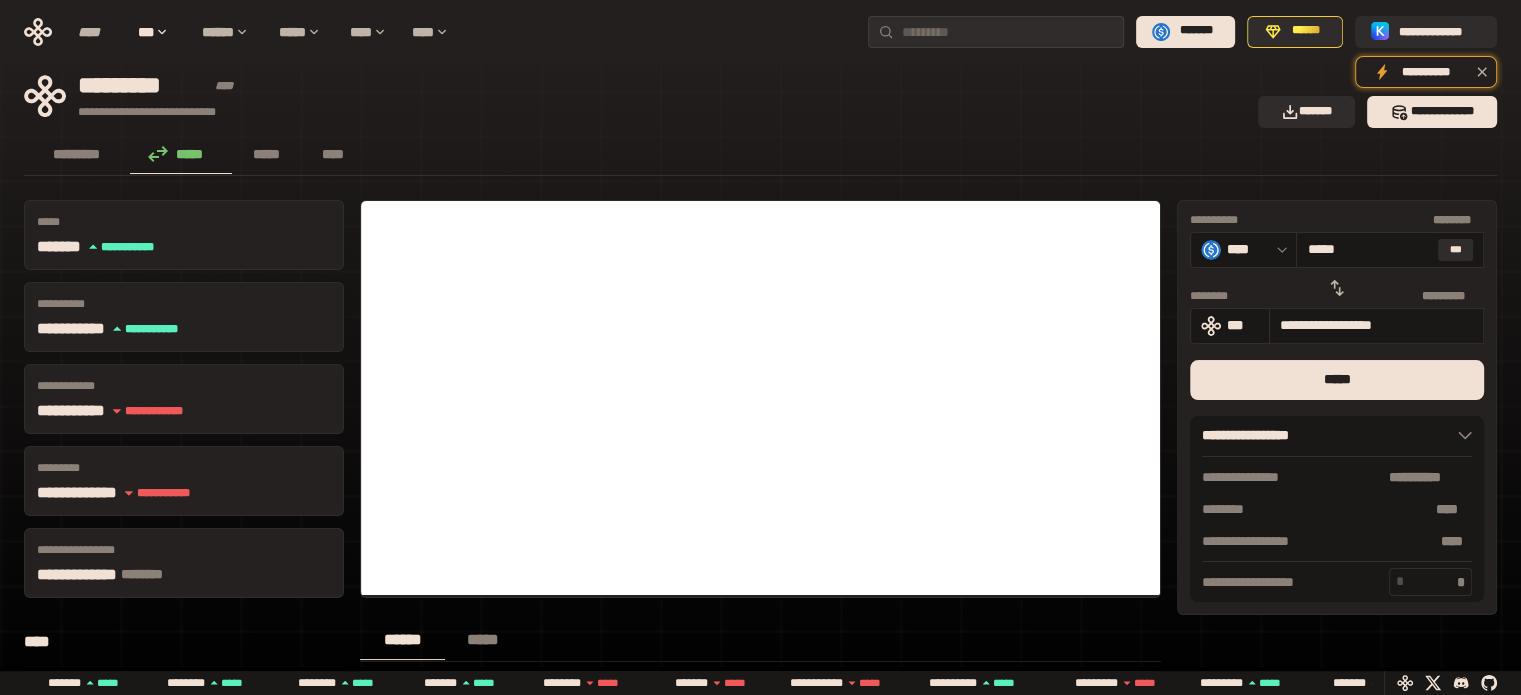 type on "*****" 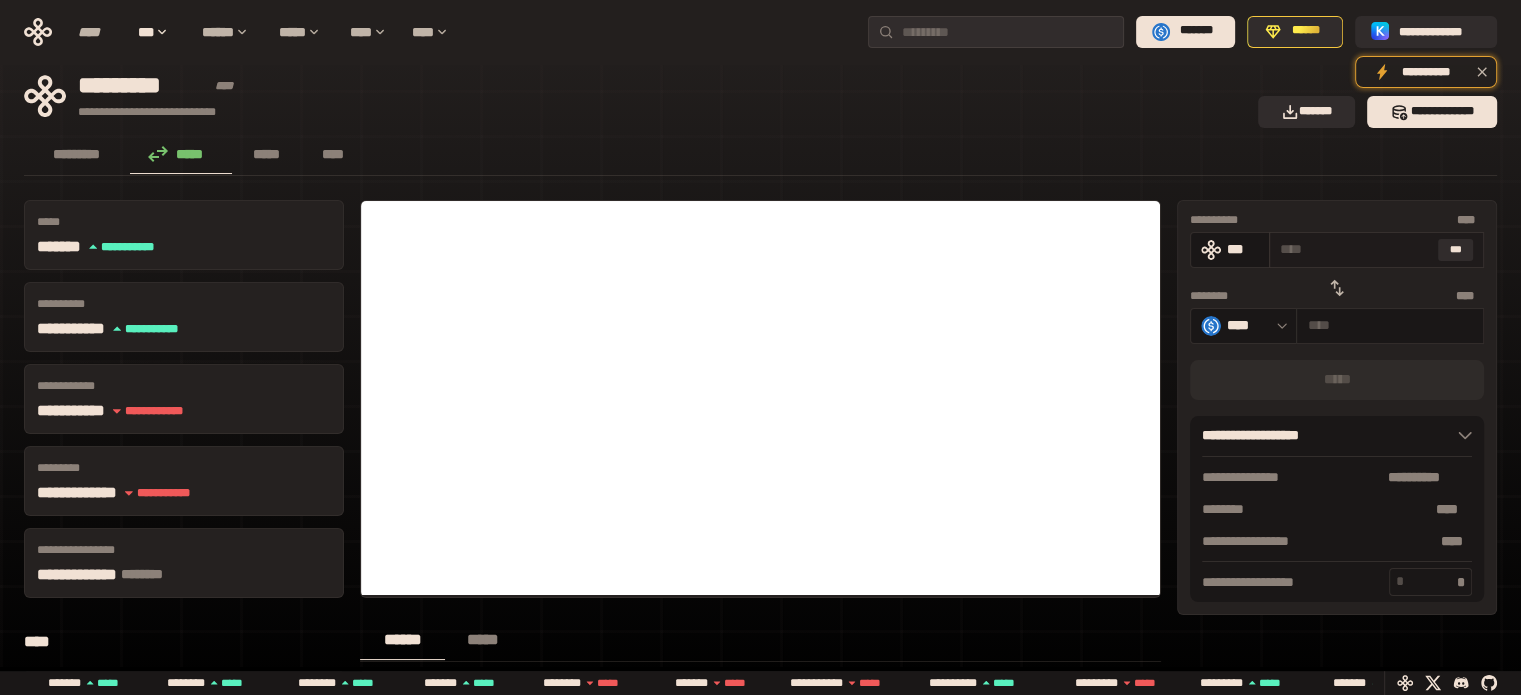 click at bounding box center [1355, 249] 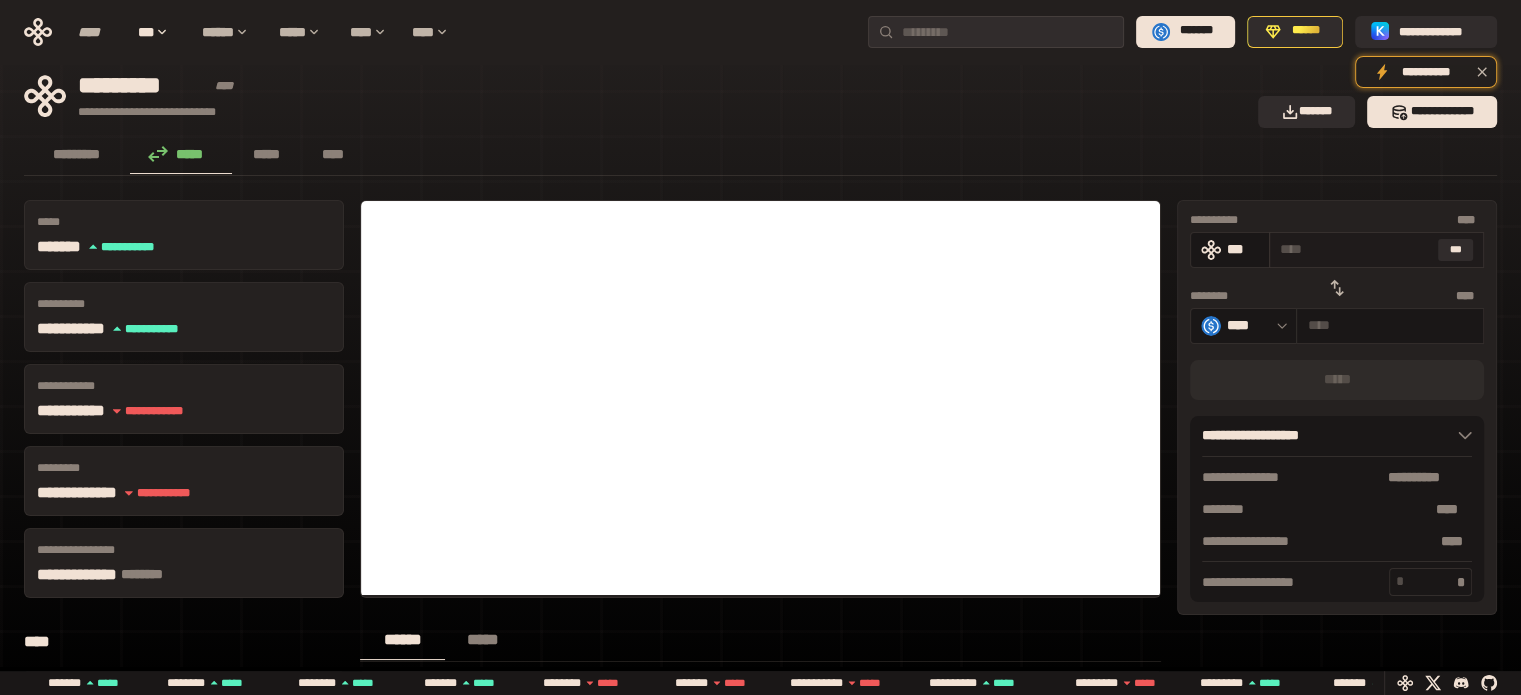 type on "*" 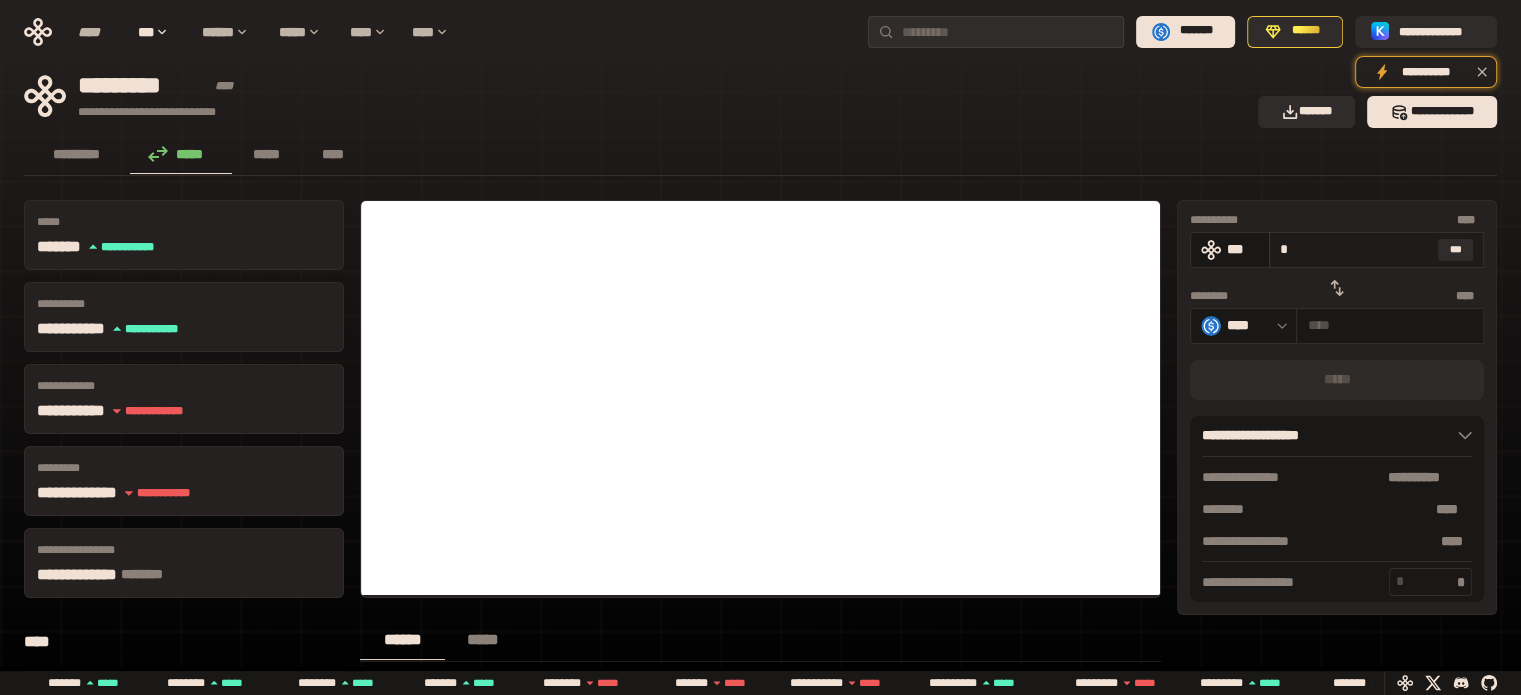 type on "********" 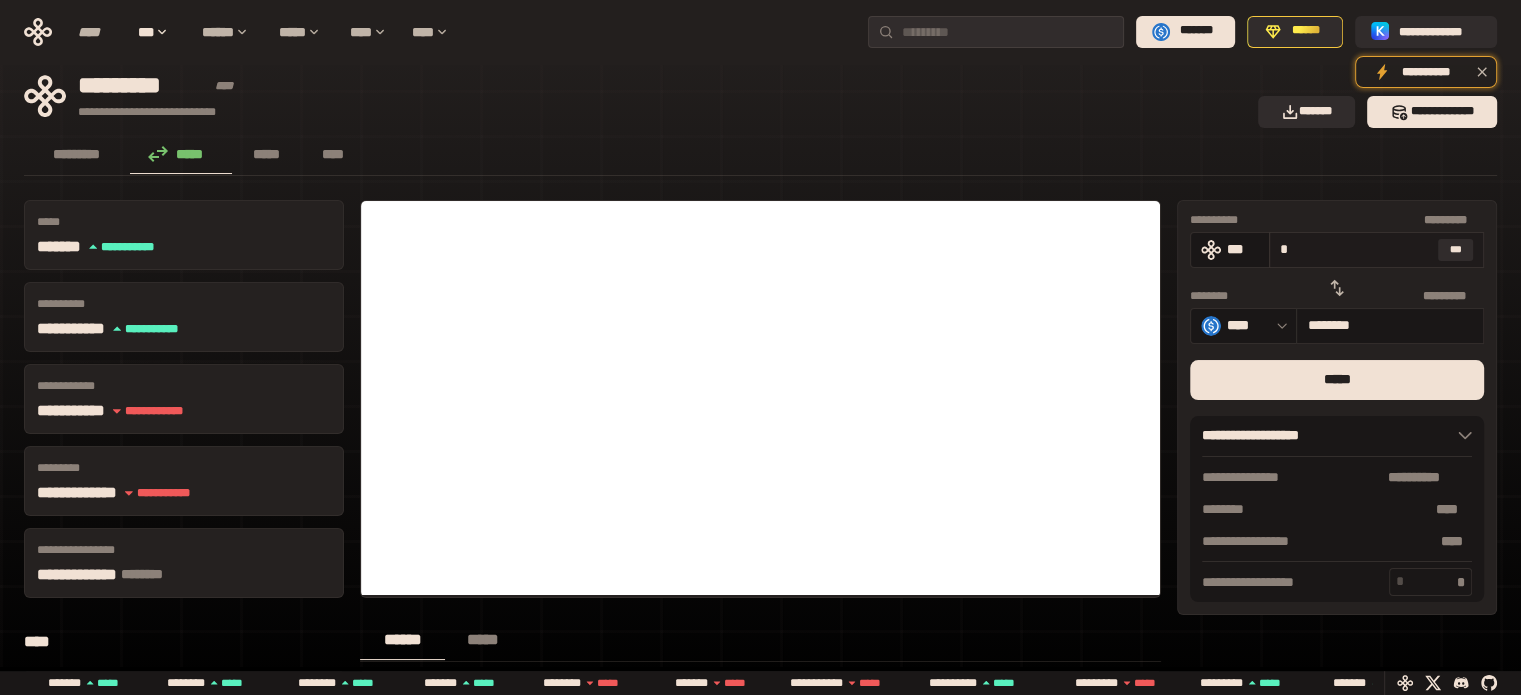 type on "**" 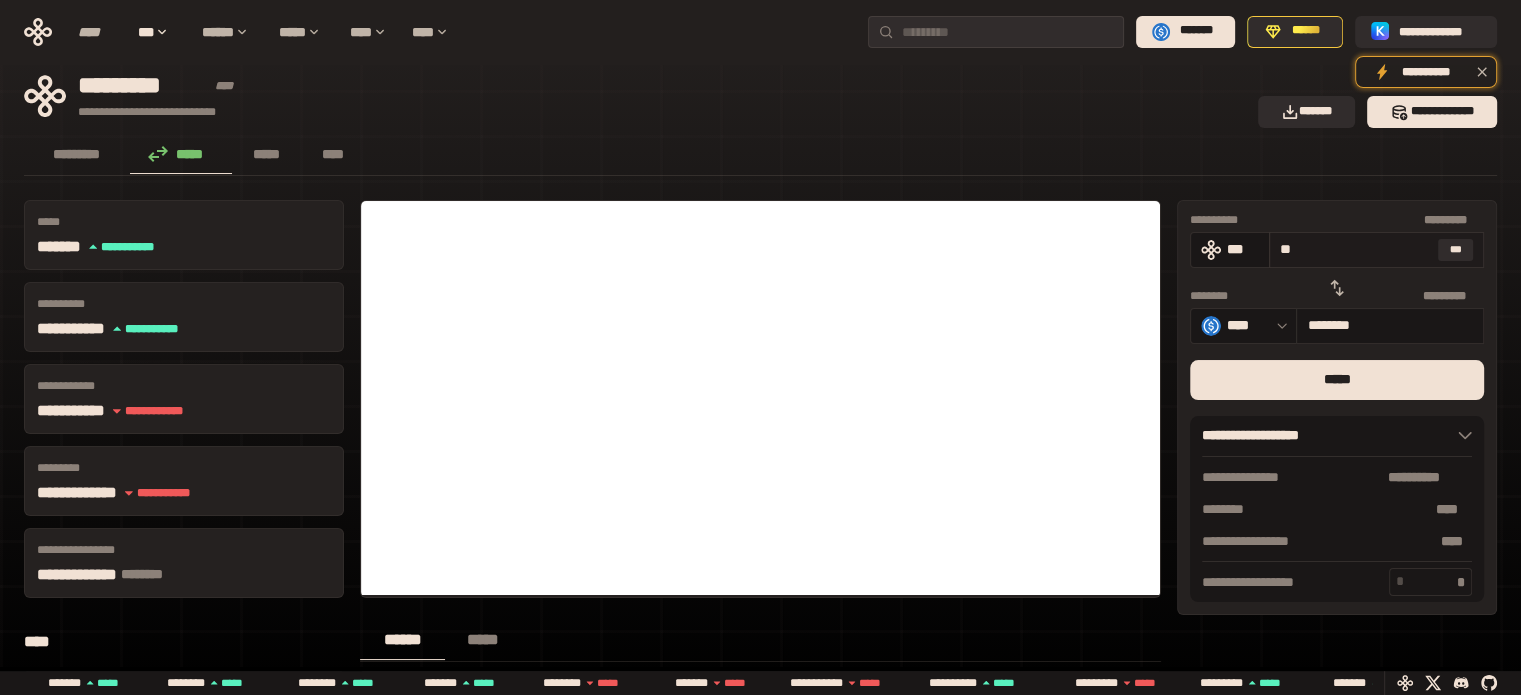 type on "********" 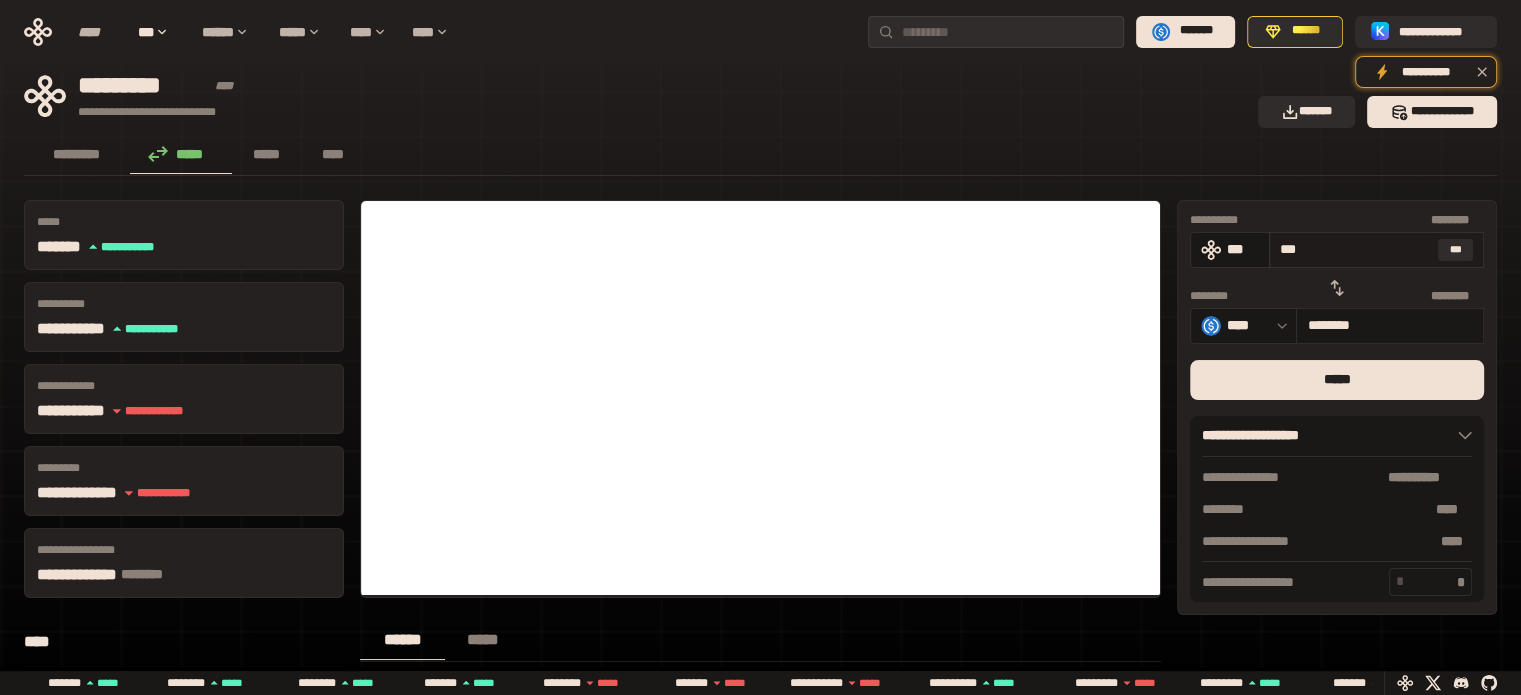 type on "****" 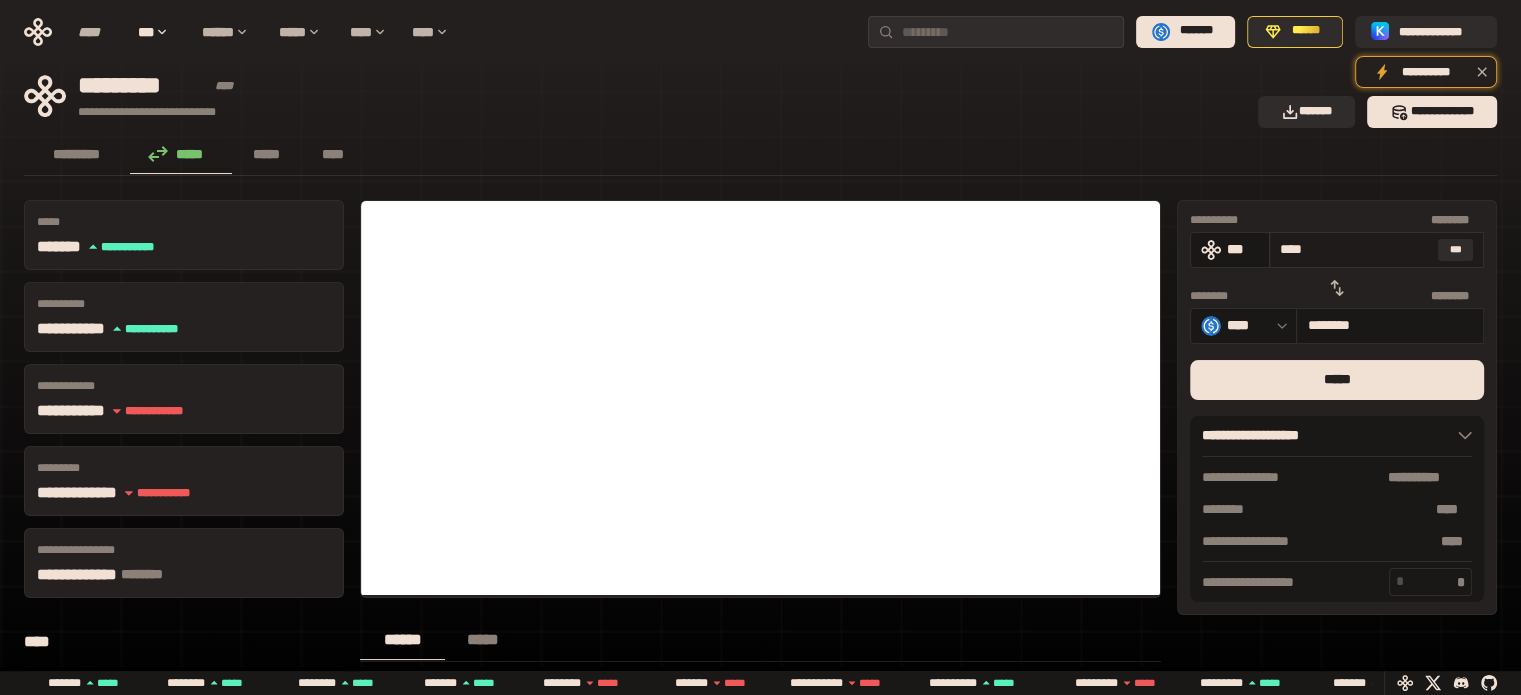 type on "********" 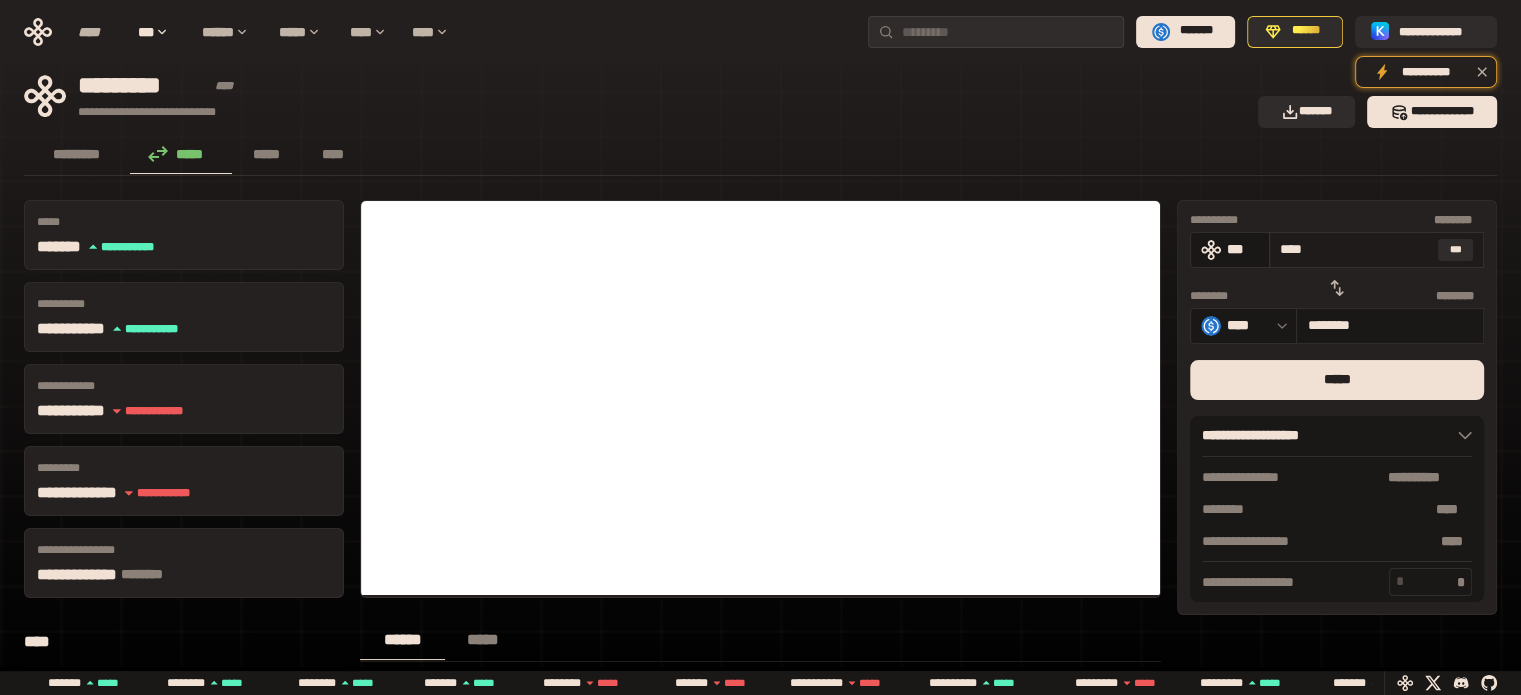 type on "*****" 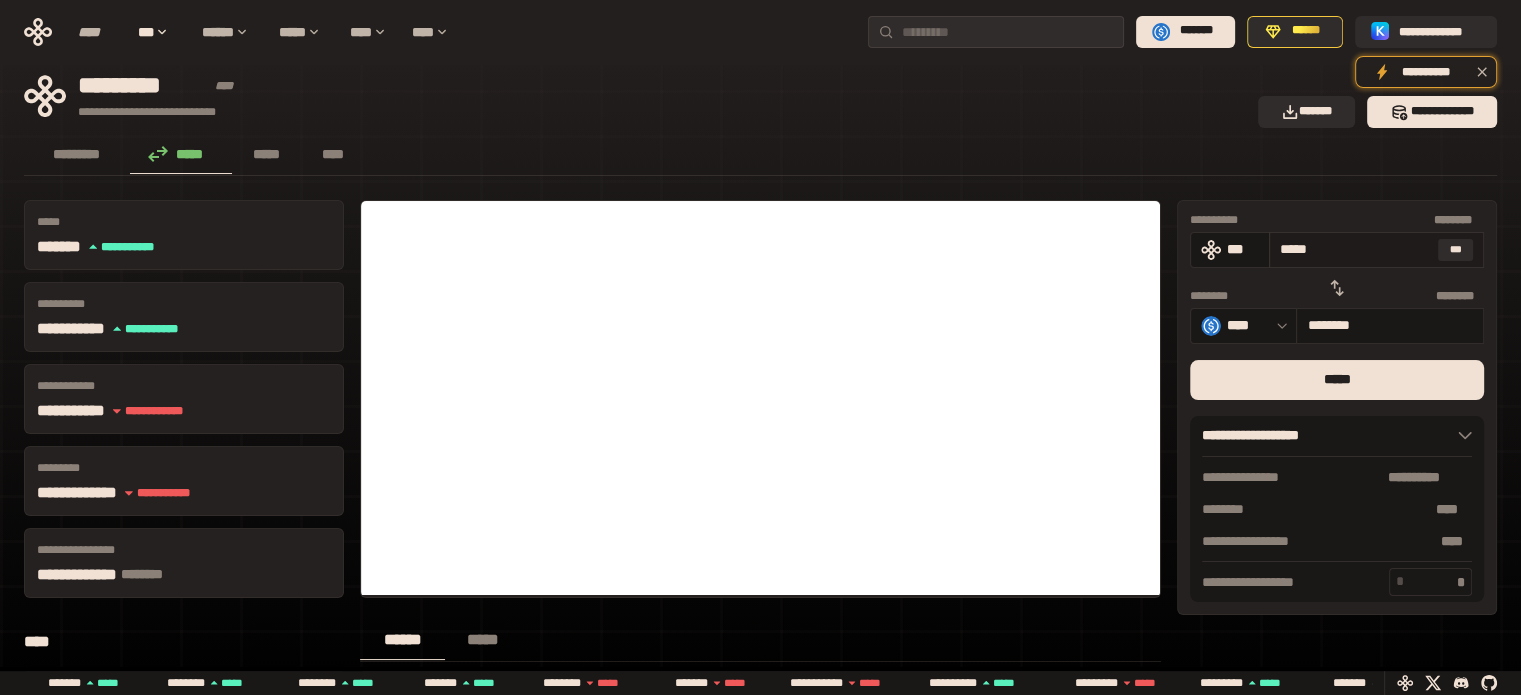 type on "********" 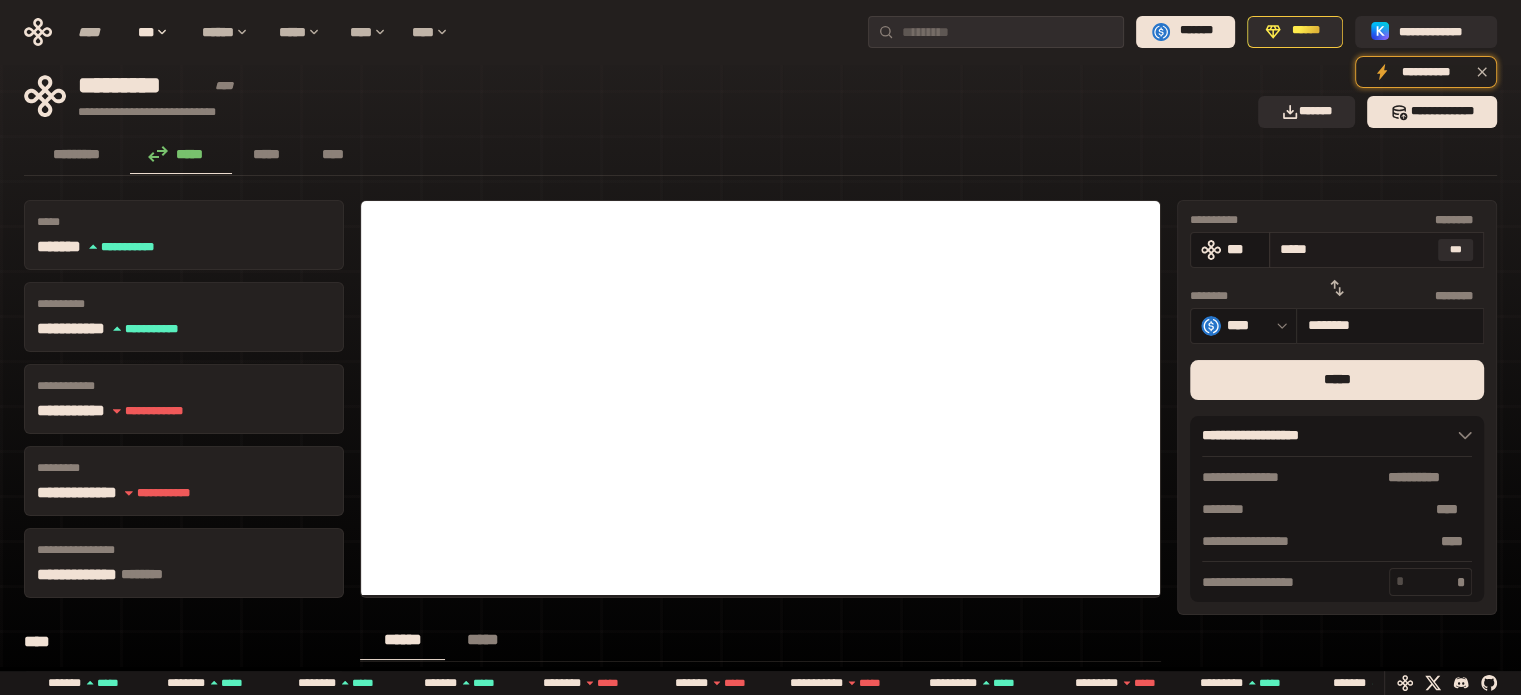 click on "*****" at bounding box center [1355, 249] 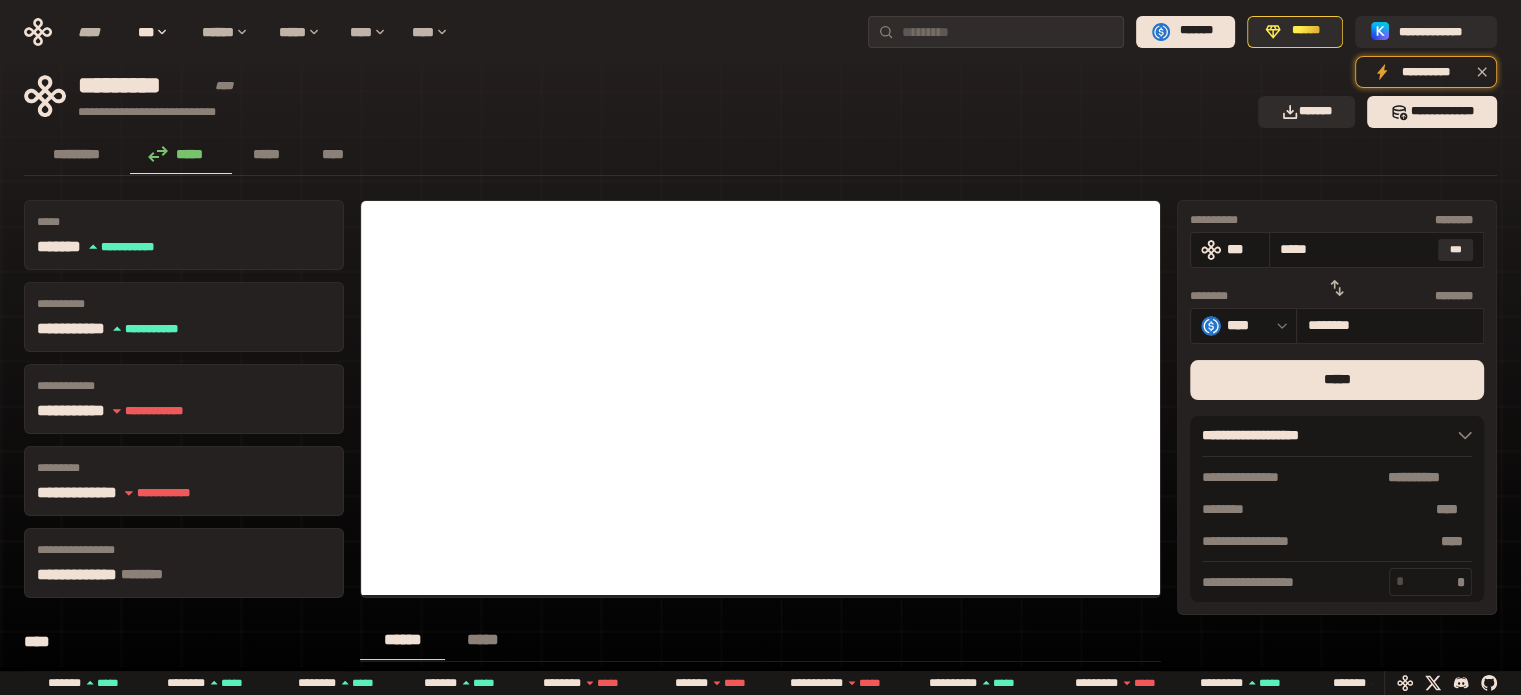 type on "****" 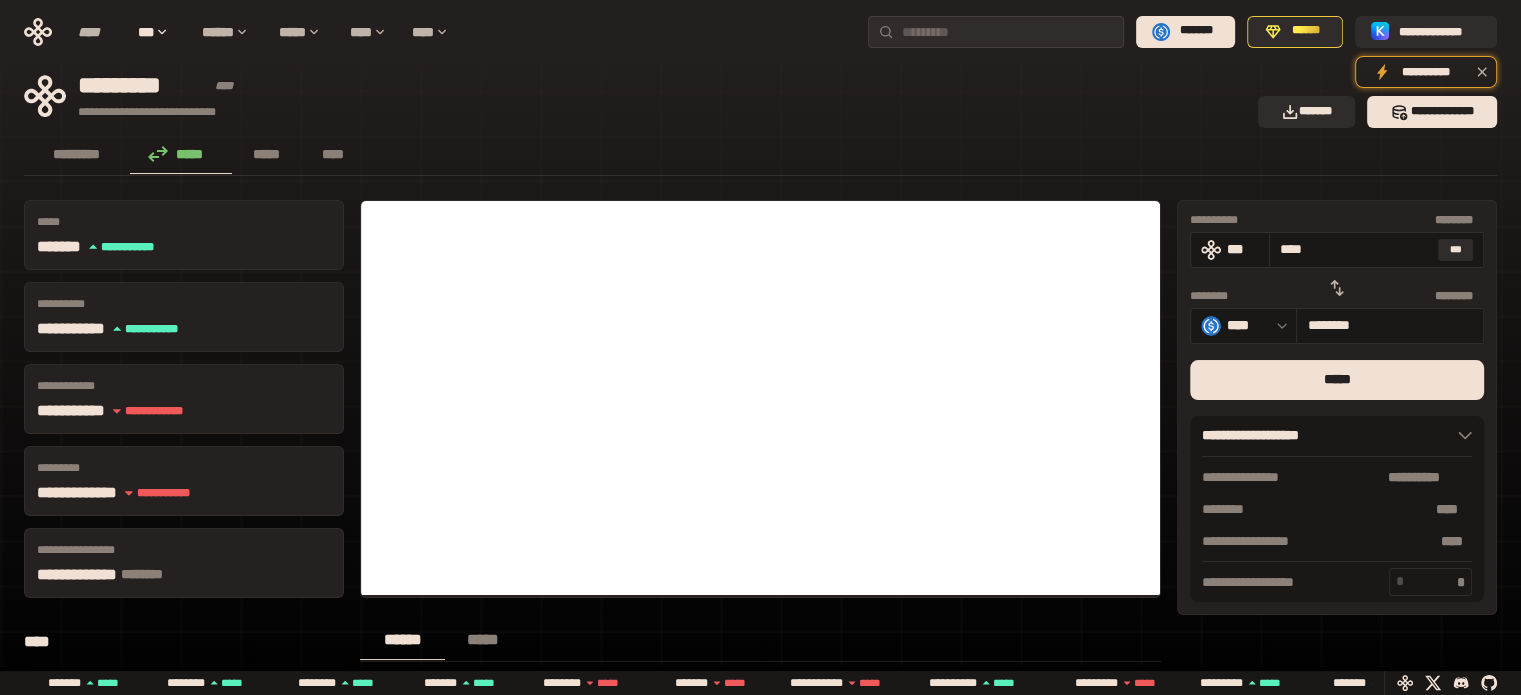 type on "********" 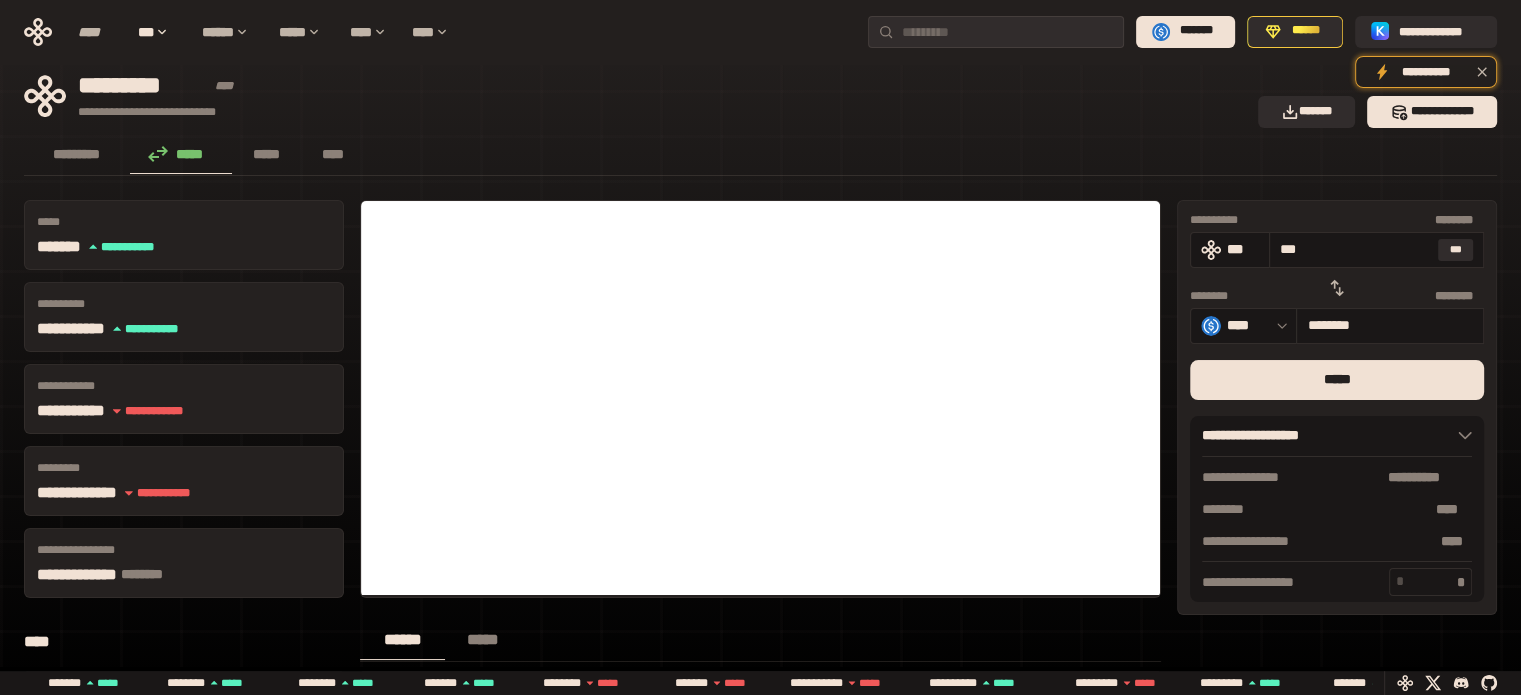 type on "**" 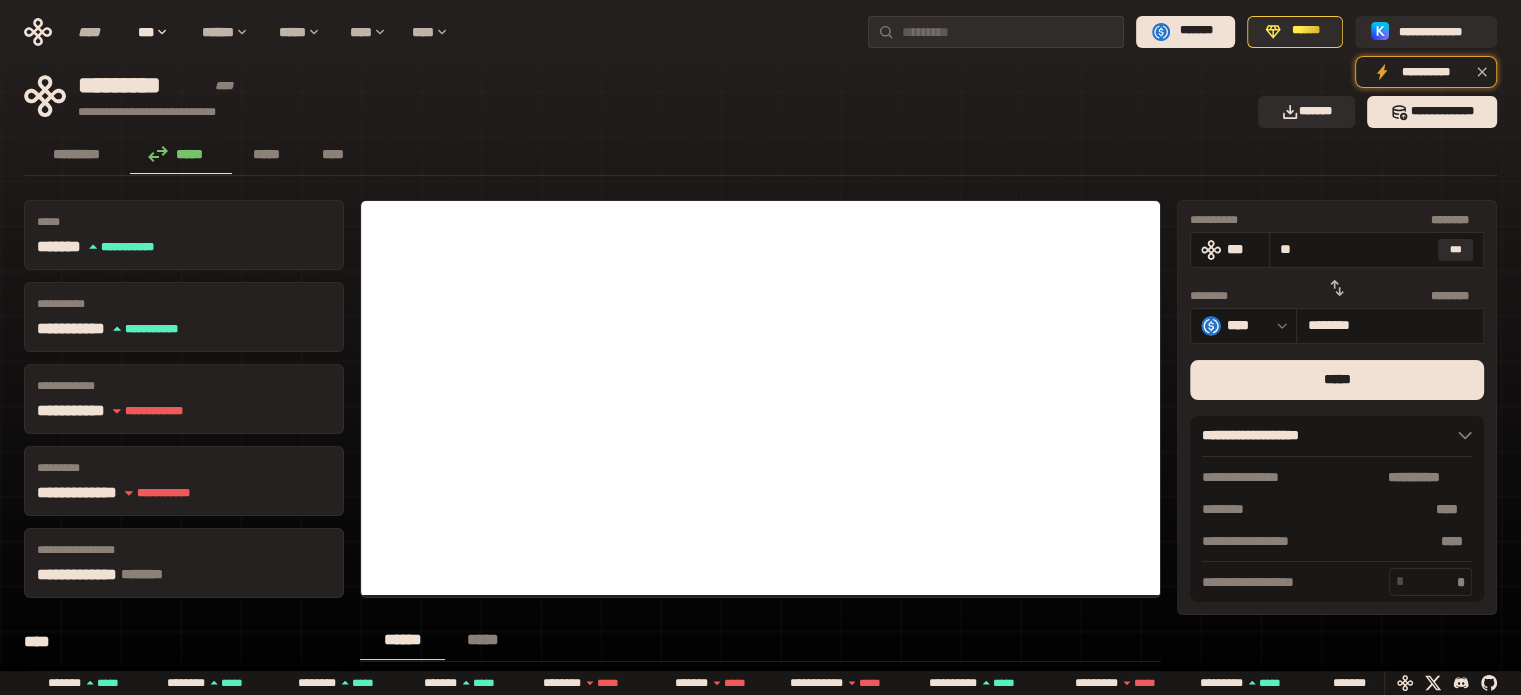 type on "*" 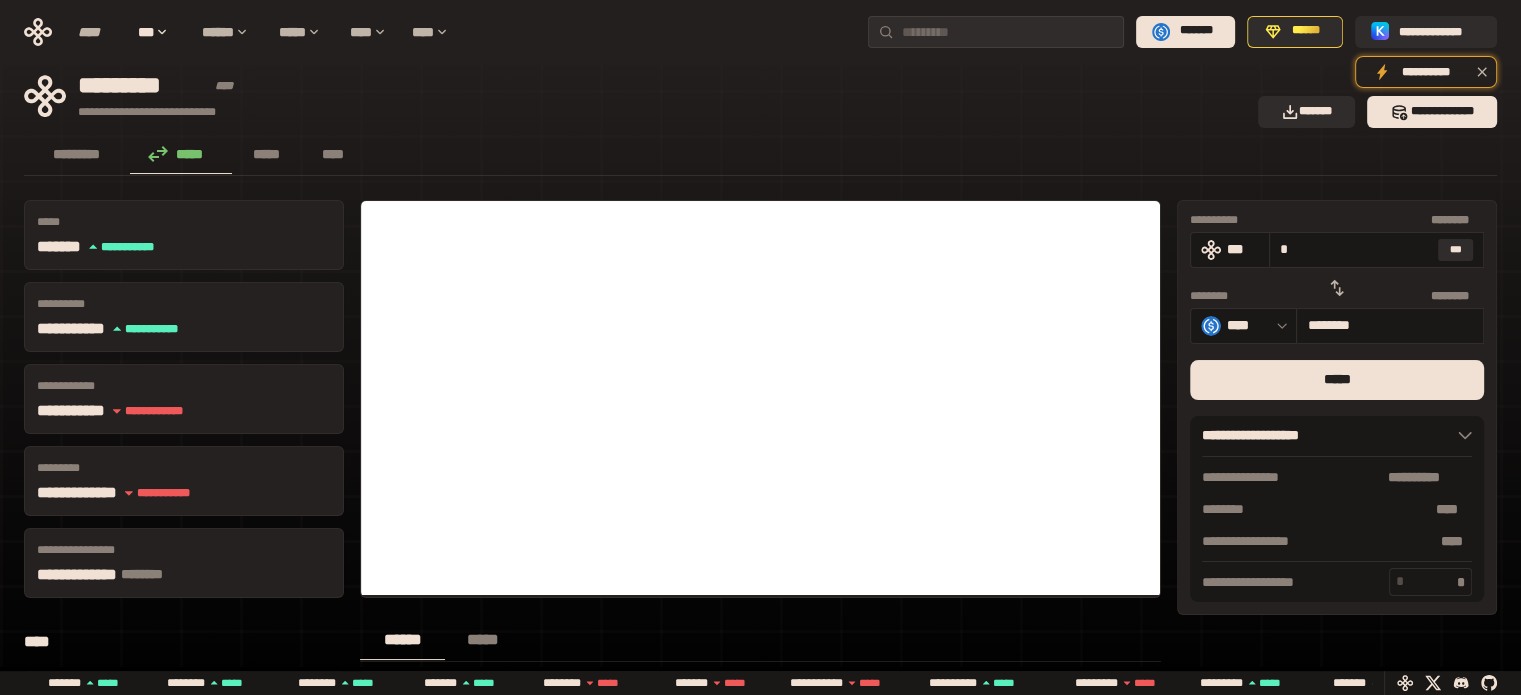 type on "********" 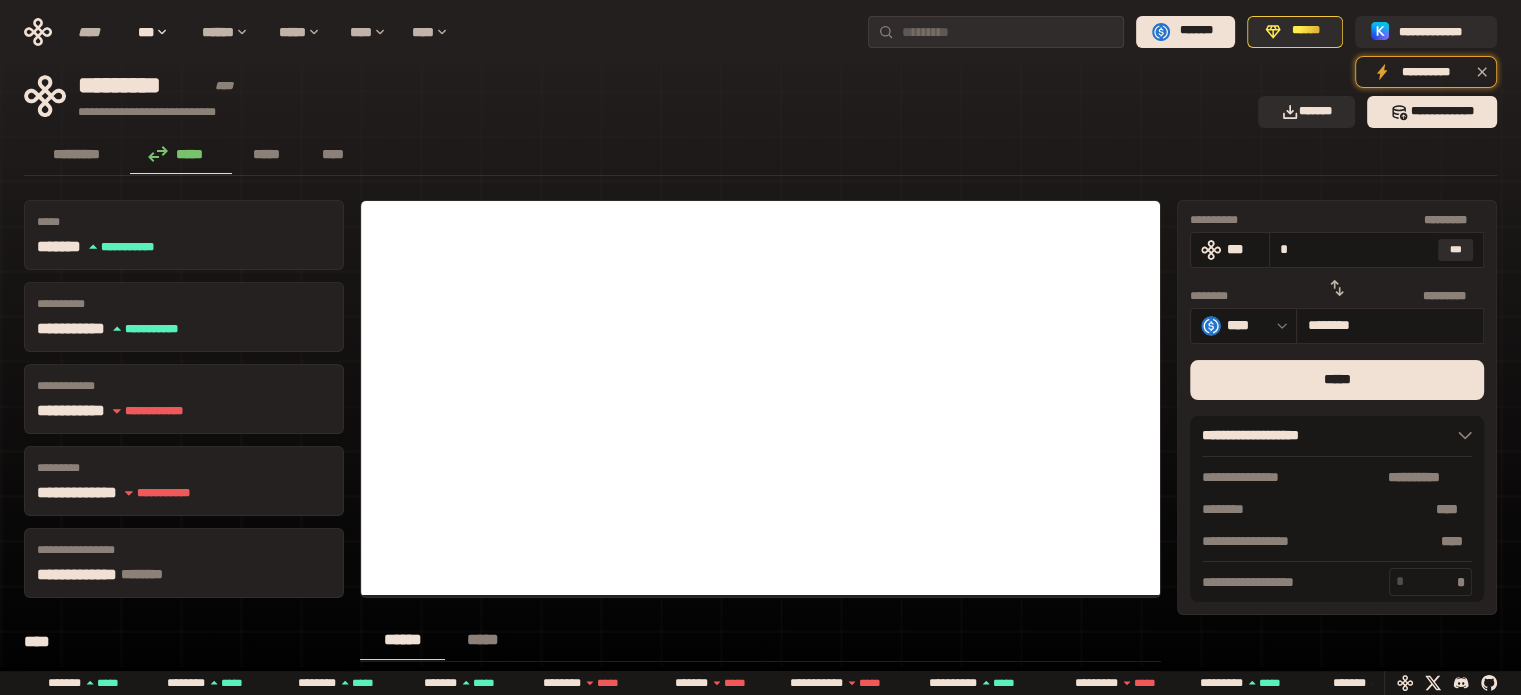 type on "**" 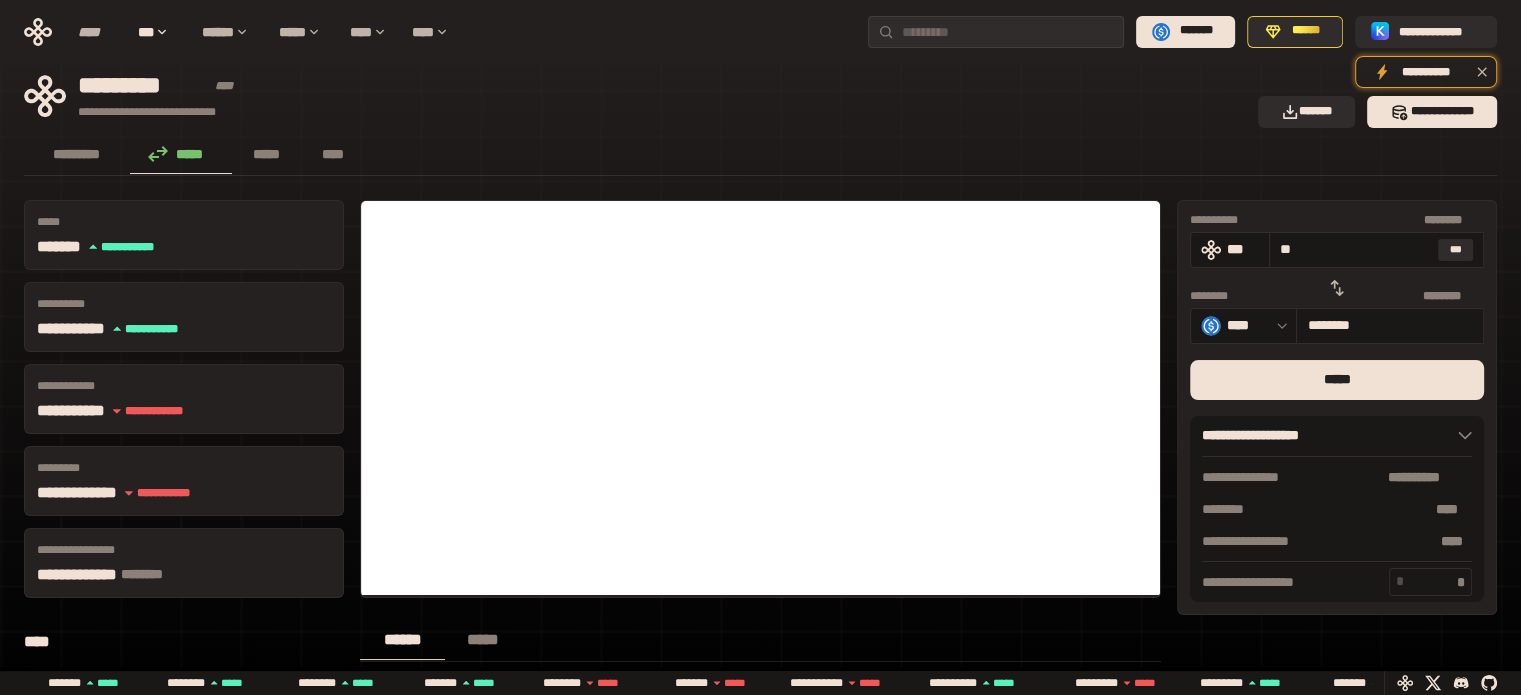 type on "********" 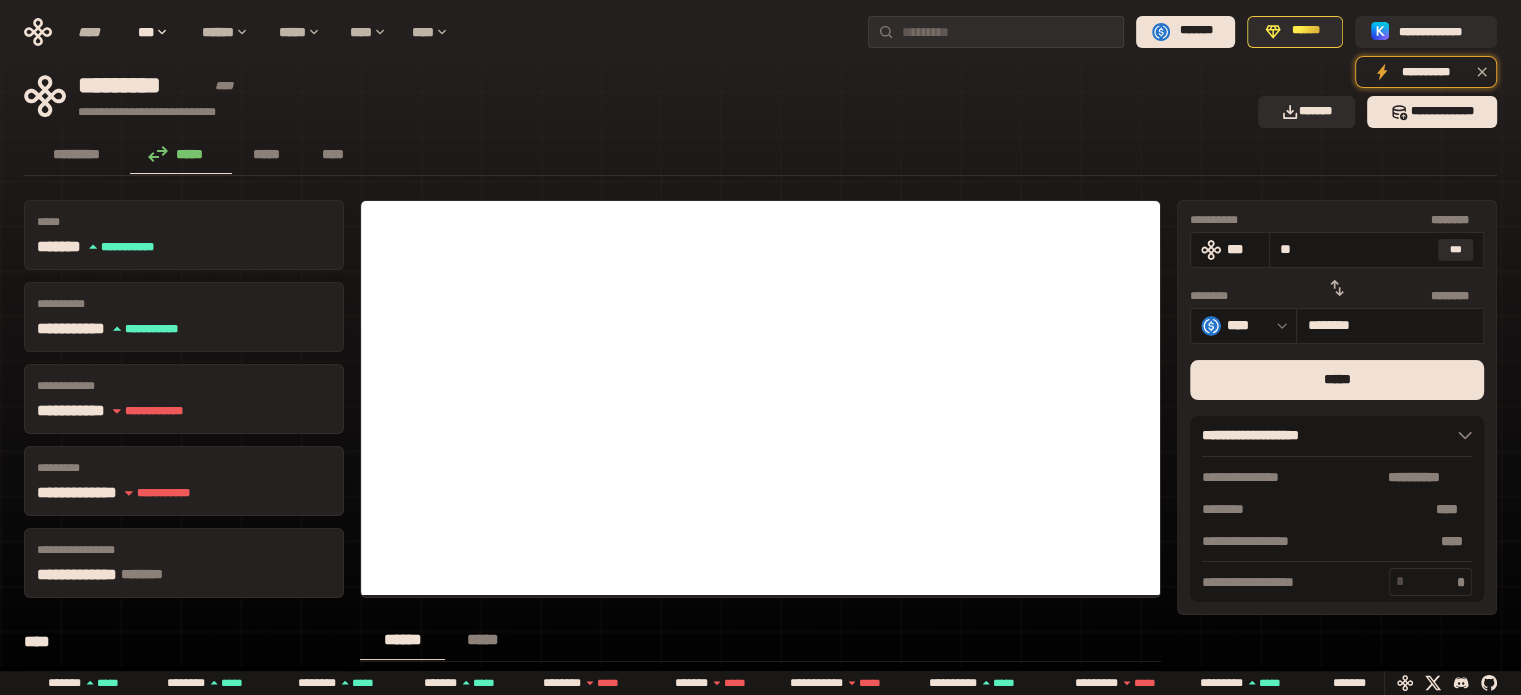type on "*" 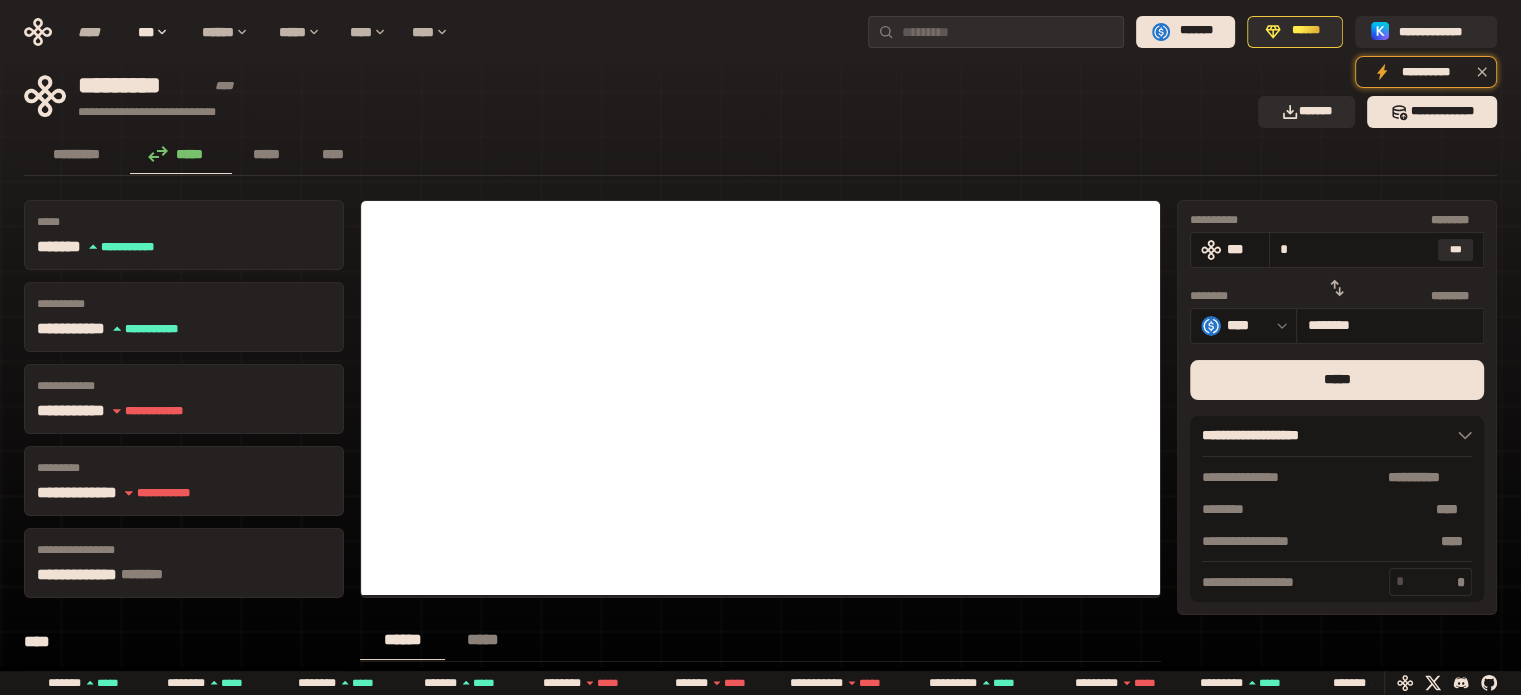 type on "********" 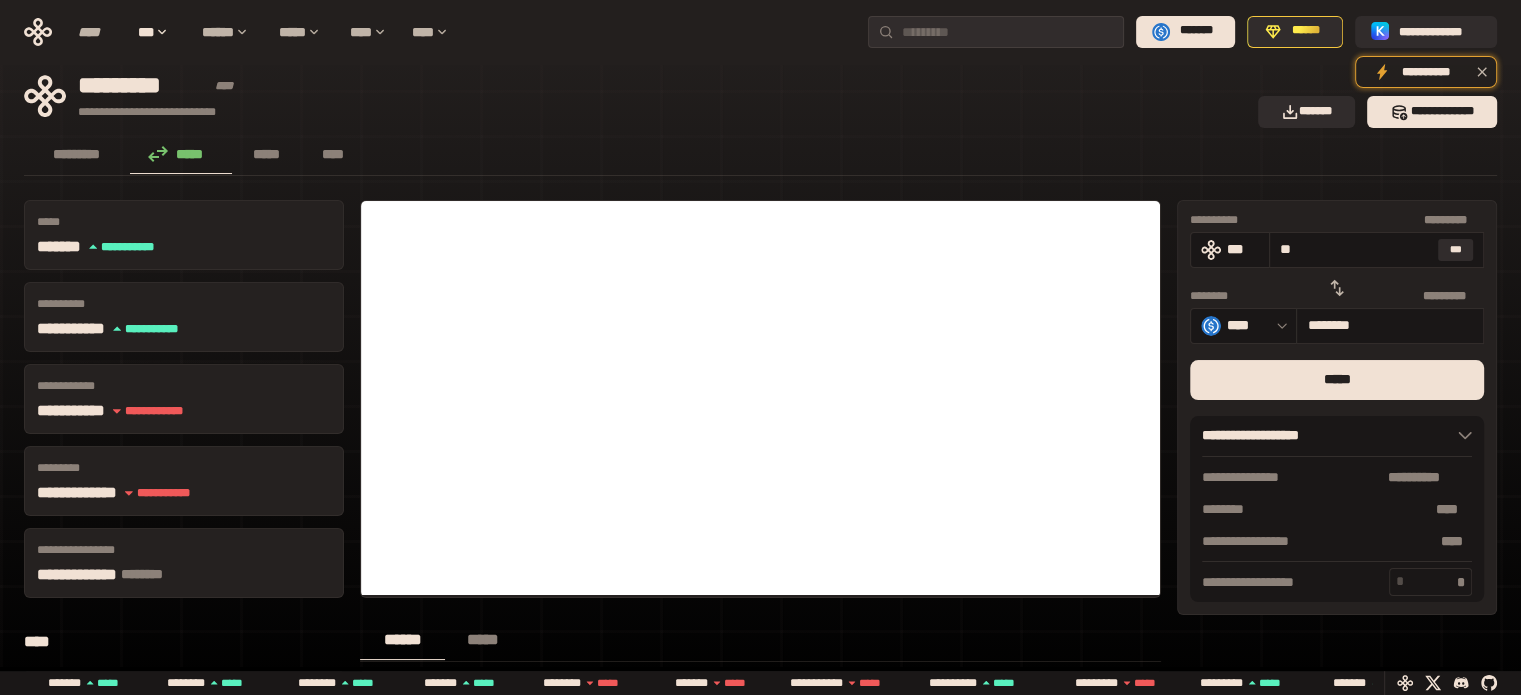 type on "***" 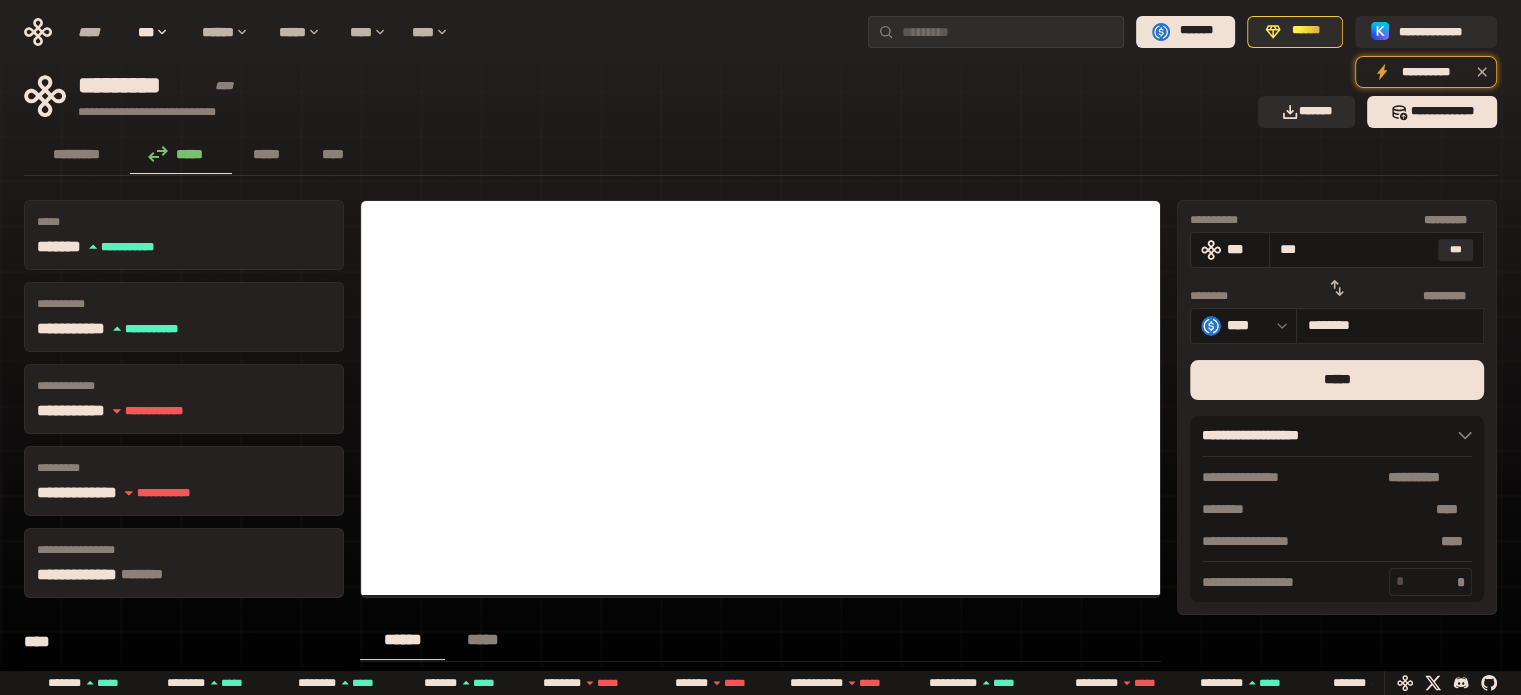 type on "********" 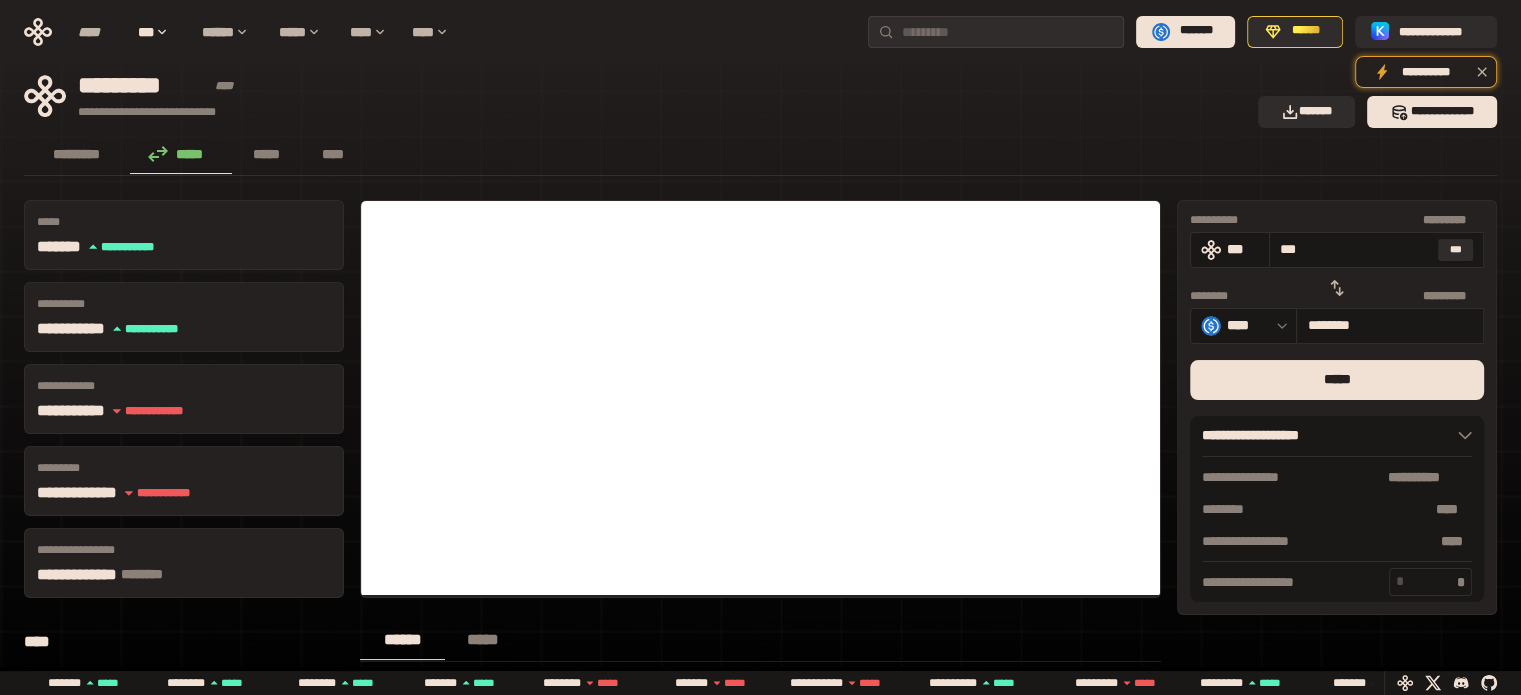 type on "****" 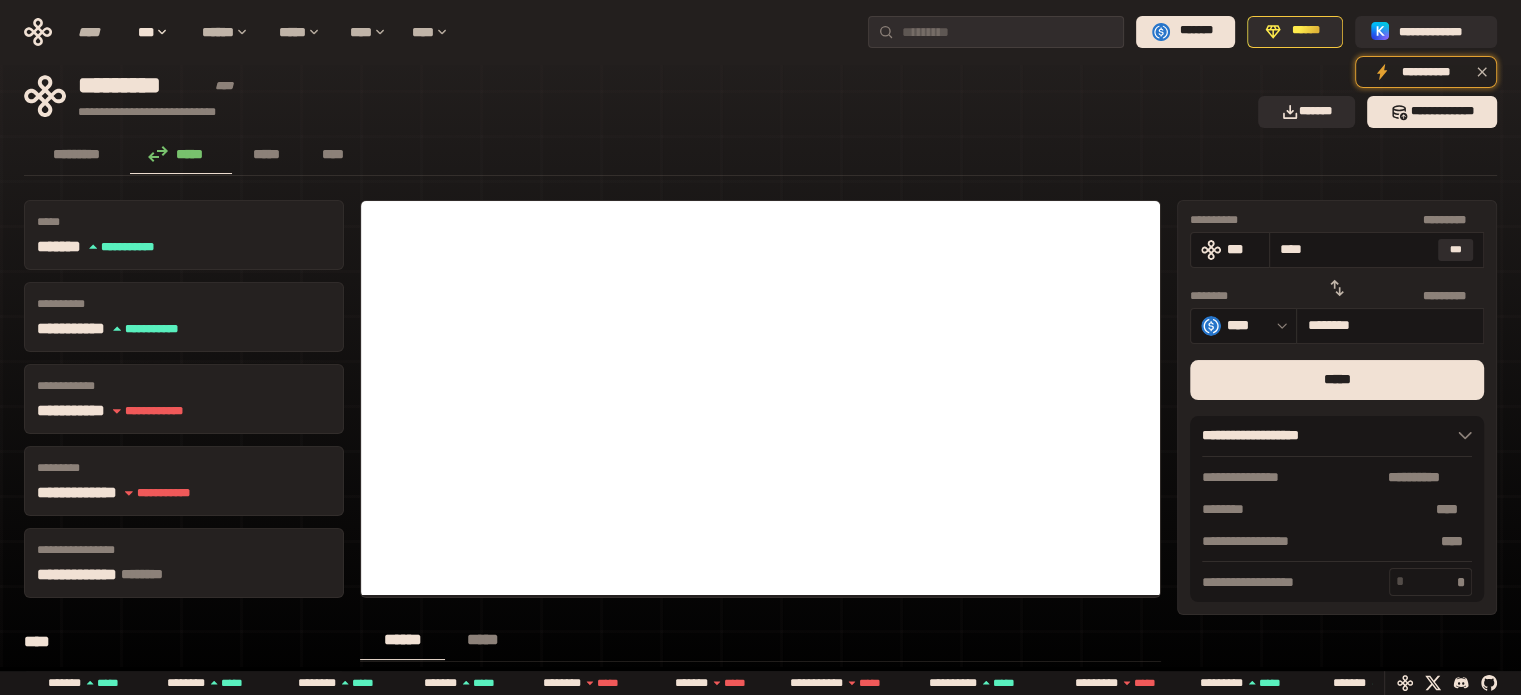 type on "********" 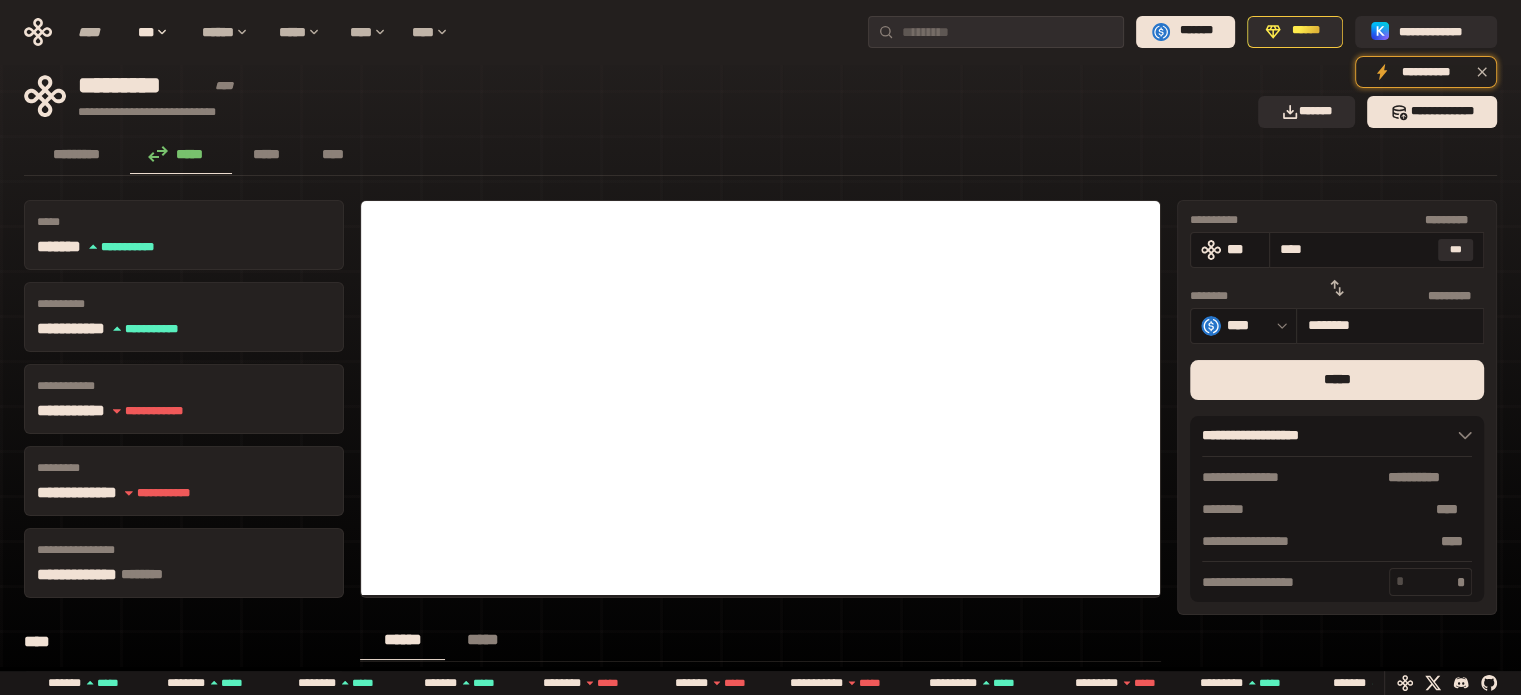 type on "*****" 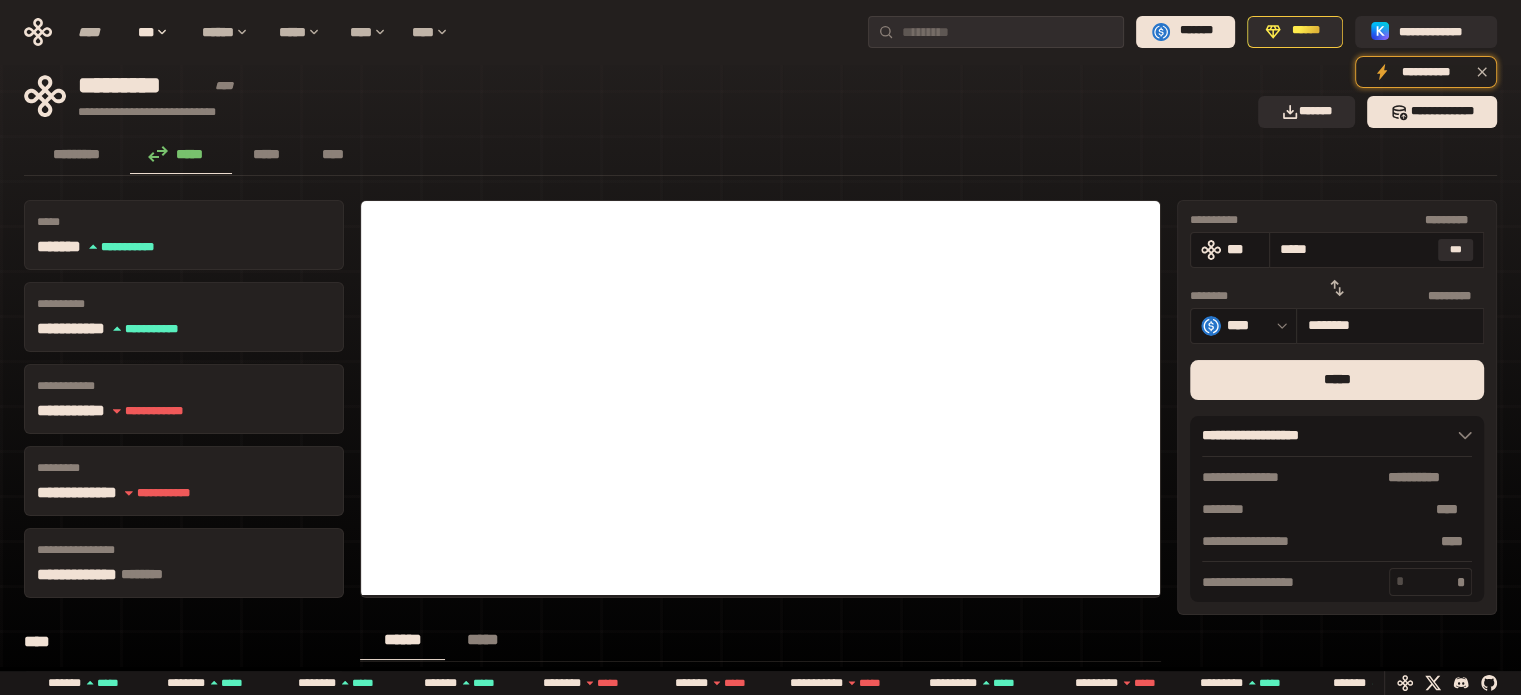 type on "********" 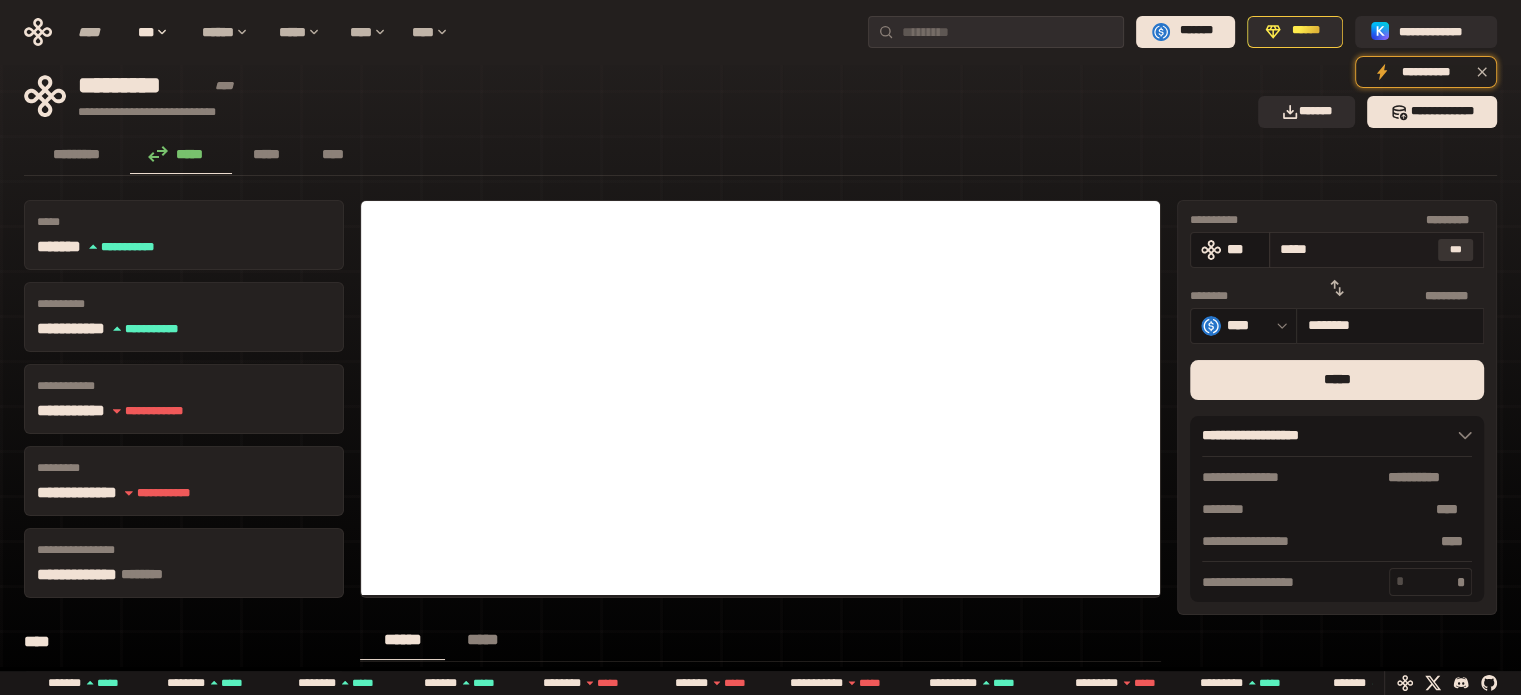 click on "***" at bounding box center [1456, 250] 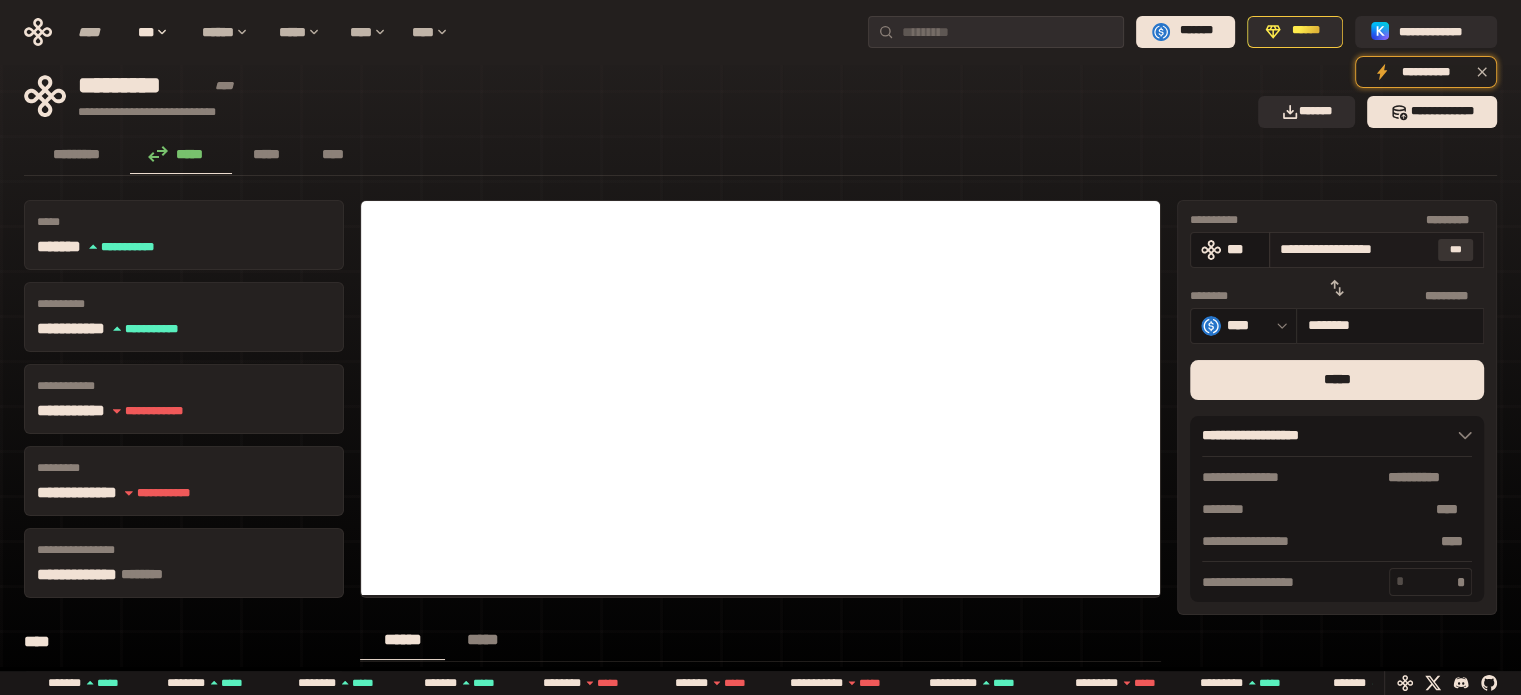 type on "*********" 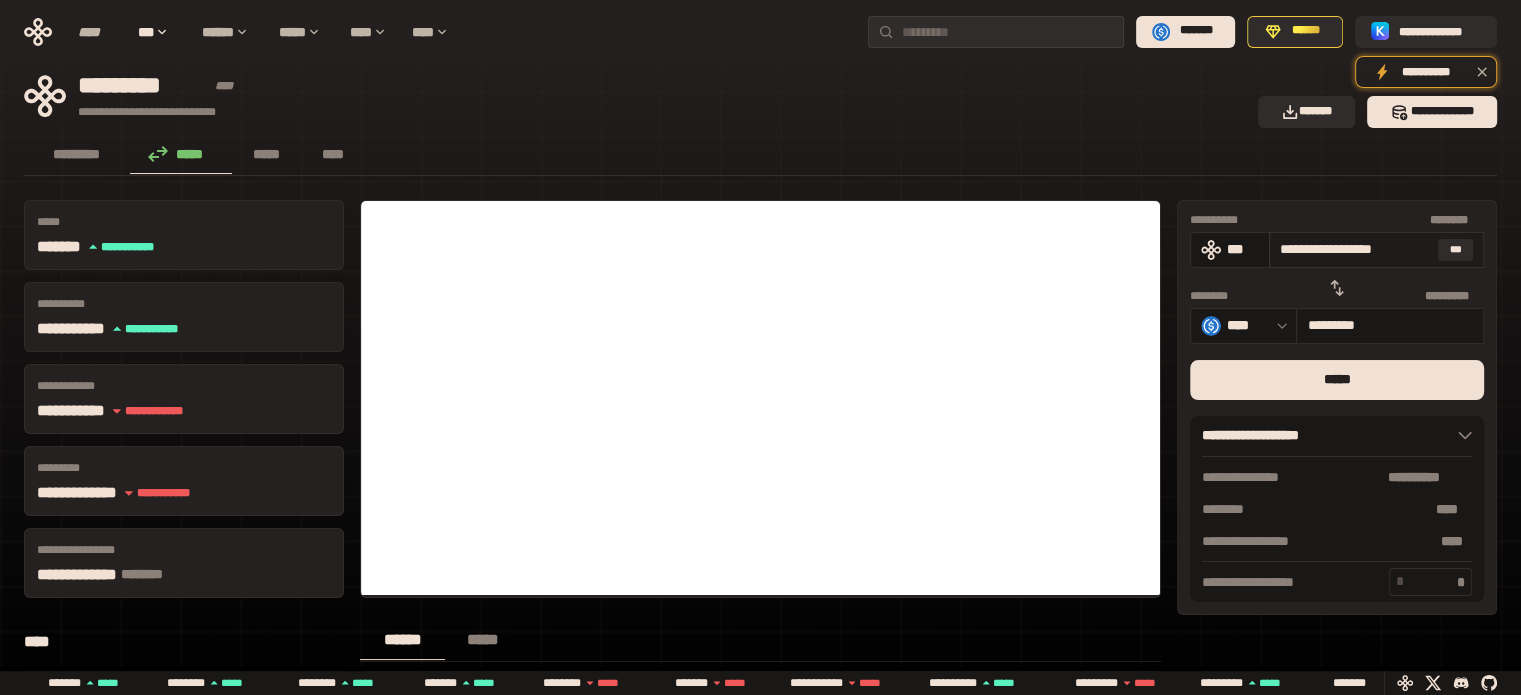 drag, startPoint x: 1300, startPoint y: 253, endPoint x: 1280, endPoint y: 253, distance: 20 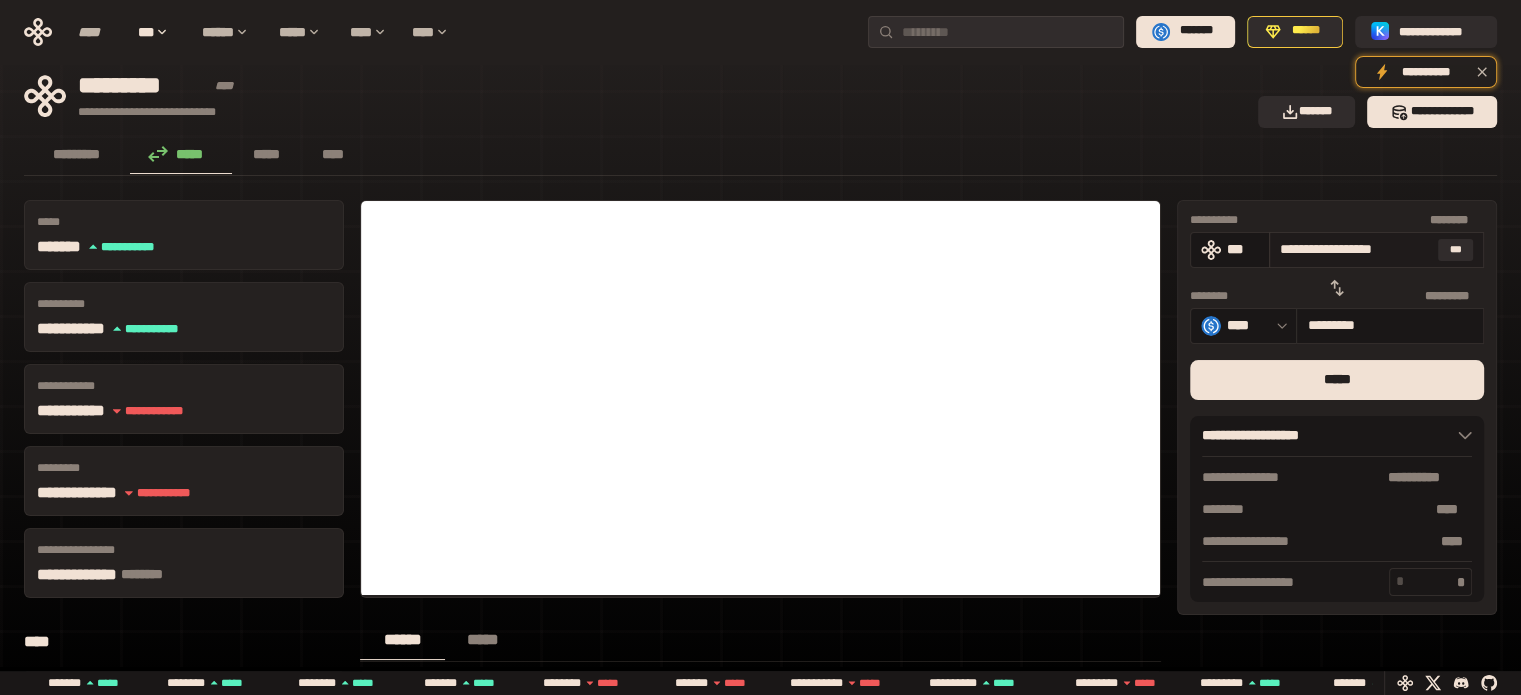 click on "**********" at bounding box center (1355, 249) 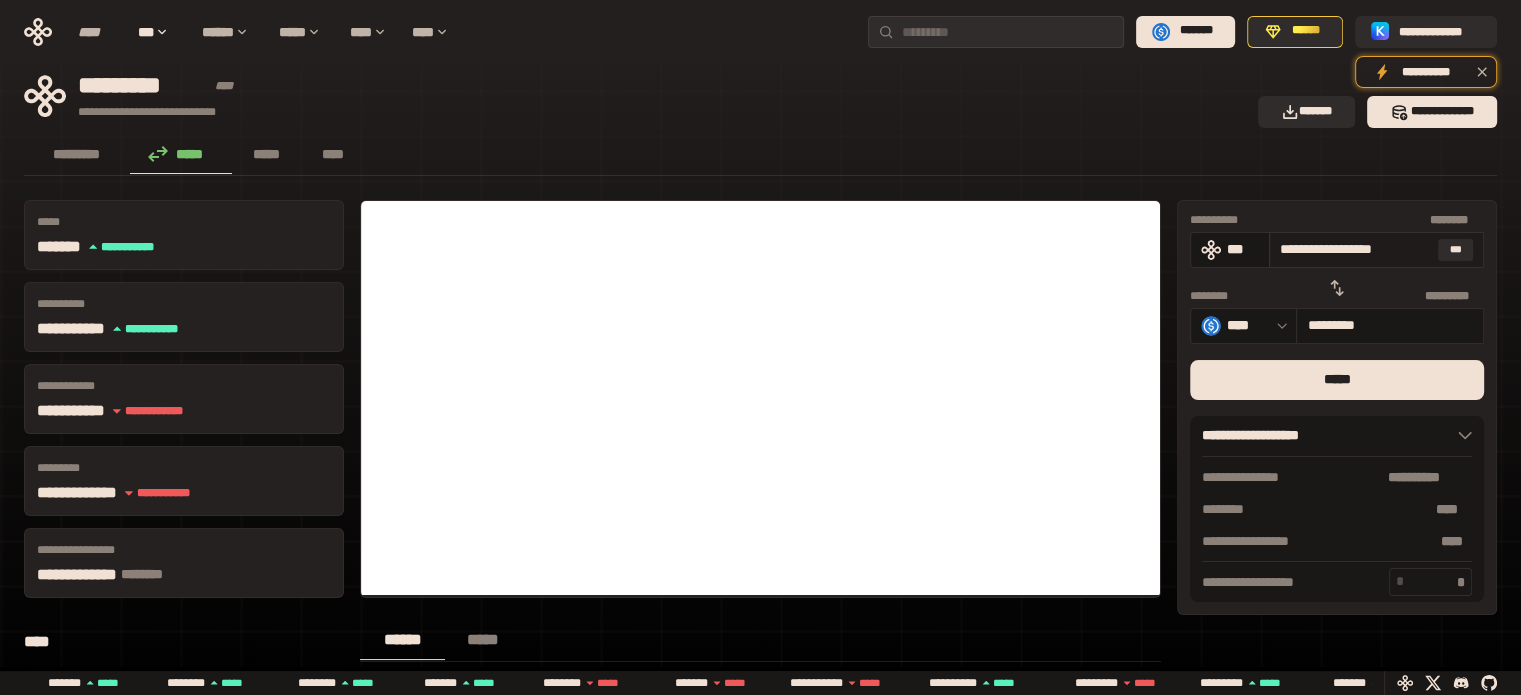 type on "**********" 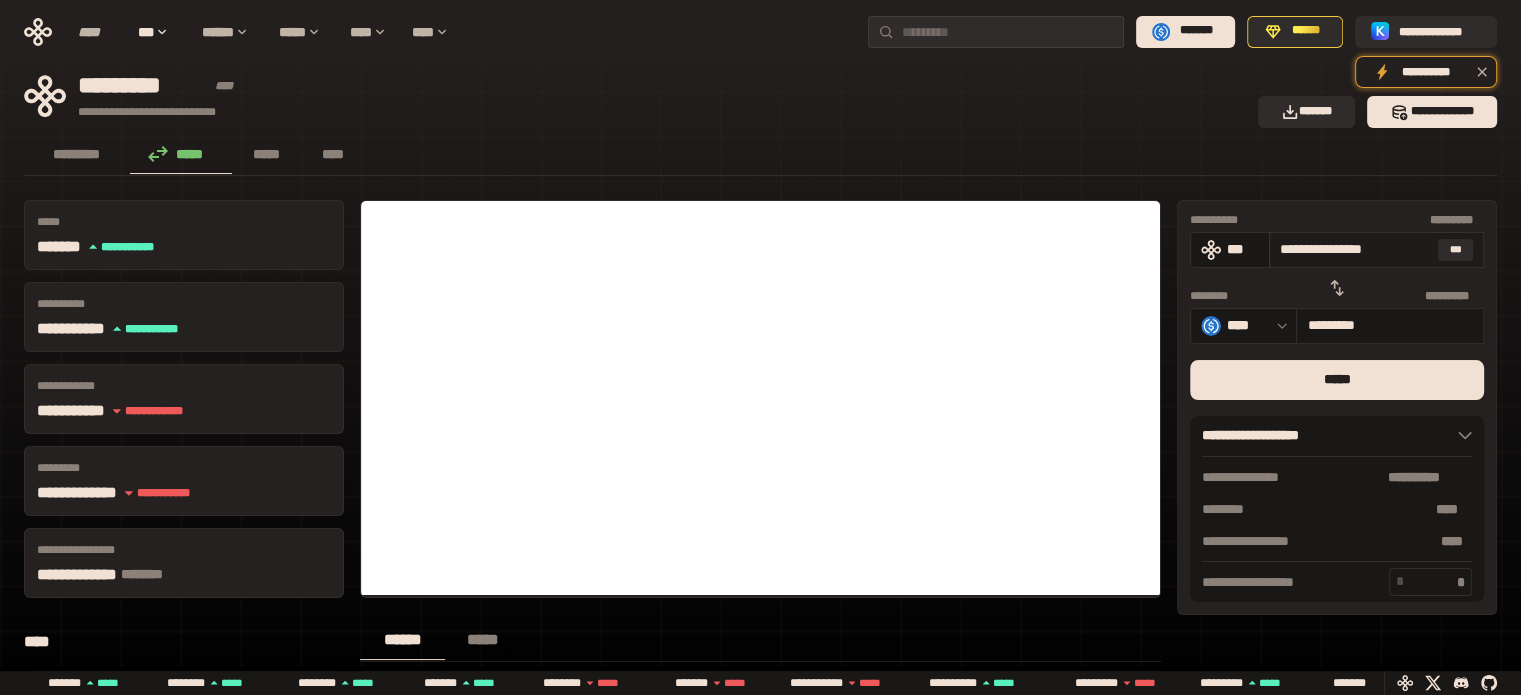 type on "********" 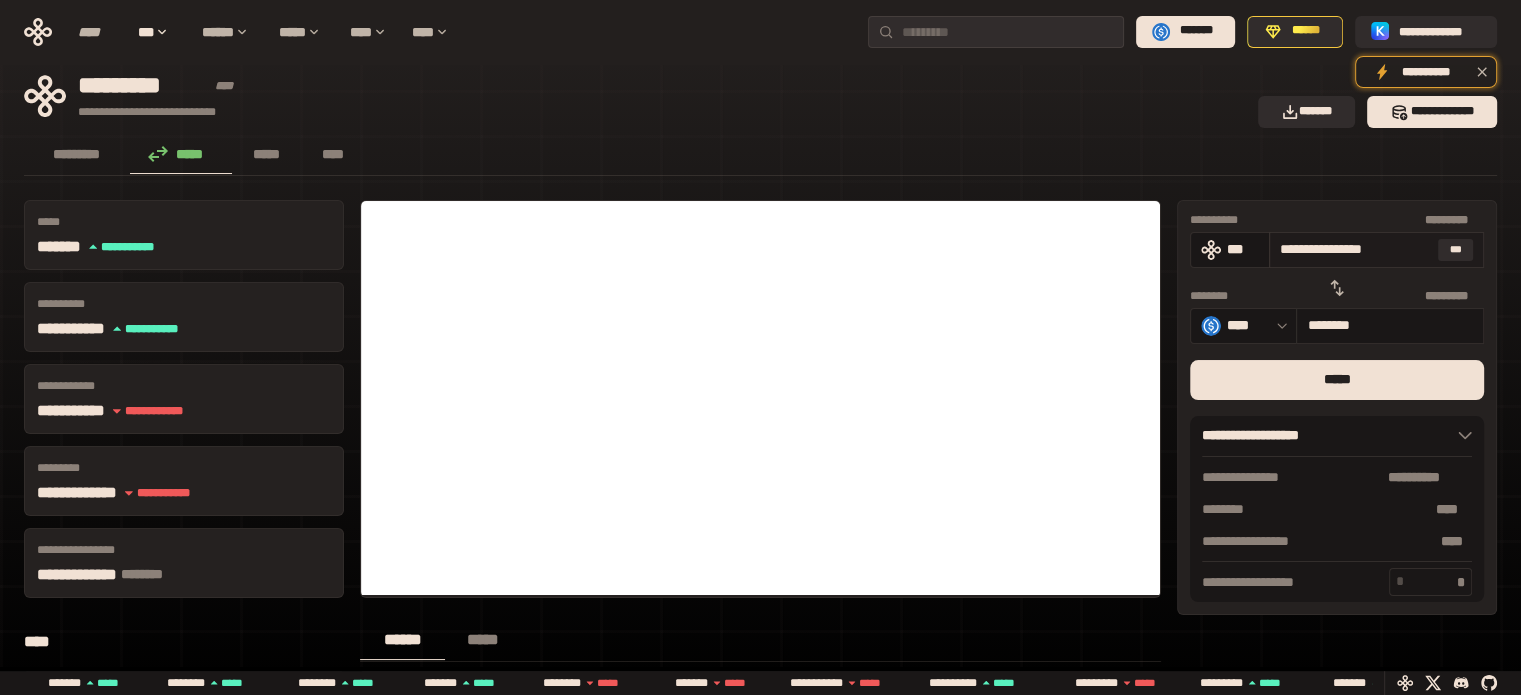 type on "**********" 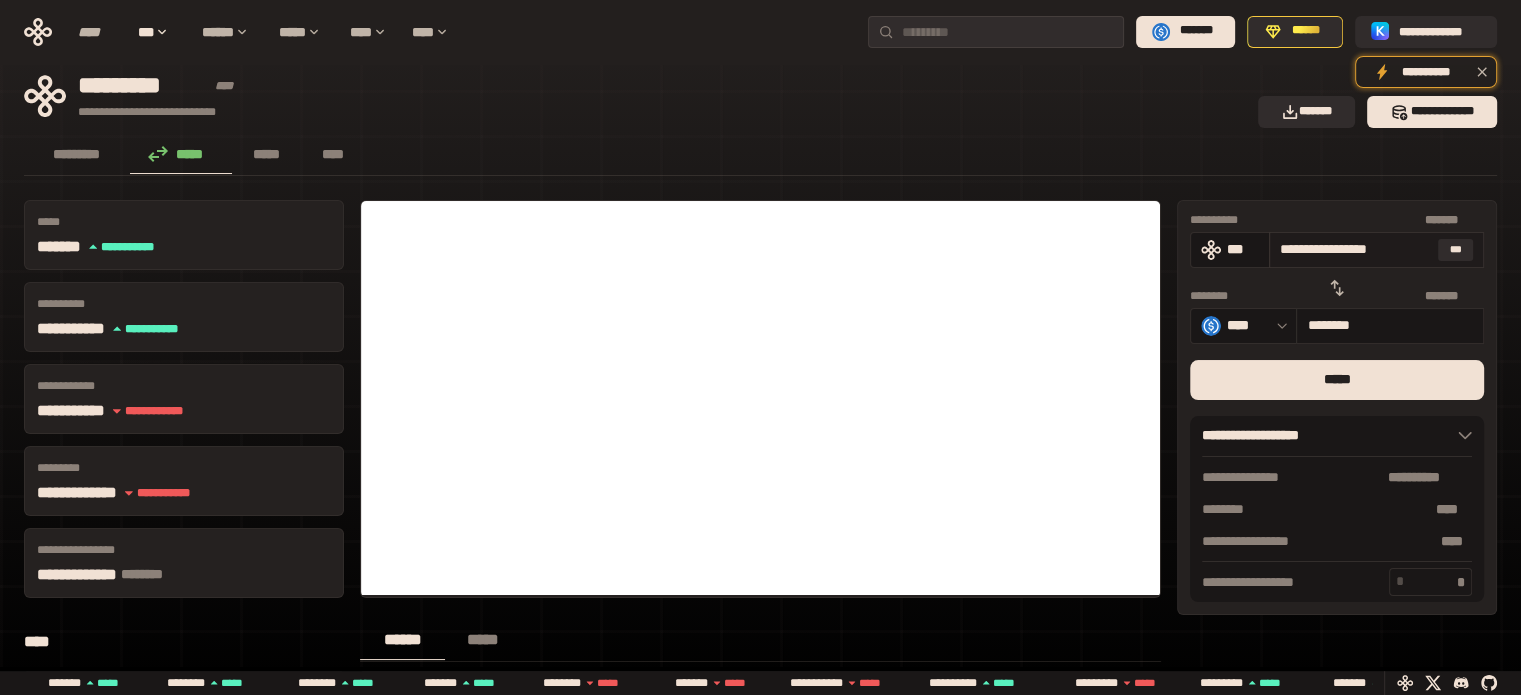 type on "********" 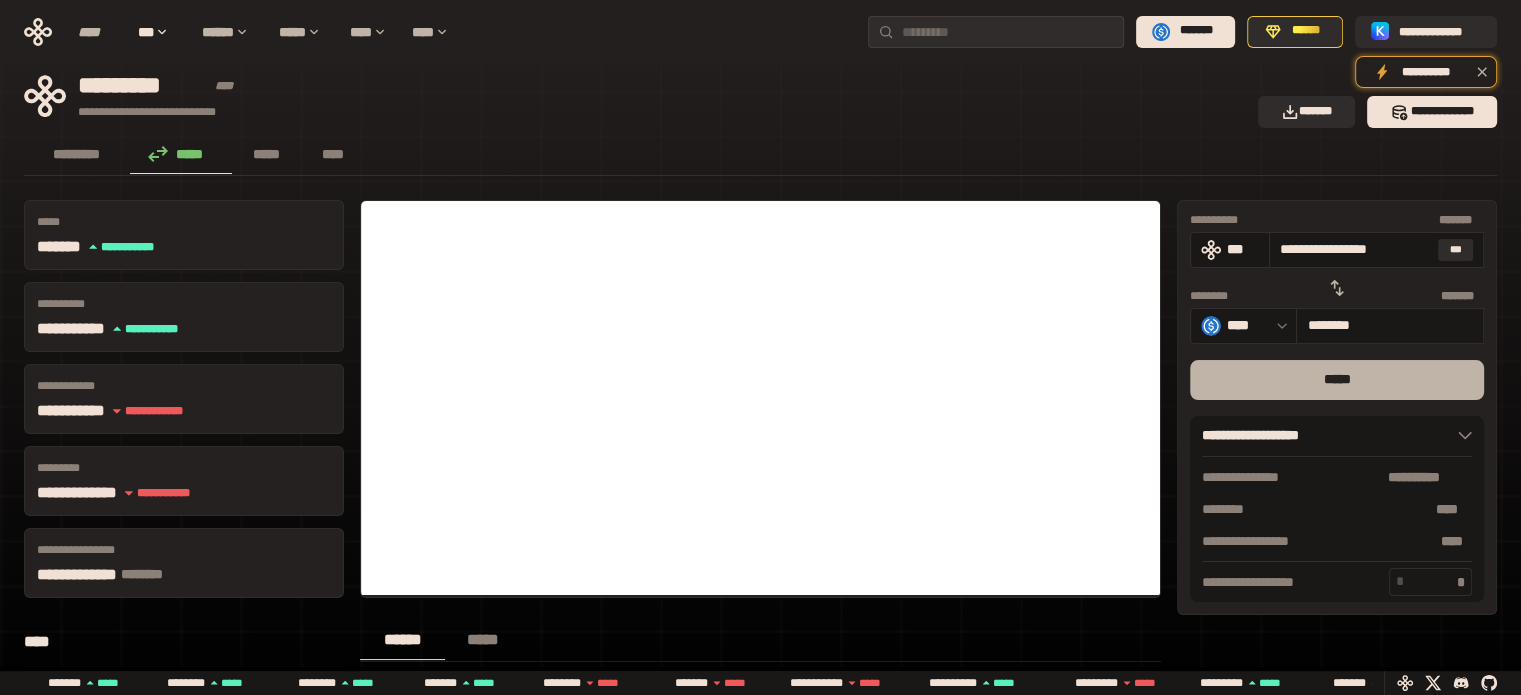 type on "**********" 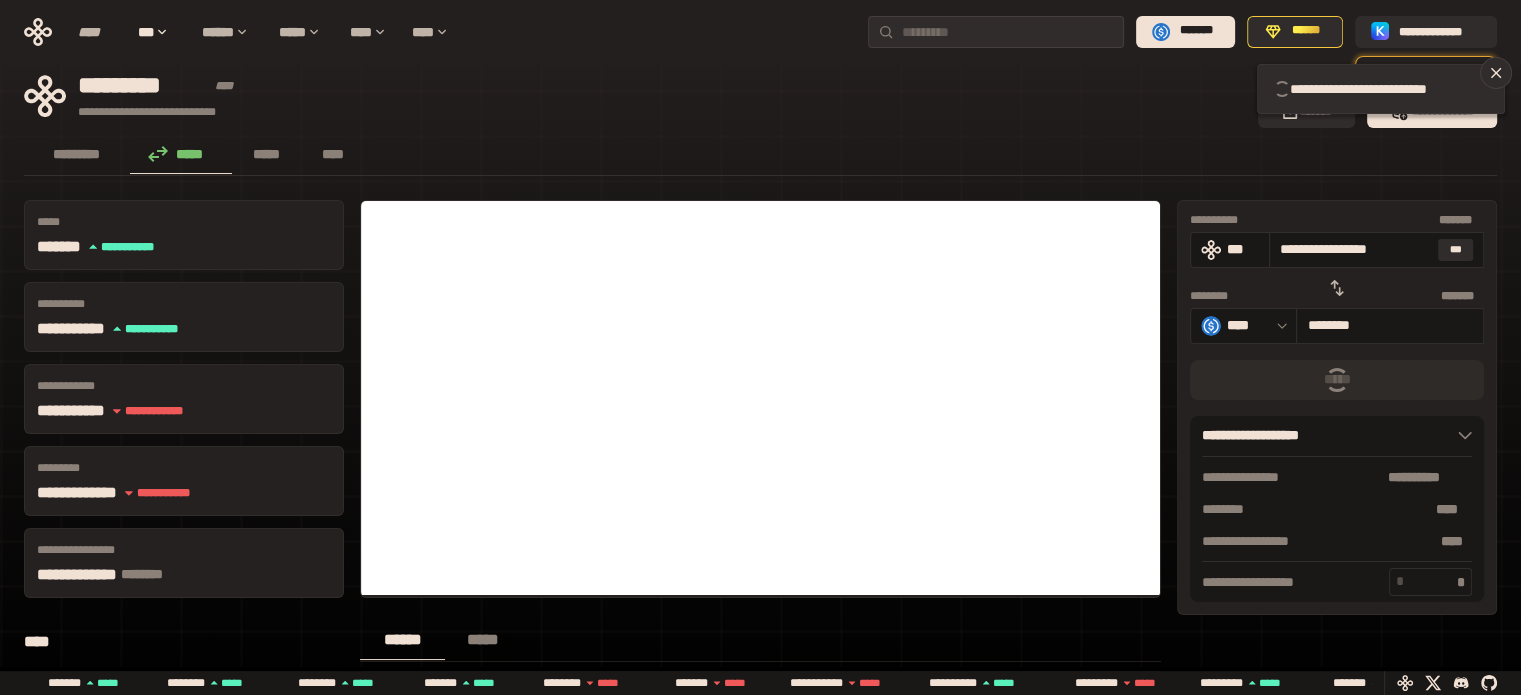 type 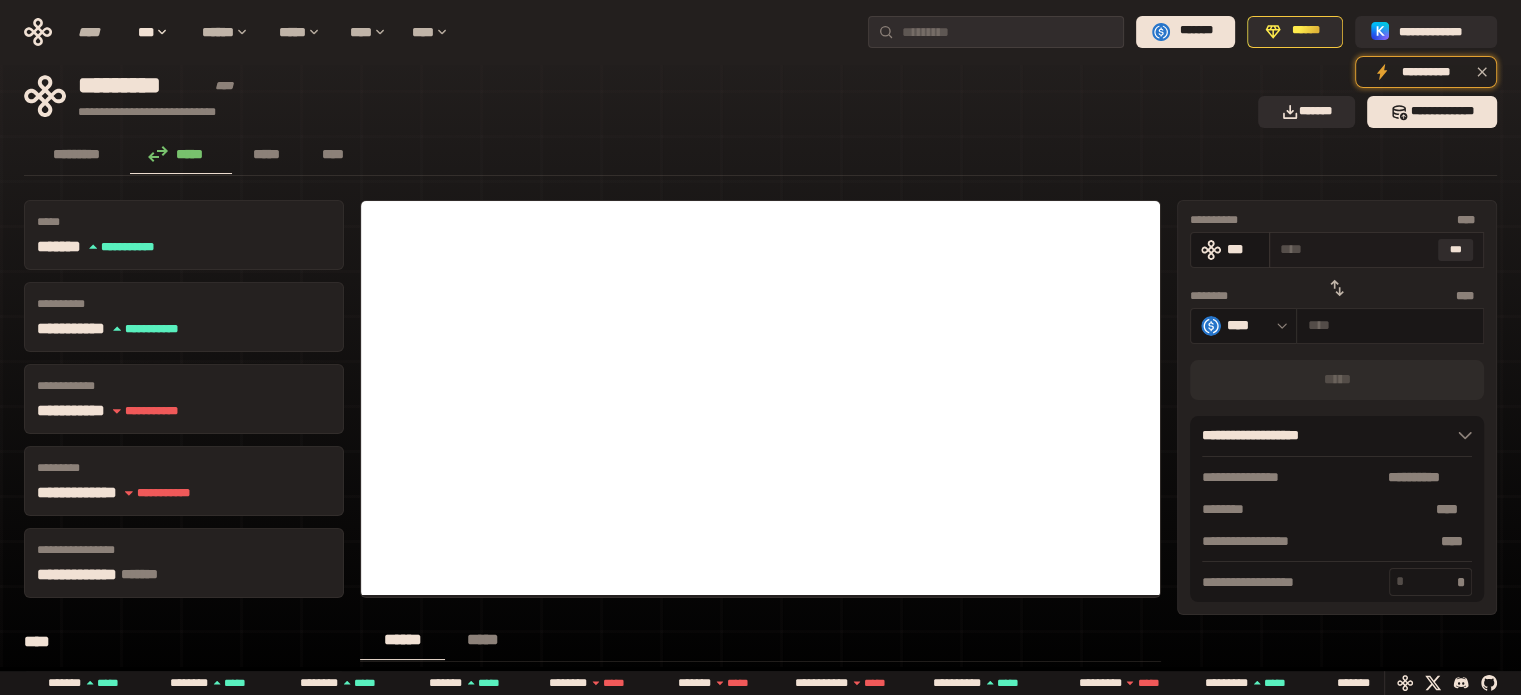 click at bounding box center [1355, 249] 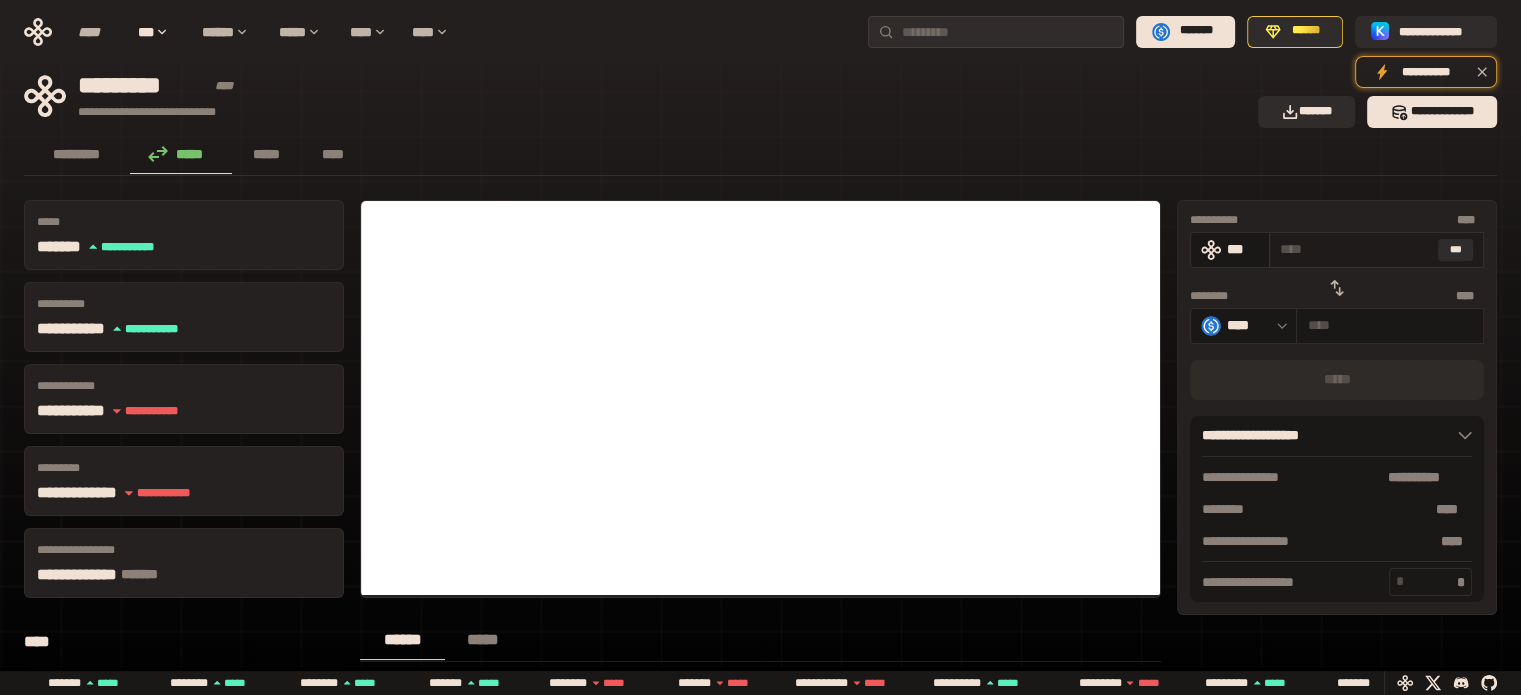 type on "*" 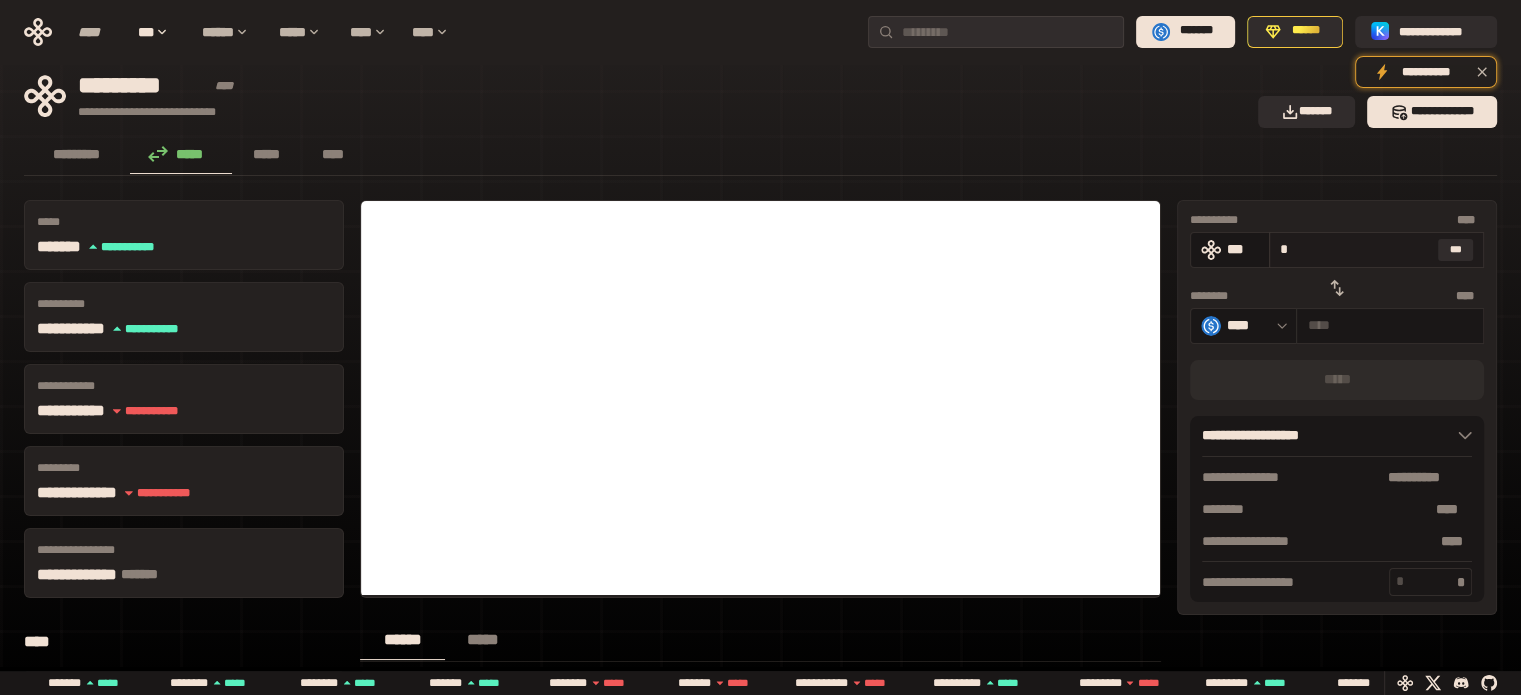 type on "********" 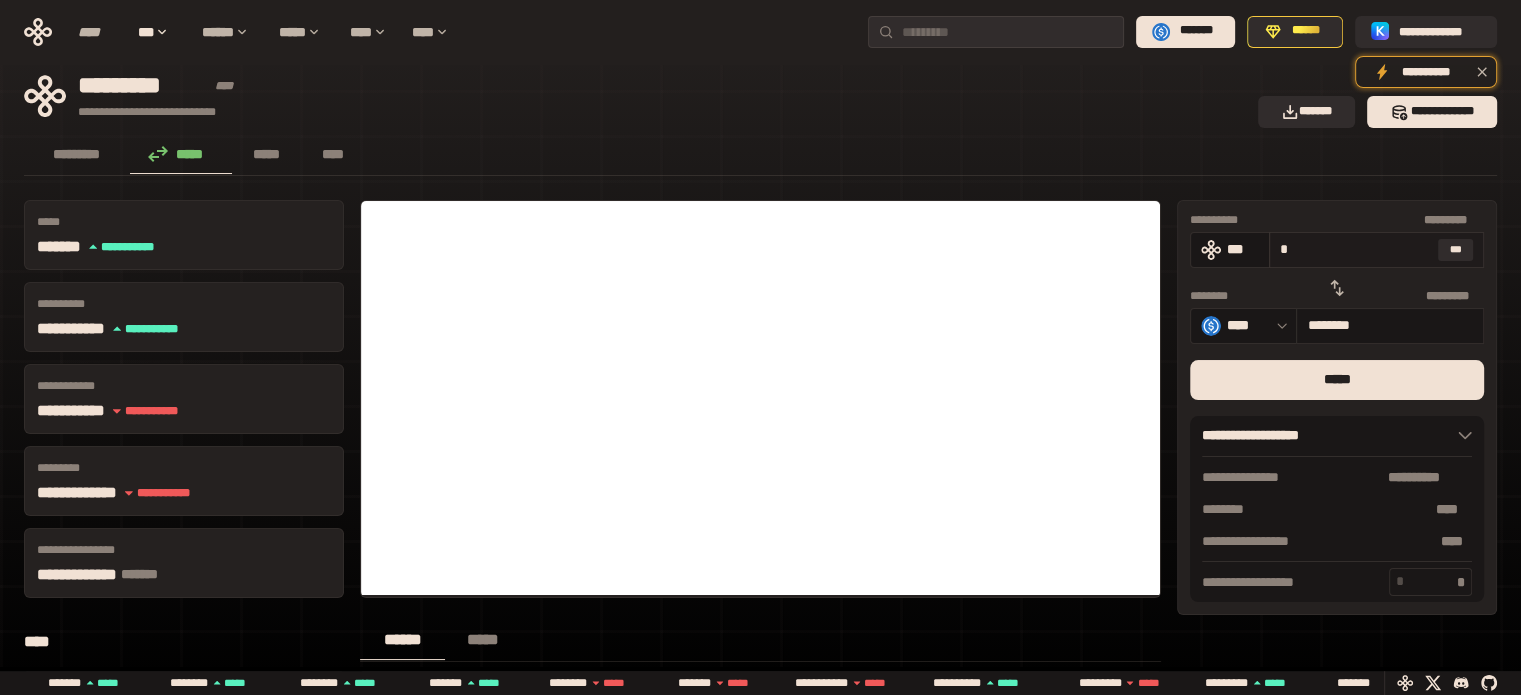 type on "**" 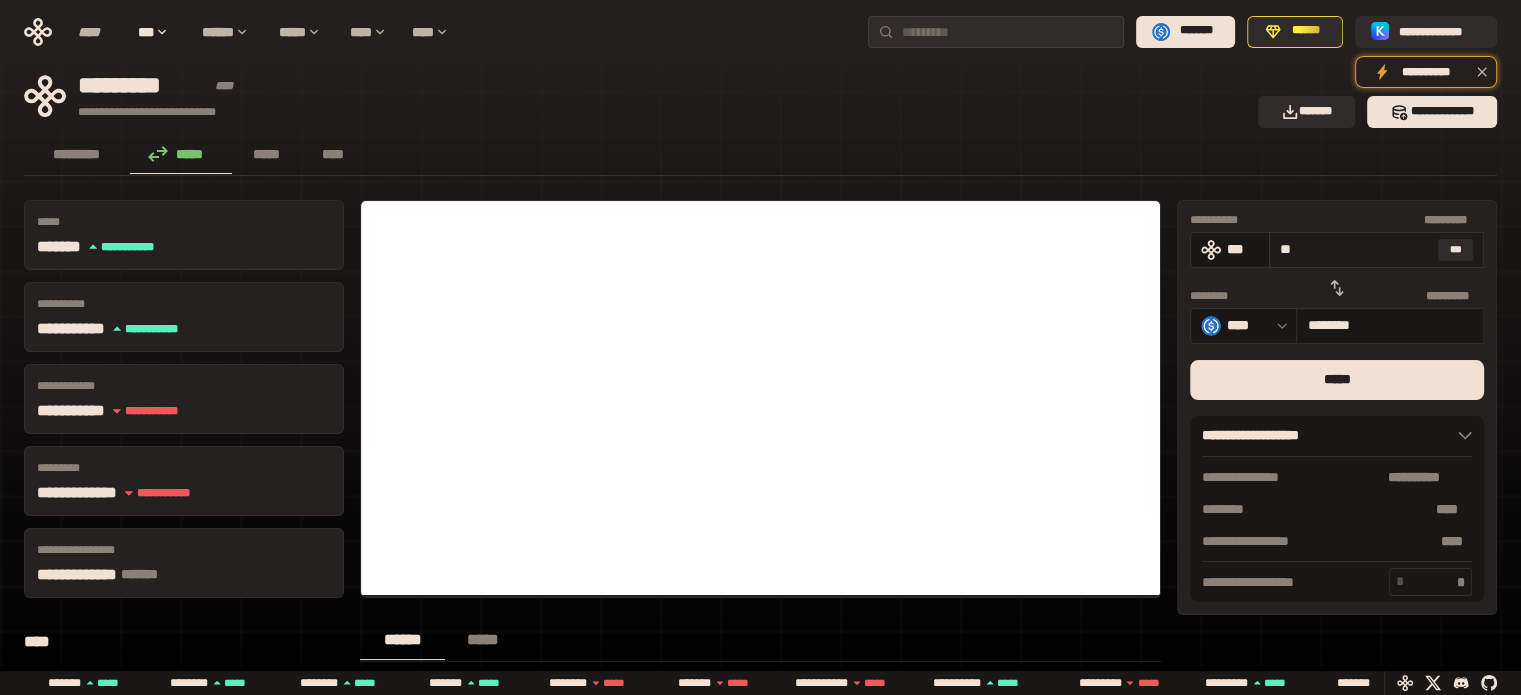 type on "********" 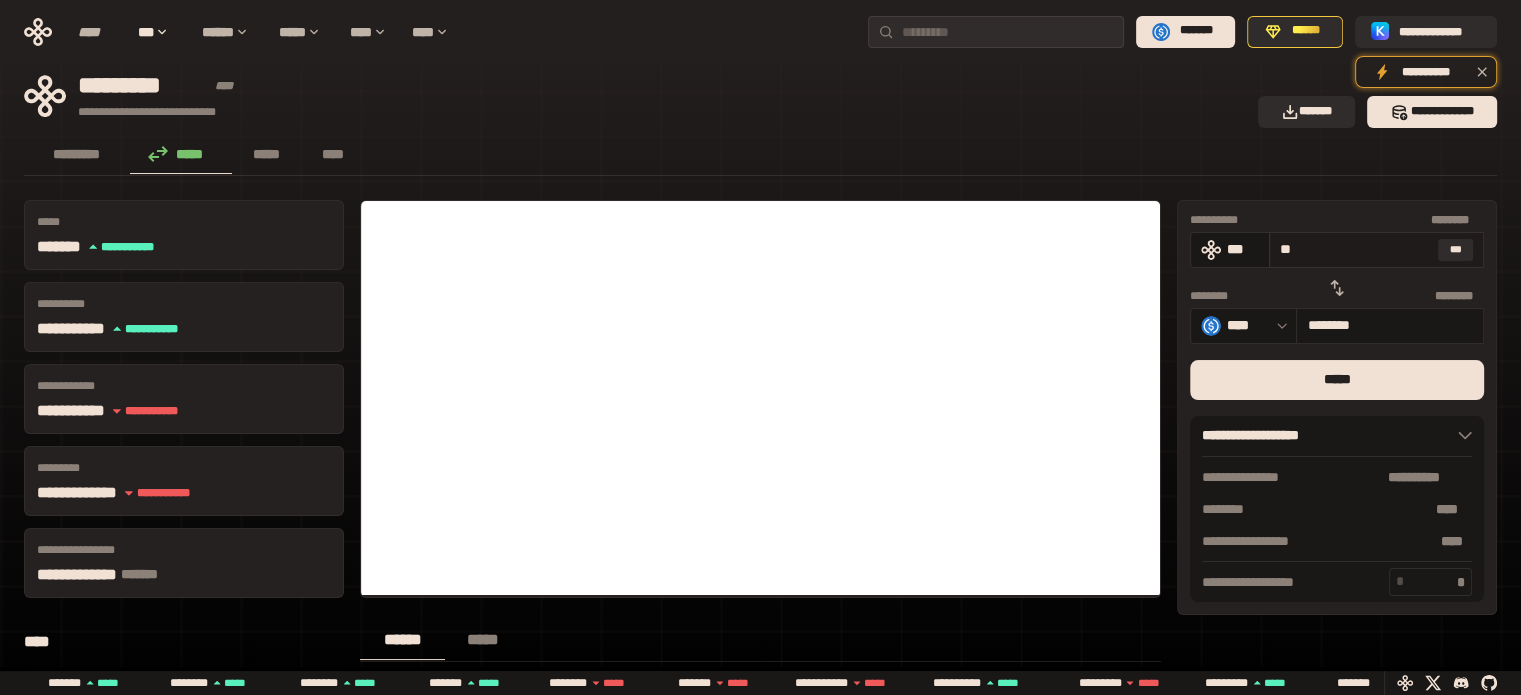 type on "*" 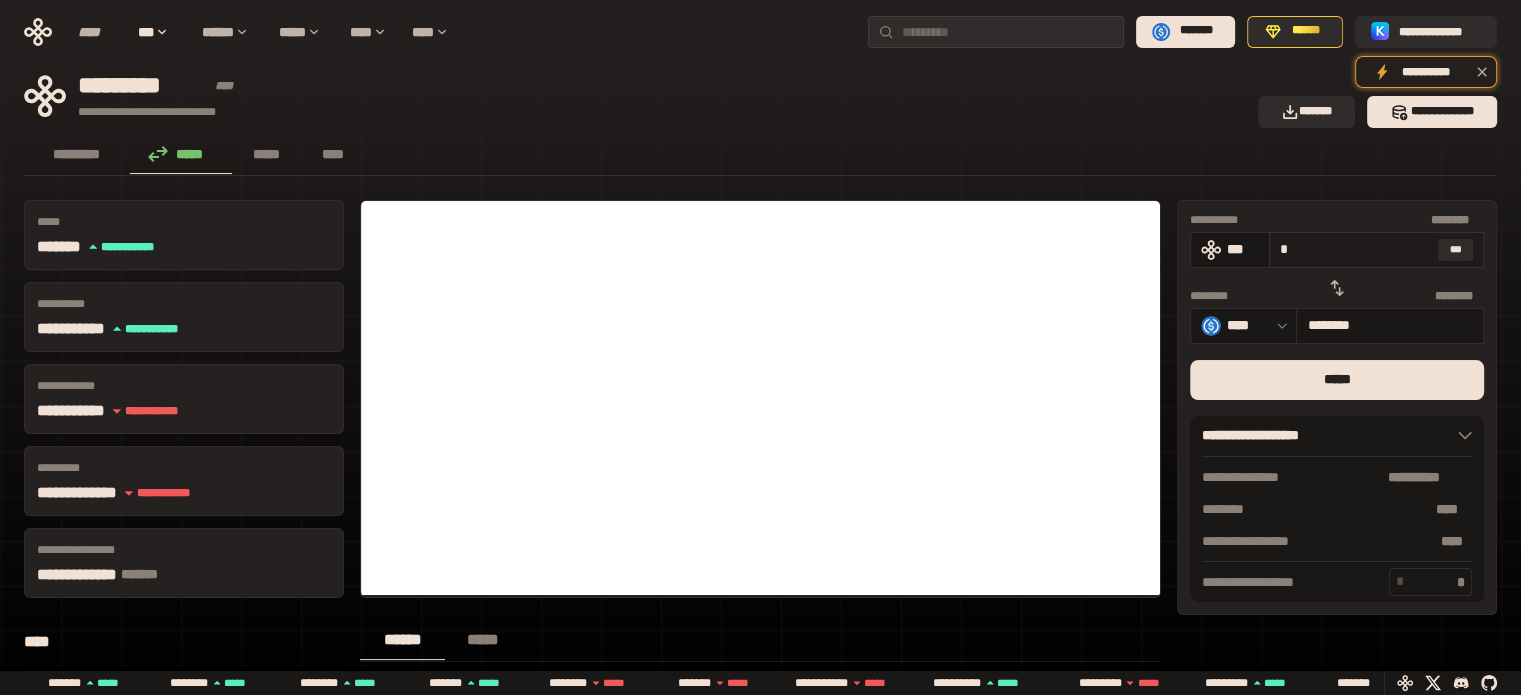 type on "********" 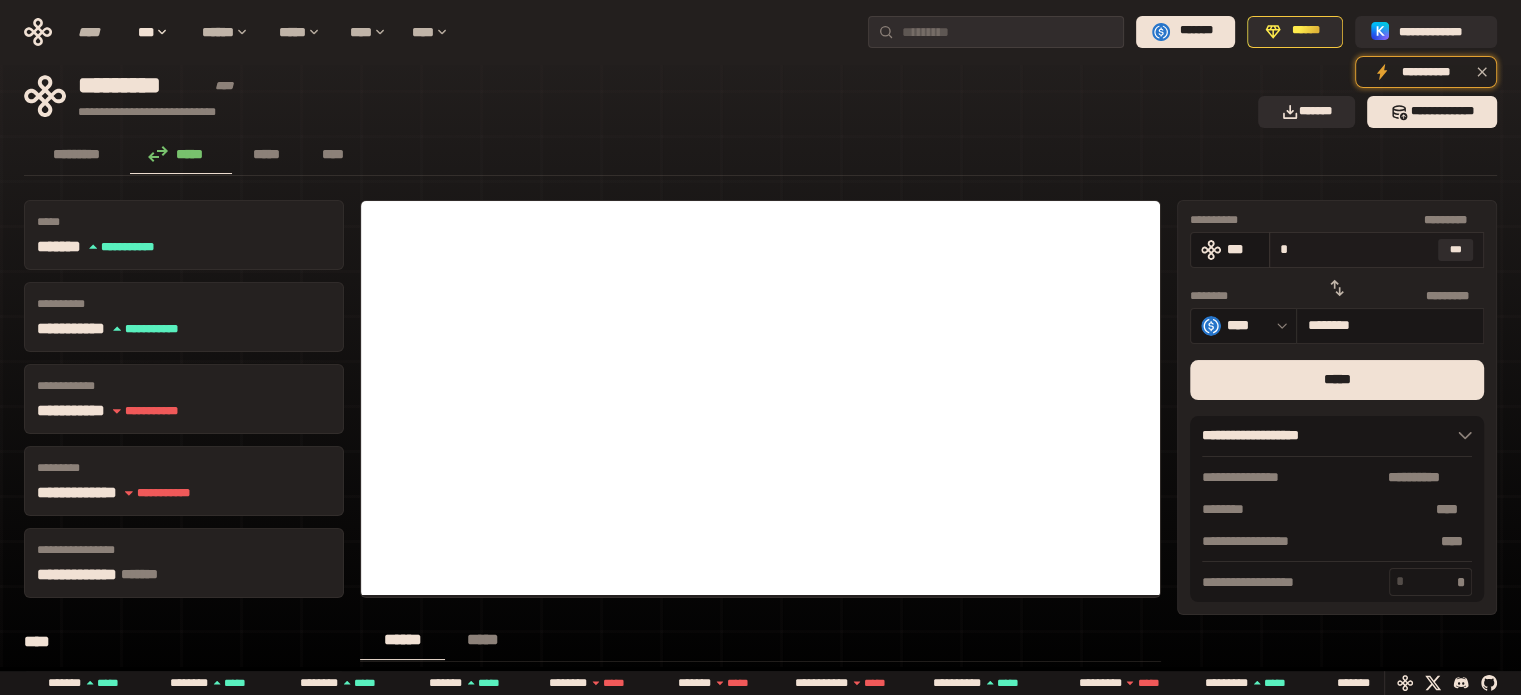 type on "**" 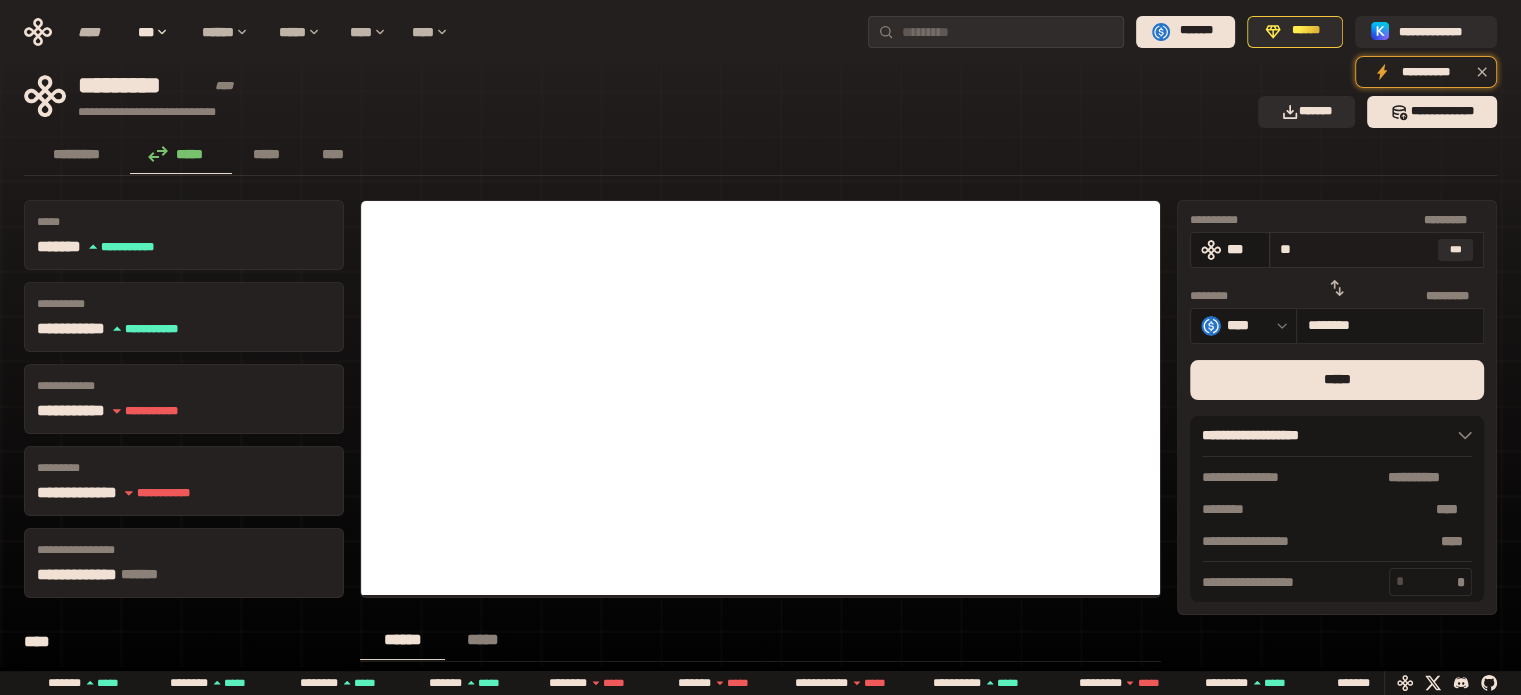 type on "********" 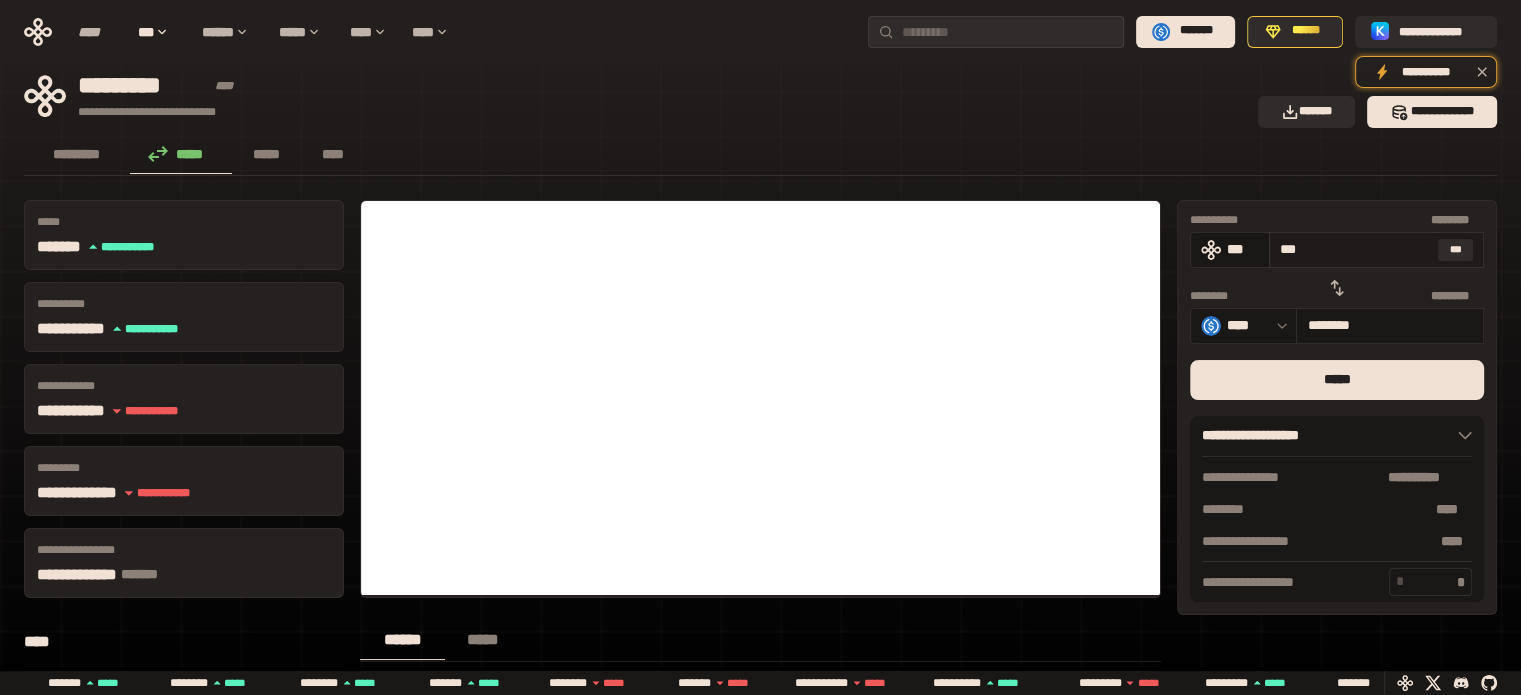 type on "****" 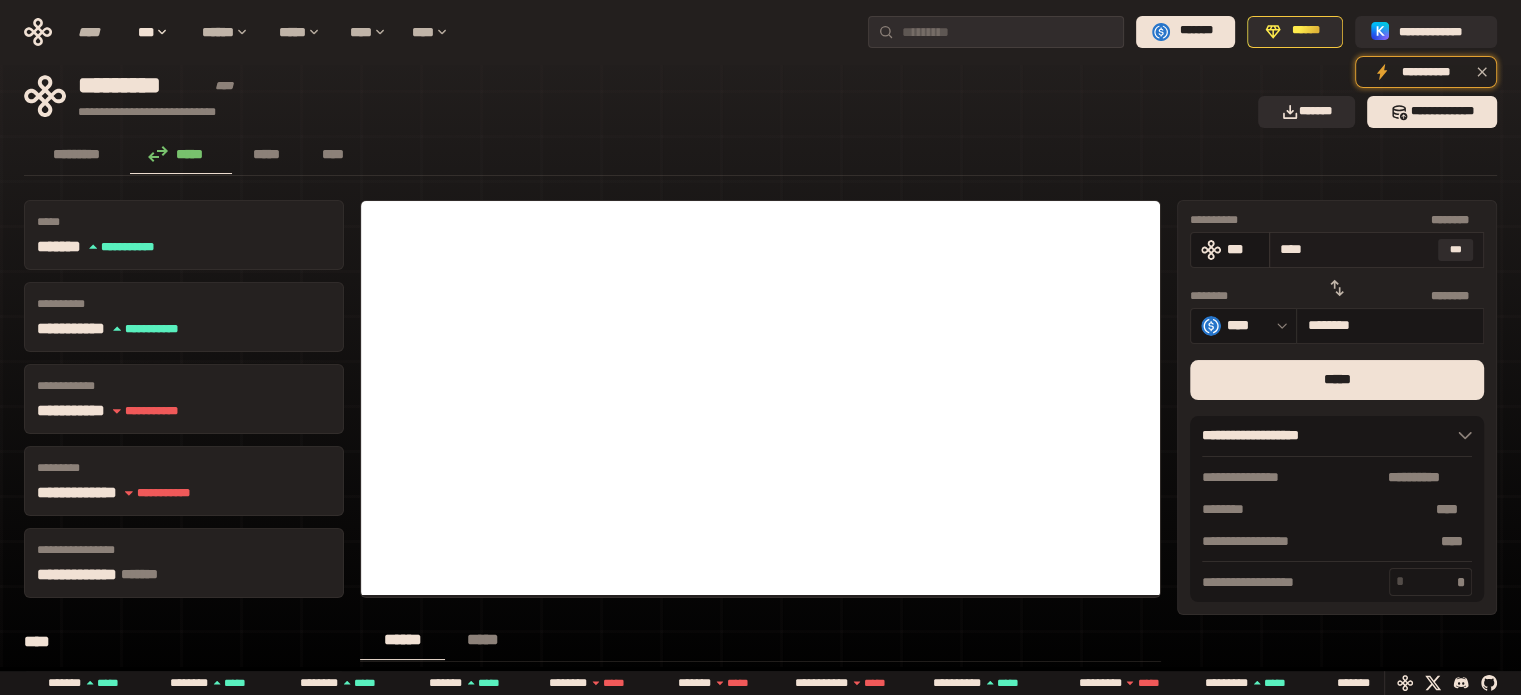 type on "********" 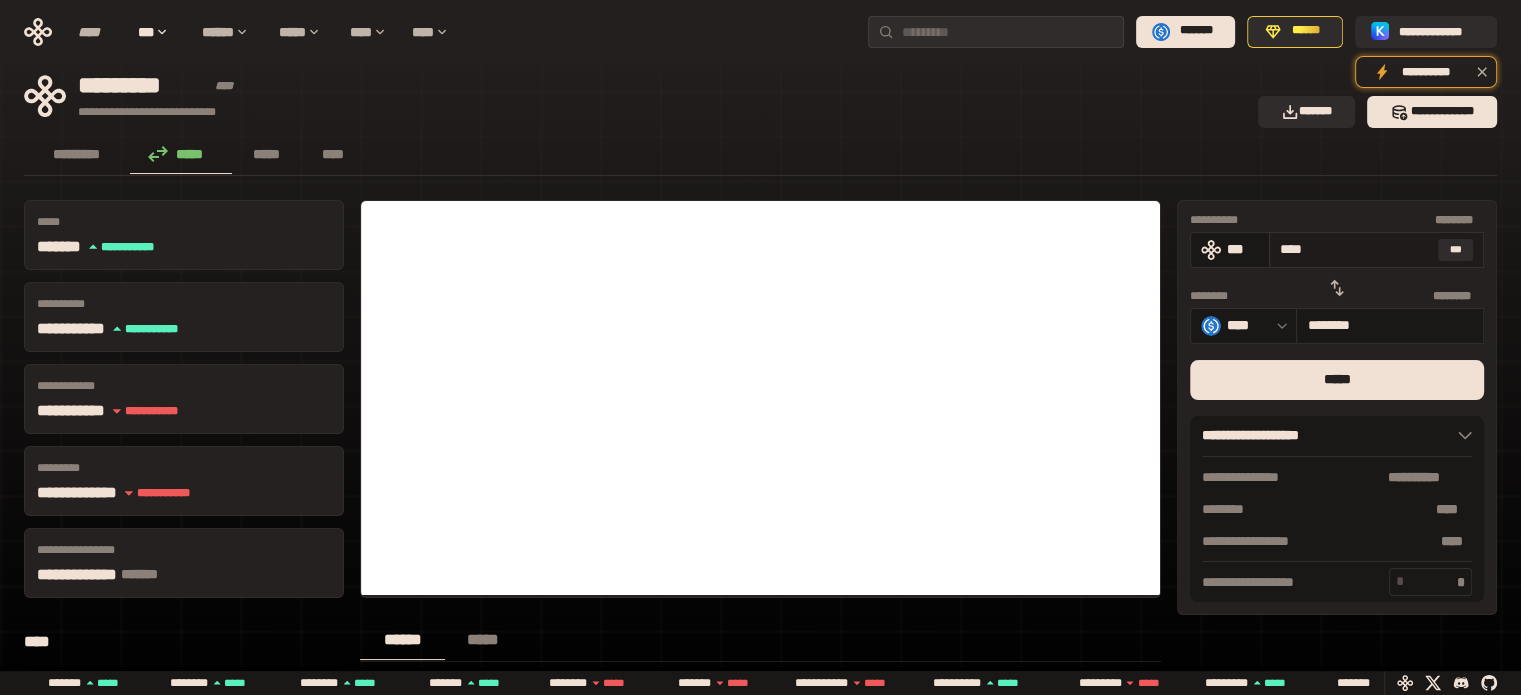 type on "*****" 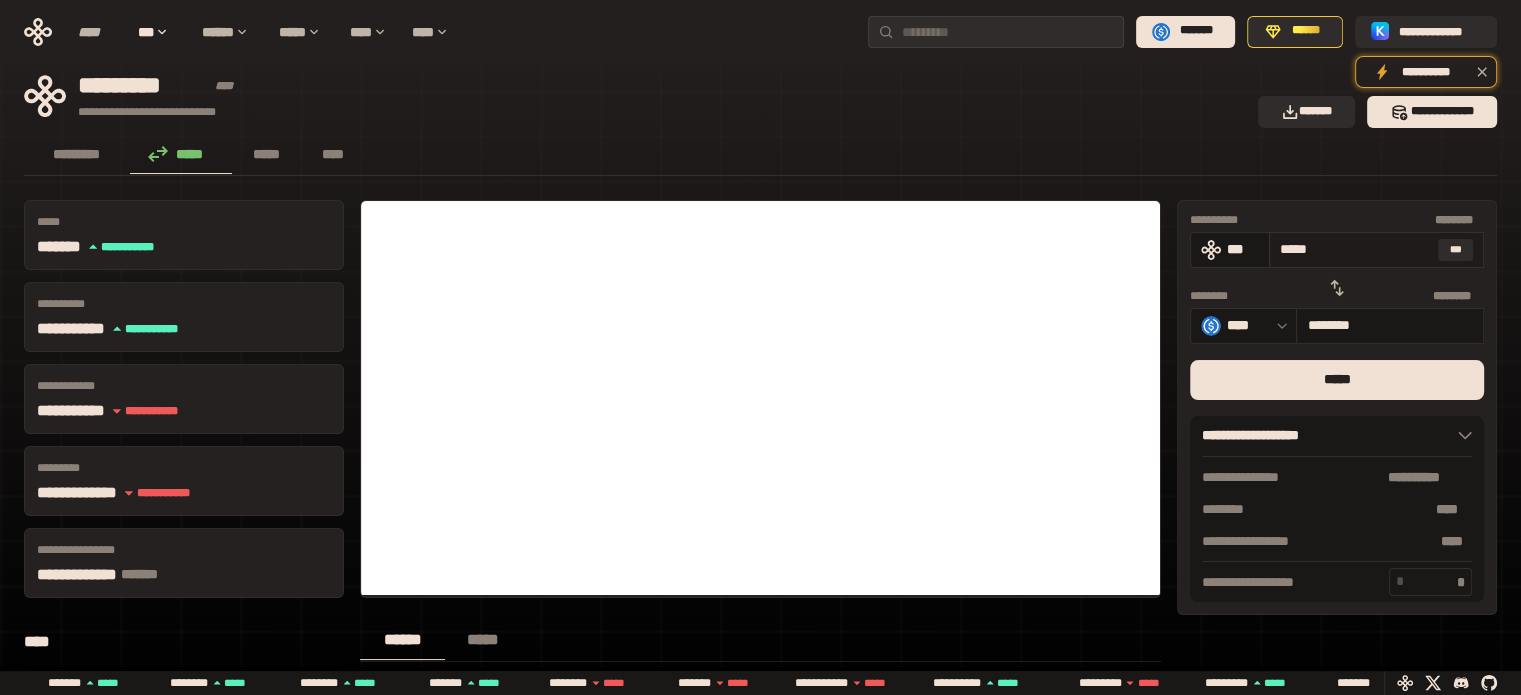 type on "*******" 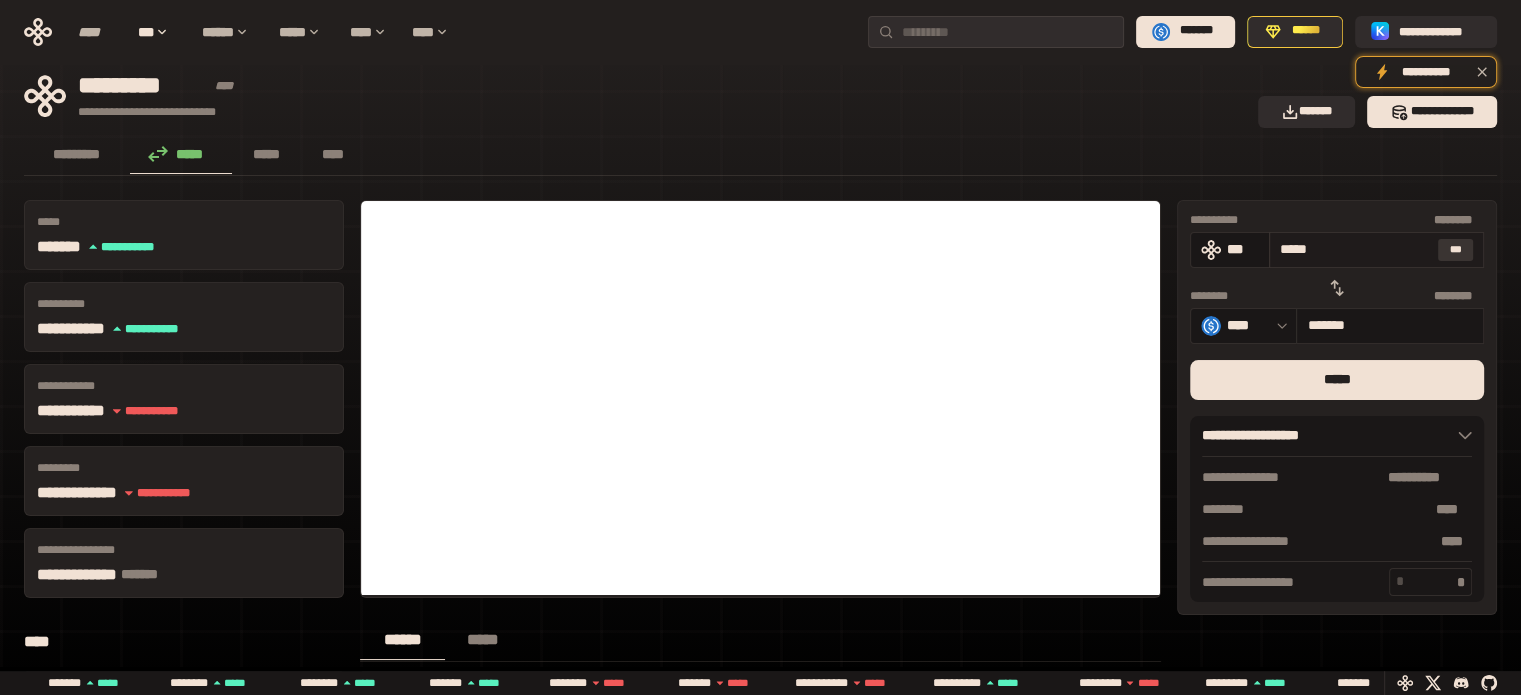 click on "***" at bounding box center (1456, 250) 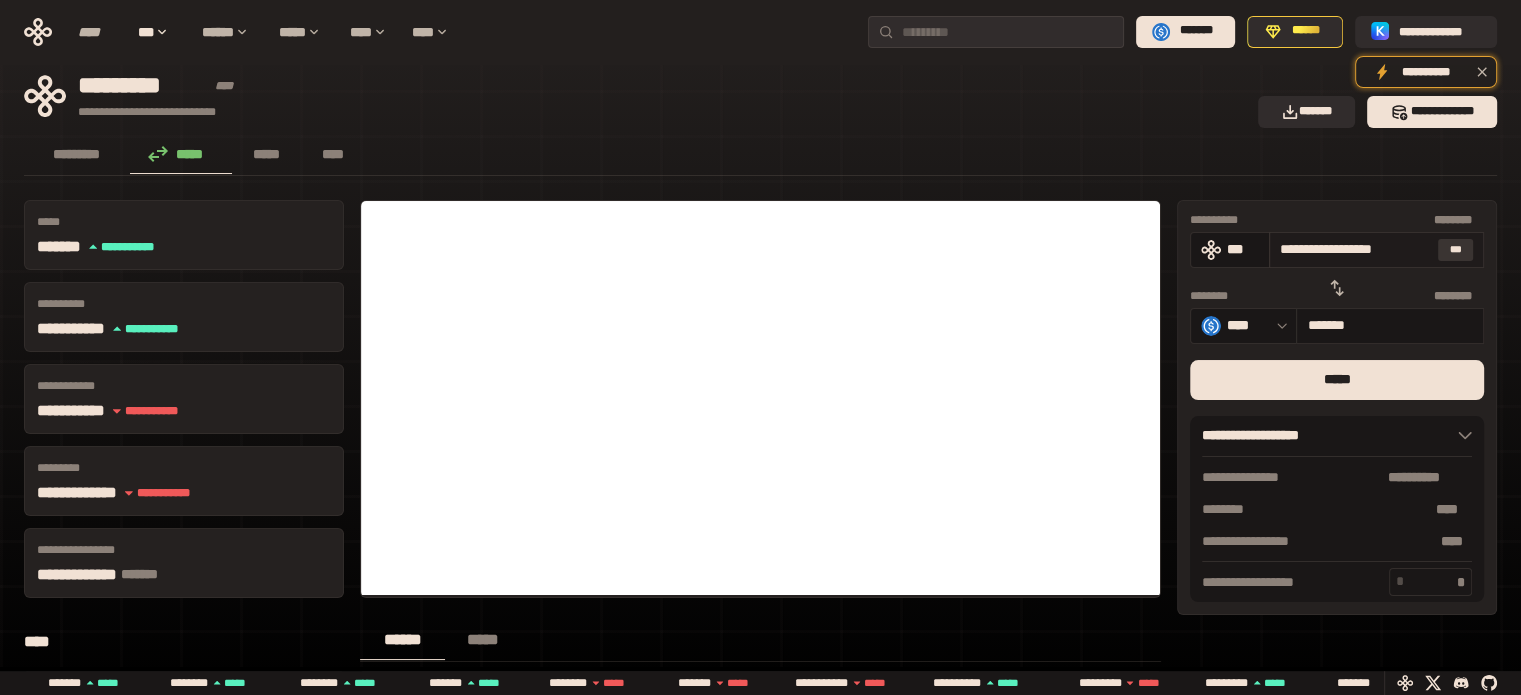 type on "*********" 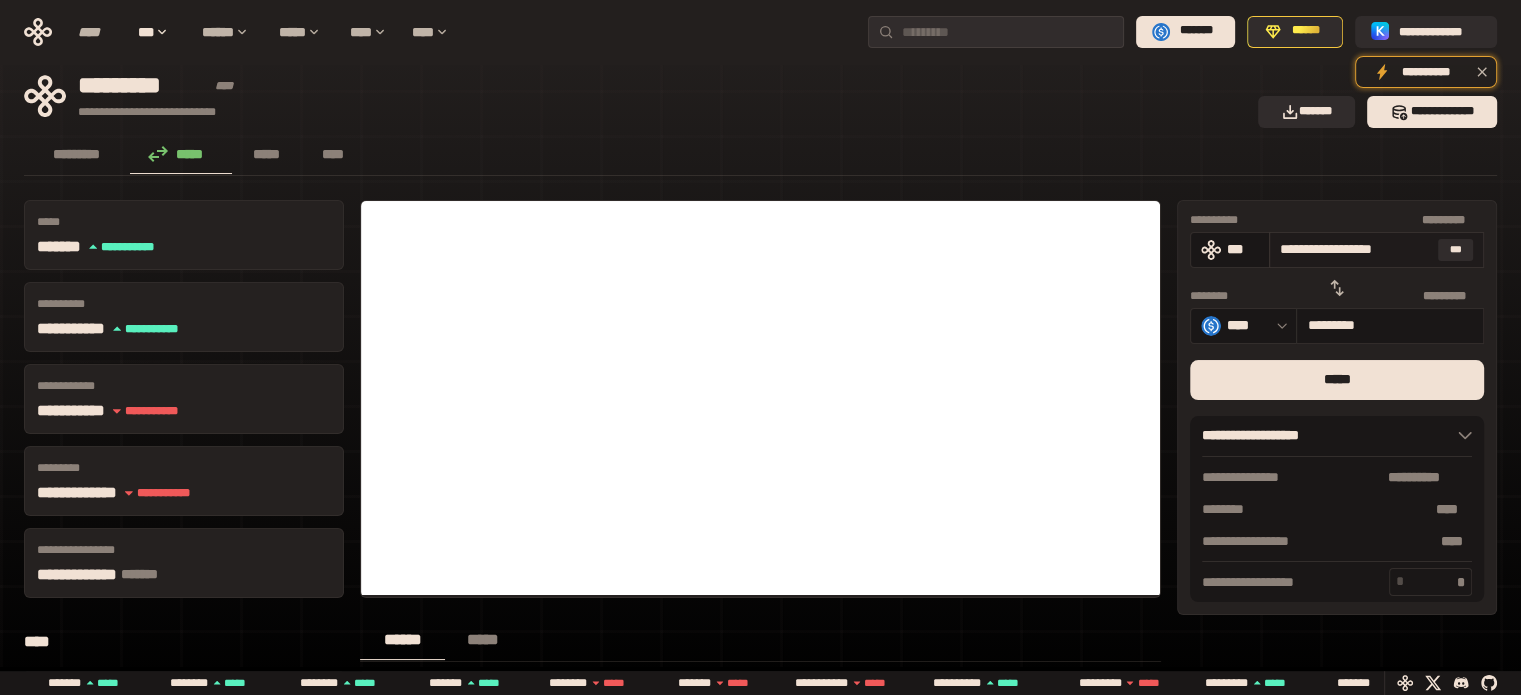 click on "**********" at bounding box center [1376, 250] 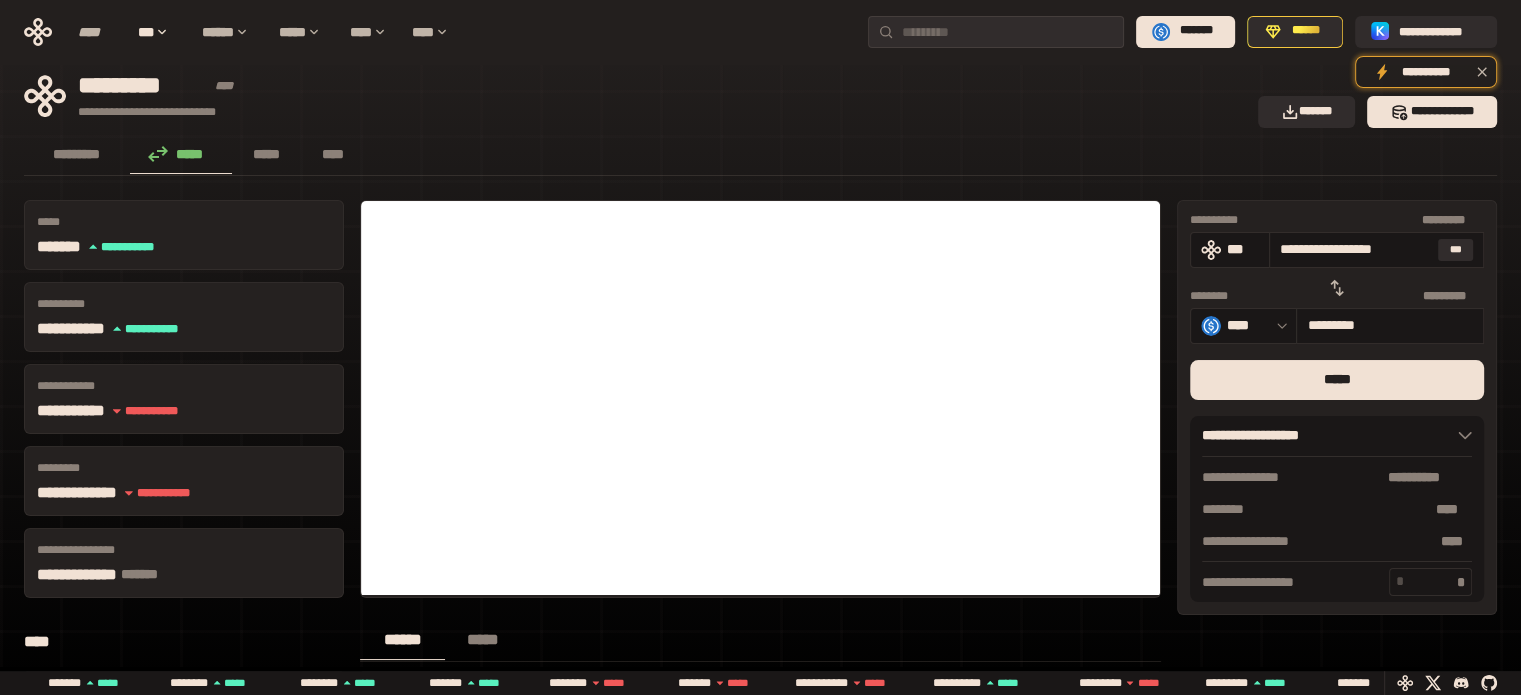 drag, startPoint x: 1312, startPoint y: 249, endPoint x: 1523, endPoint y: 259, distance: 211.23683 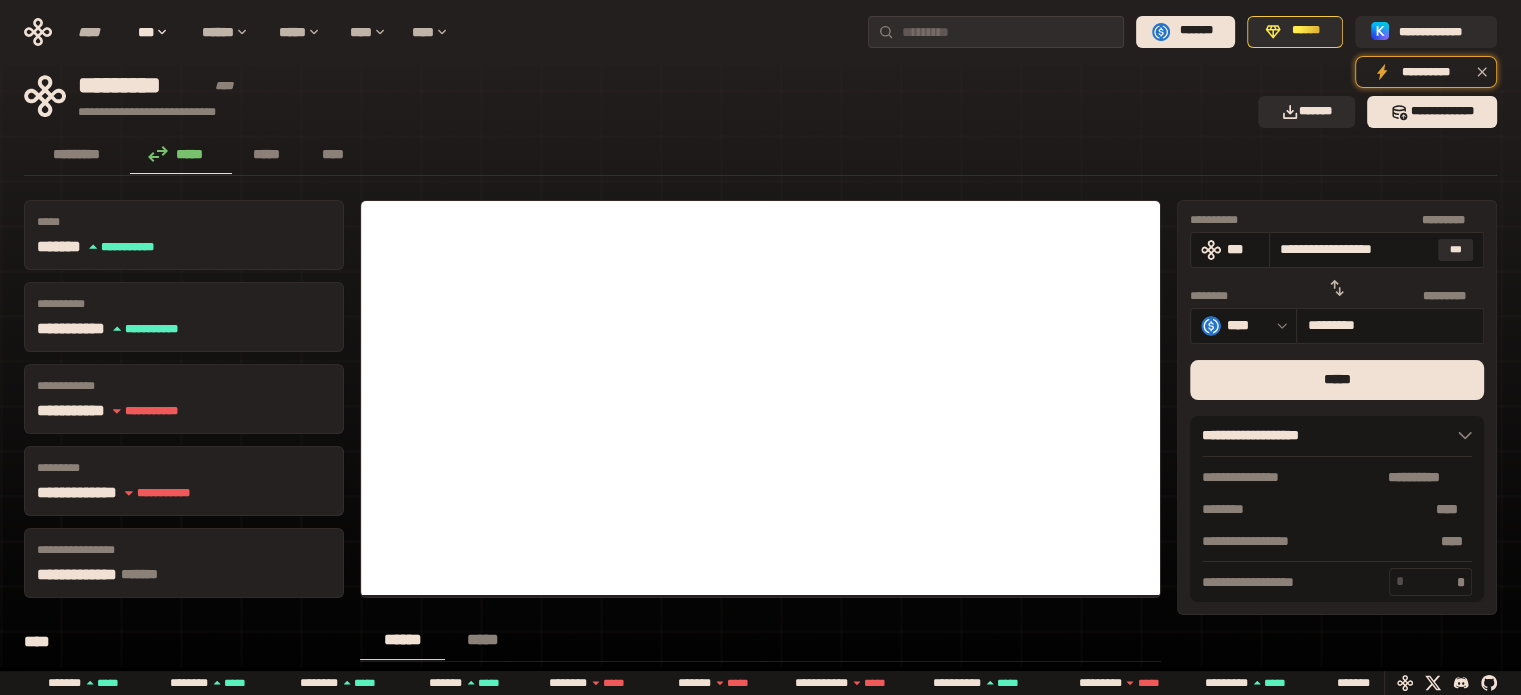 click on "[FIRST] [LAST] [STREET] [CITY] [STATE] [ZIP] [COUNTRY] [PHONE] [EMAIL] [DOB] [SSN] [CC] [DL] [PASSPORT]" at bounding box center (760, 347) 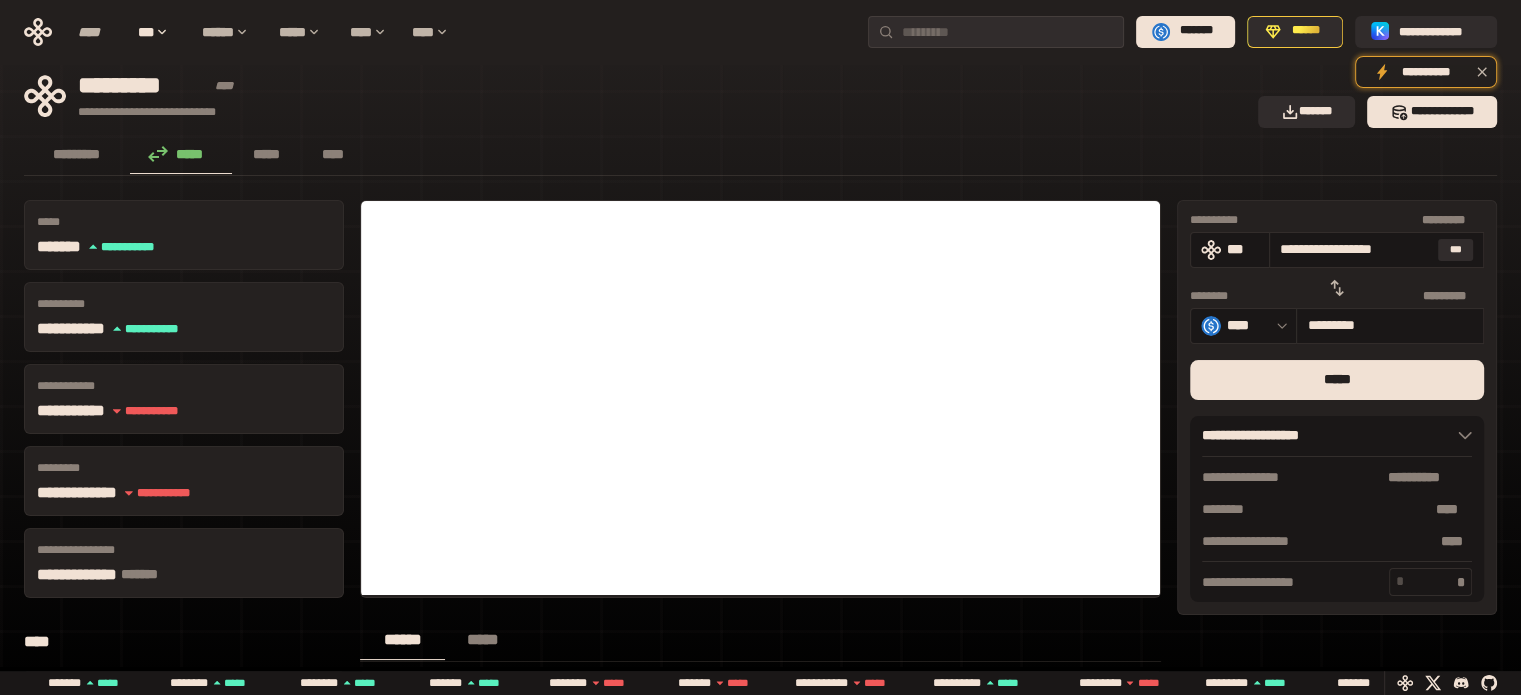 type on "******" 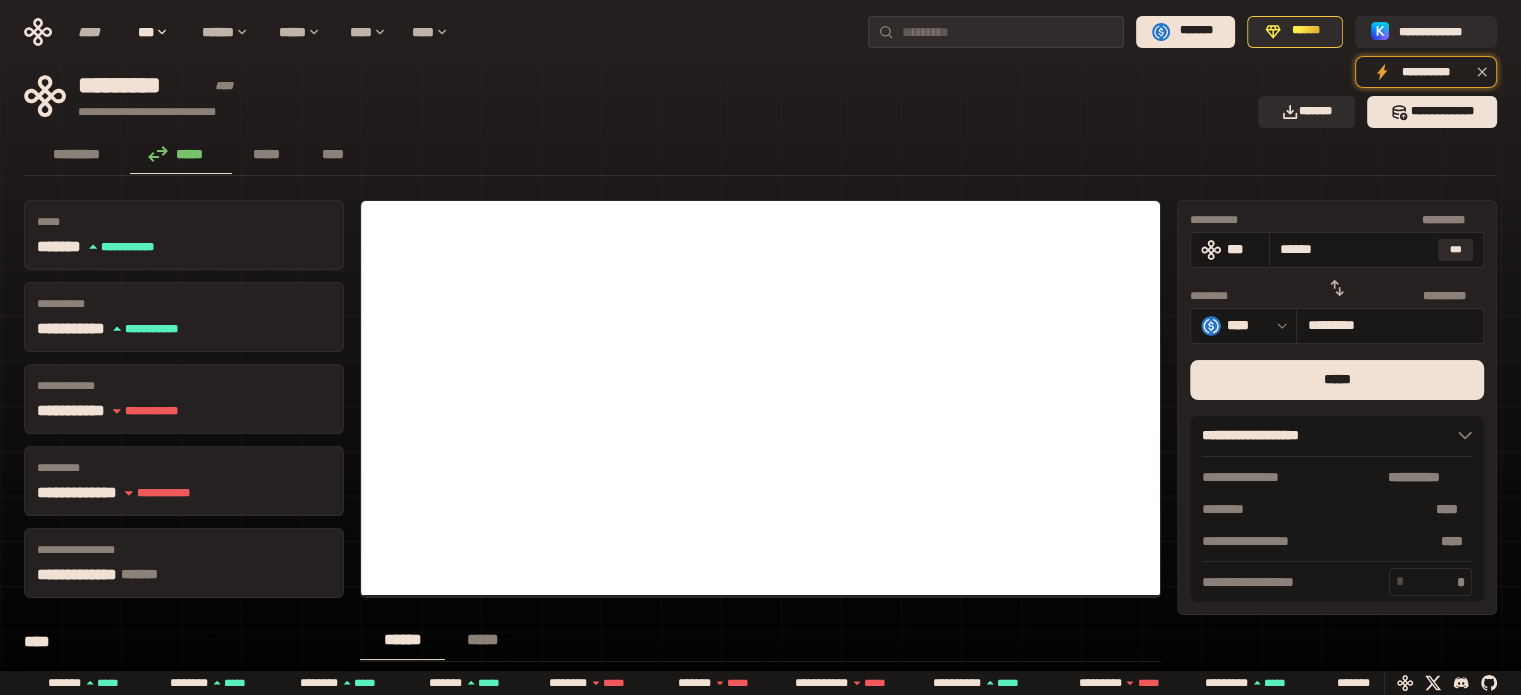 type on "*********" 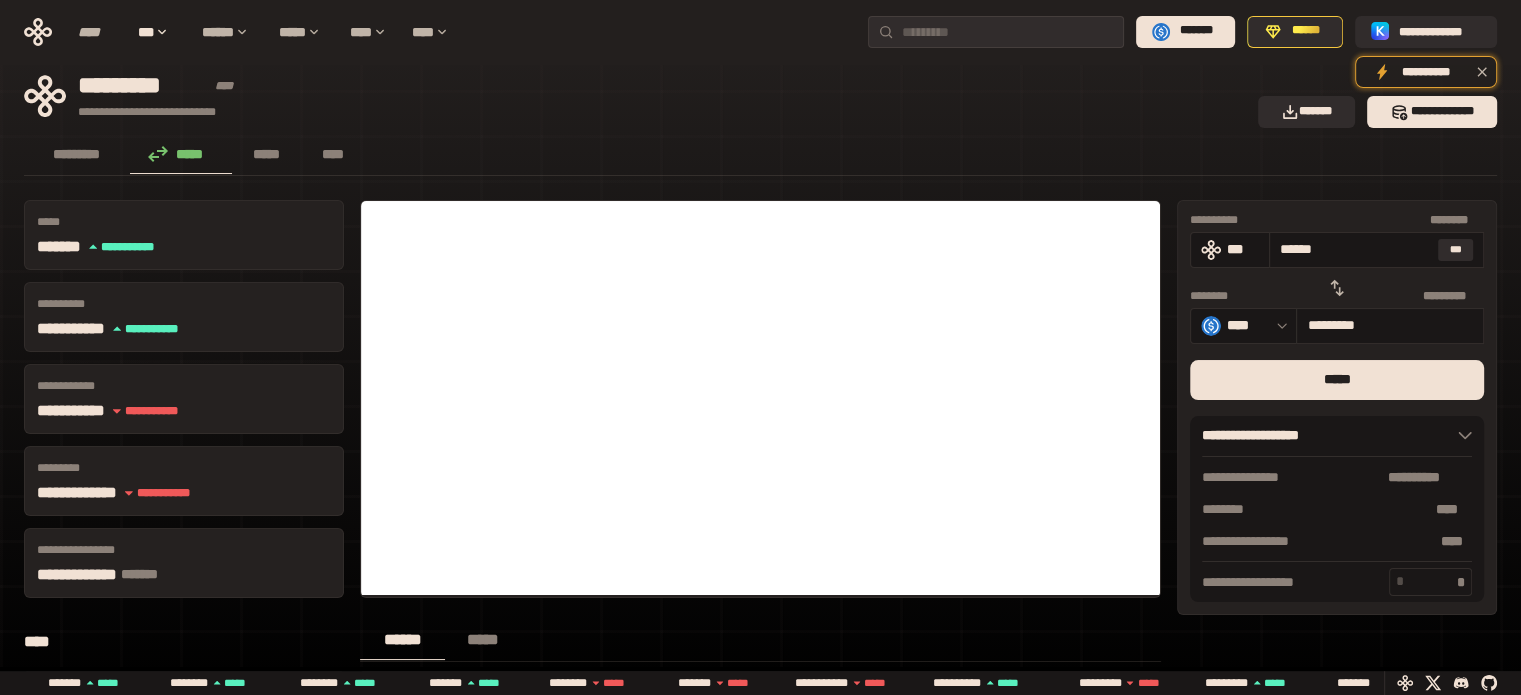 type on "*******" 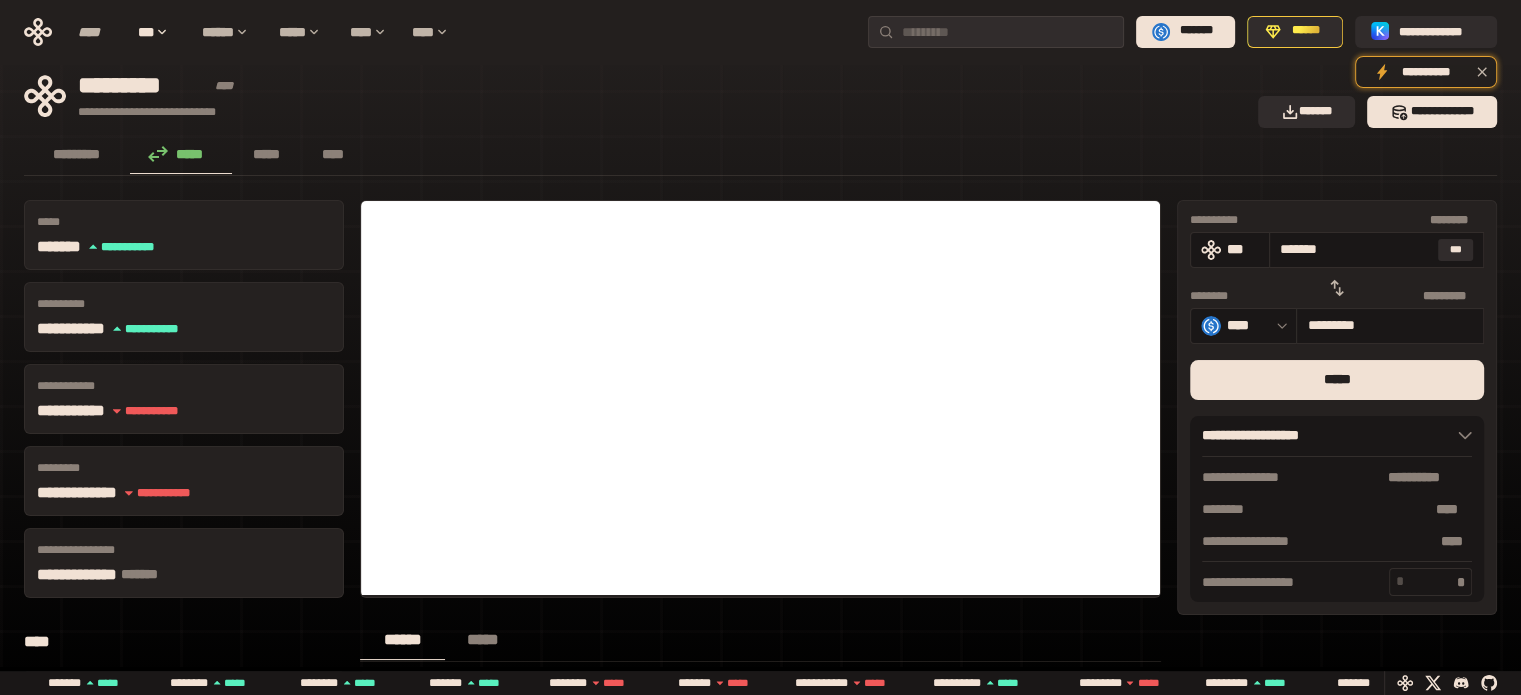 type on "*********" 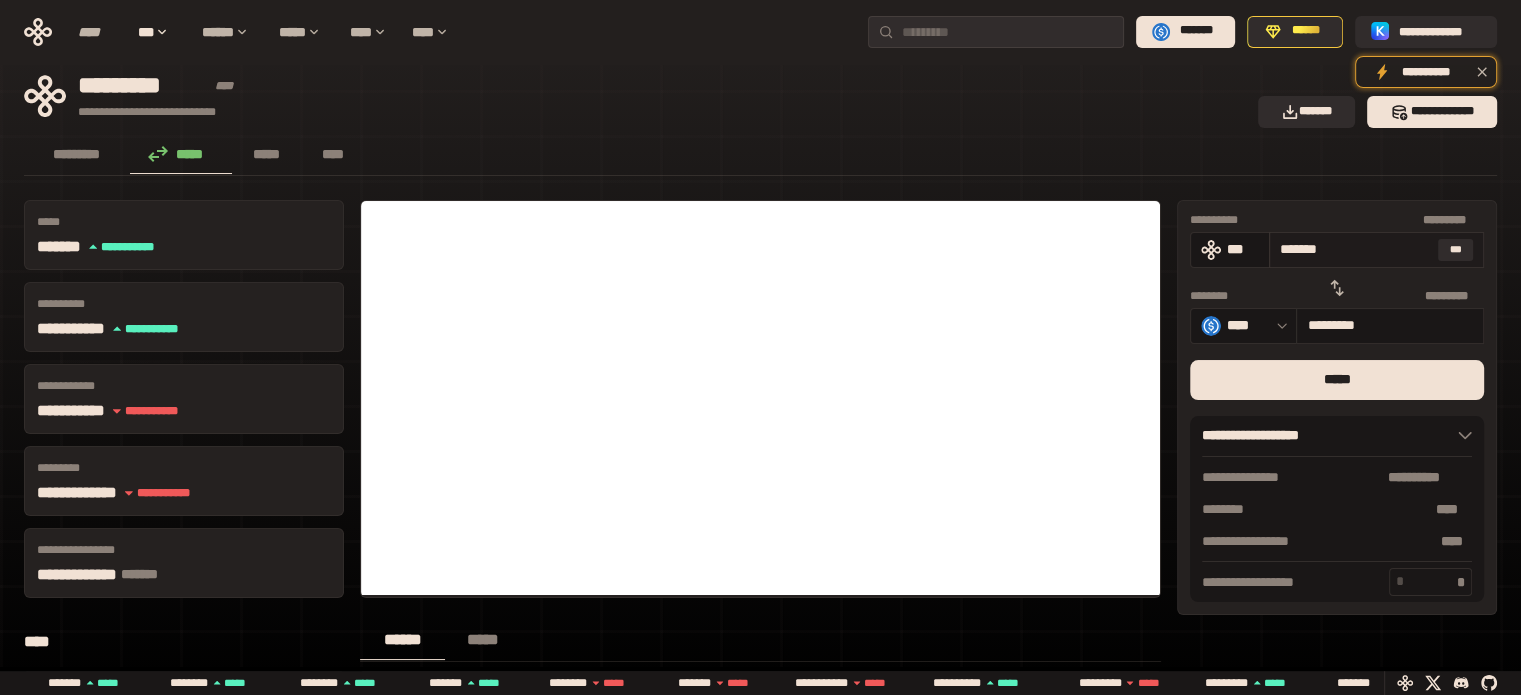 click on "*******" at bounding box center [1355, 249] 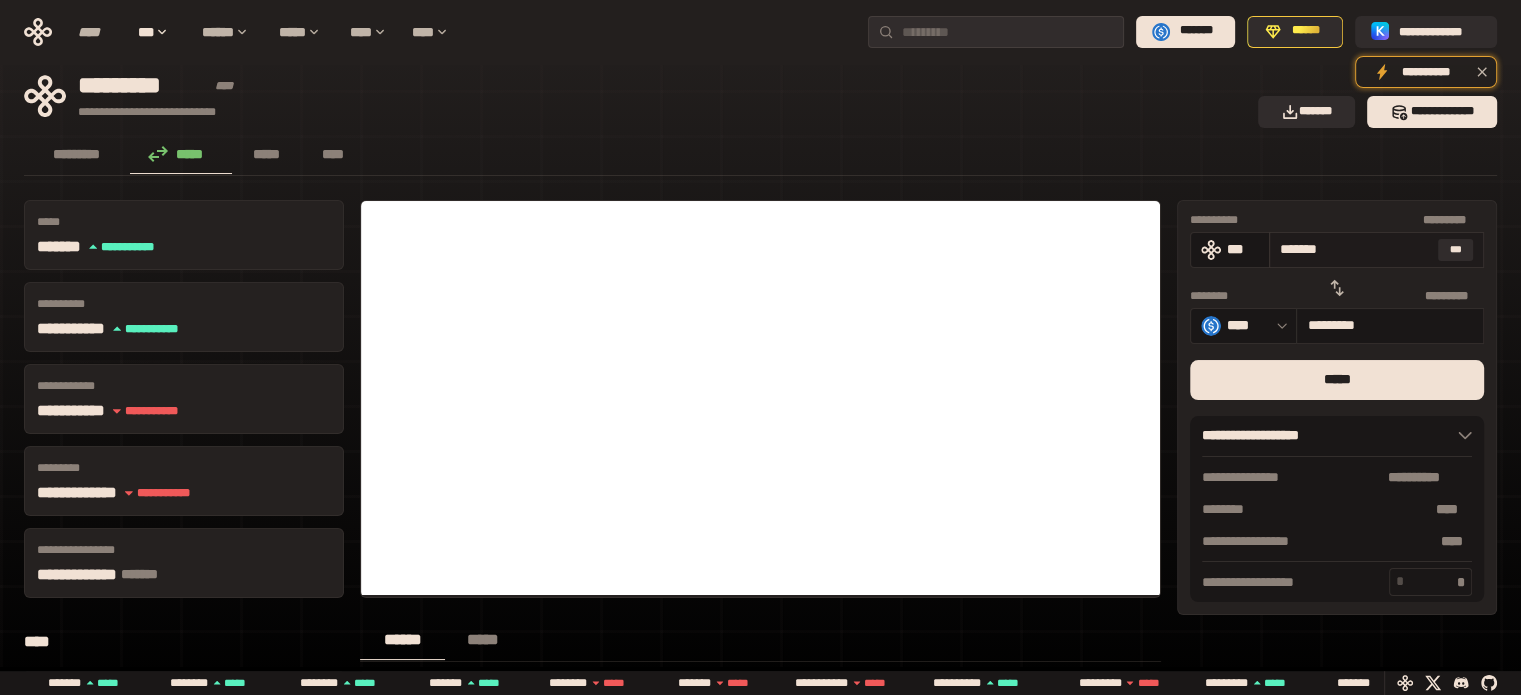 type on "******" 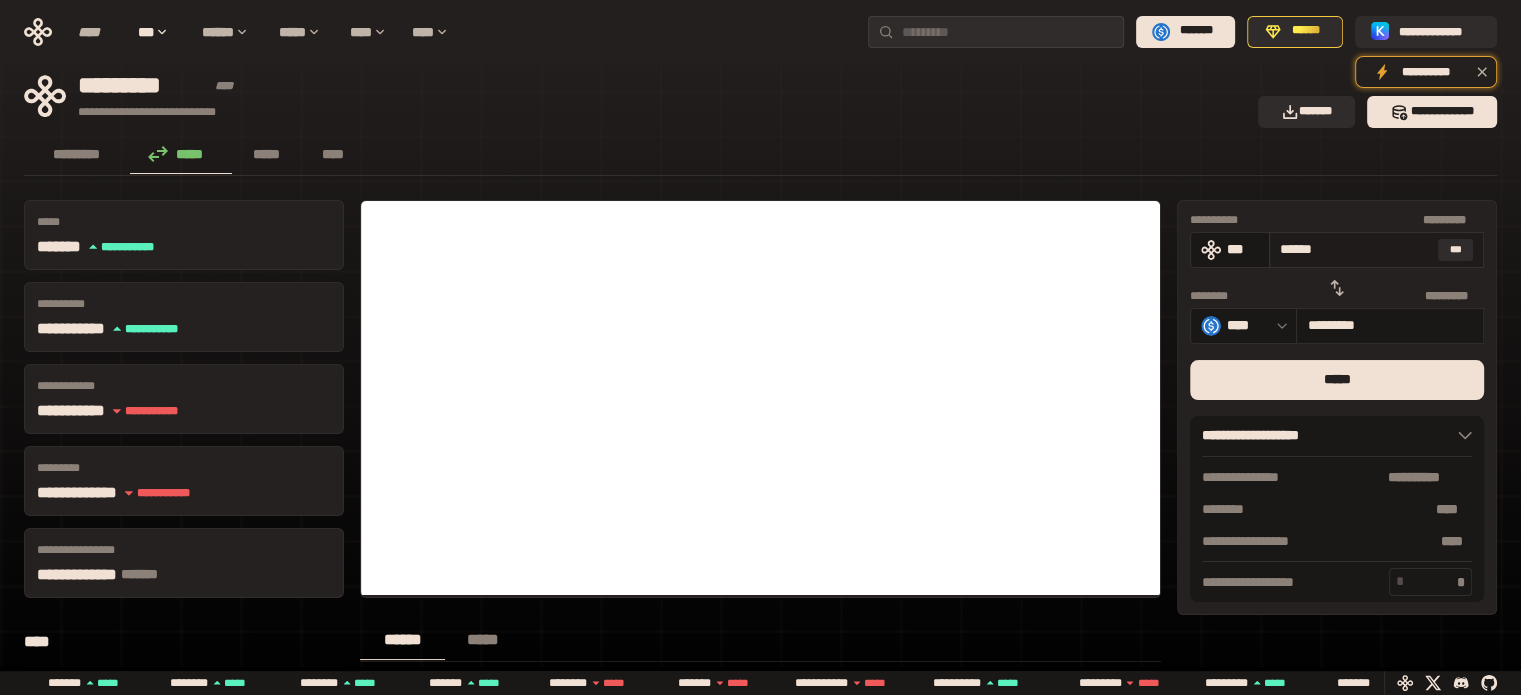 type on "********" 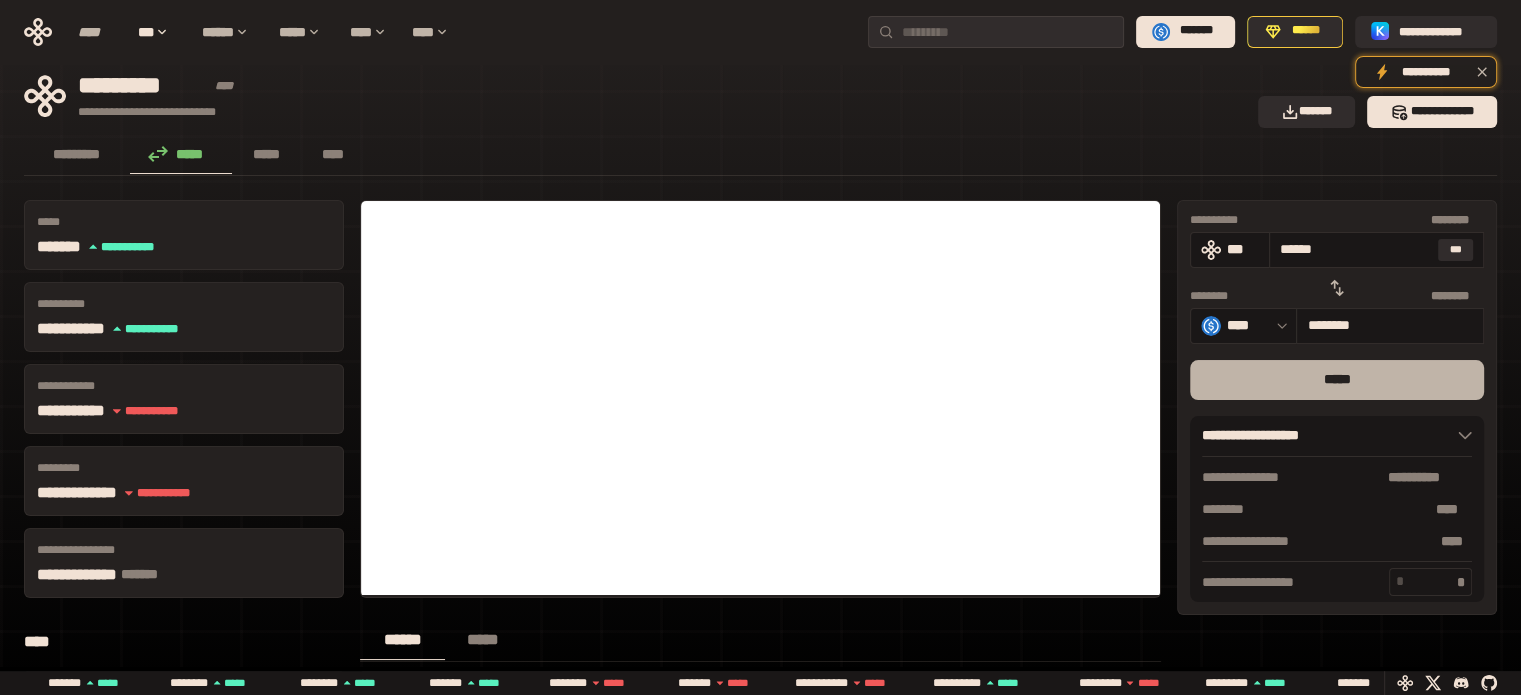 type on "******" 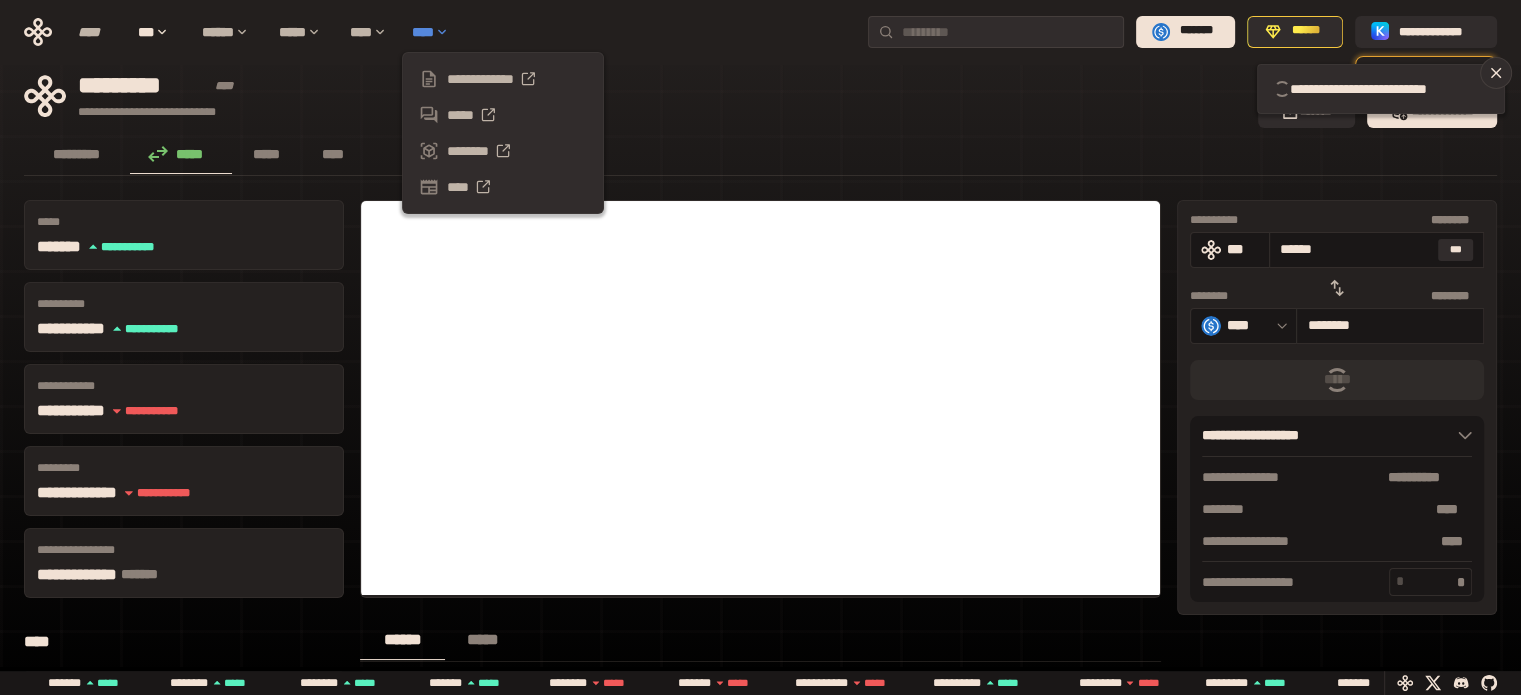 type 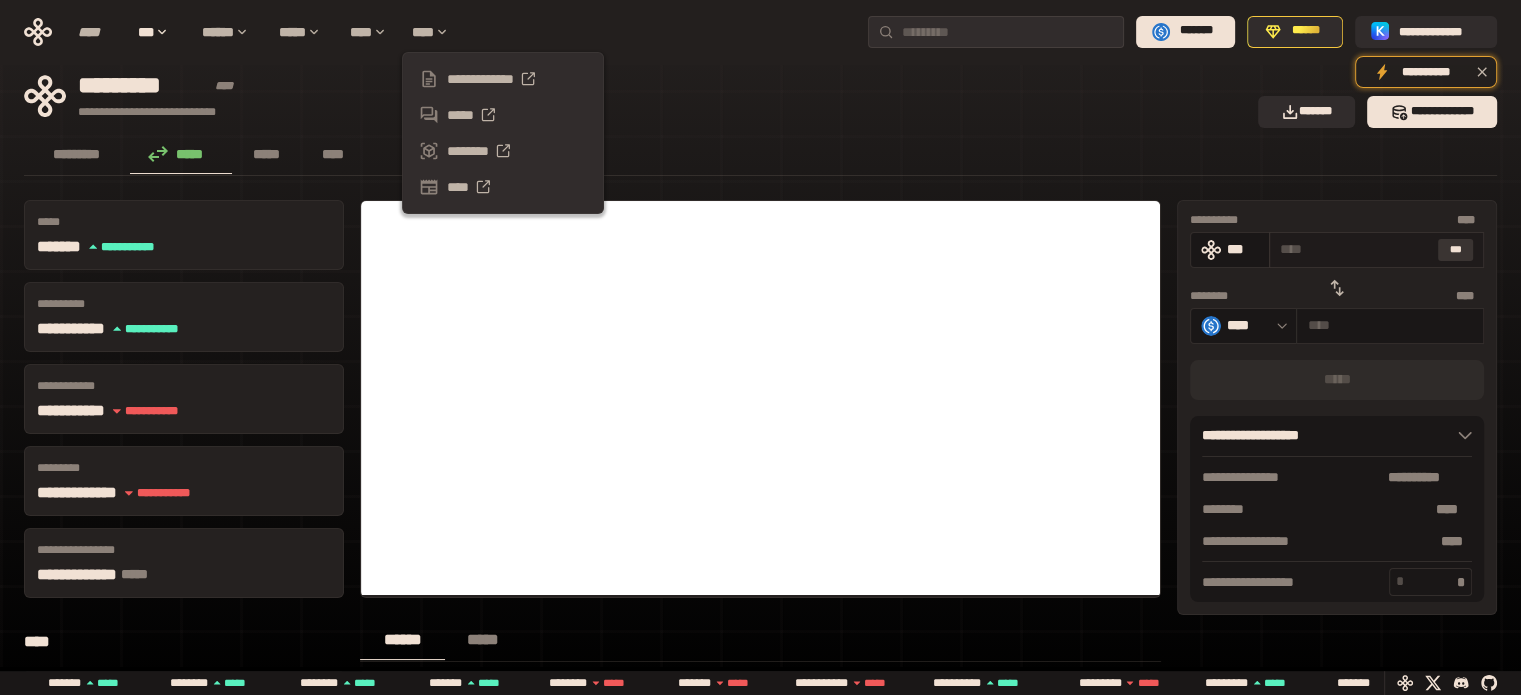 click on "***" at bounding box center [1456, 250] 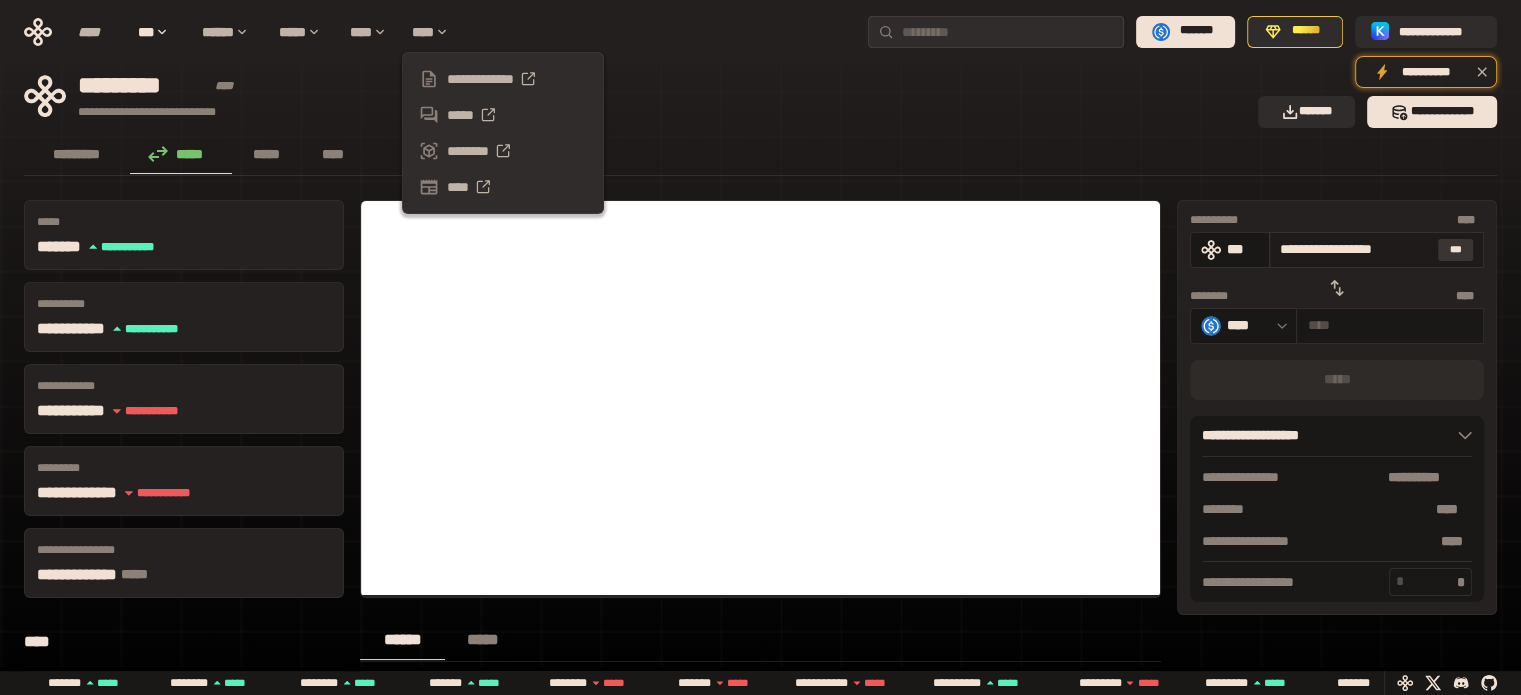 type on "*********" 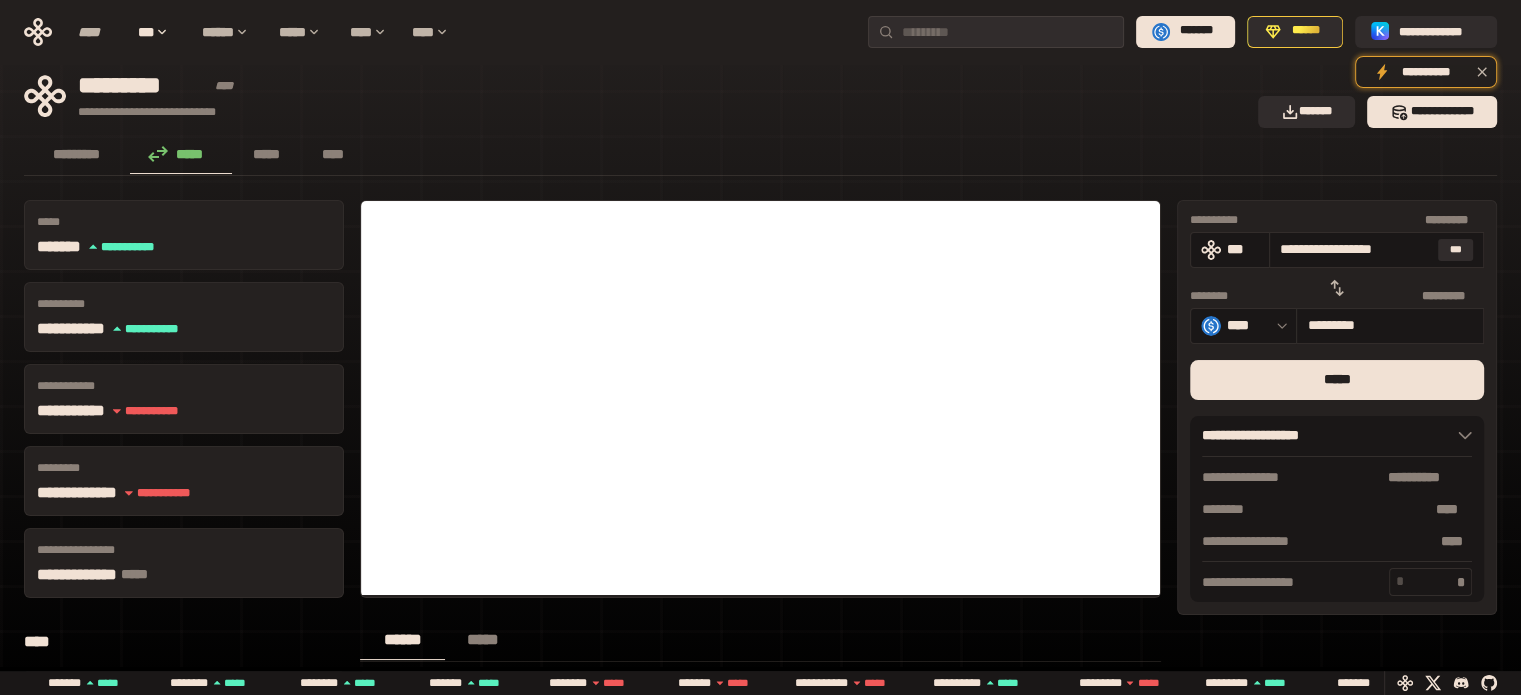 click 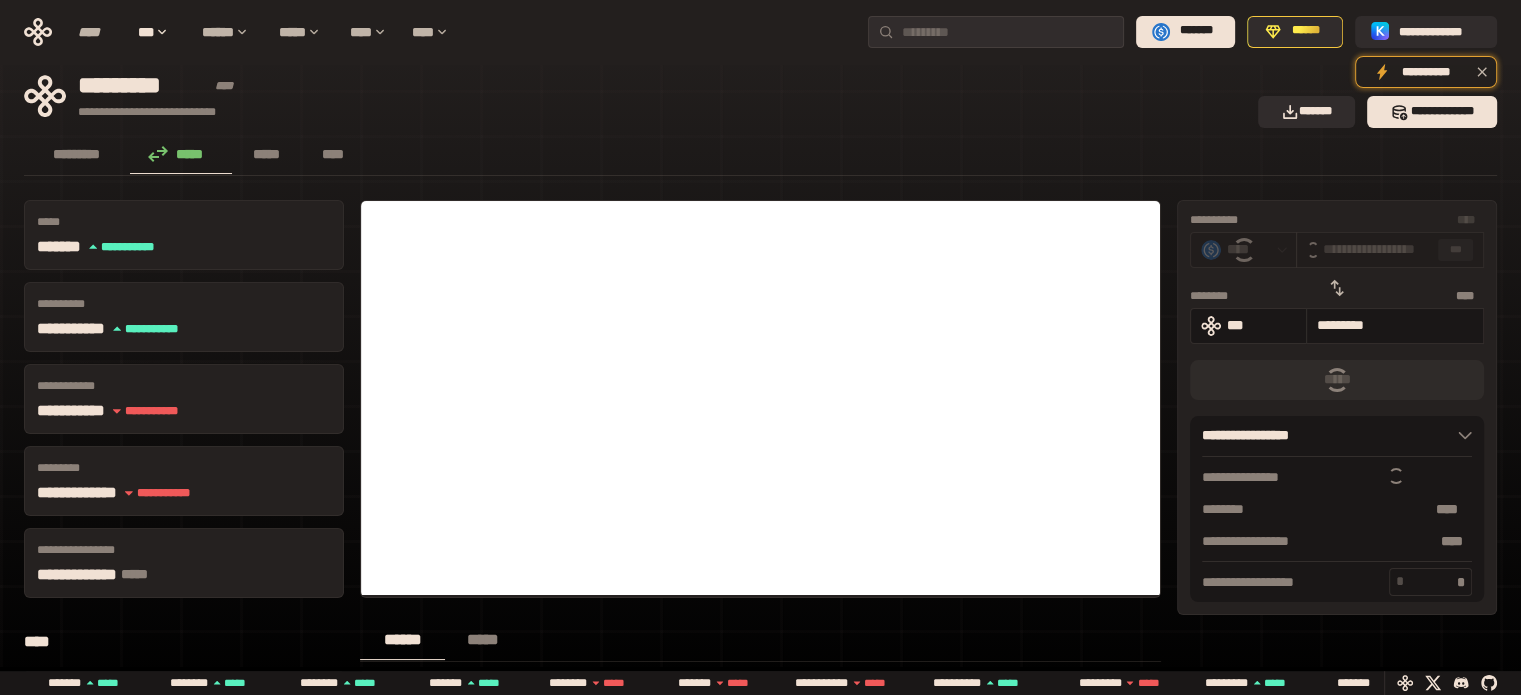 type 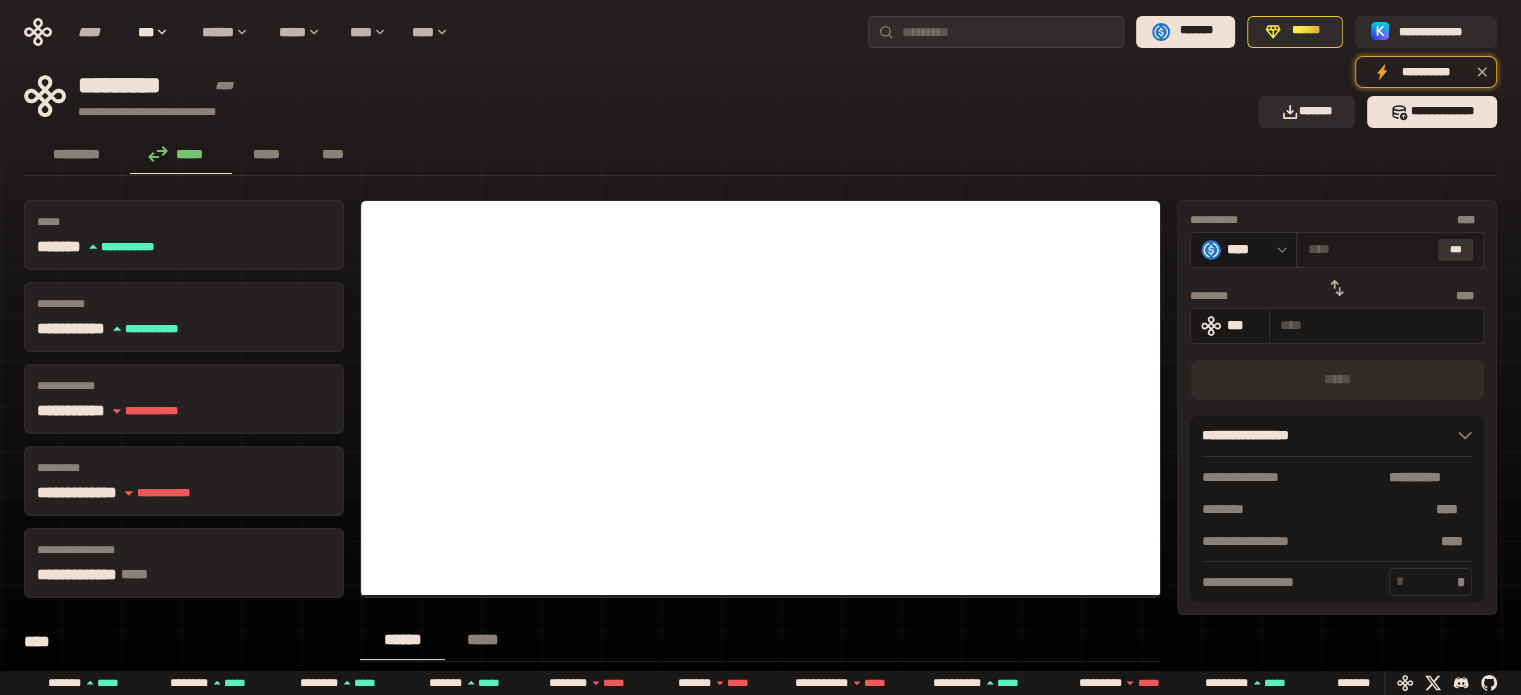 click on "***" at bounding box center [1456, 250] 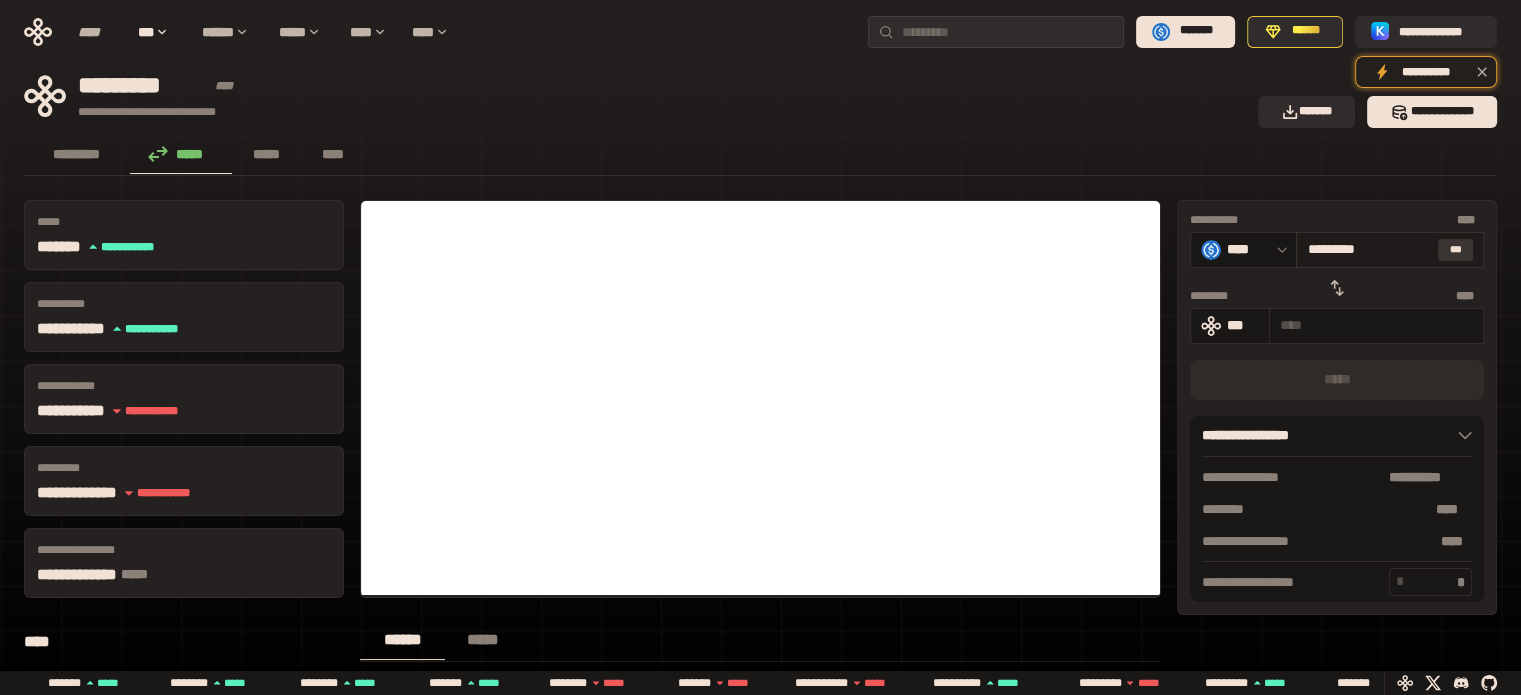 type on "**********" 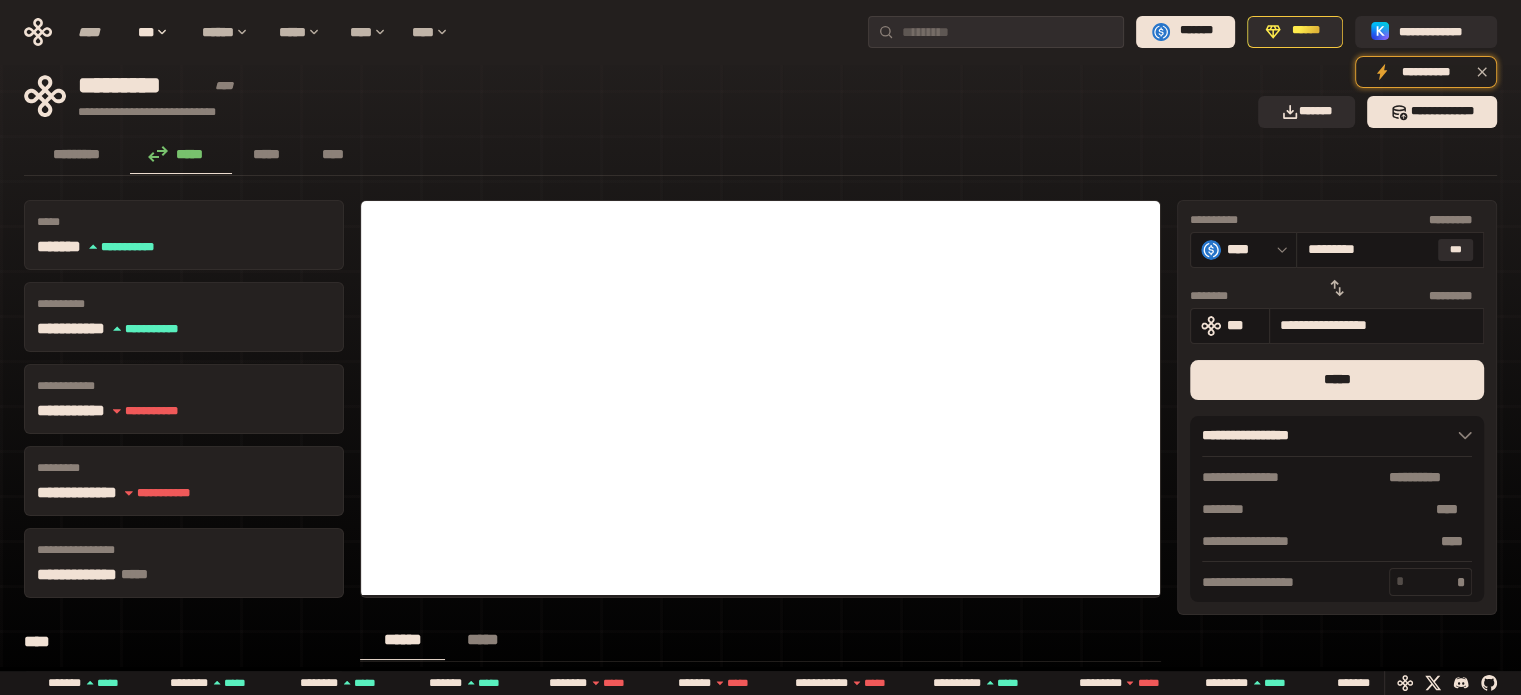 drag, startPoint x: 1307, startPoint y: 246, endPoint x: 1535, endPoint y: 239, distance: 228.10744 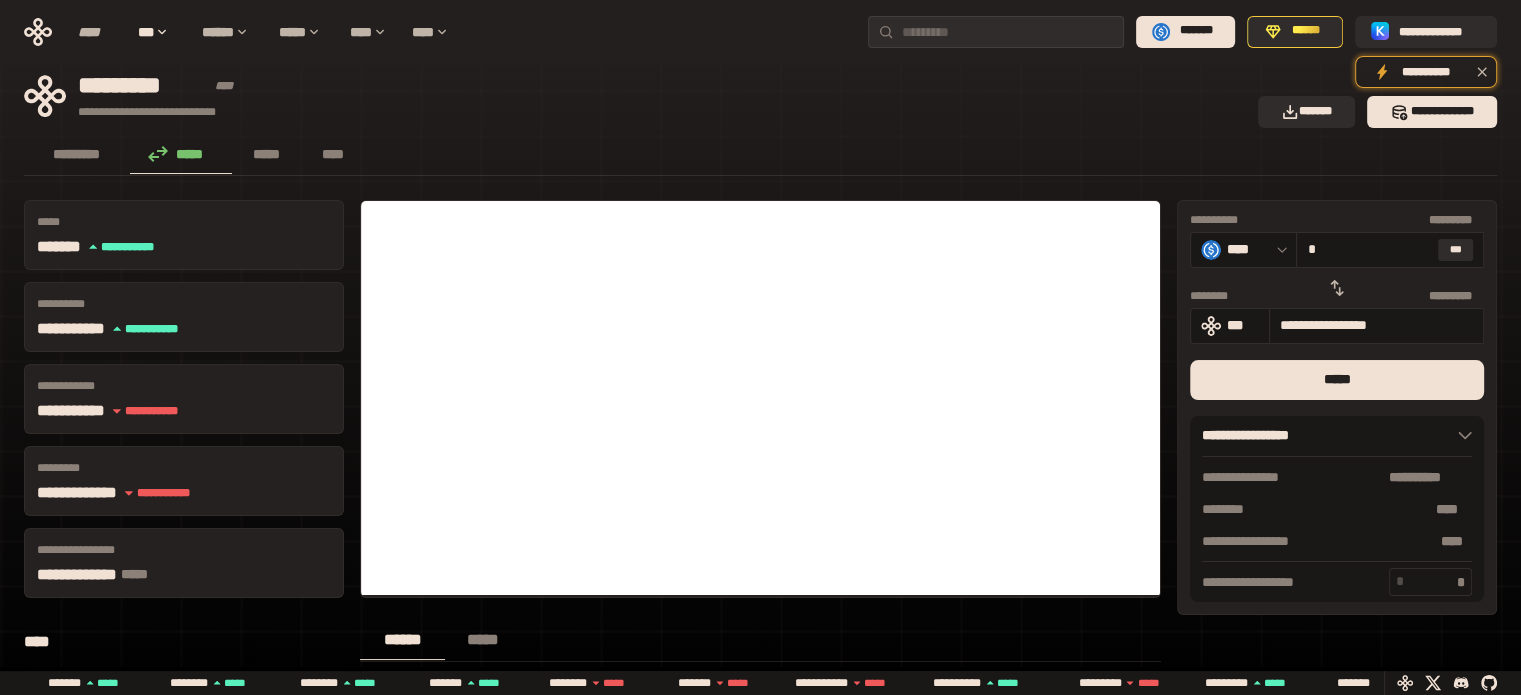 type on "**********" 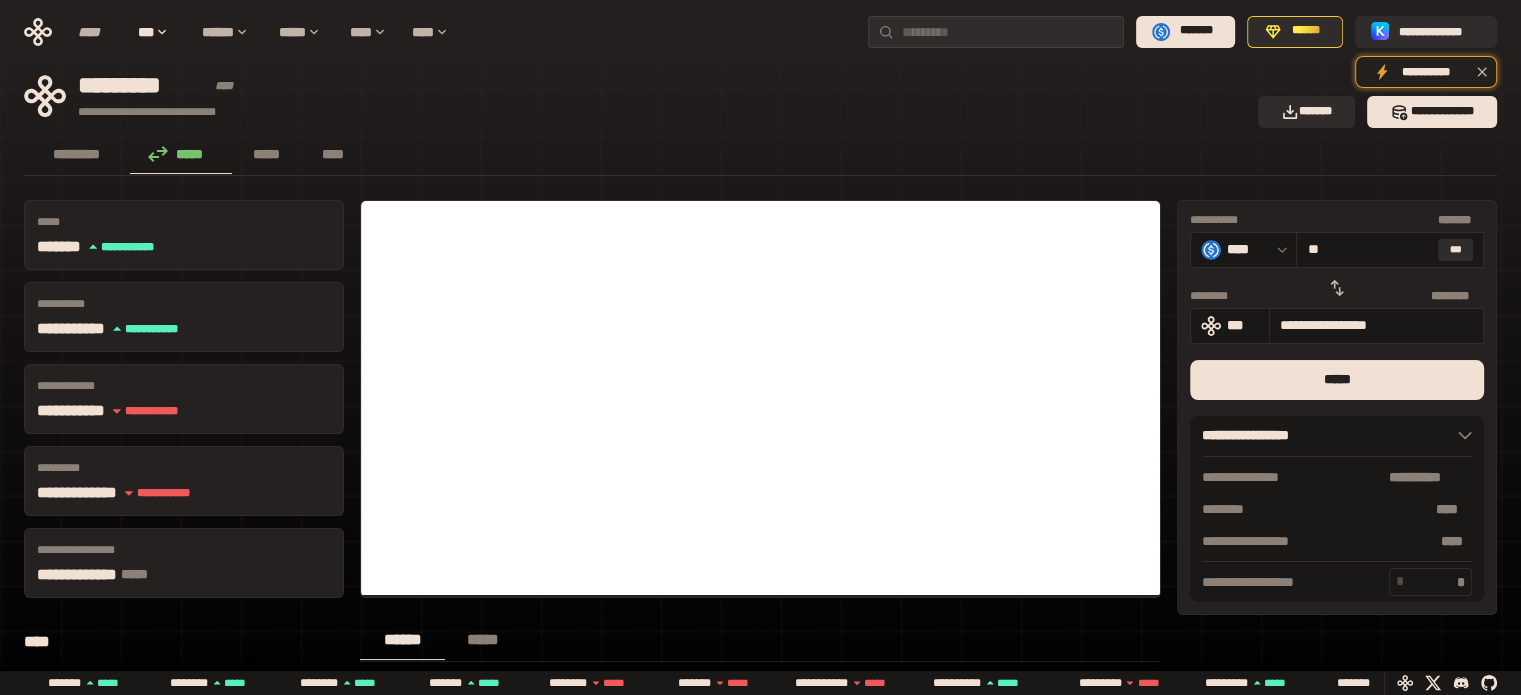 type on "***" 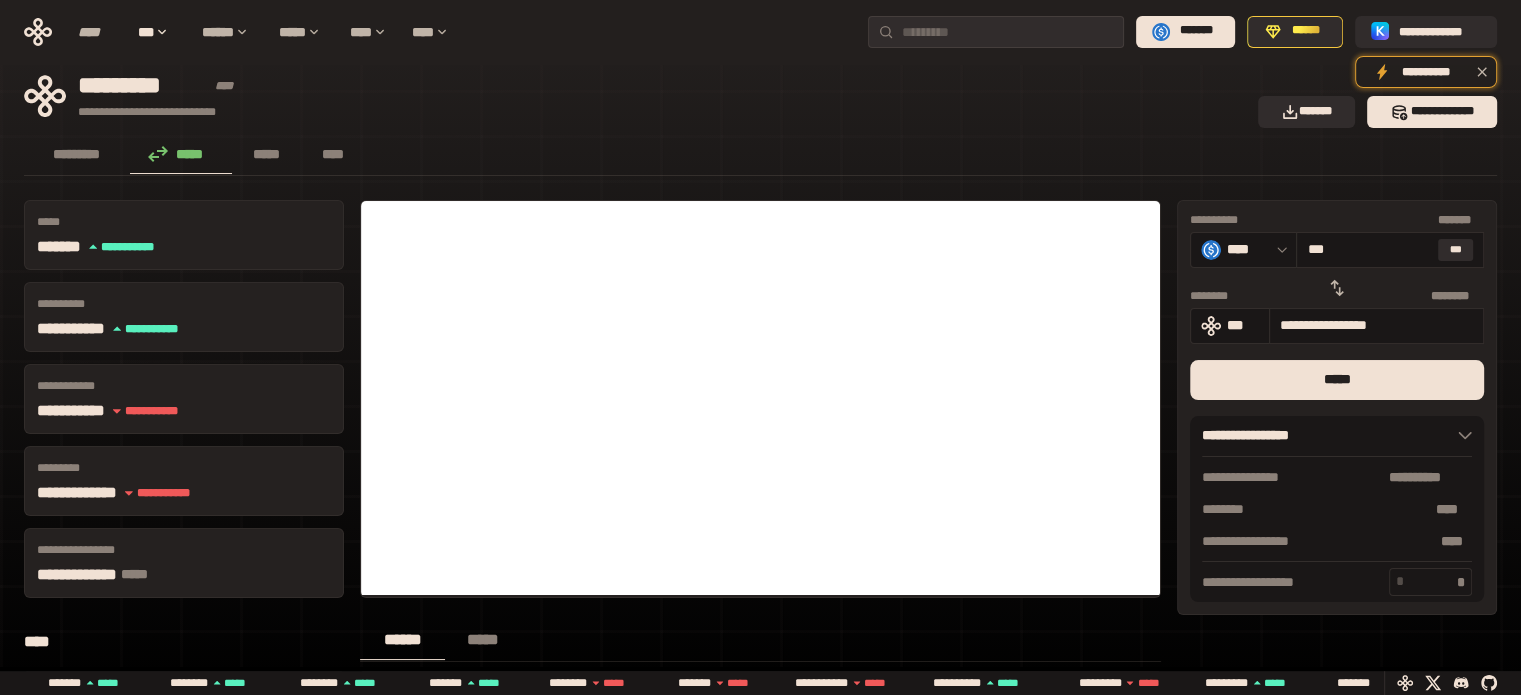 type on "**********" 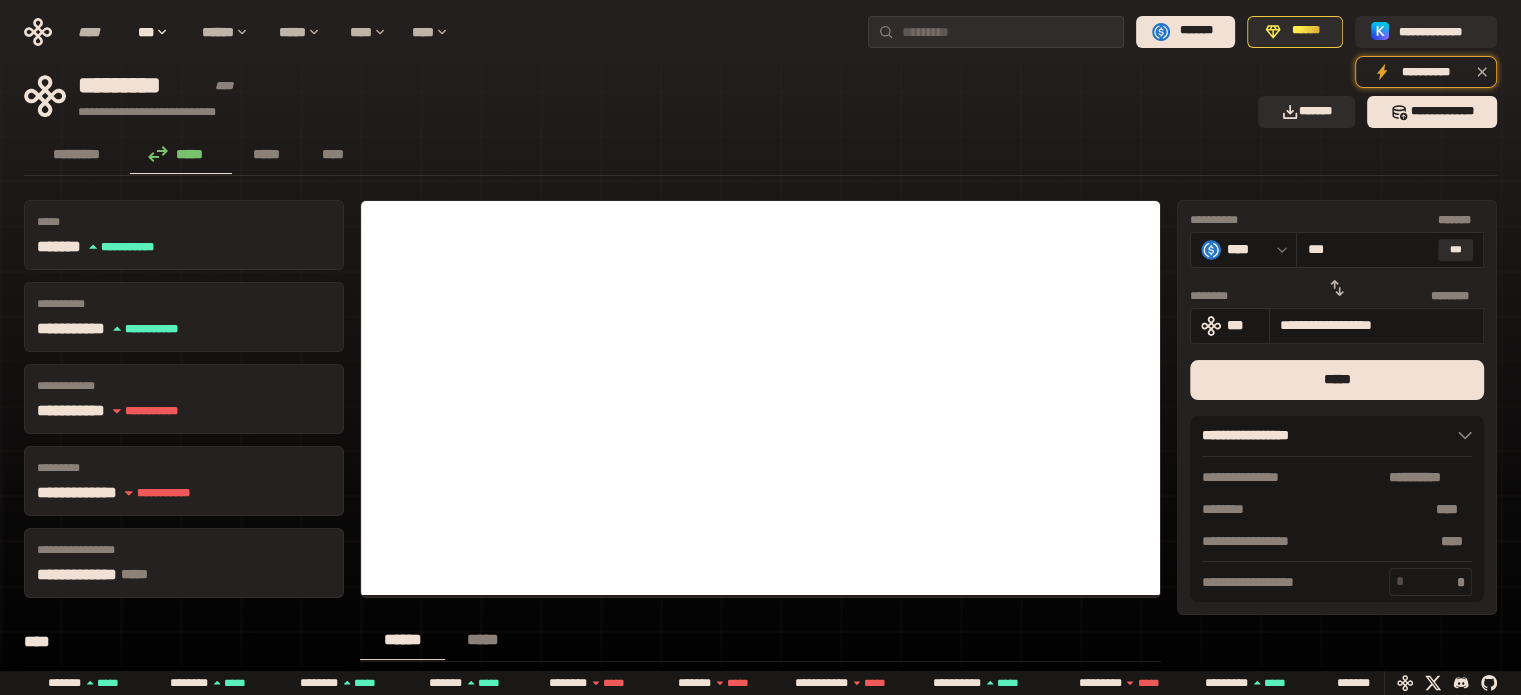 type on "****" 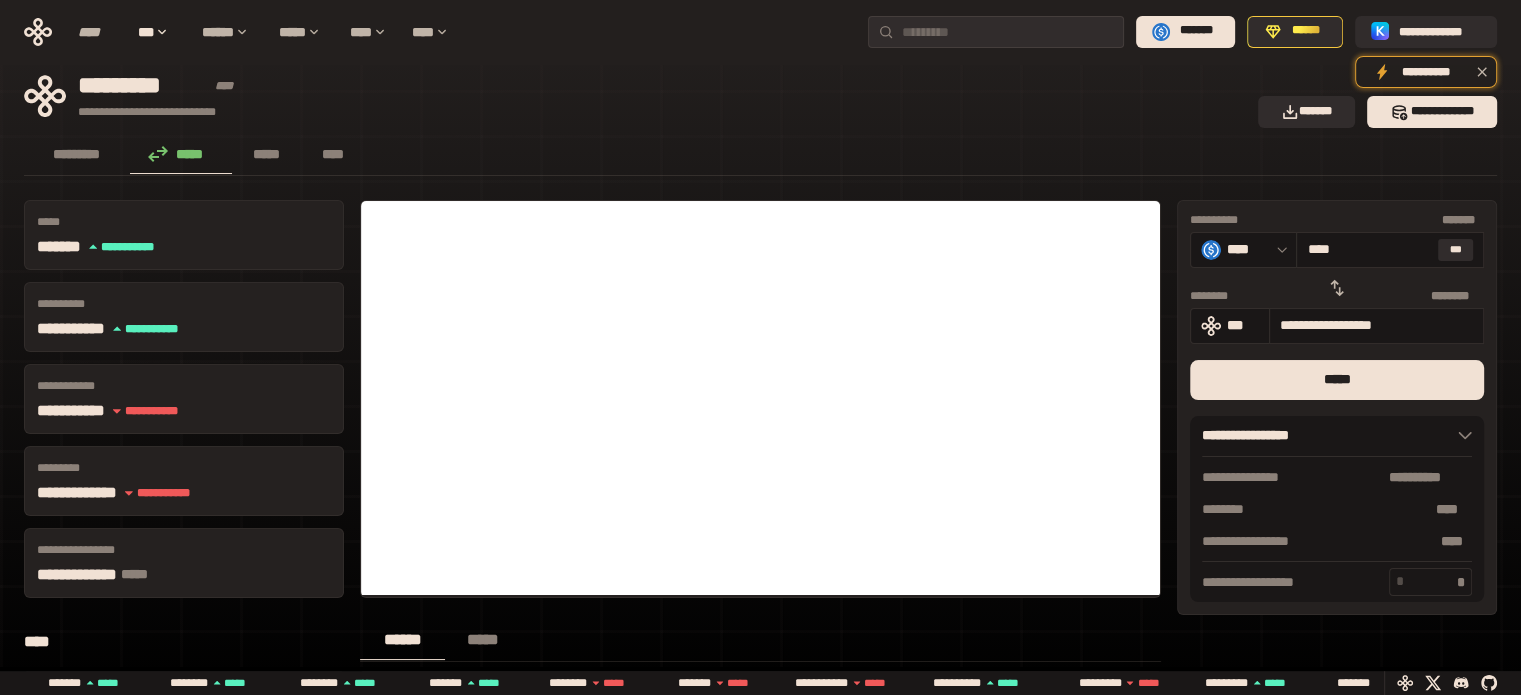 type on "**********" 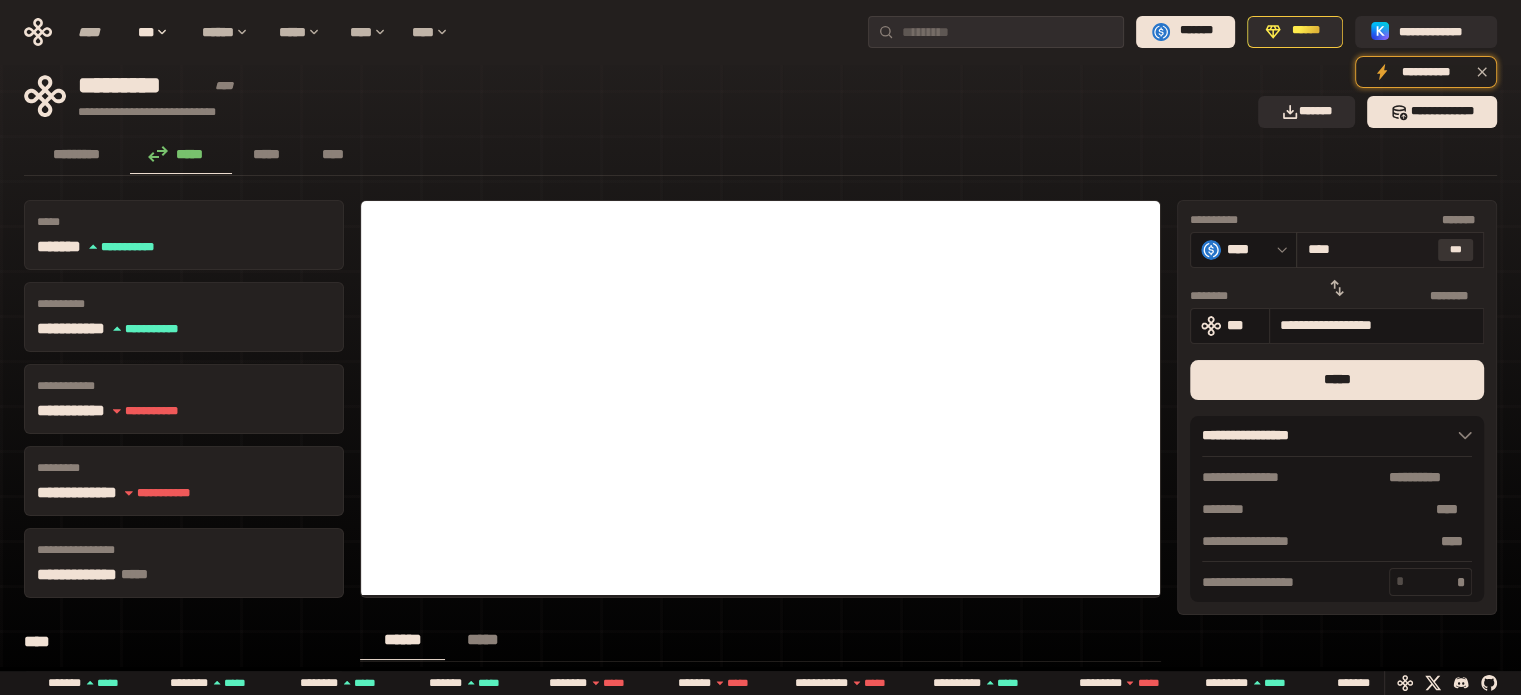 click on "***" at bounding box center [1456, 250] 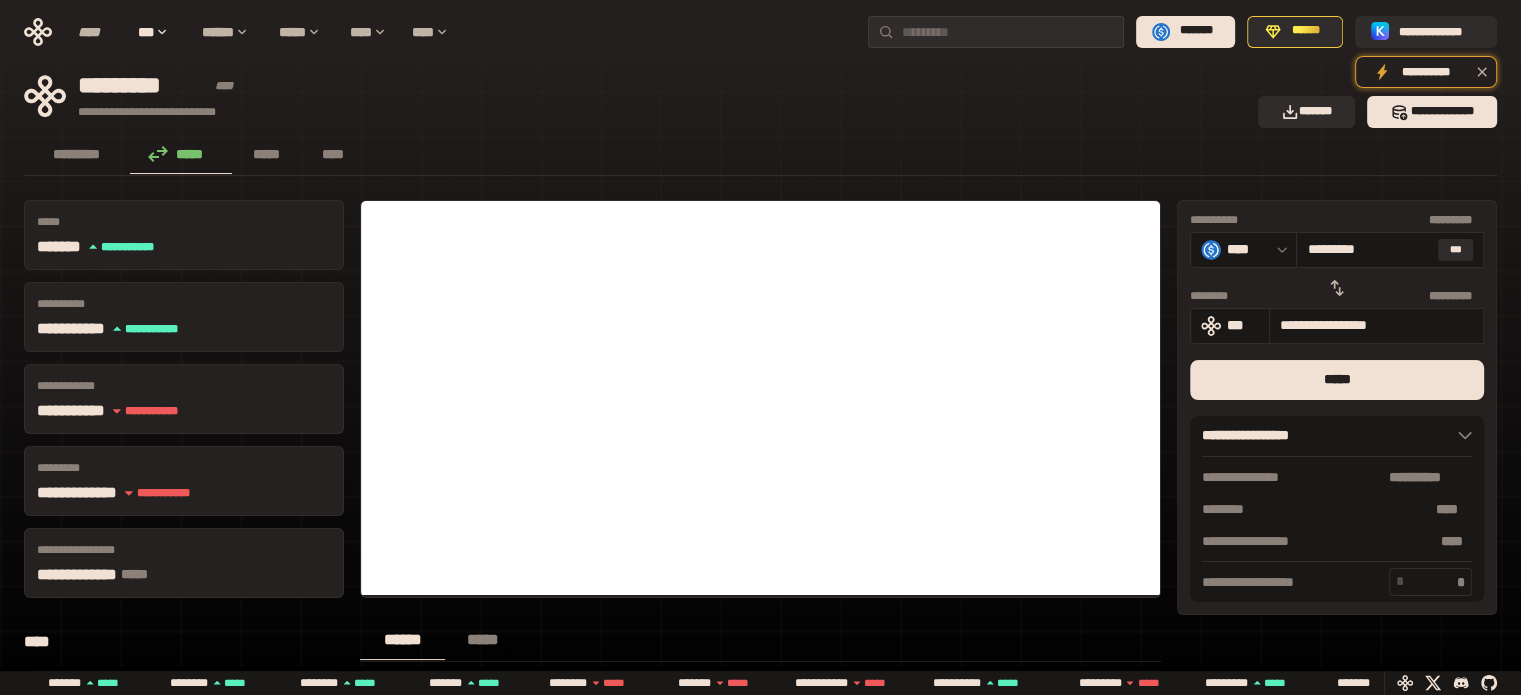 click 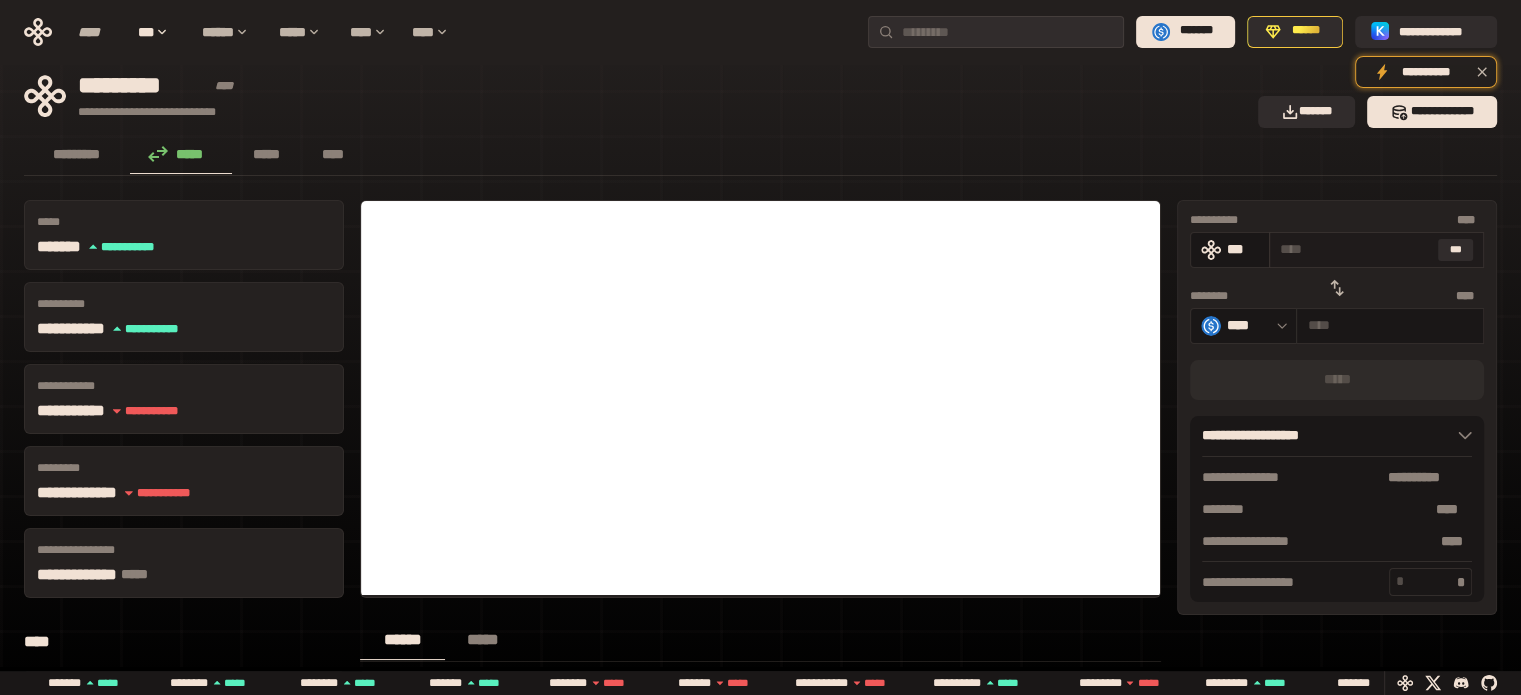 click at bounding box center [1355, 249] 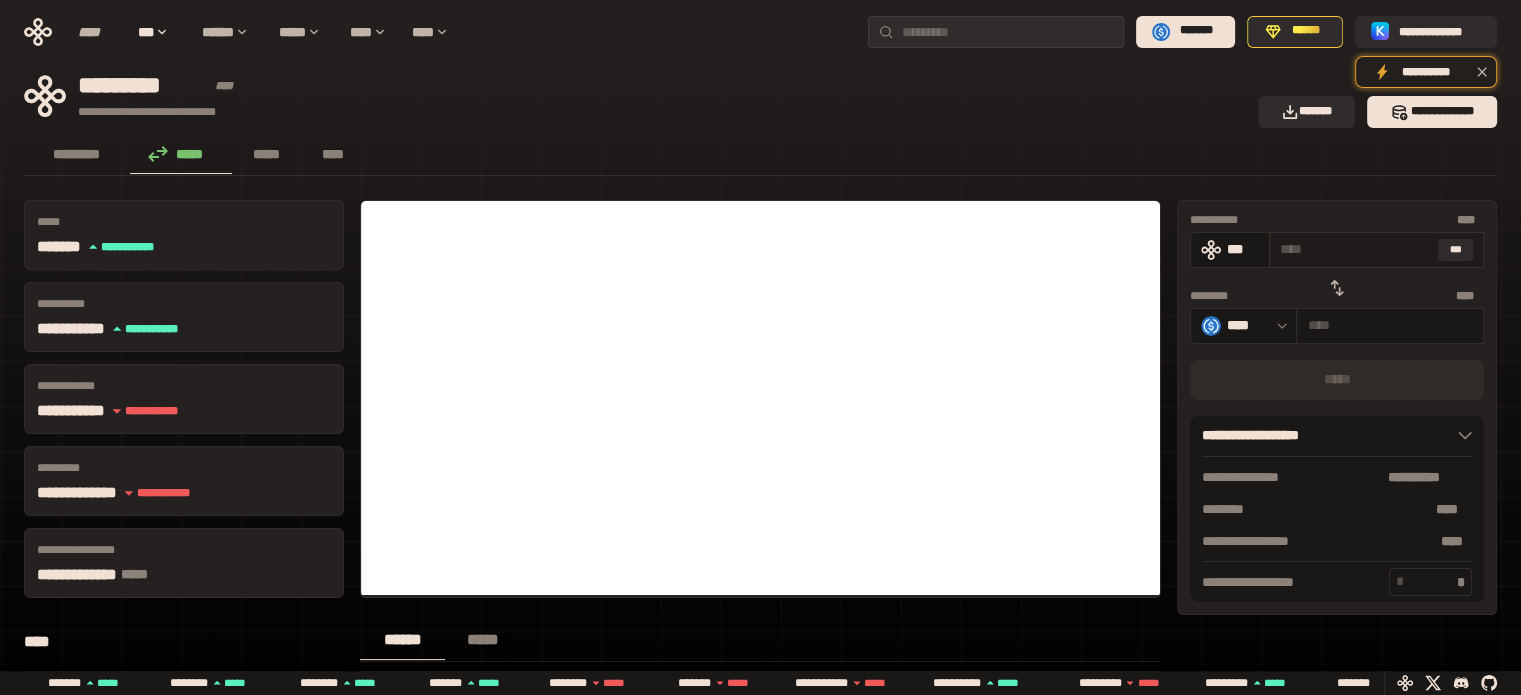 type on "*" 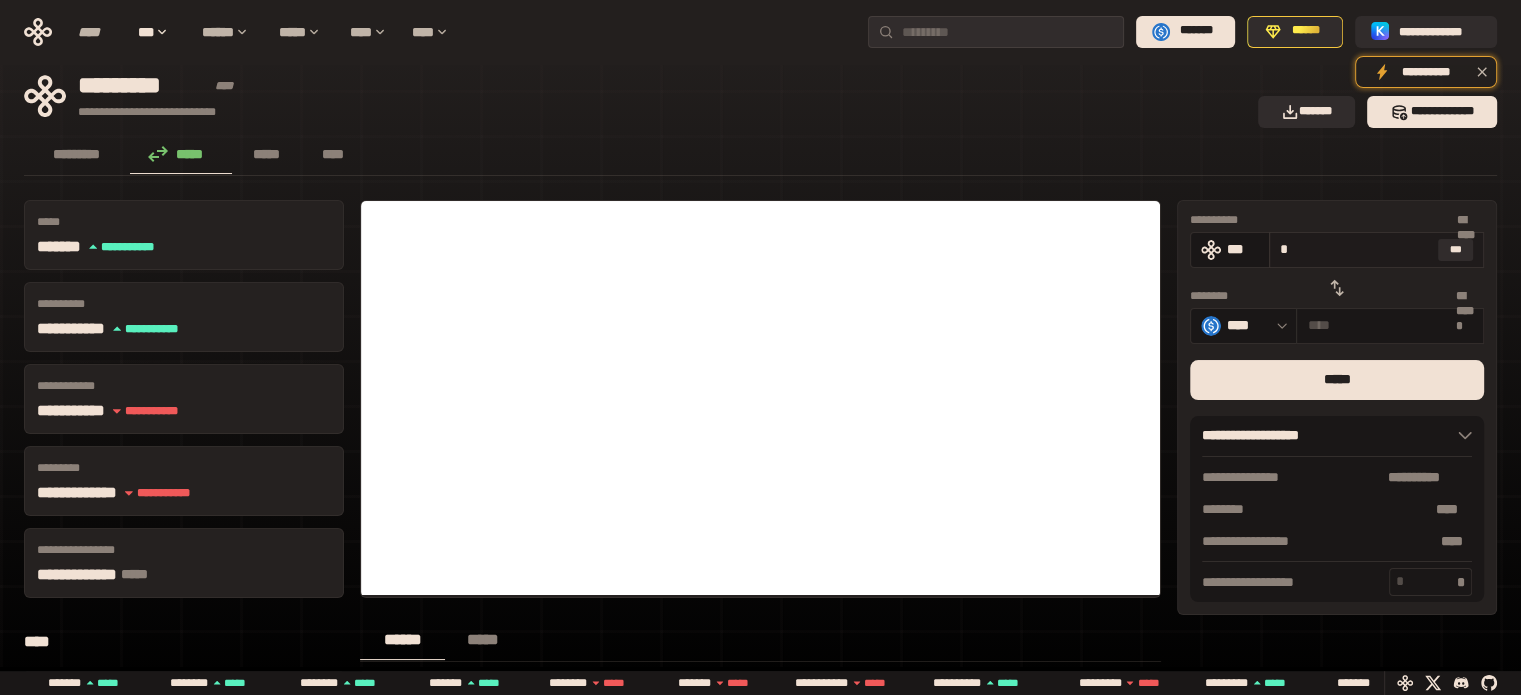 type on "********" 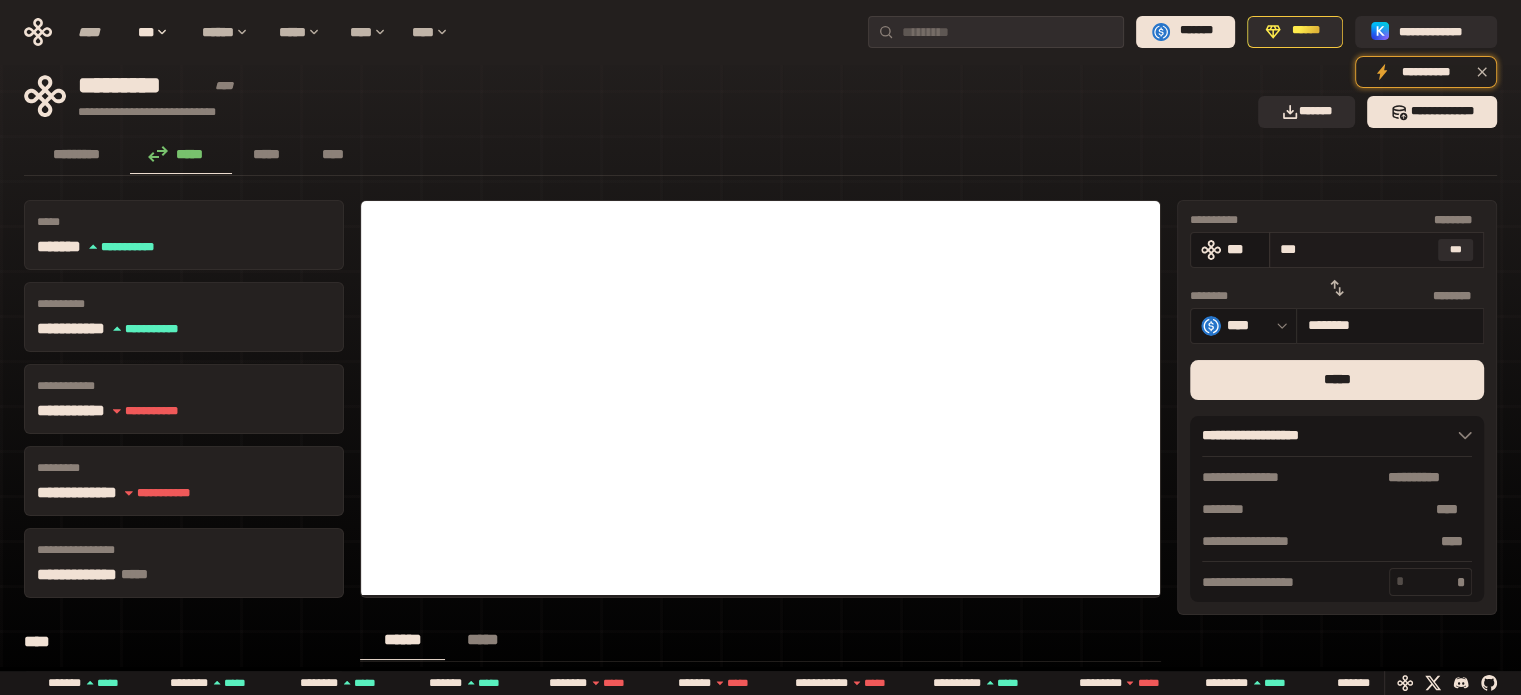 type on "****" 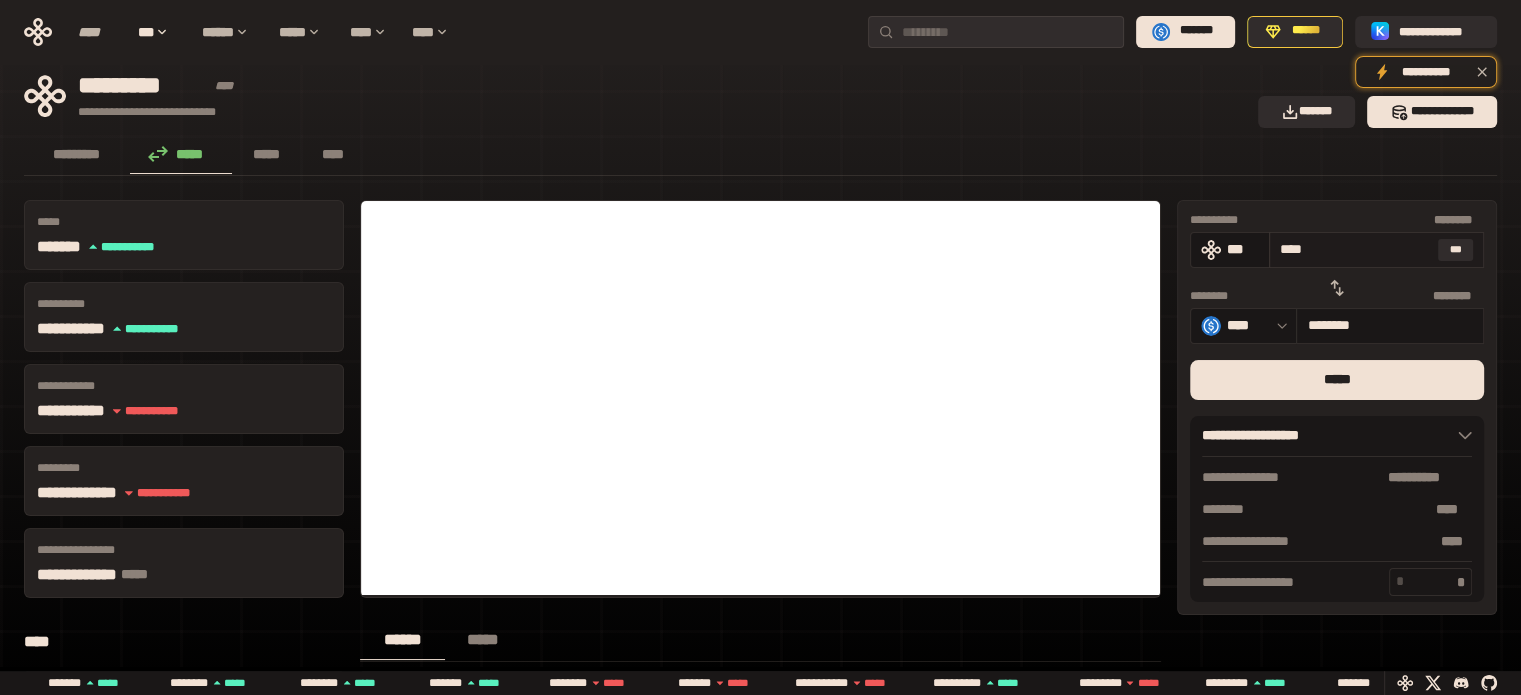type on "********" 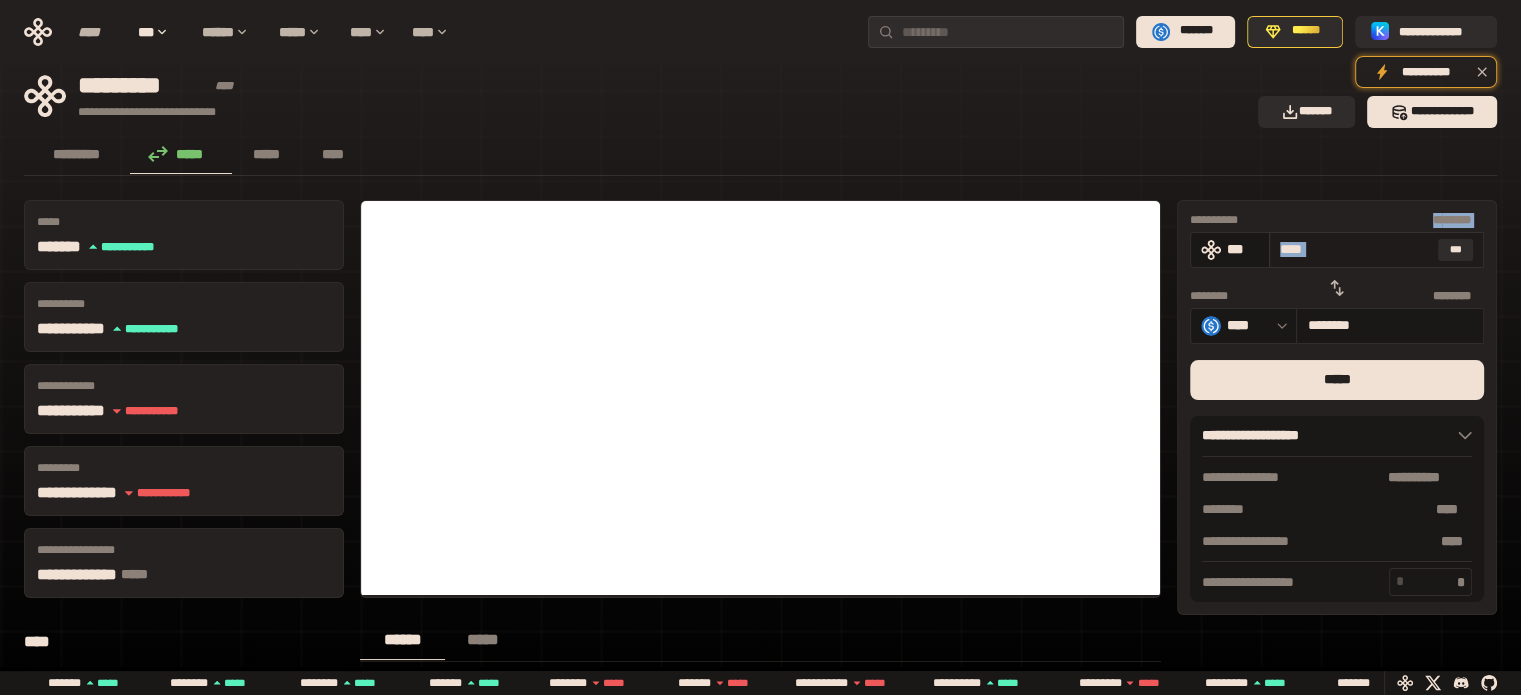 drag, startPoint x: 1271, startPoint y: 251, endPoint x: 1444, endPoint y: 236, distance: 173.64908 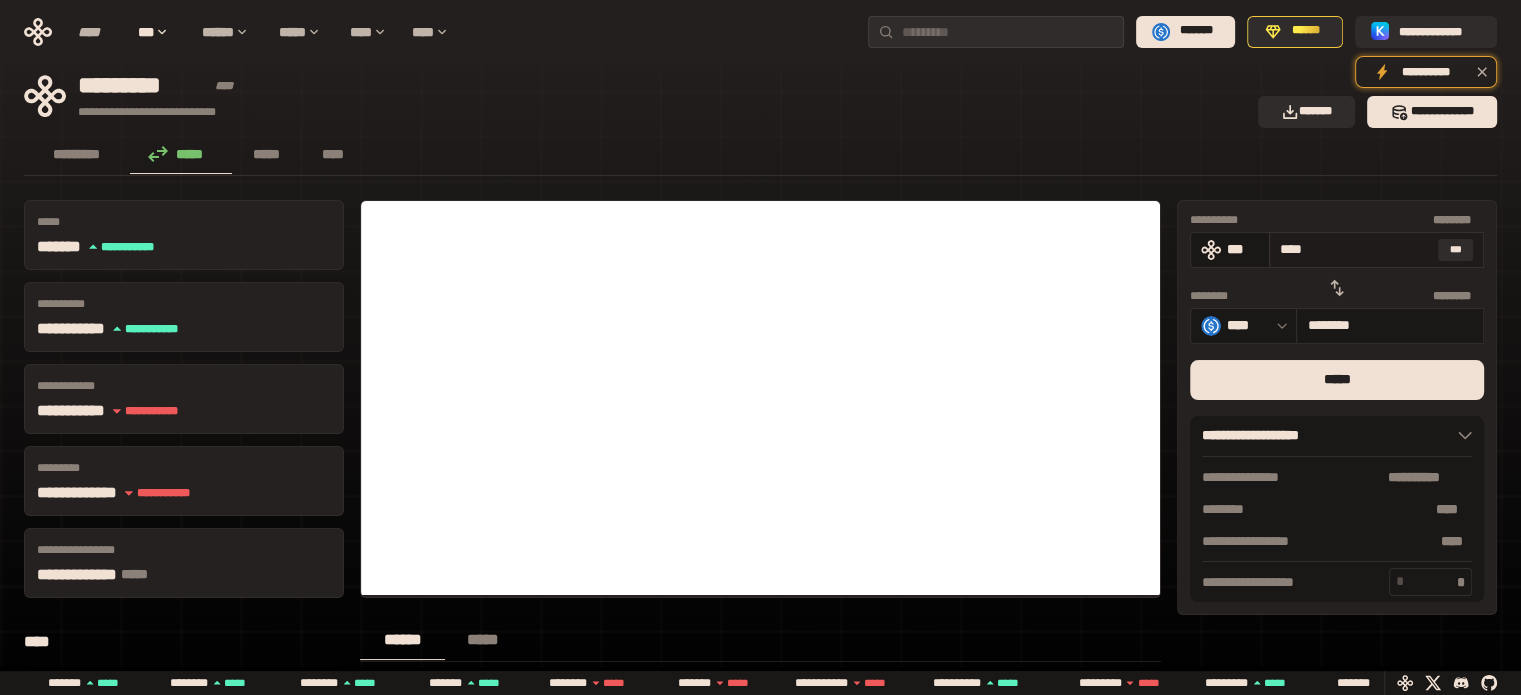 type on "*****" 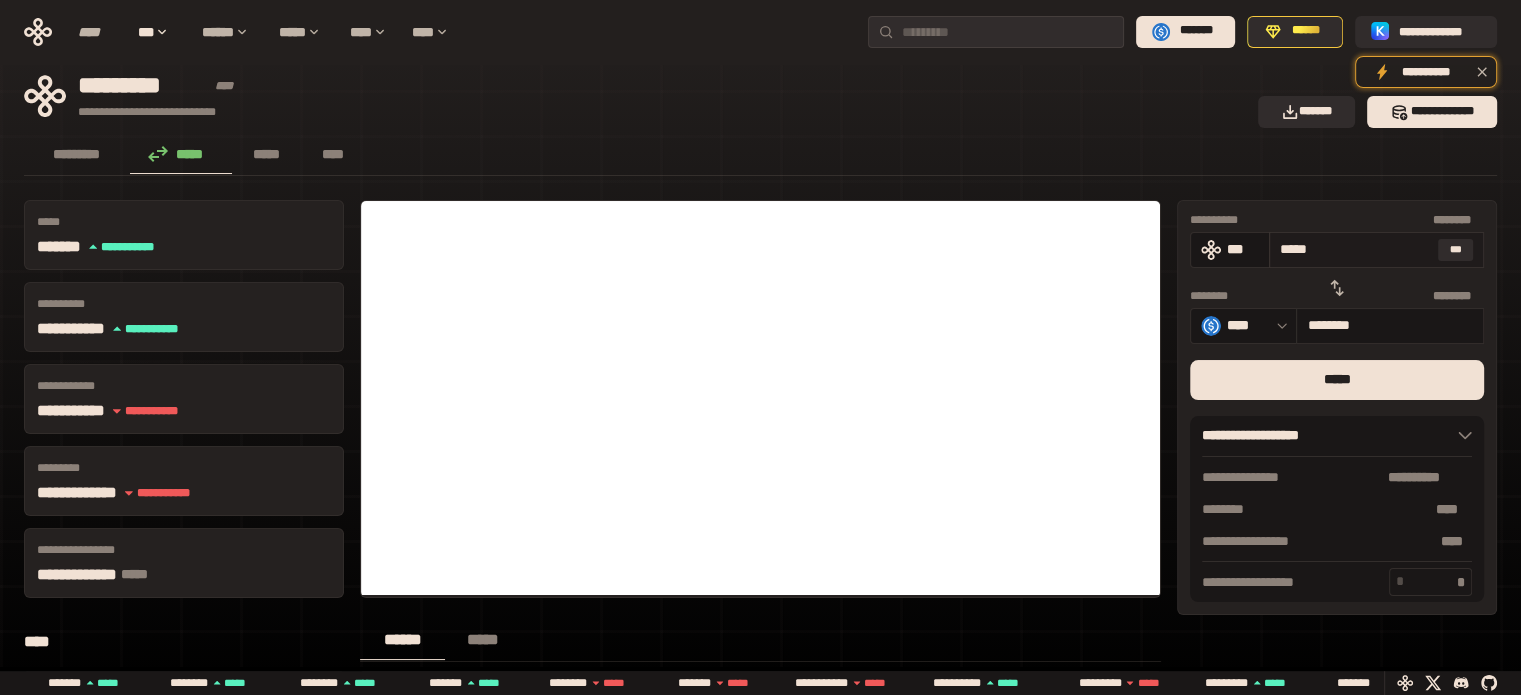 type on "********" 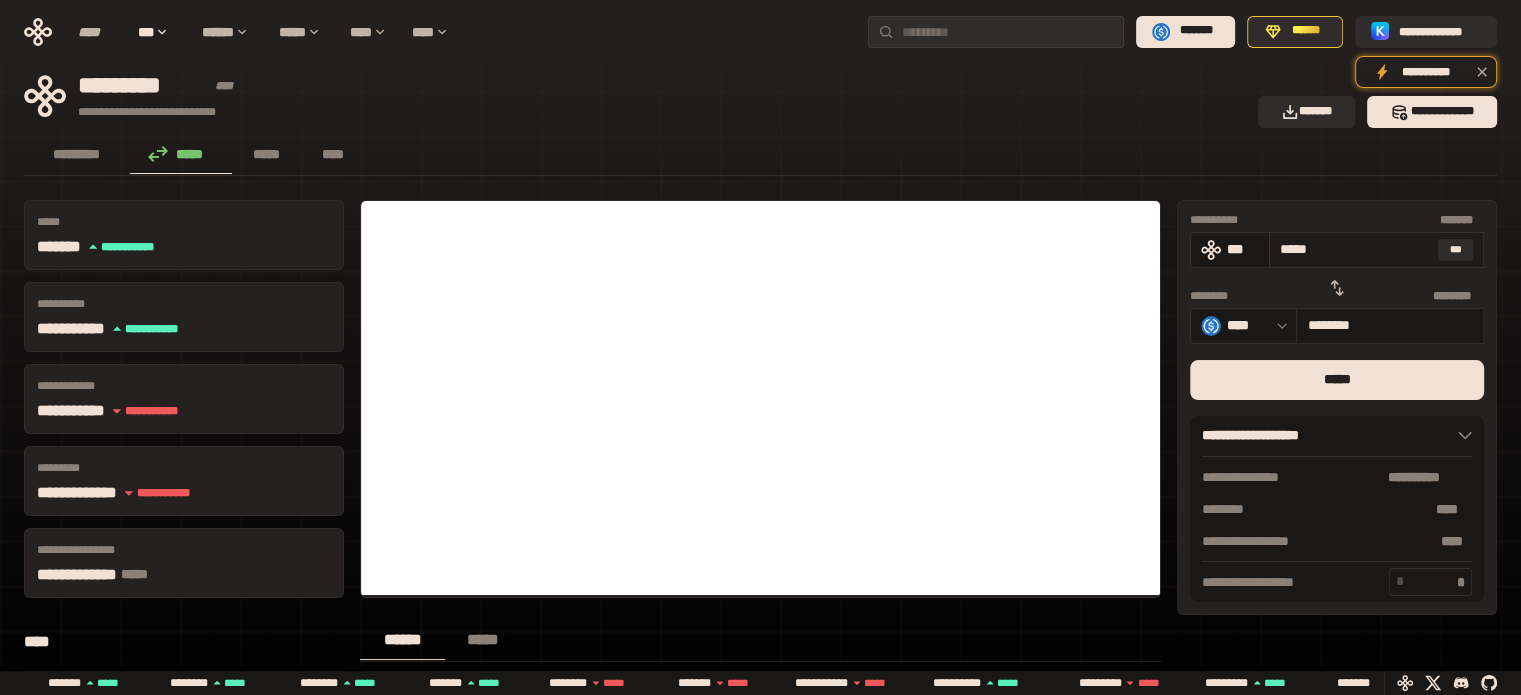click on "*****" at bounding box center [1355, 249] 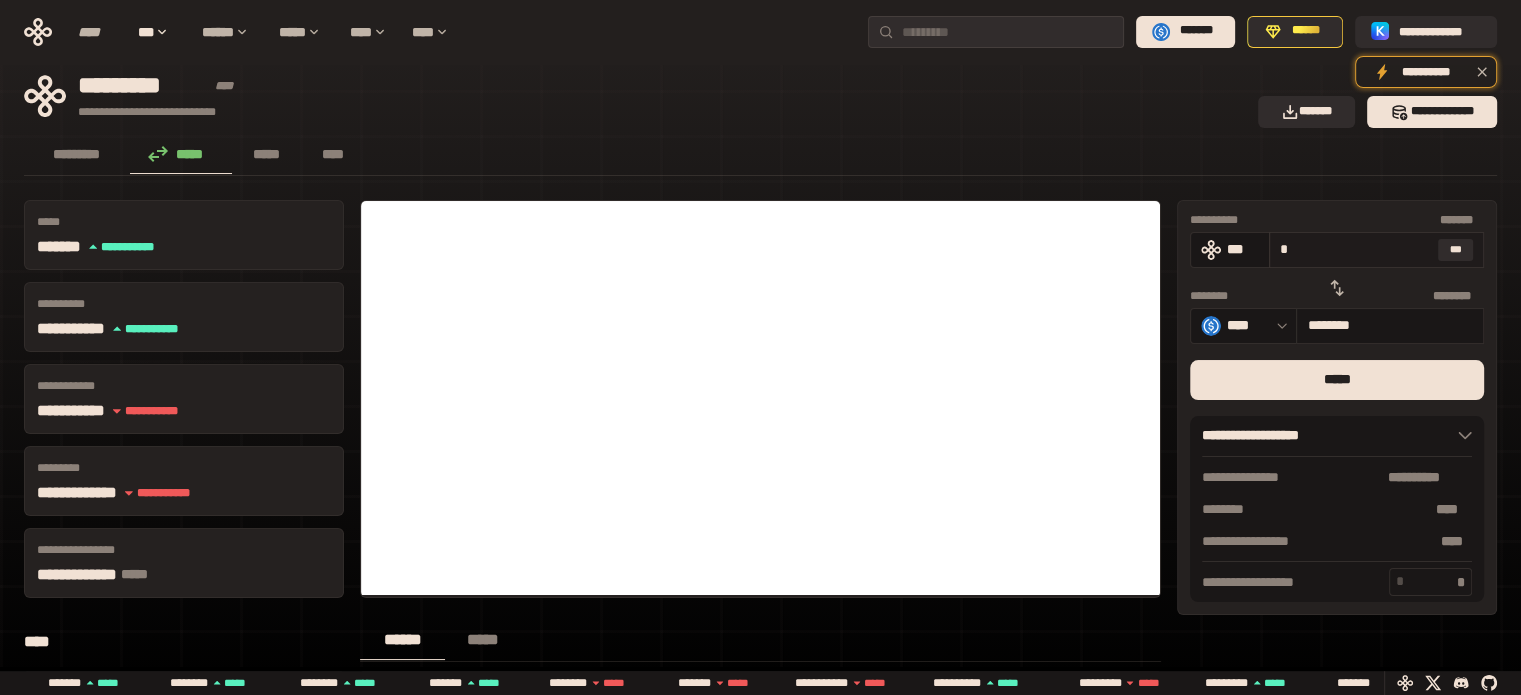 type on "********" 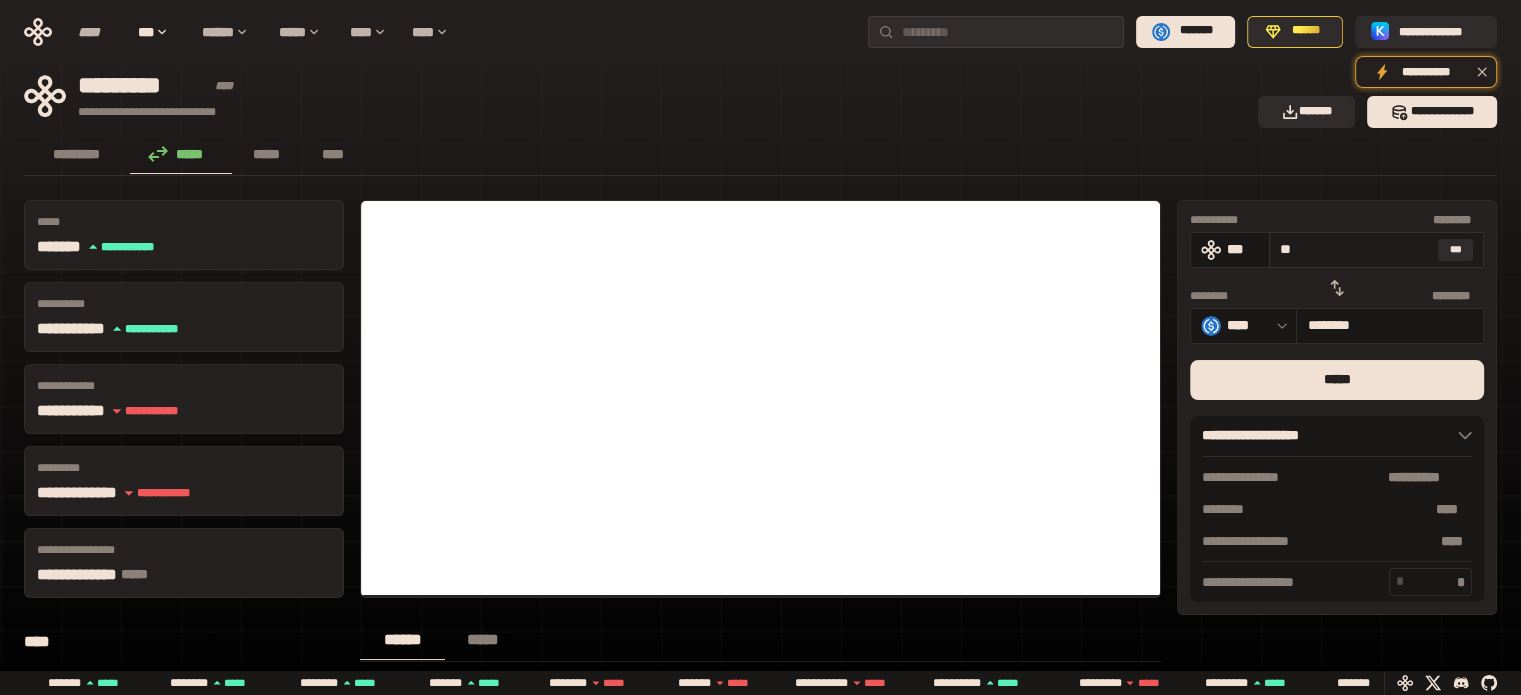 type on "***" 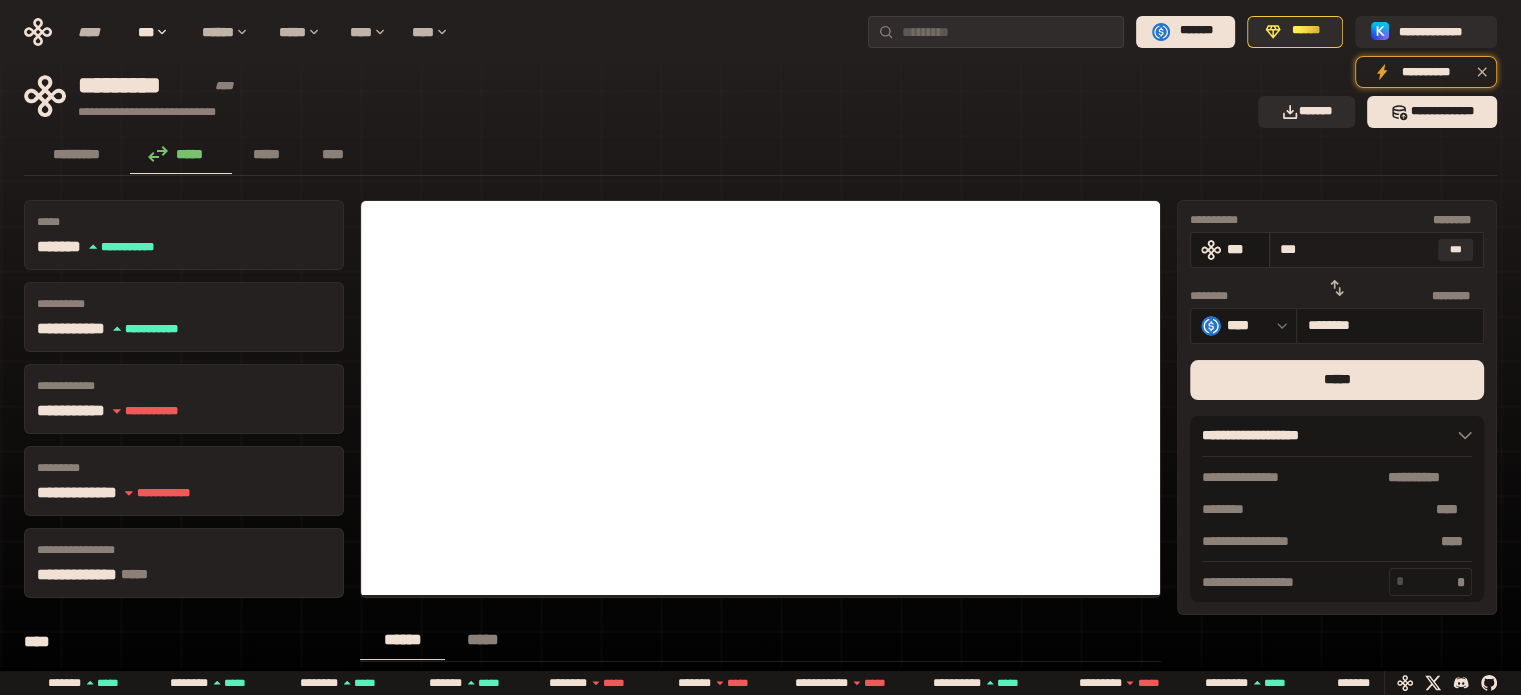 type on "*******" 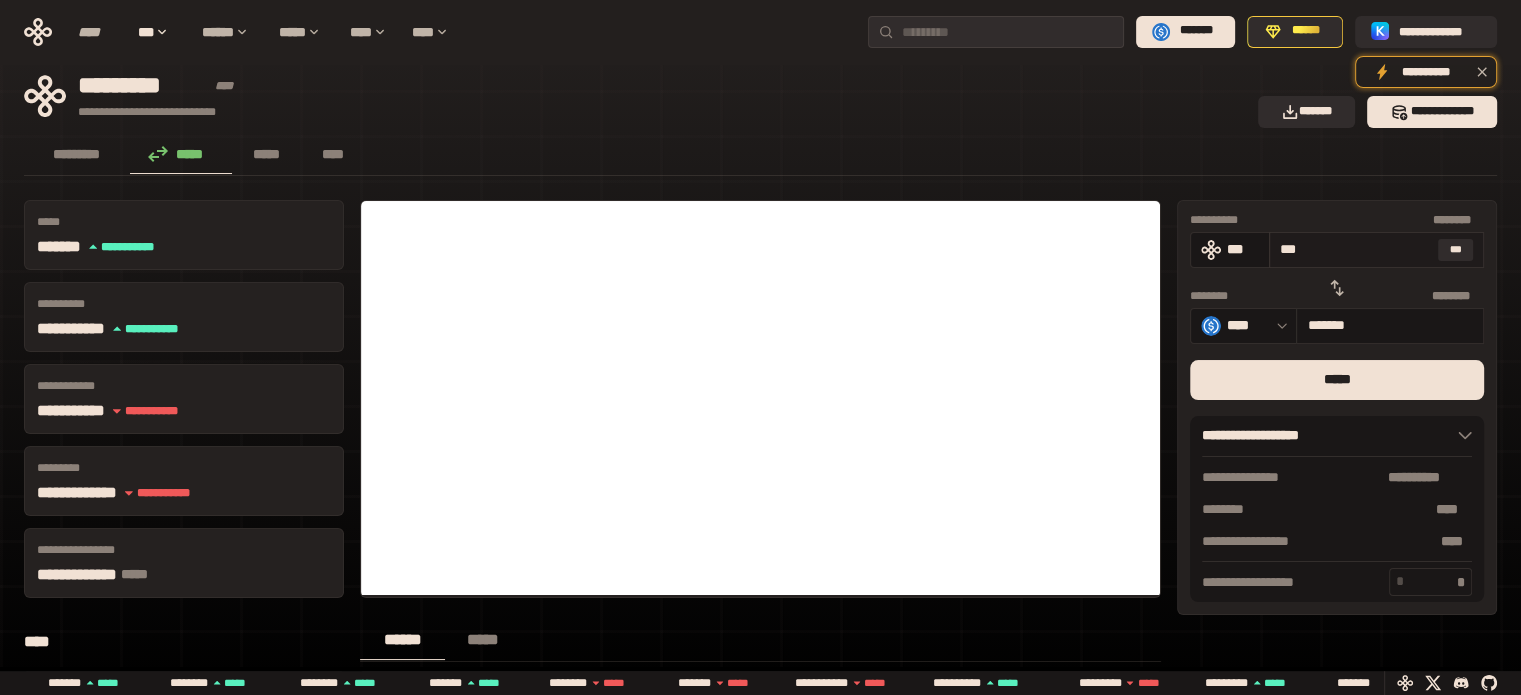 click on "[FIRST] [LAST] [STREET]" at bounding box center [1376, 250] 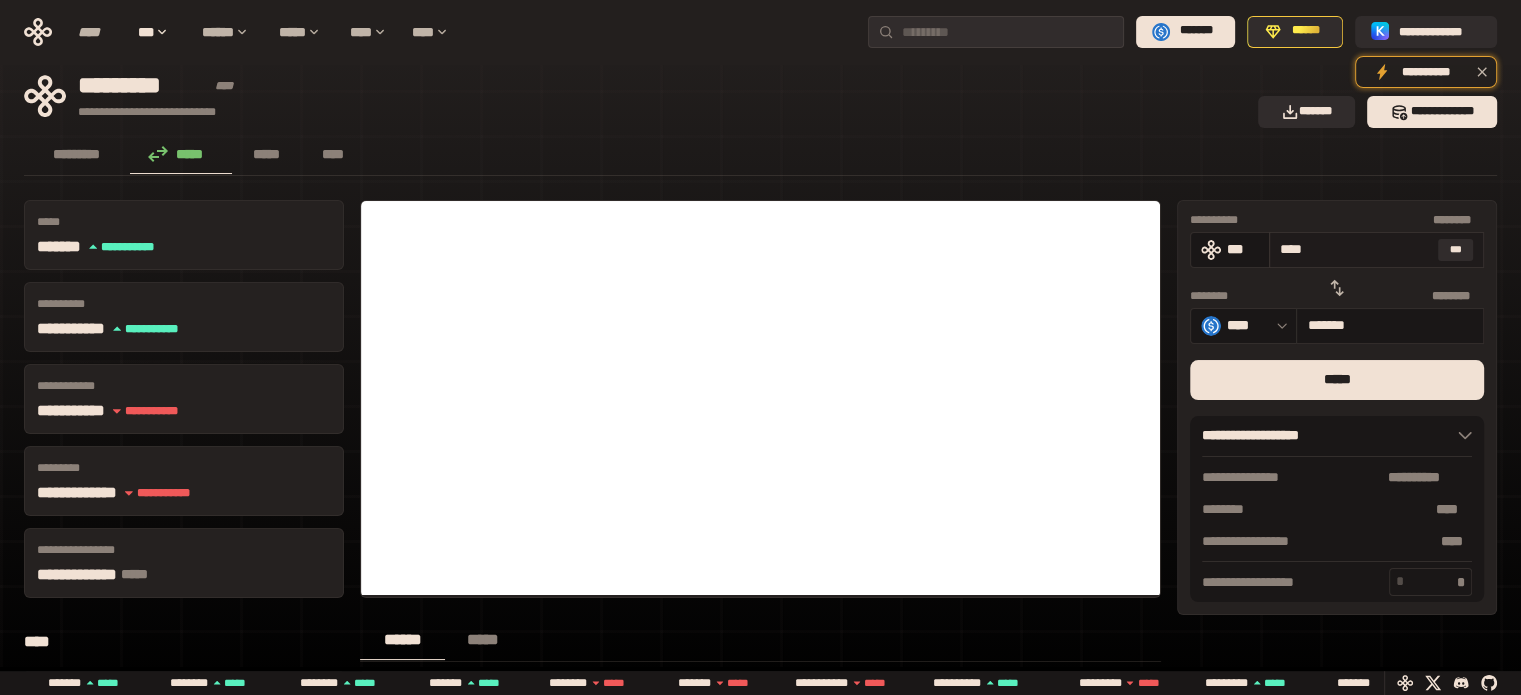 type on "********" 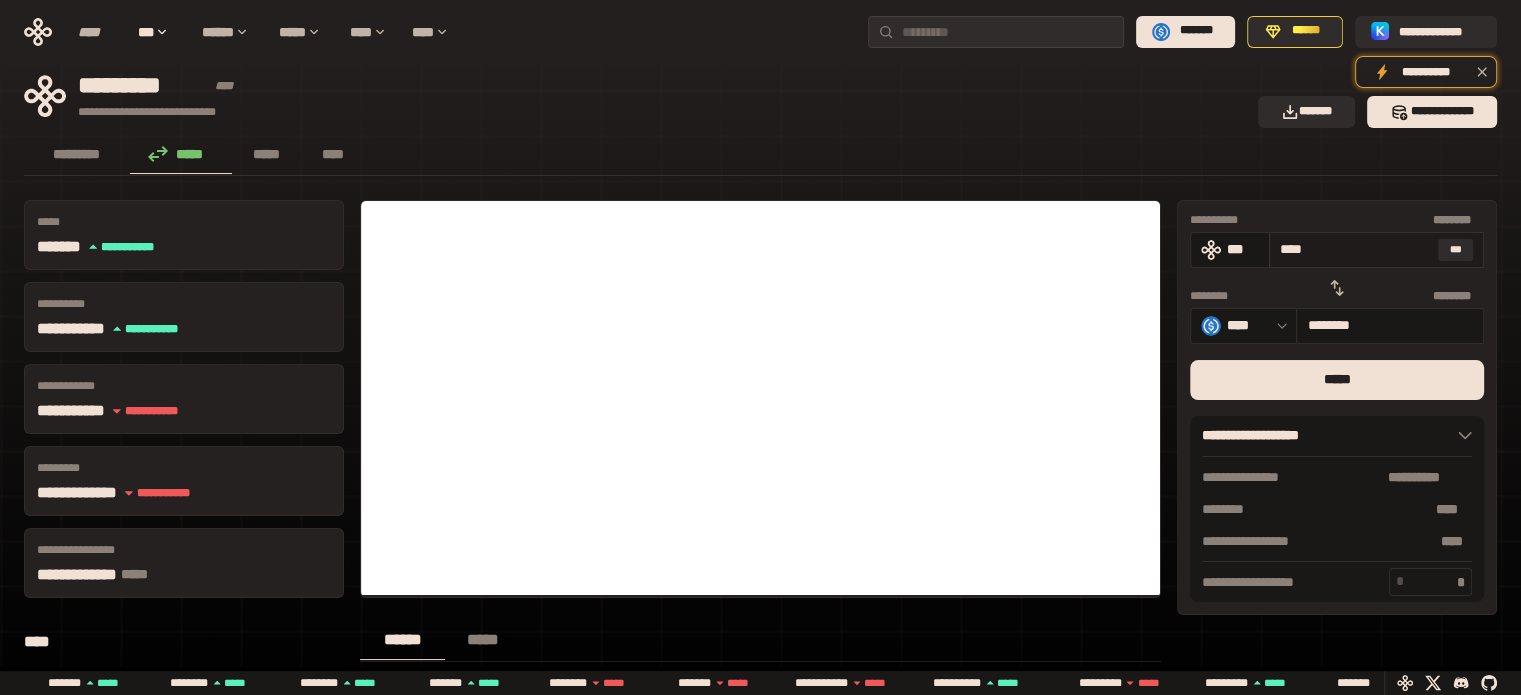 drag, startPoint x: 1292, startPoint y: 251, endPoint x: 1323, endPoint y: 250, distance: 31.016125 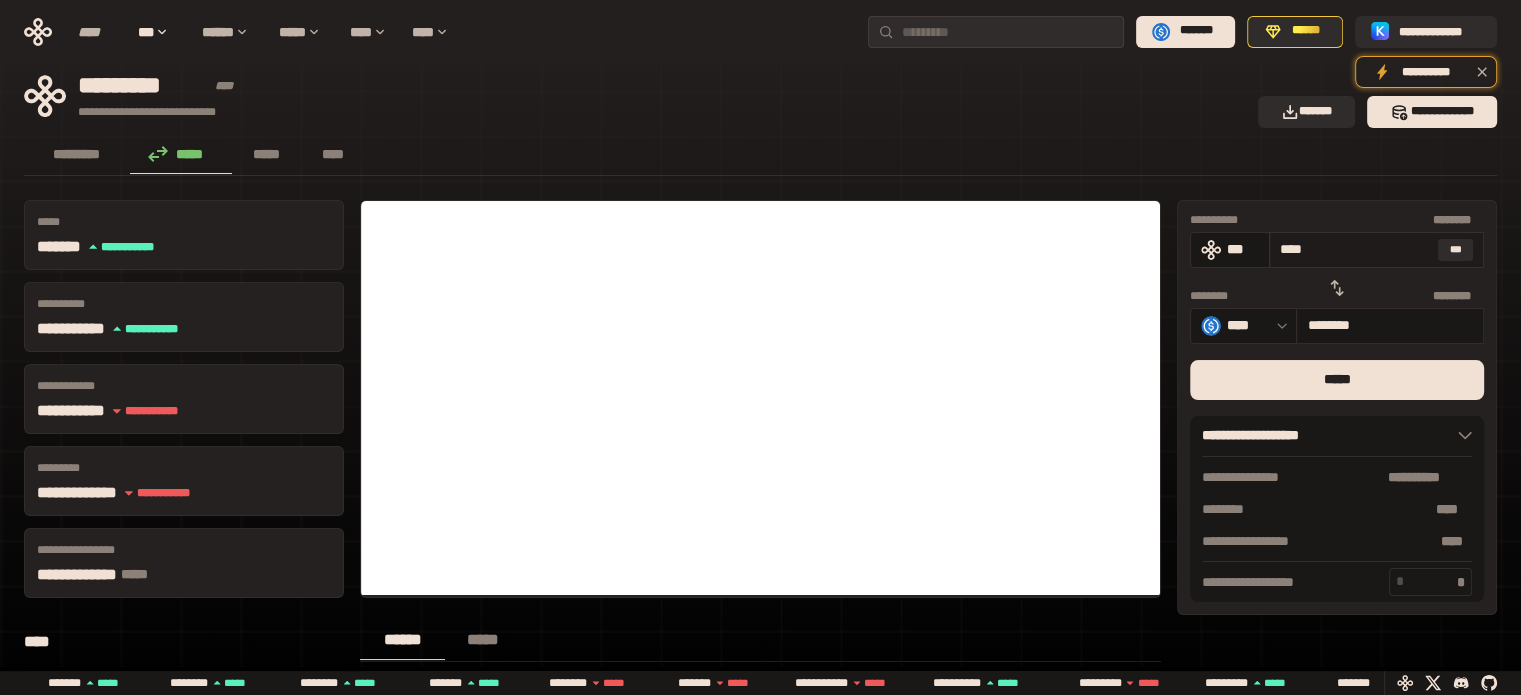 click on "****" at bounding box center (1355, 249) 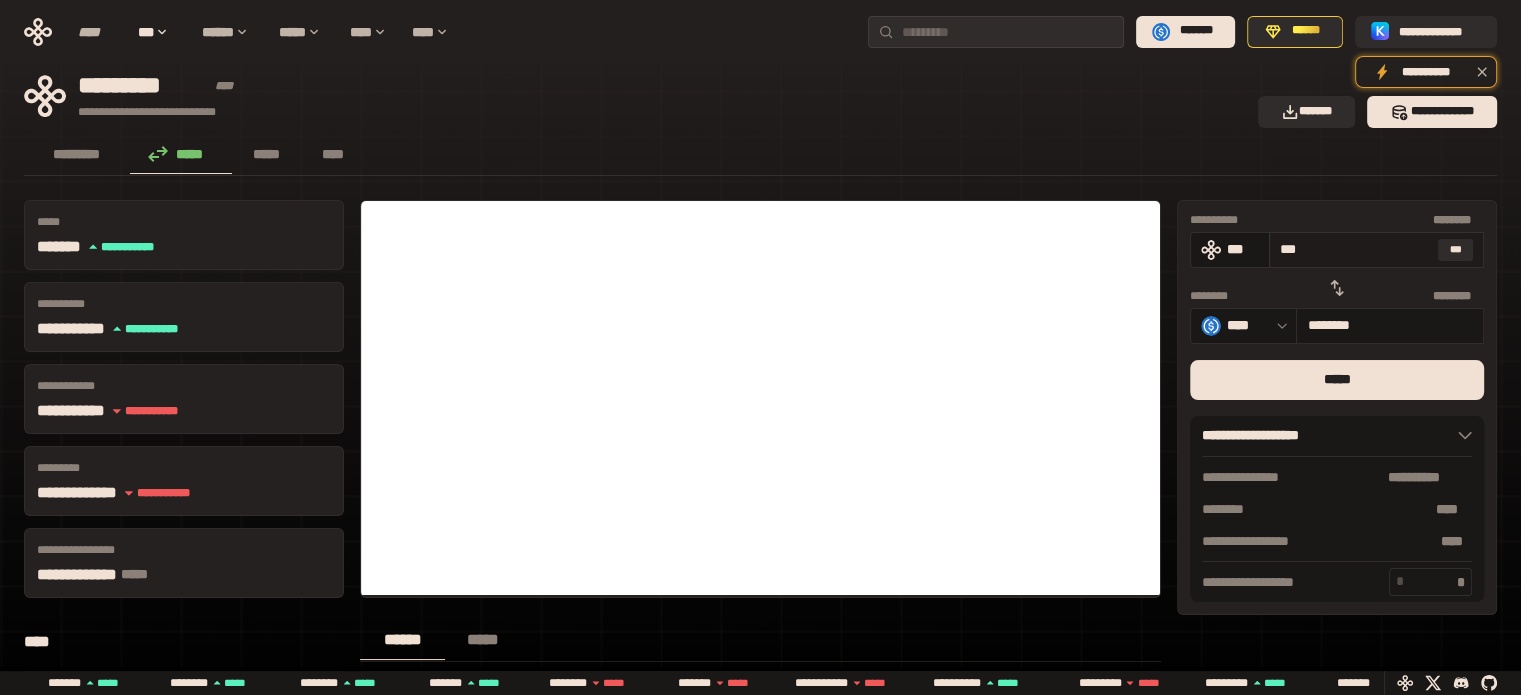type on "********" 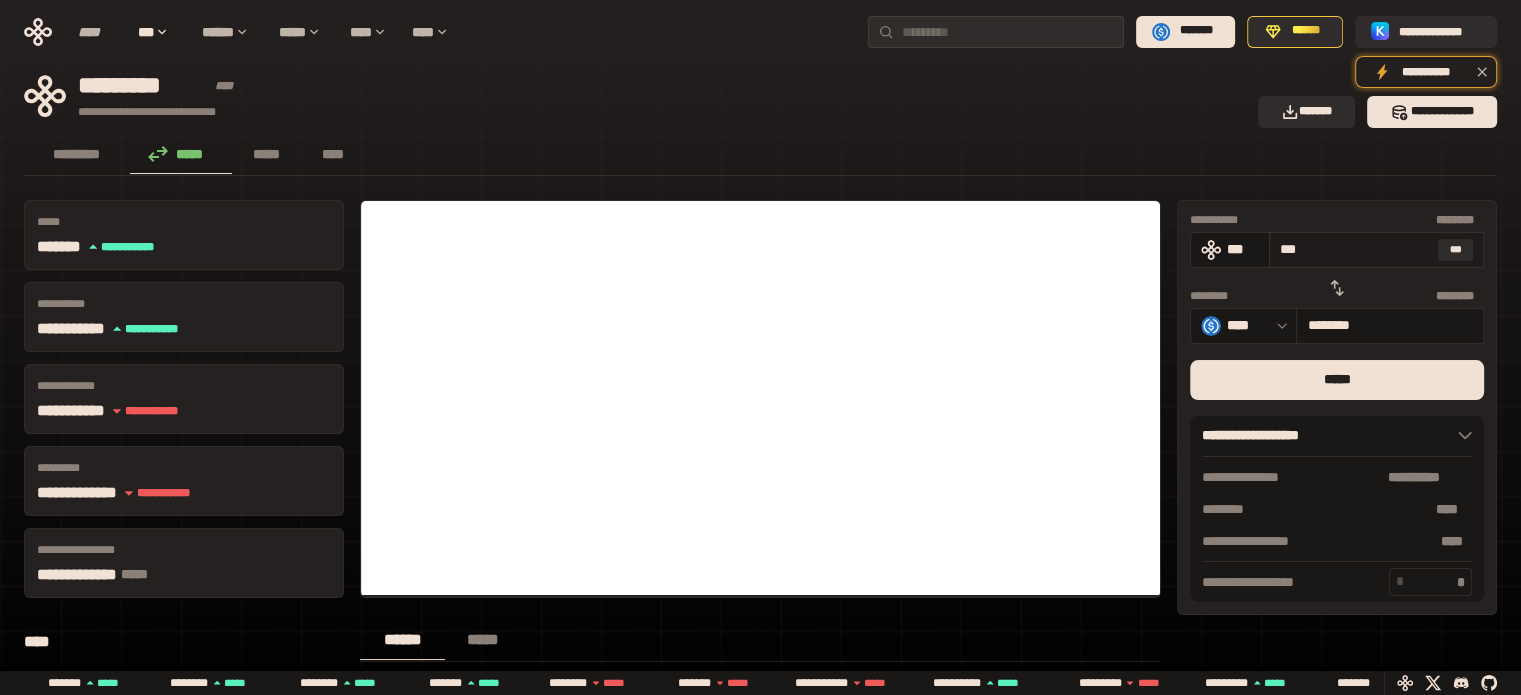 drag, startPoint x: 1292, startPoint y: 253, endPoint x: 1322, endPoint y: 254, distance: 30.016663 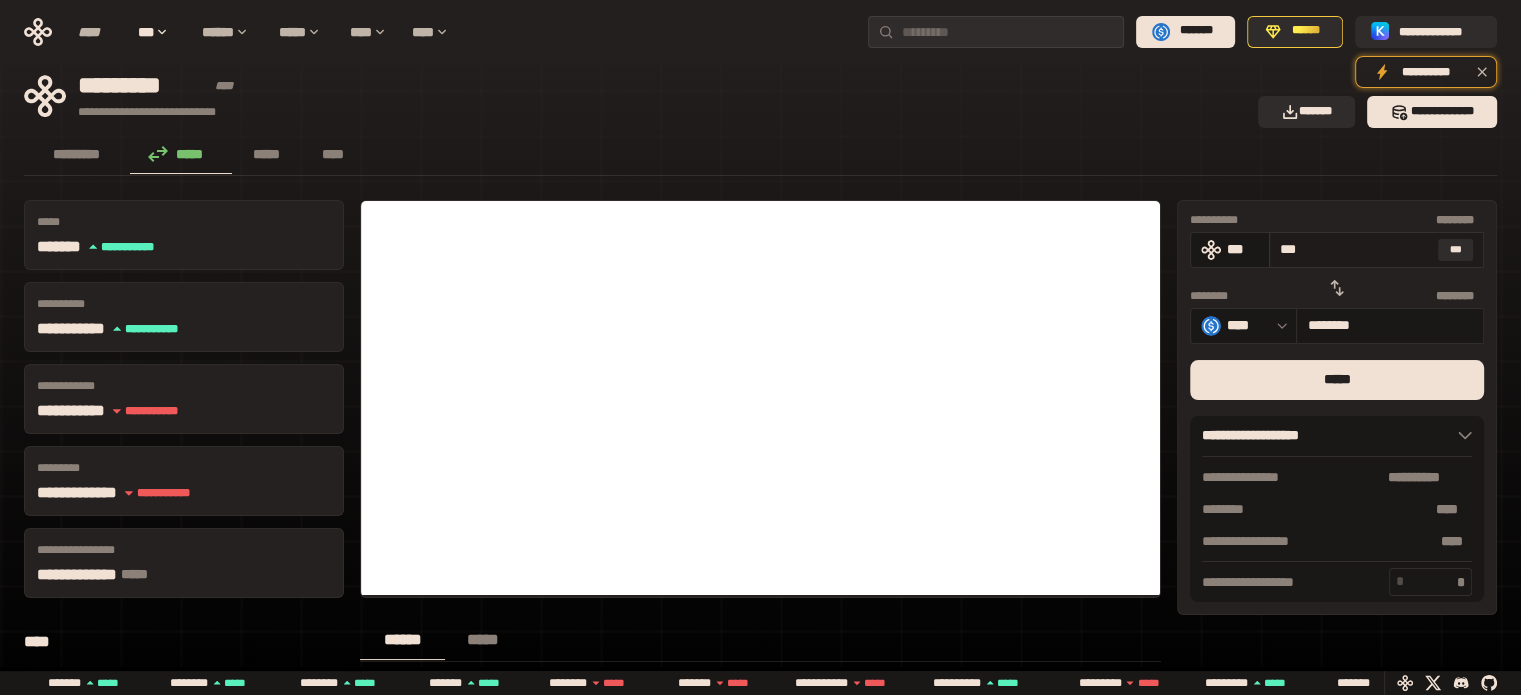 click on "***" at bounding box center [1355, 249] 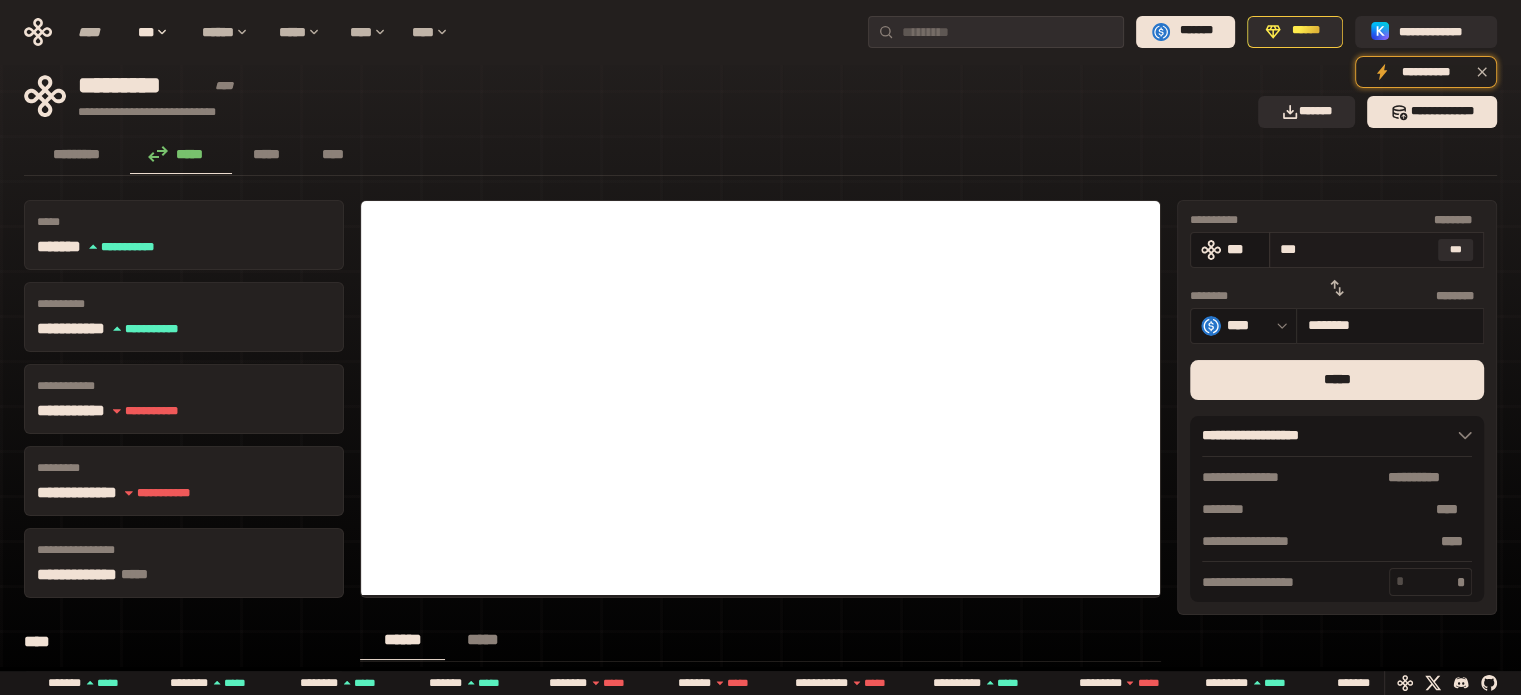 type on "****" 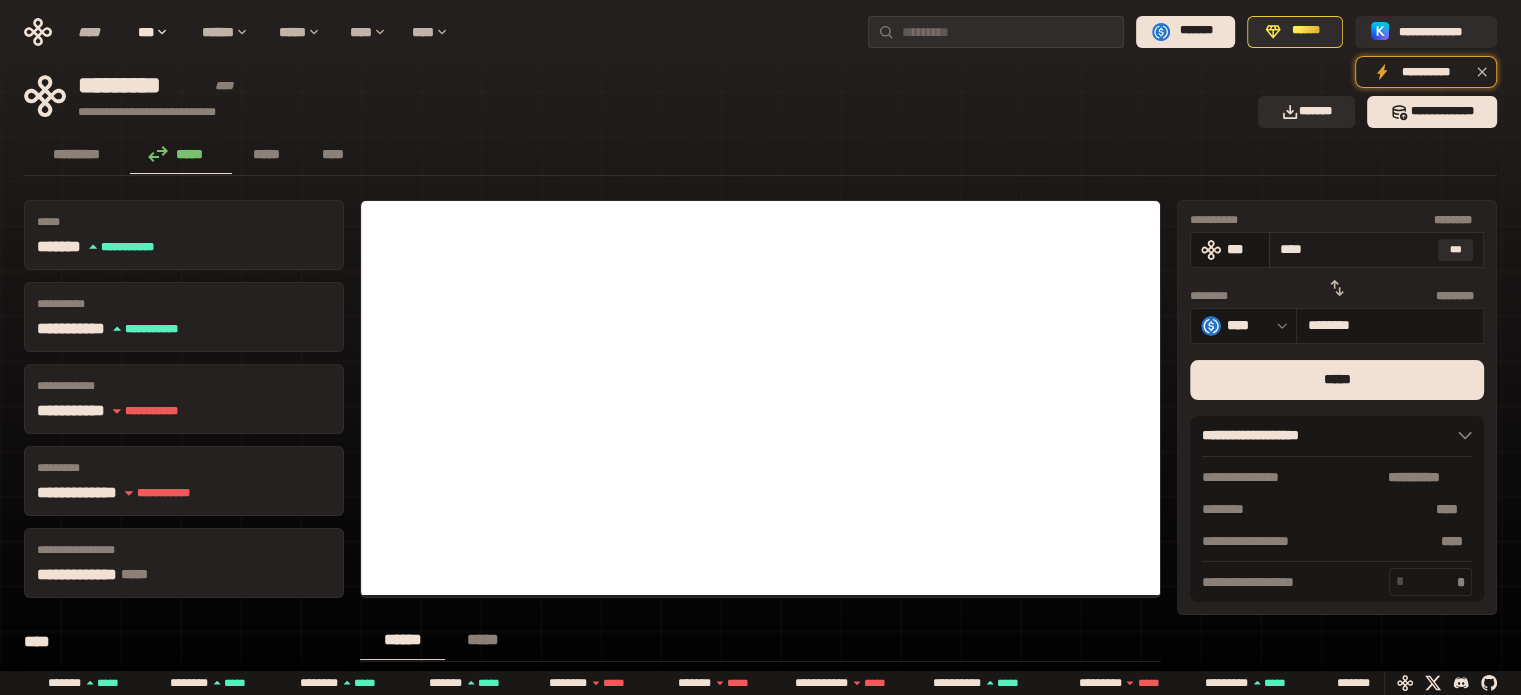 type on "********" 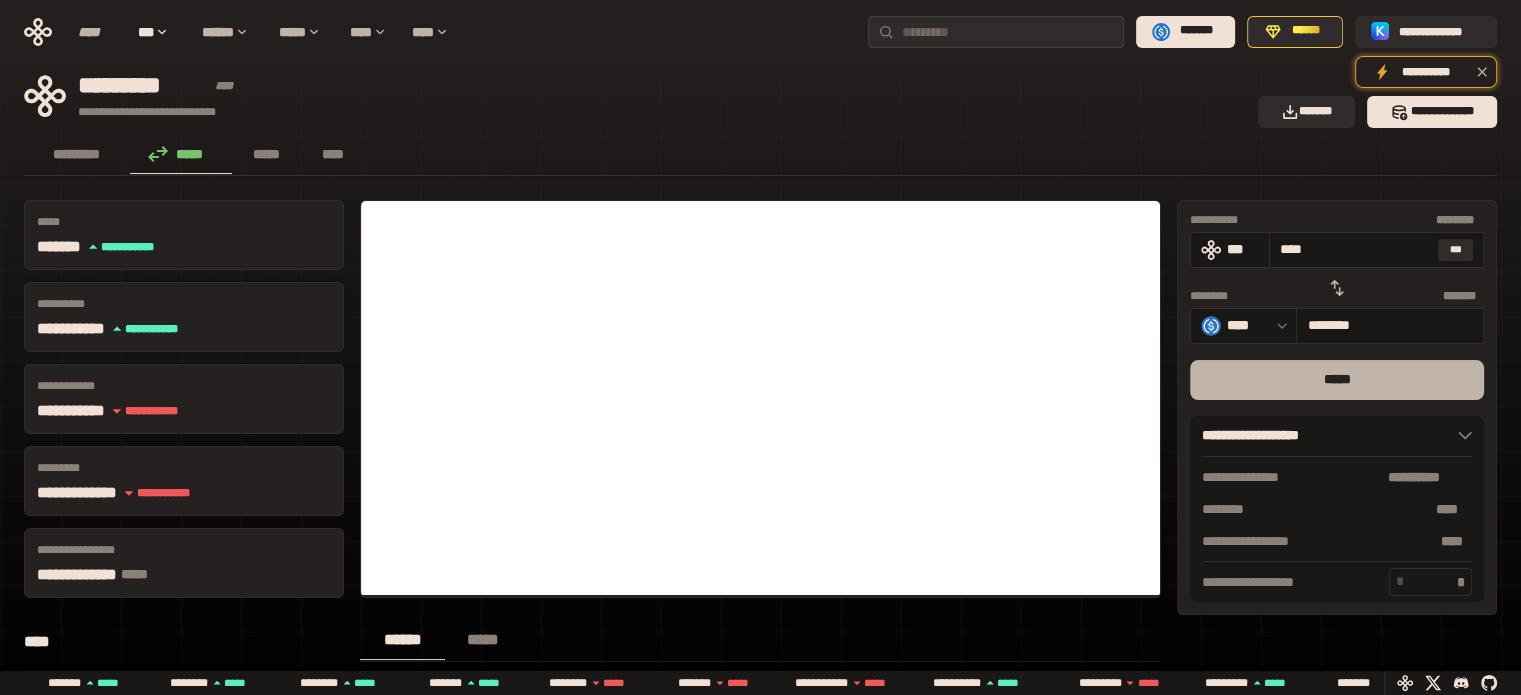 type on "****" 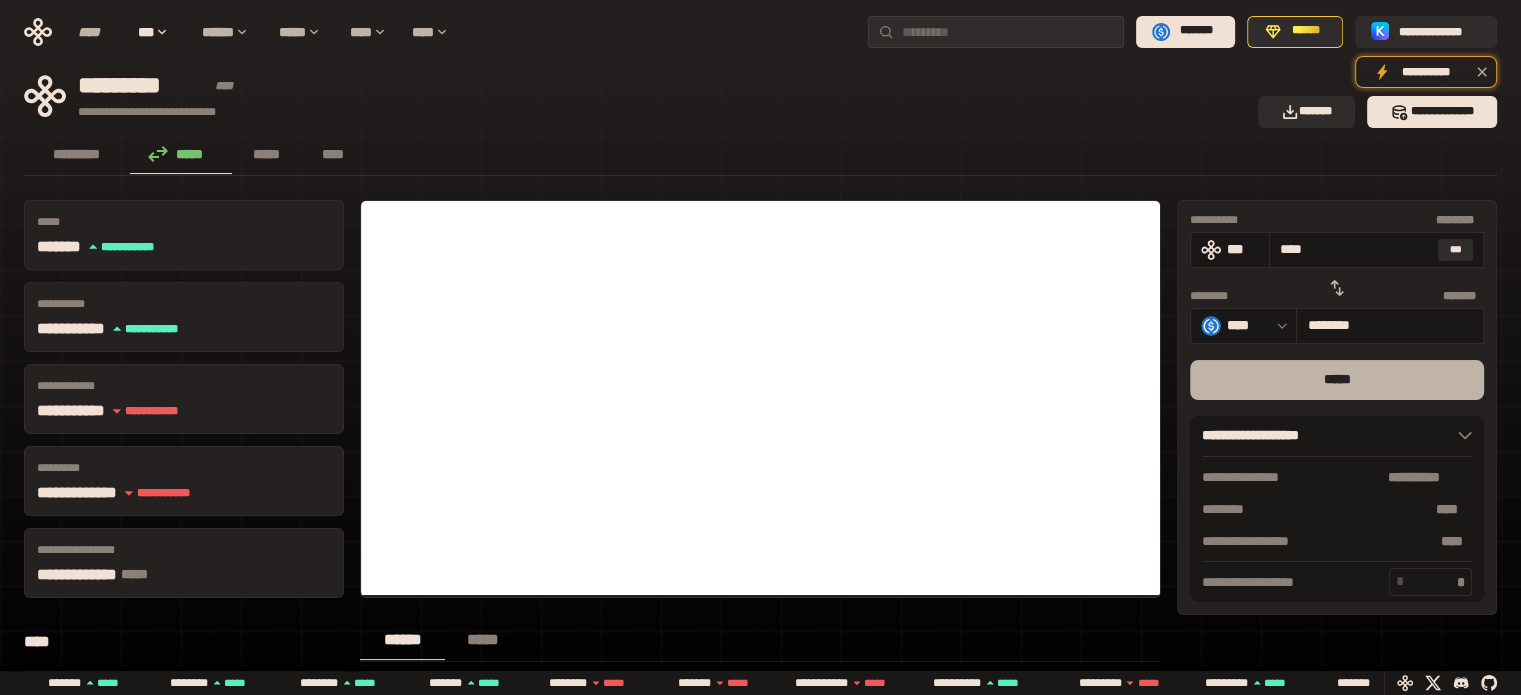click on "*****" at bounding box center (1337, 380) 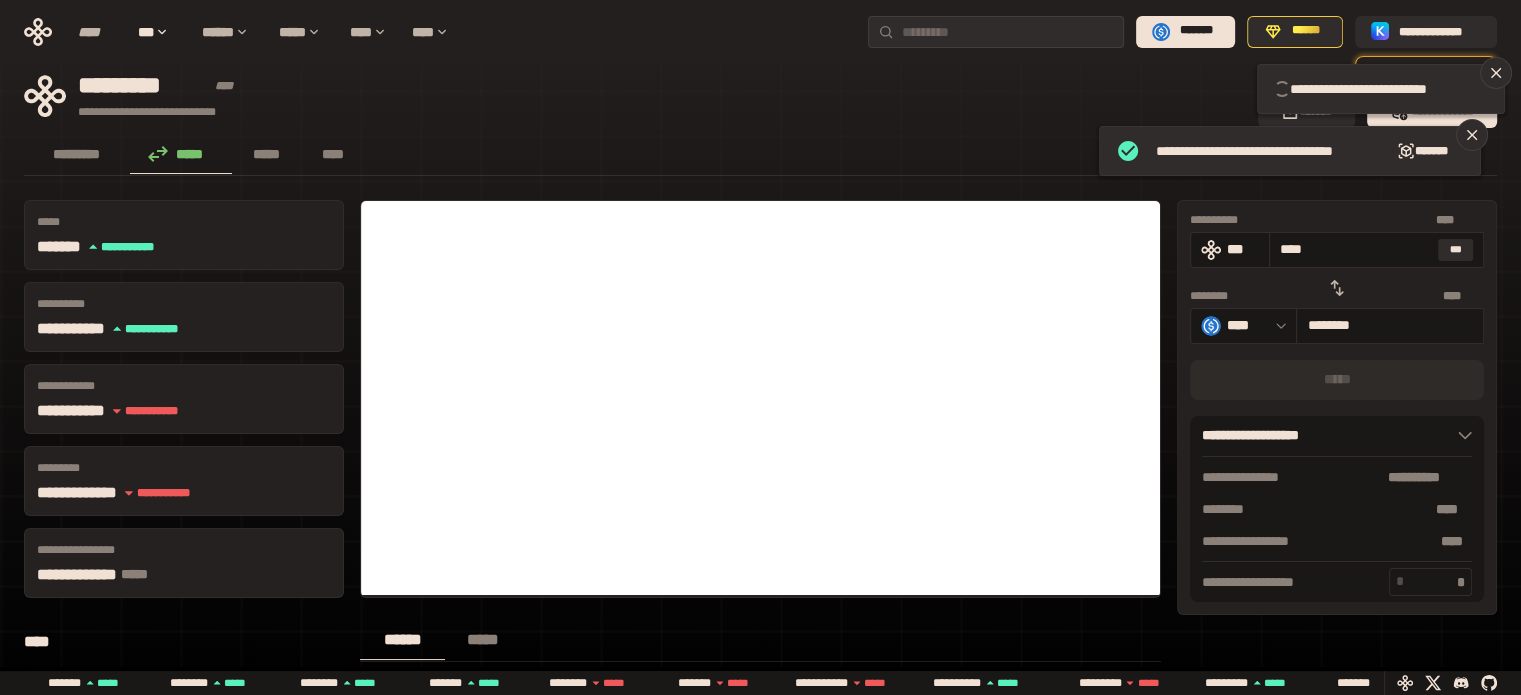 type 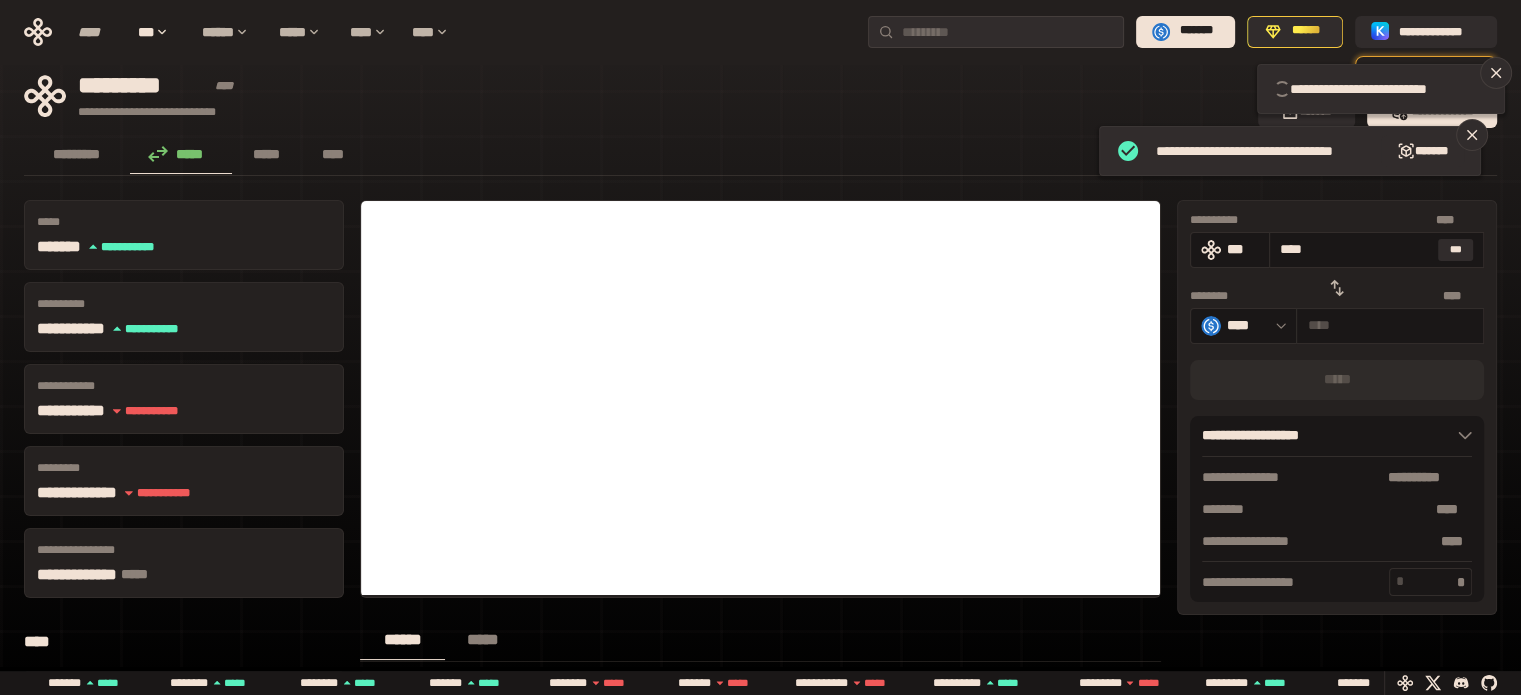 type 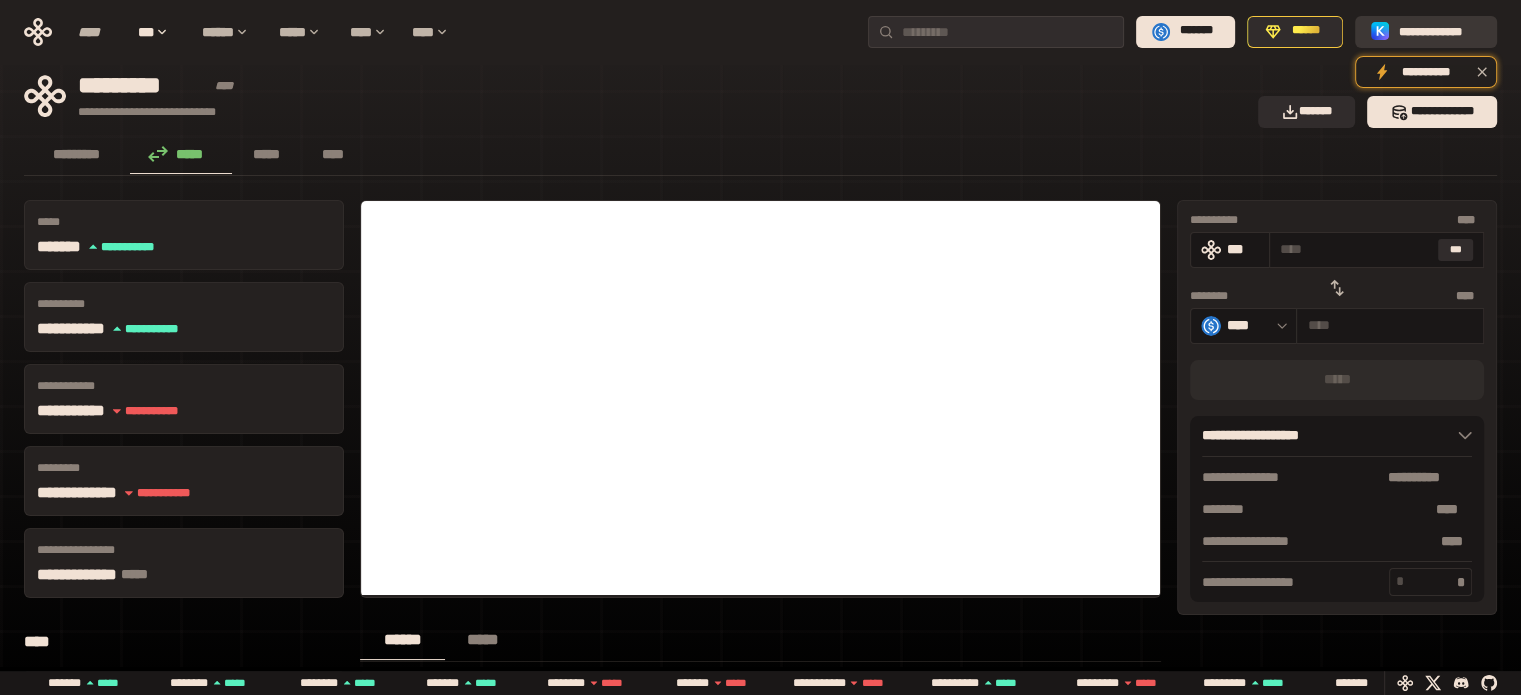click on "**********" at bounding box center (1440, 31) 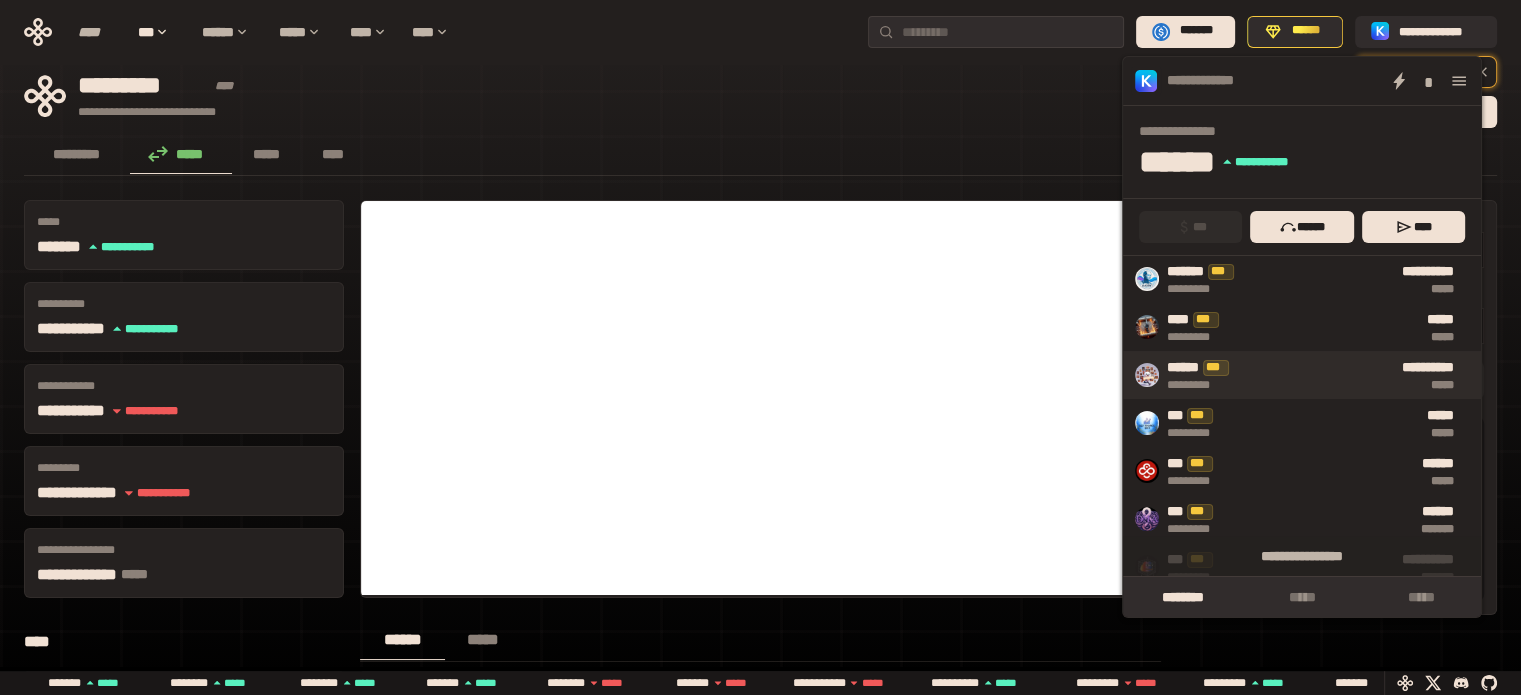 scroll, scrollTop: 200, scrollLeft: 0, axis: vertical 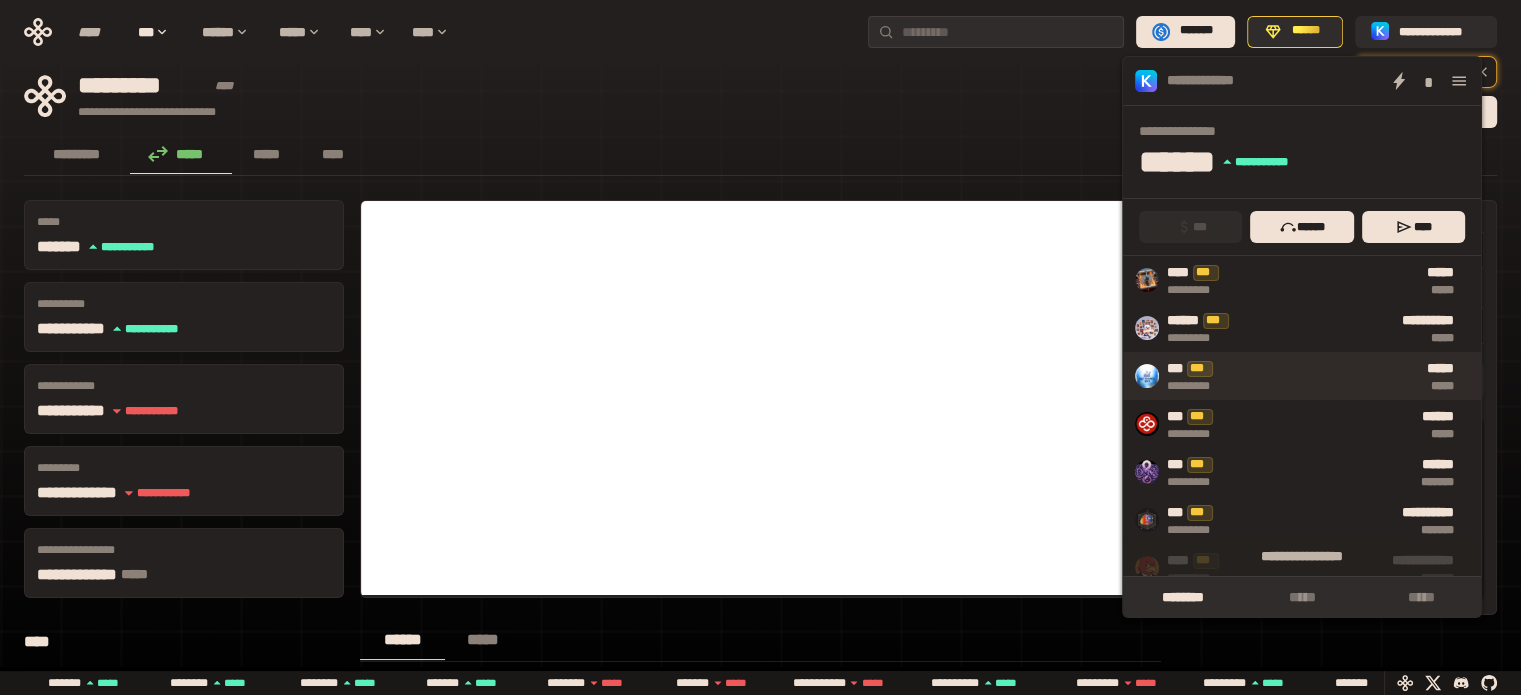 click on "*****" at bounding box center (1346, 386) 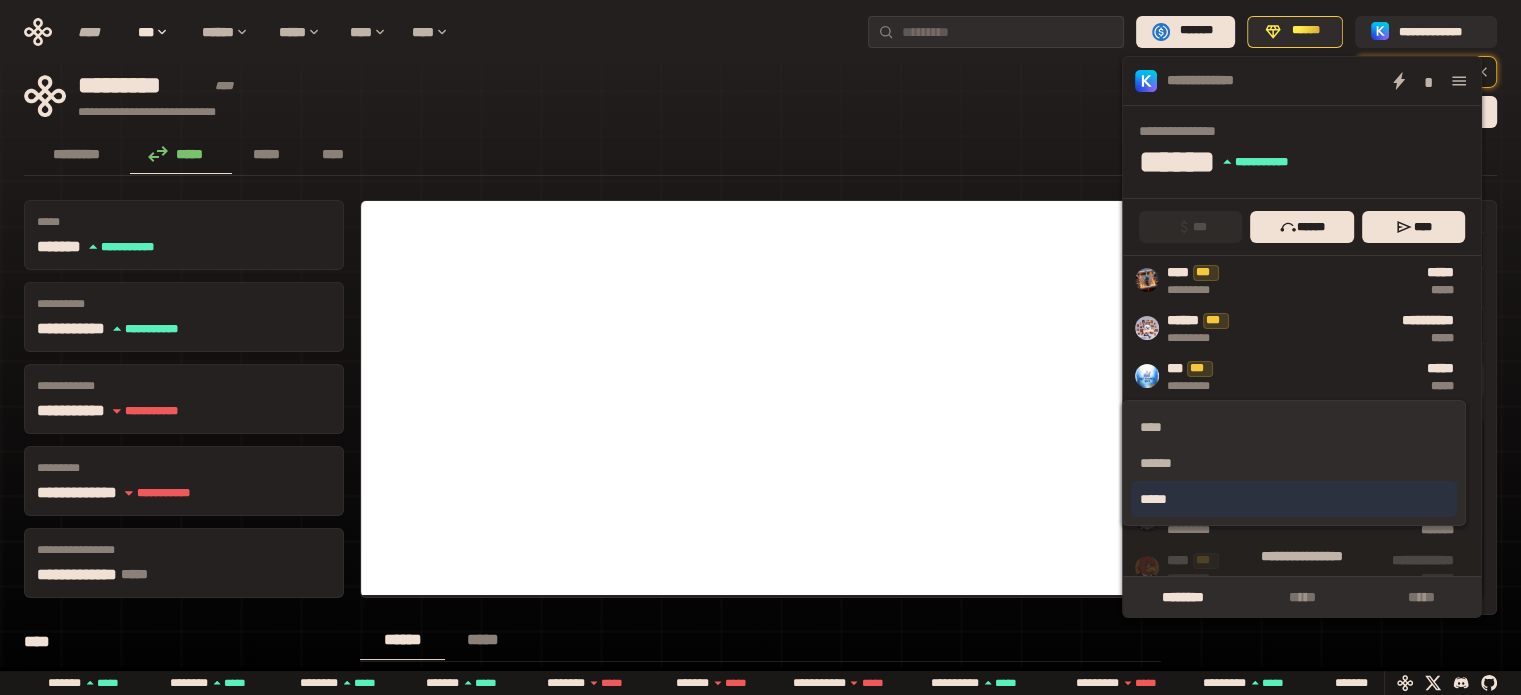 click on "*****" at bounding box center (1293, 499) 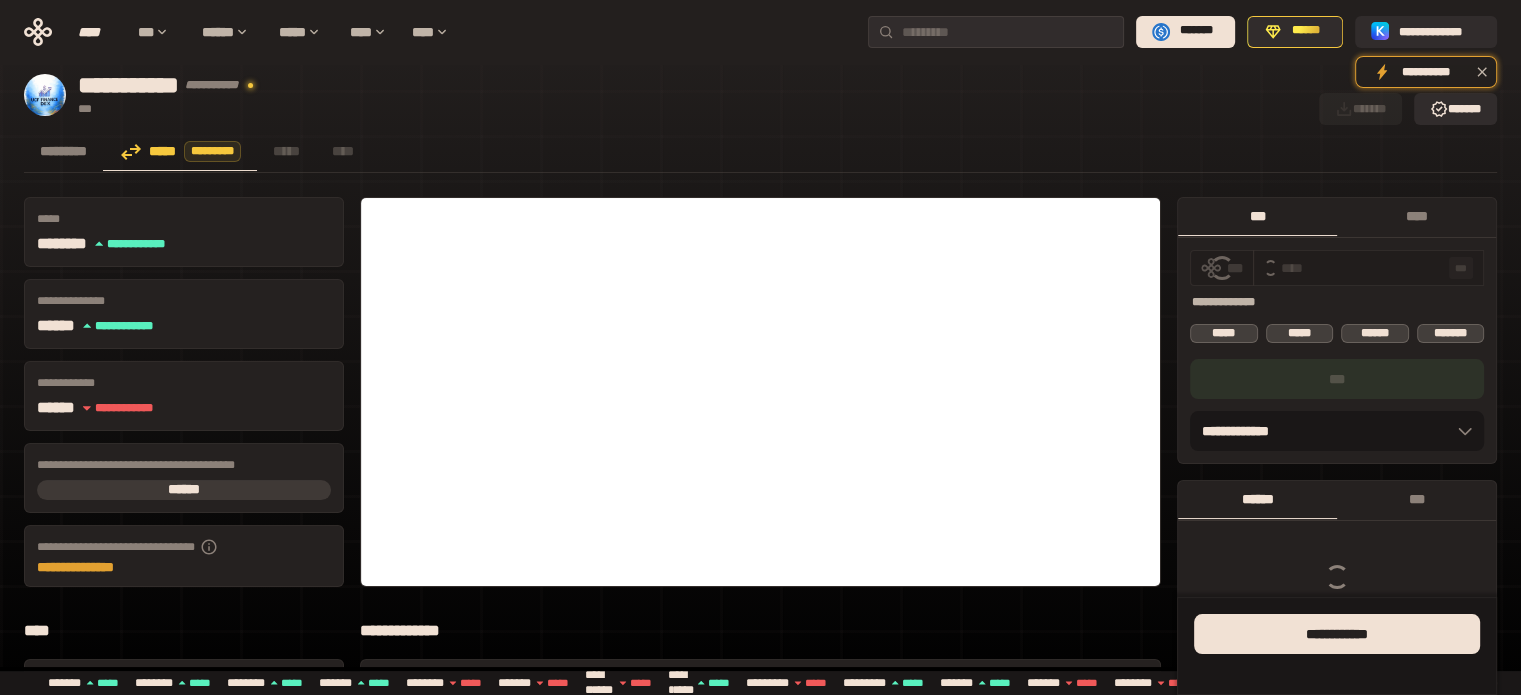 drag, startPoint x: 1314, startPoint y: 495, endPoint x: 1465, endPoint y: 273, distance: 268.4865 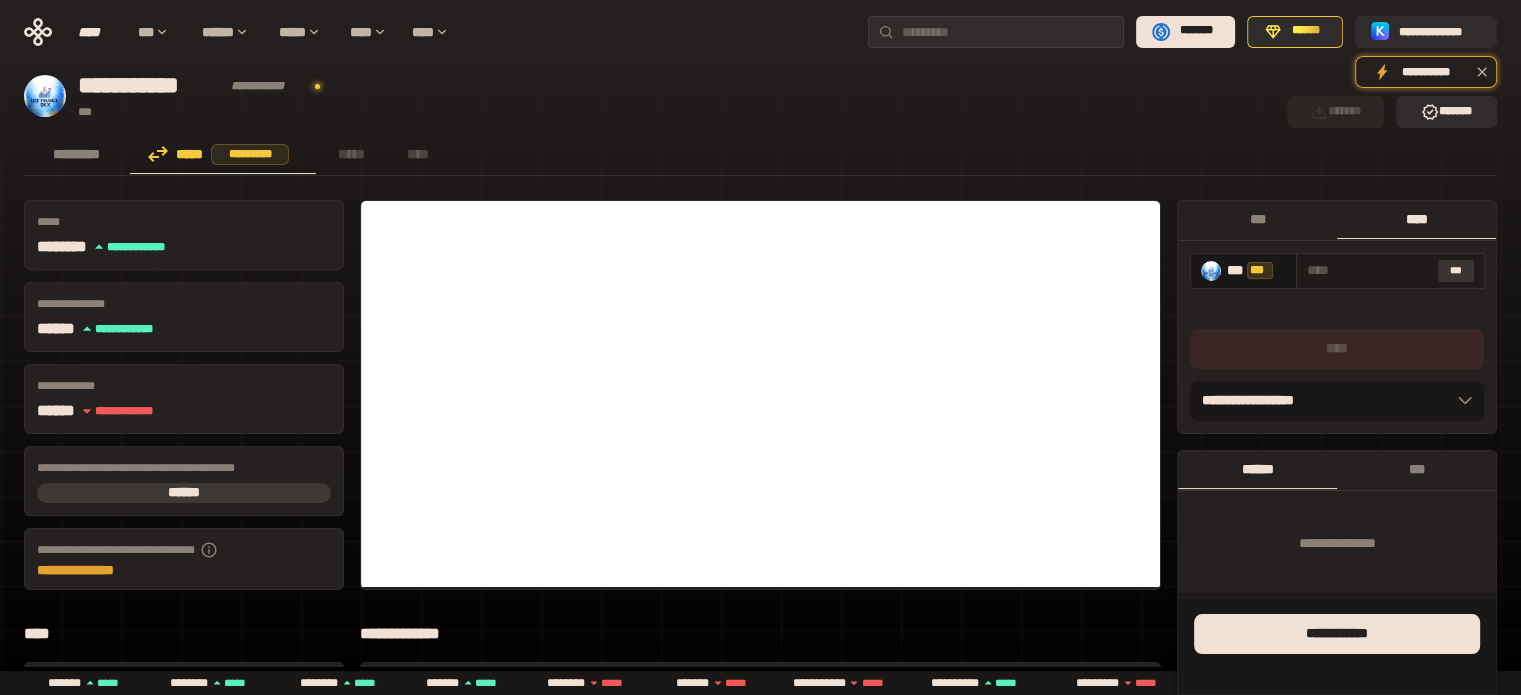 click on "***" at bounding box center [1456, 271] 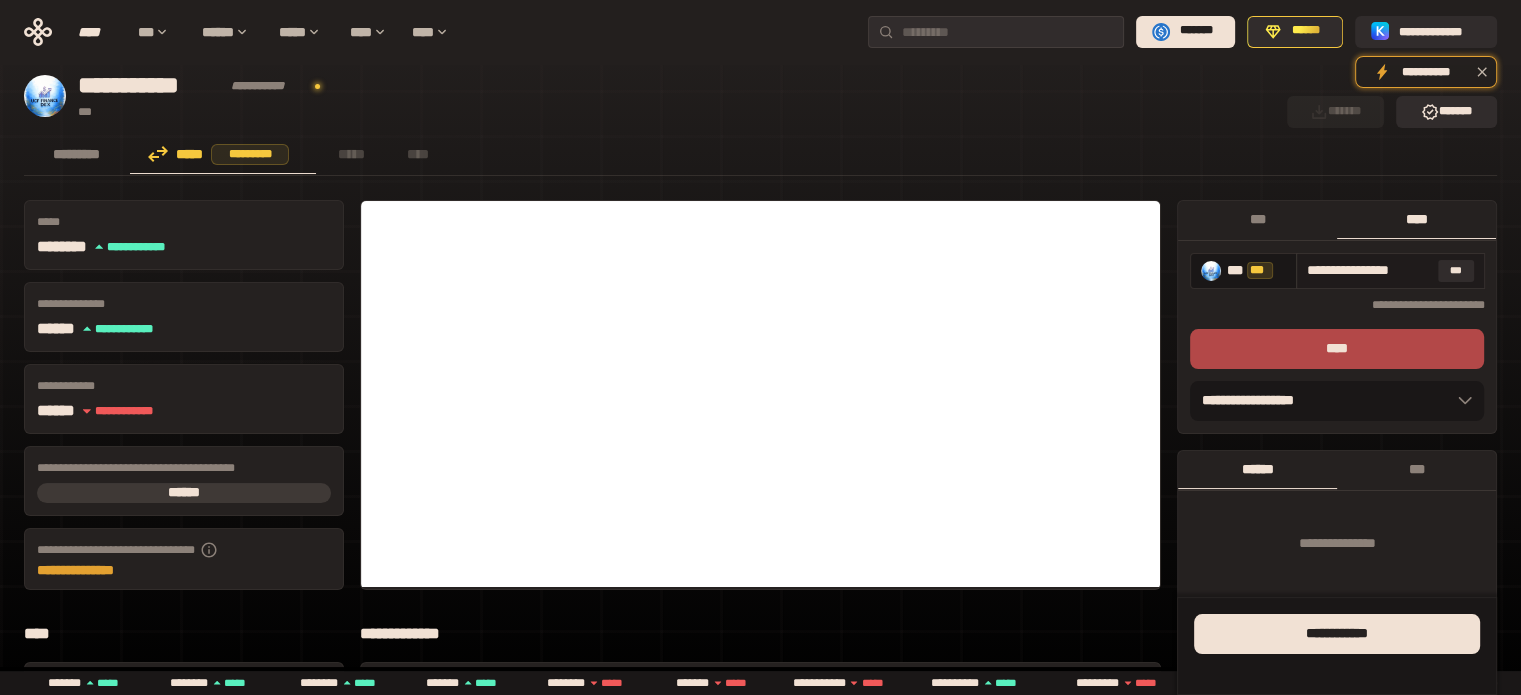 click on "**********" at bounding box center (1368, 270) 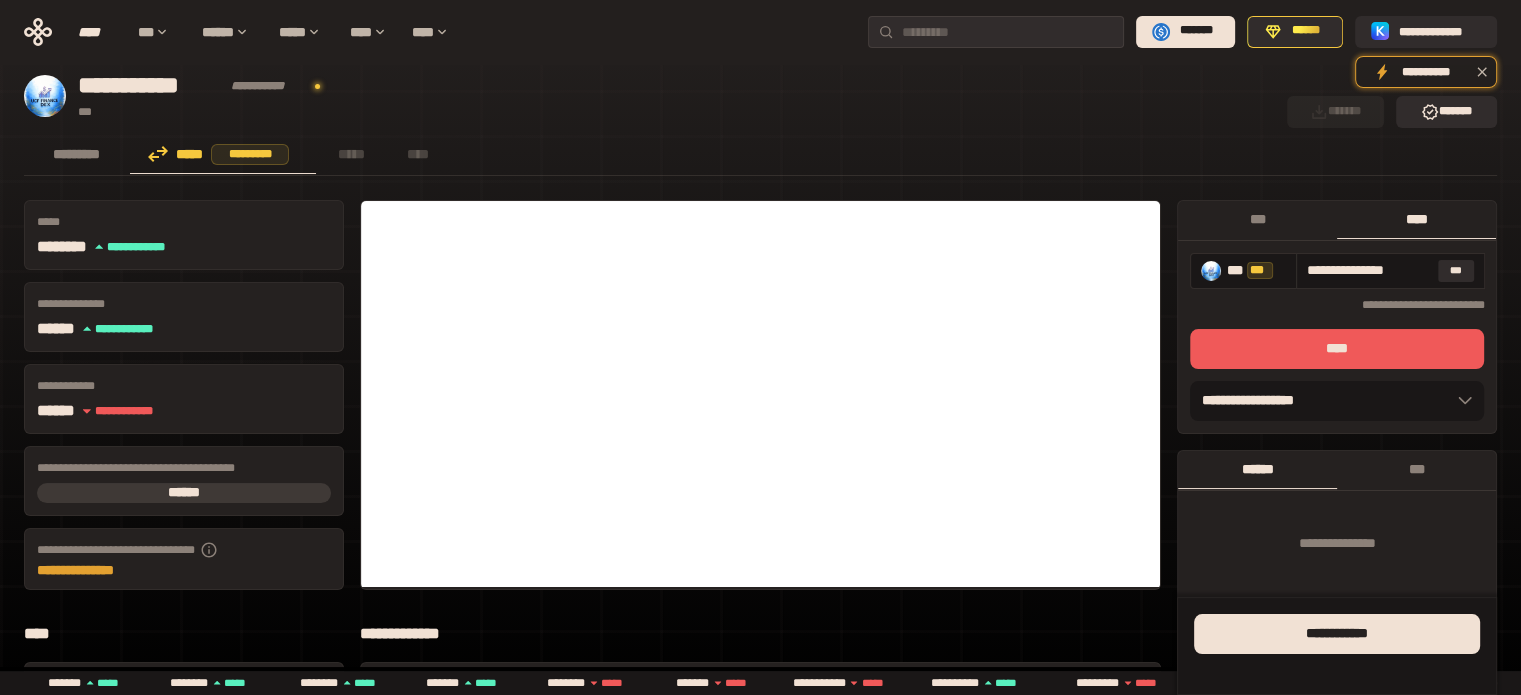 type on "**********" 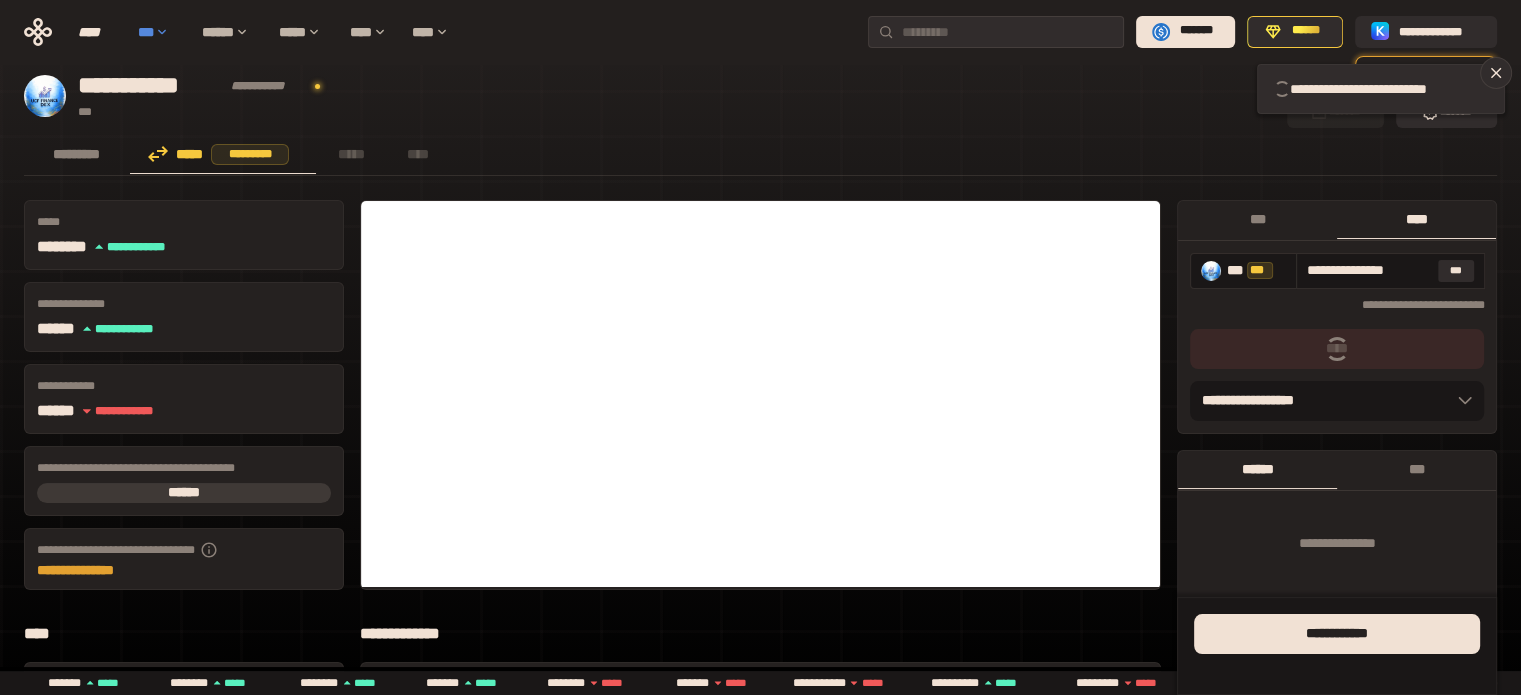 click on "***" at bounding box center [160, 32] 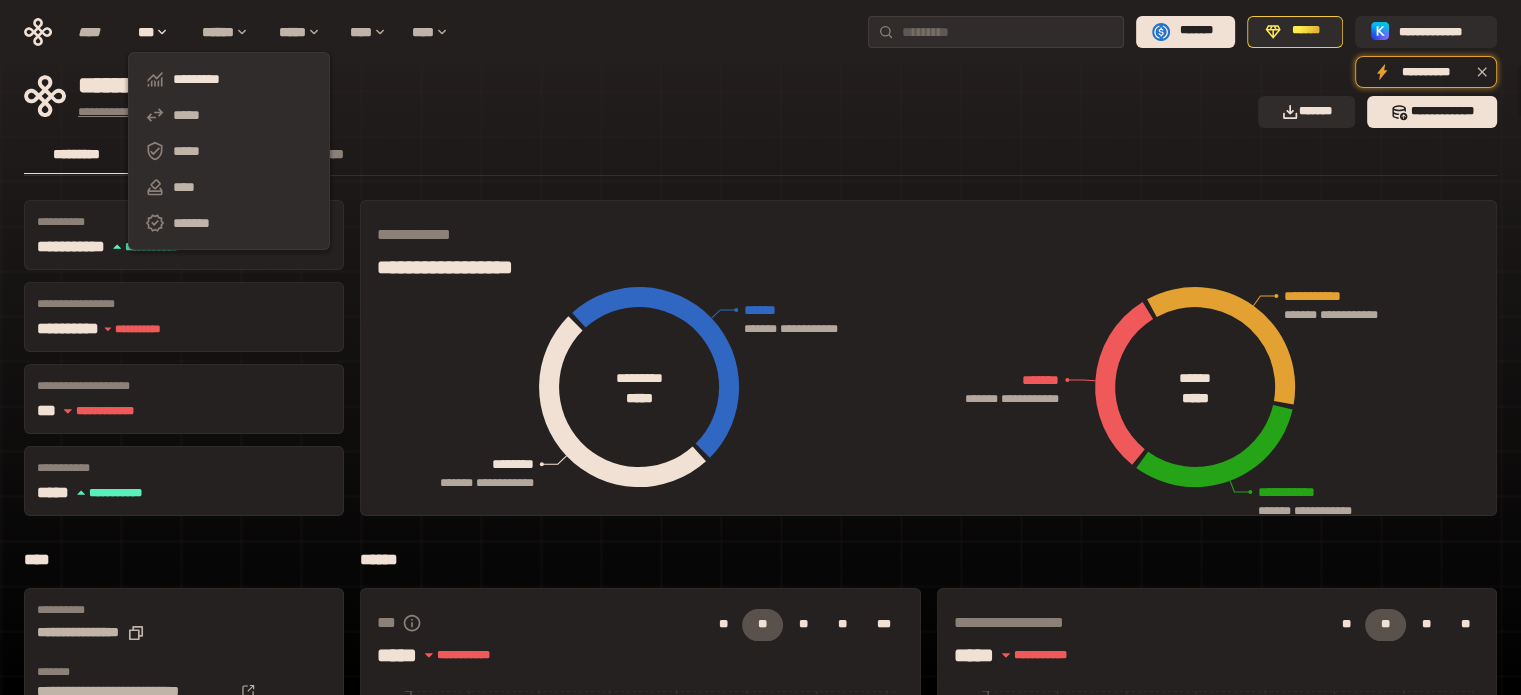 click on "*****" at bounding box center [229, 115] 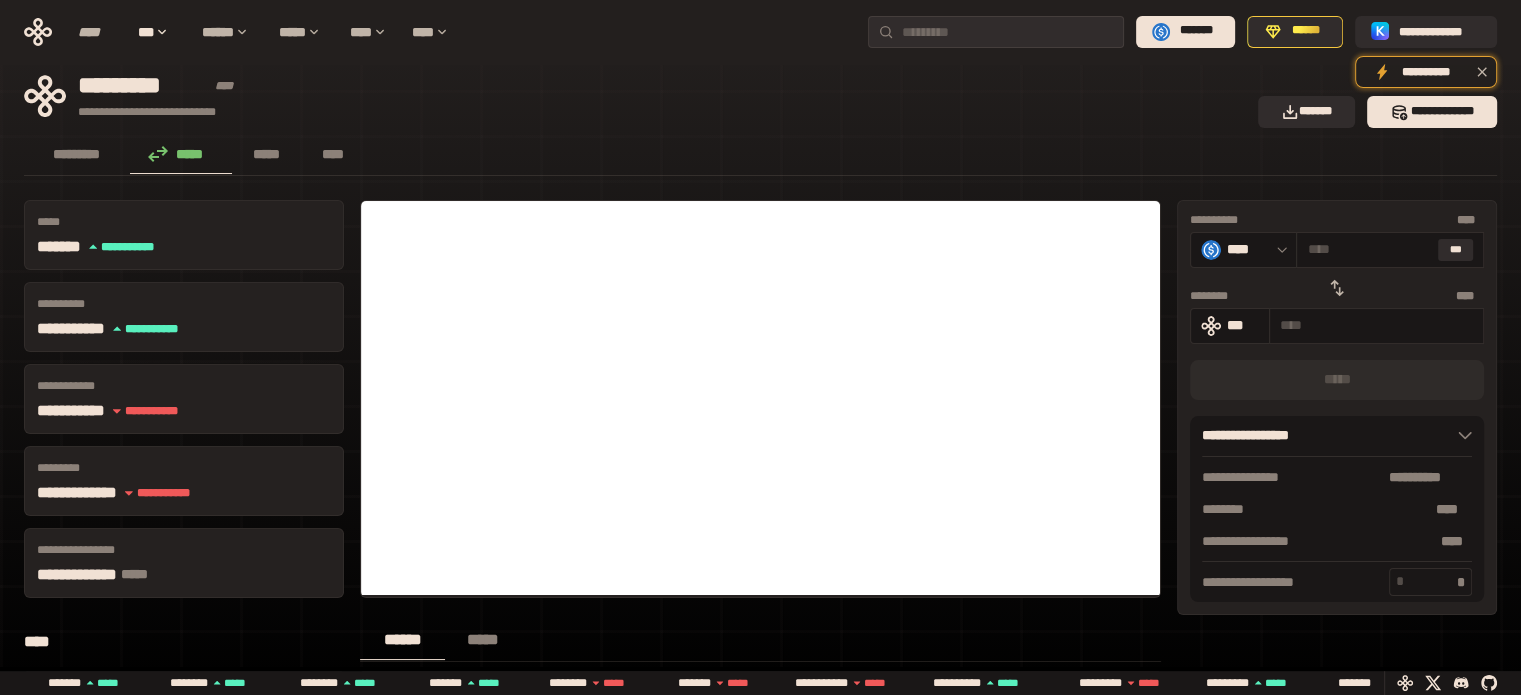 click 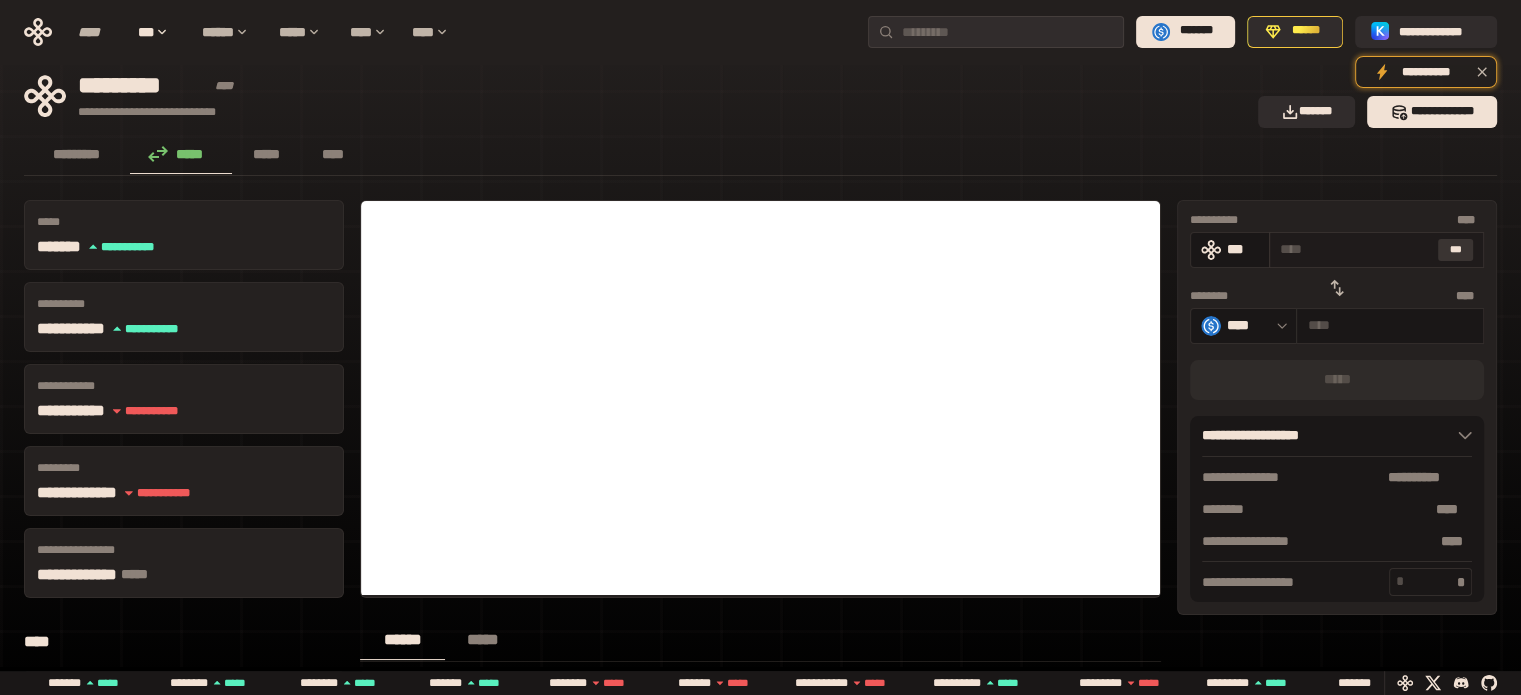 click on "***" at bounding box center (1456, 250) 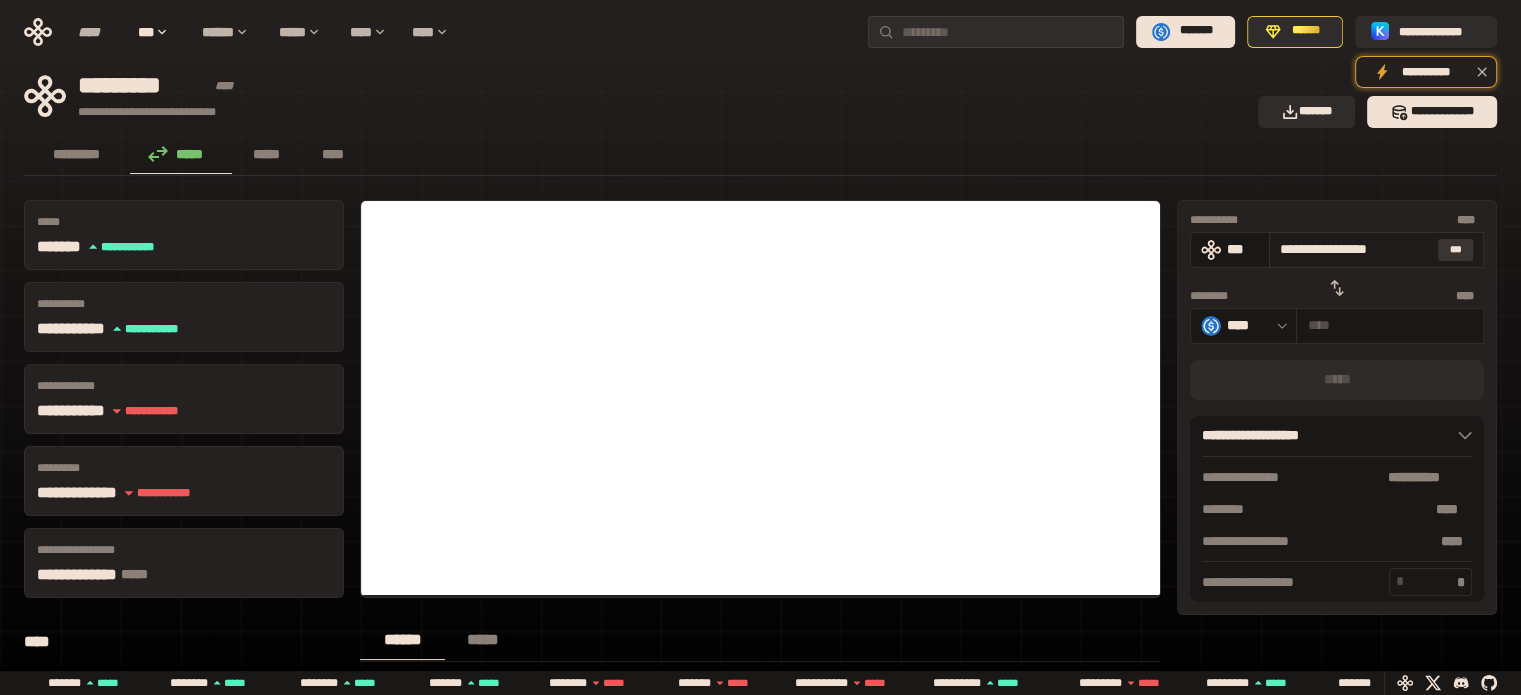 type on "*********" 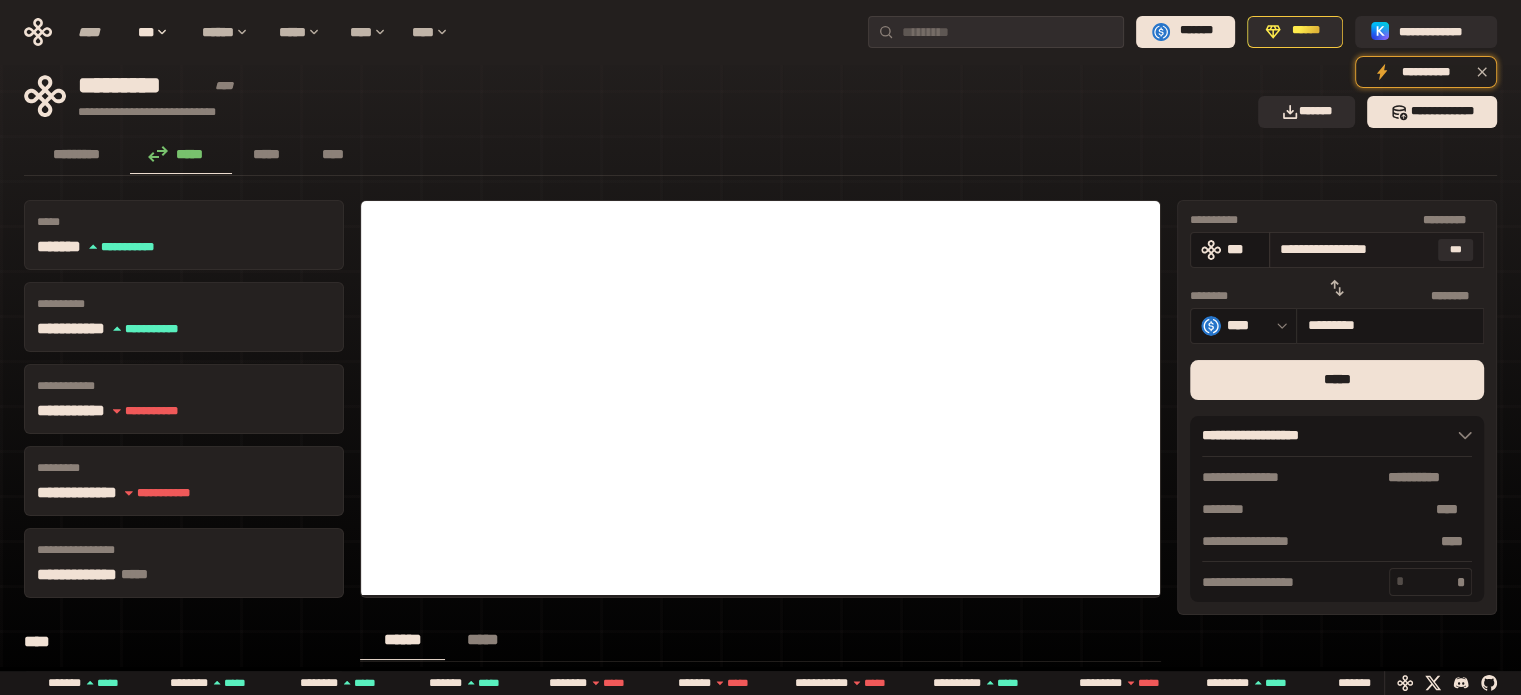 drag, startPoint x: 1300, startPoint y: 249, endPoint x: 1271, endPoint y: 263, distance: 32.202484 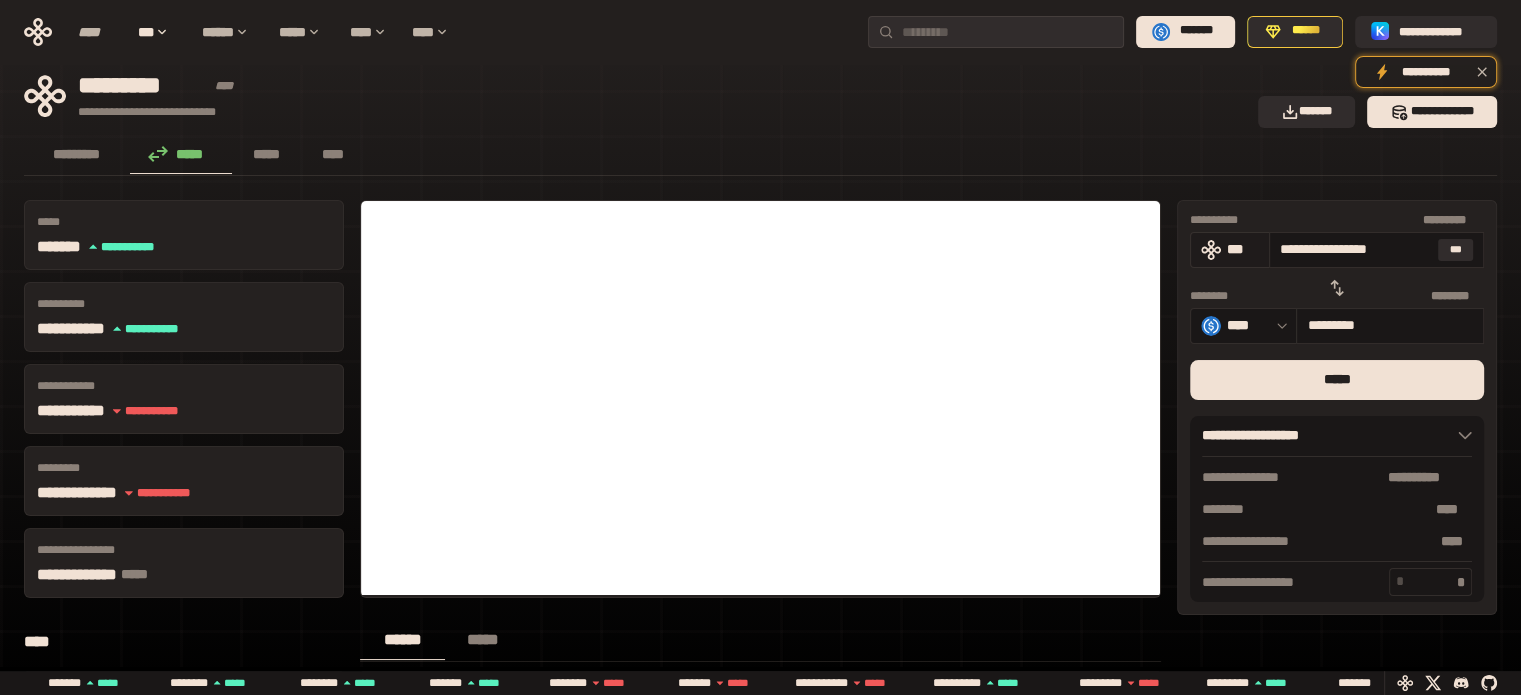 type on "**********" 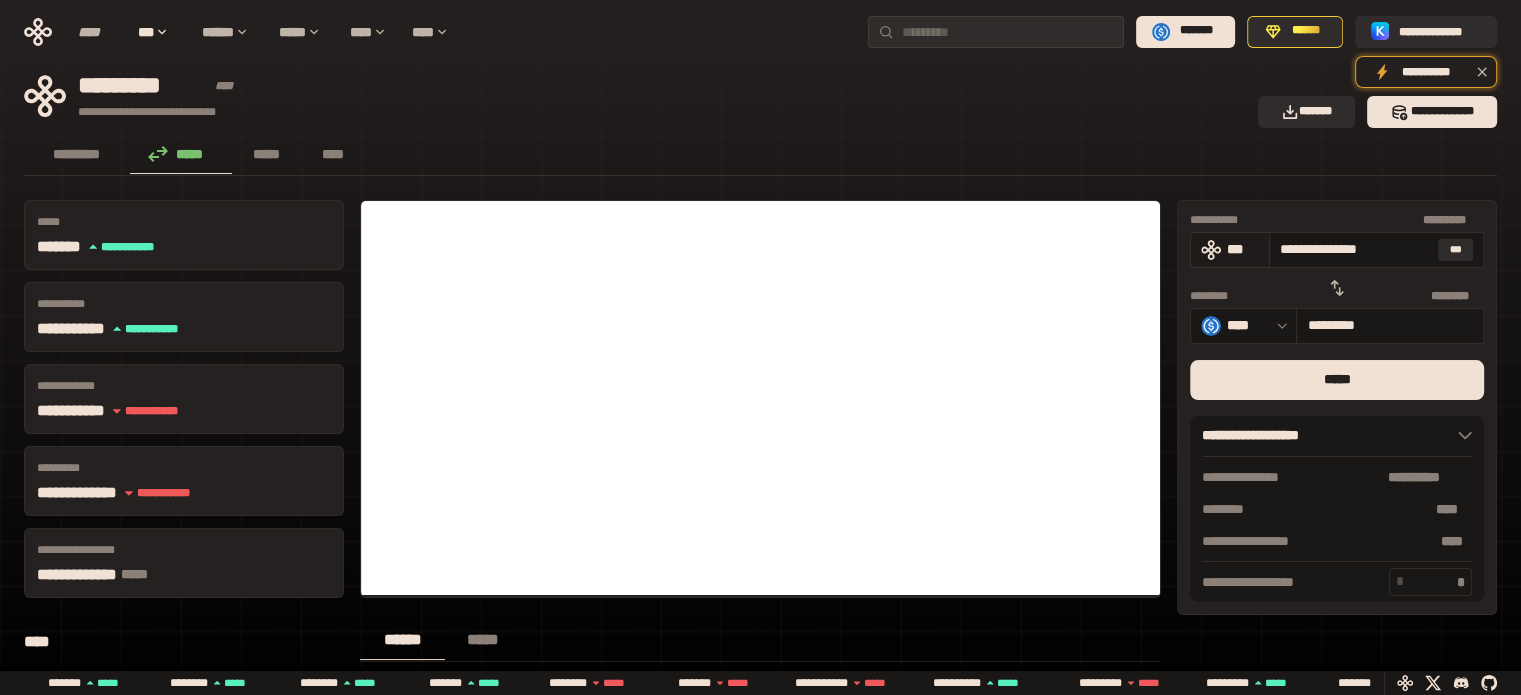 type on "********" 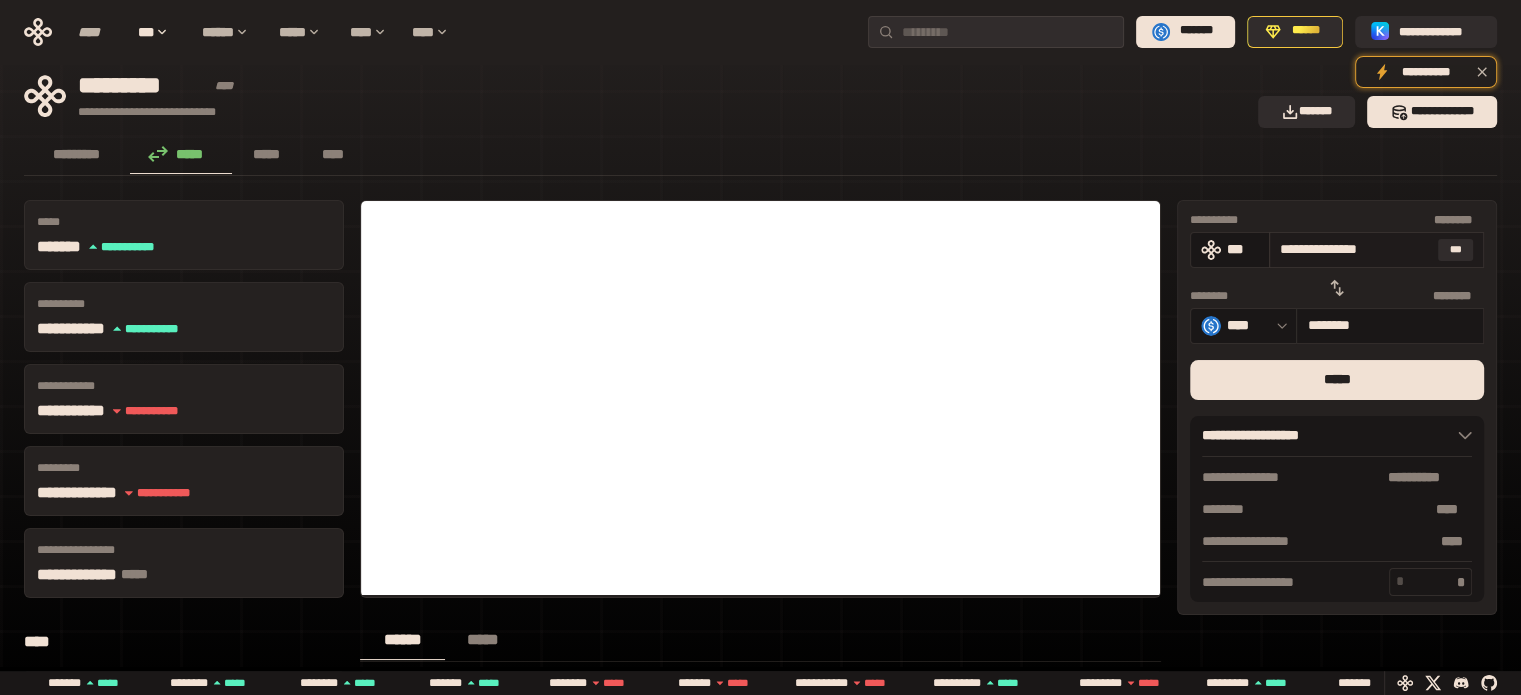 click on "**********" at bounding box center (1355, 249) 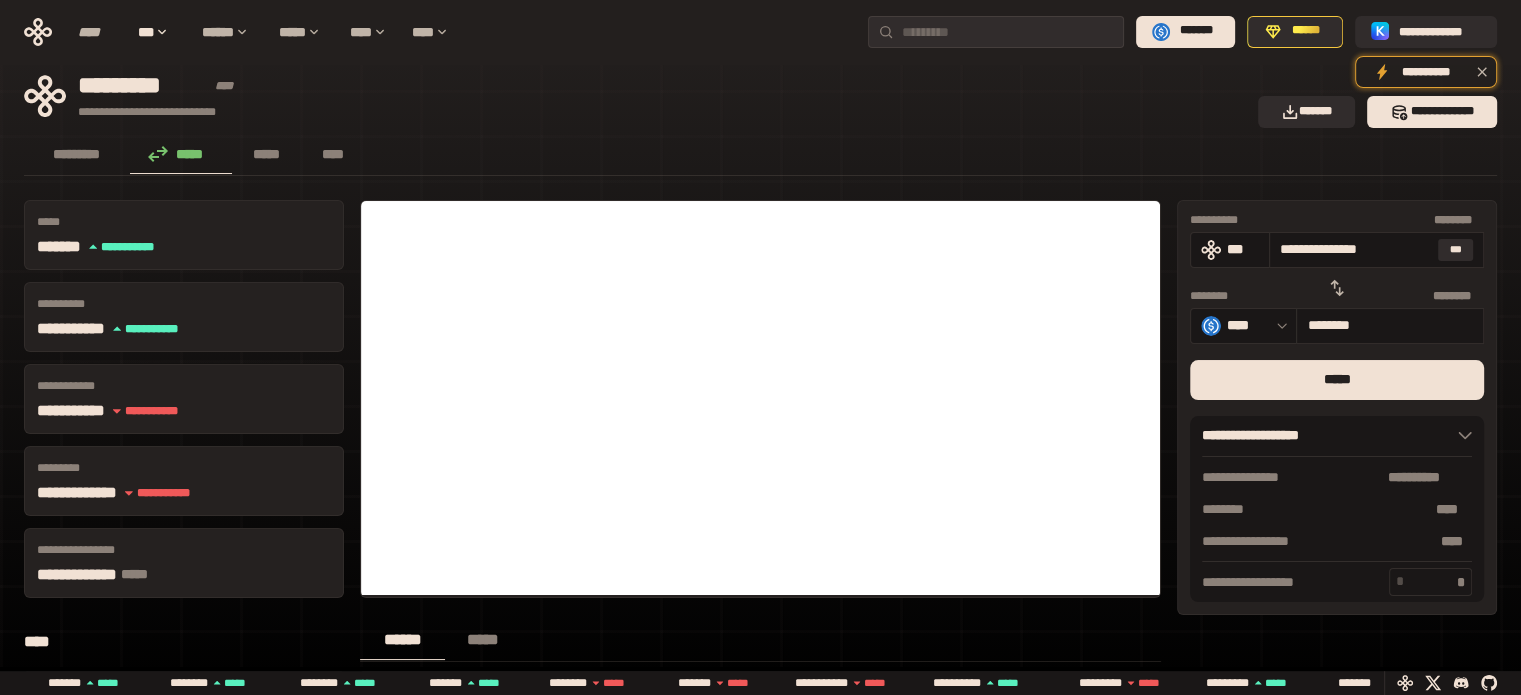 drag, startPoint x: 1300, startPoint y: 248, endPoint x: 1531, endPoint y: 247, distance: 231.00217 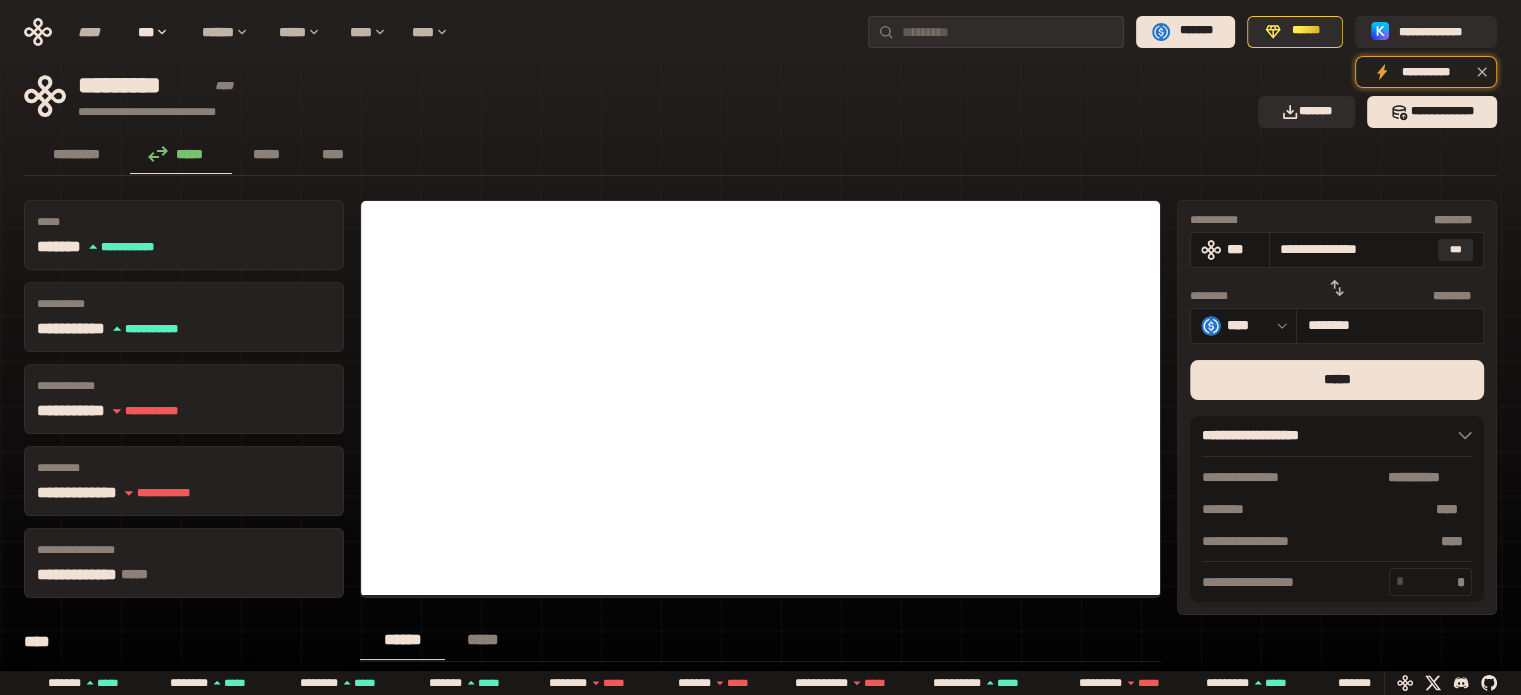 click on "[FIRST] [LAST] [STREET] [CITY] [STATE] [ZIP] [COUNTRY] [PHONE] [EMAIL] [DOB] [SSN] [CC] [DL] [PASSPORT]" at bounding box center [760, 347] 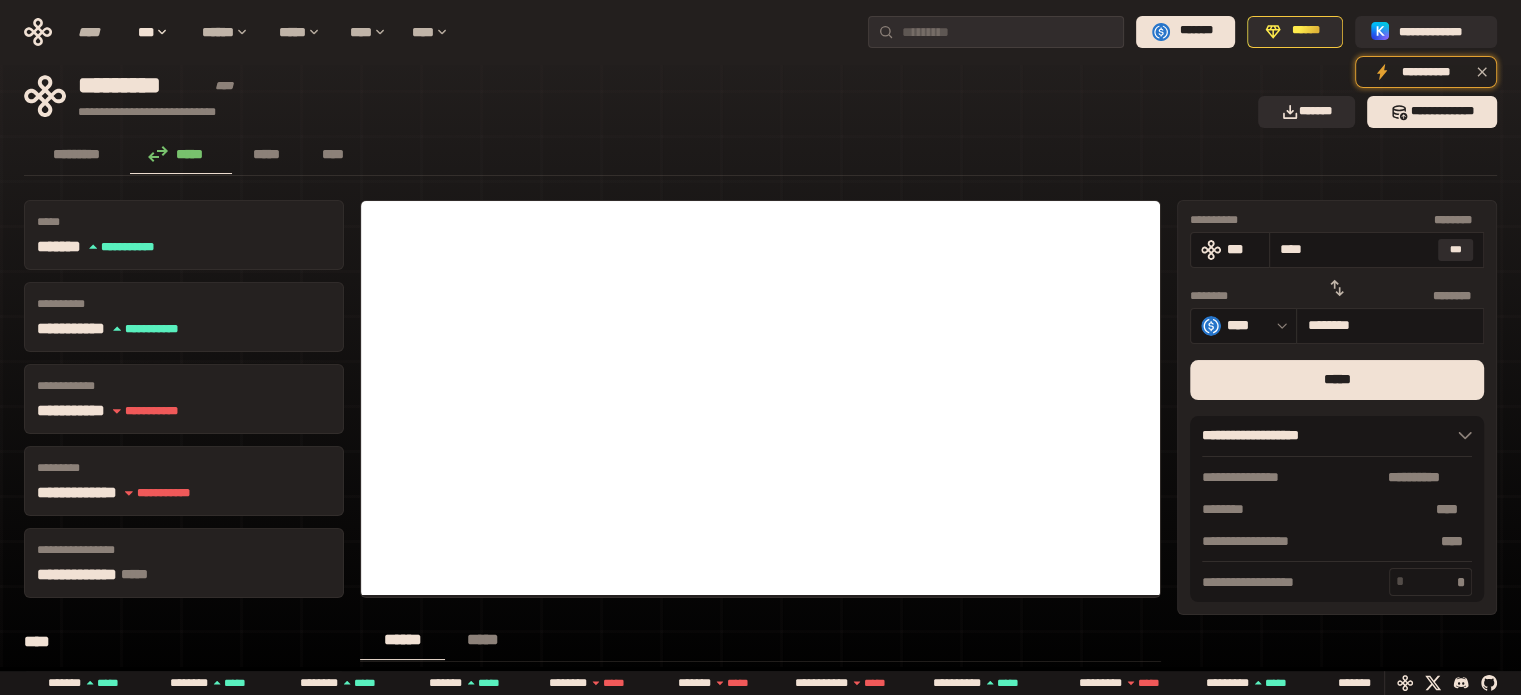 type on "********" 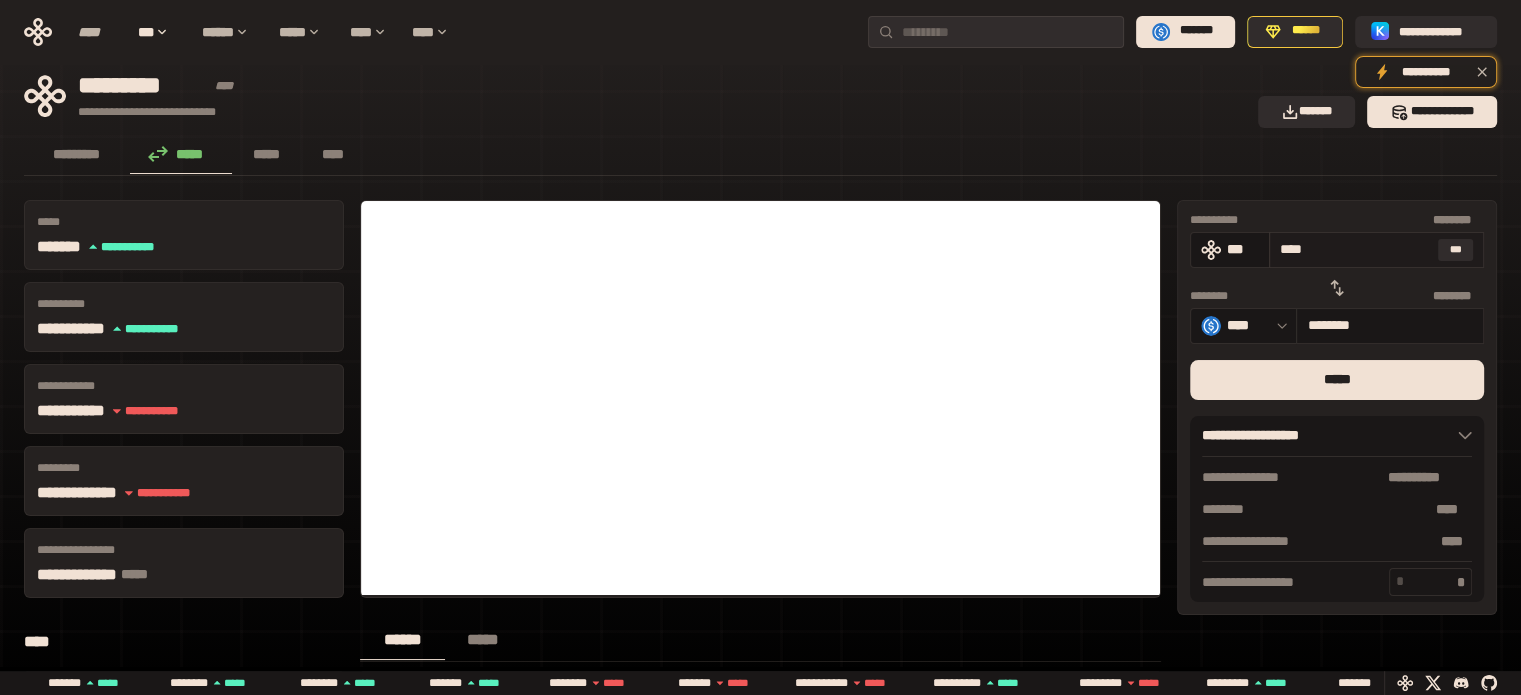 type on "***" 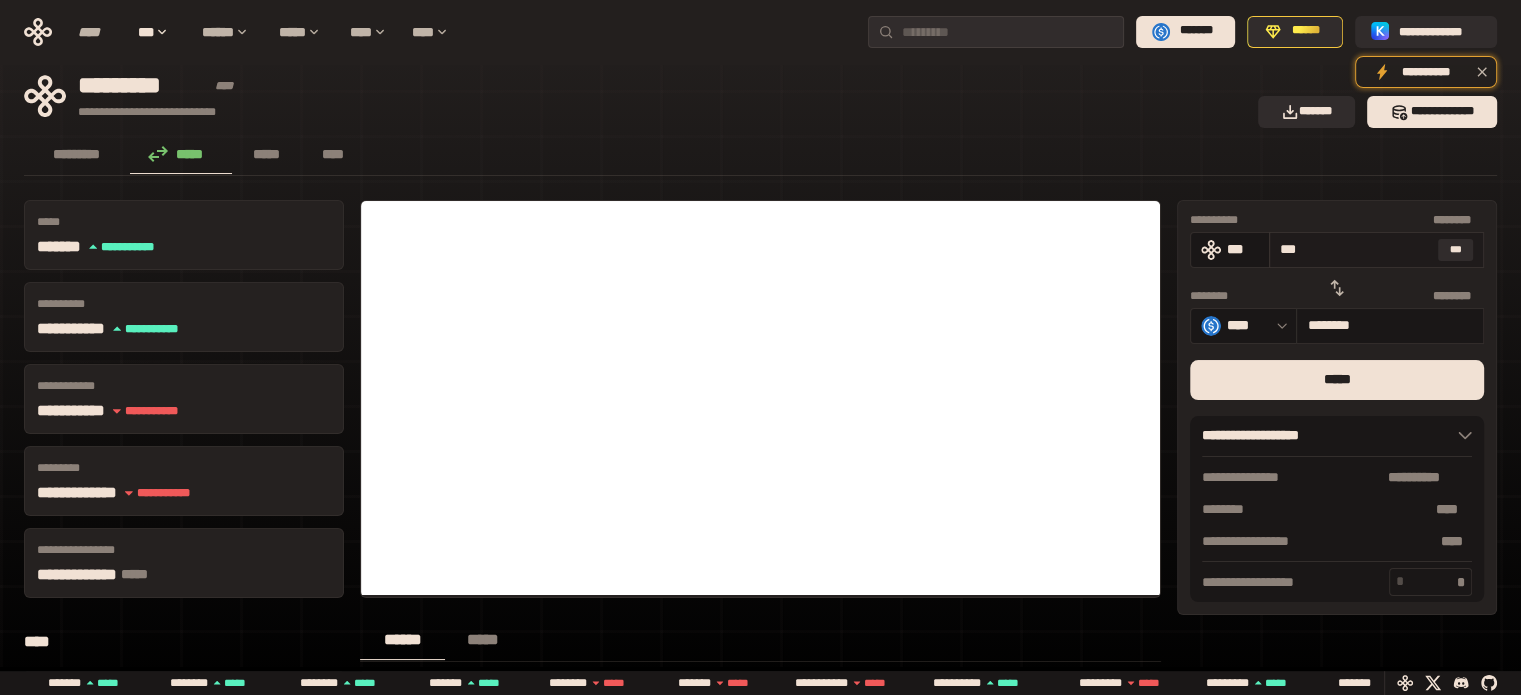 type on "********" 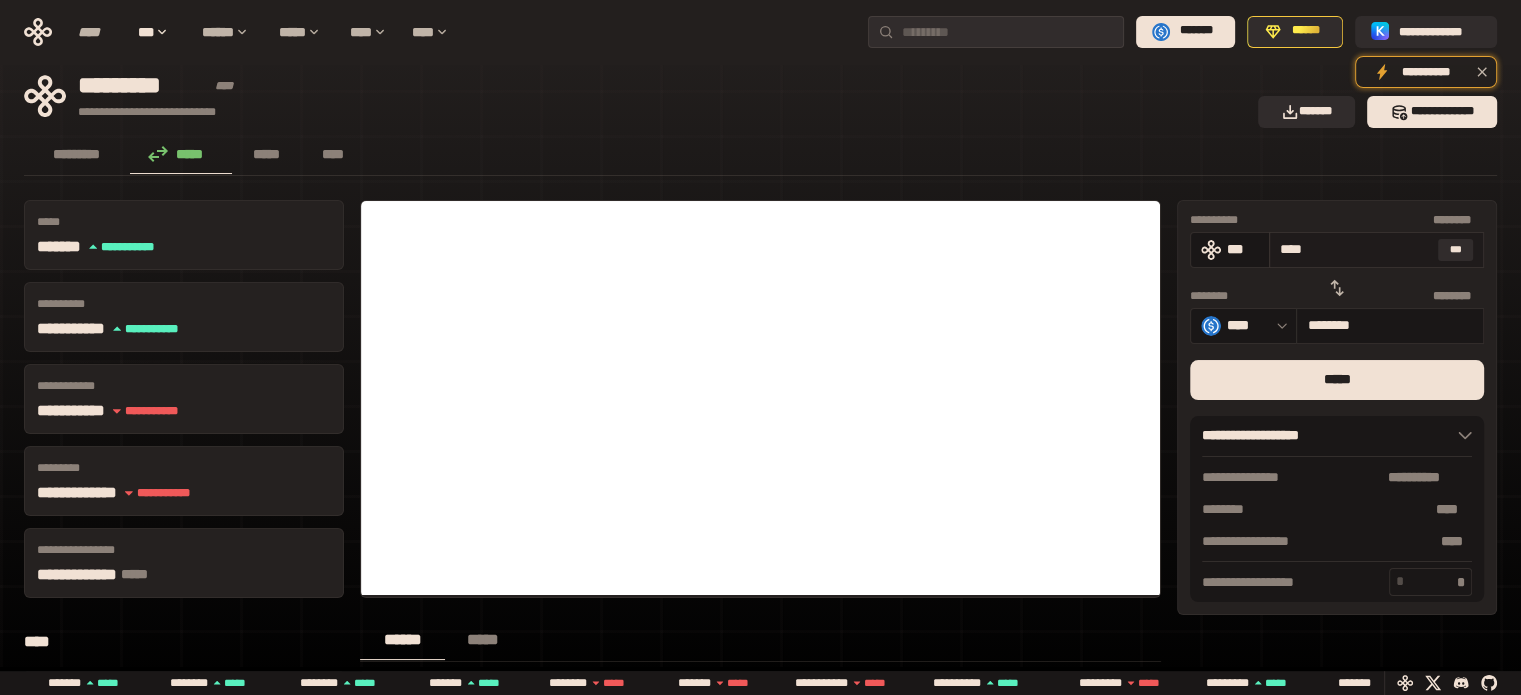 type on "********" 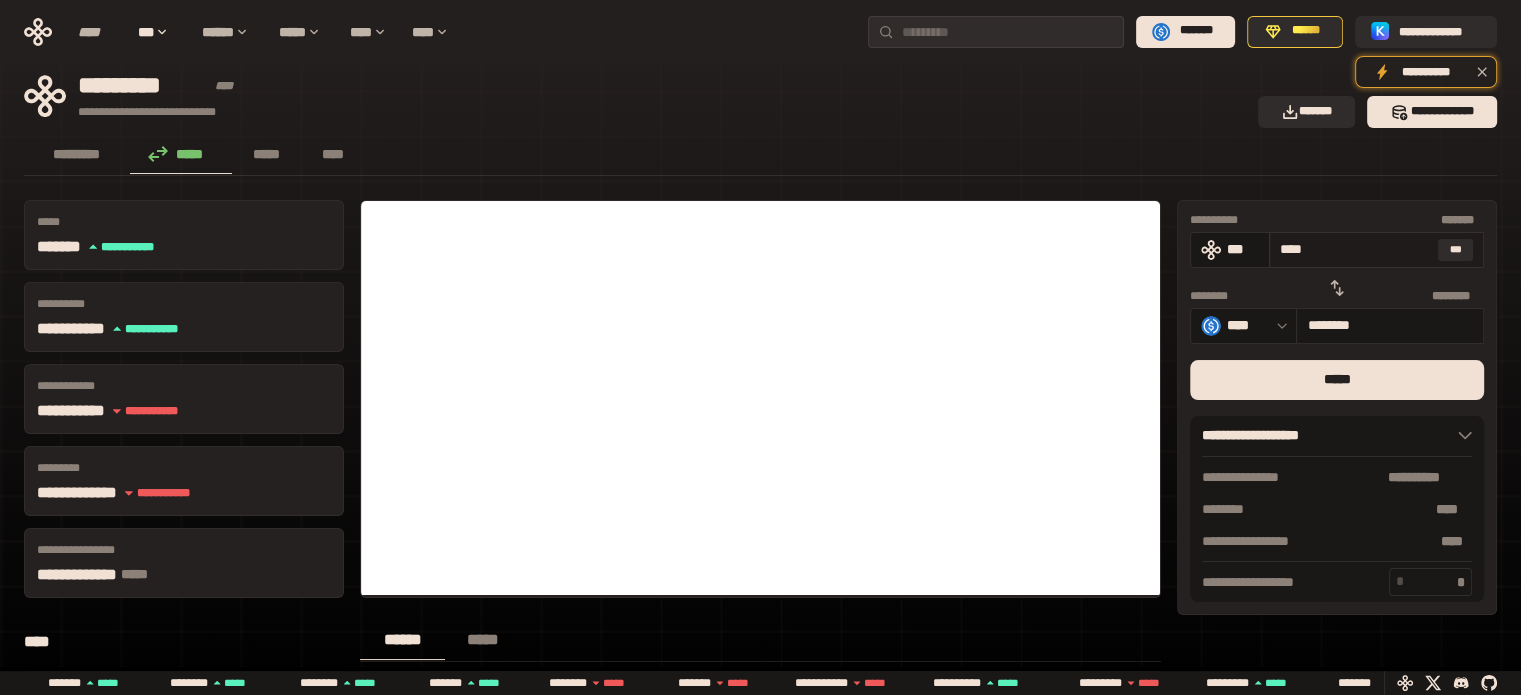type on "*****" 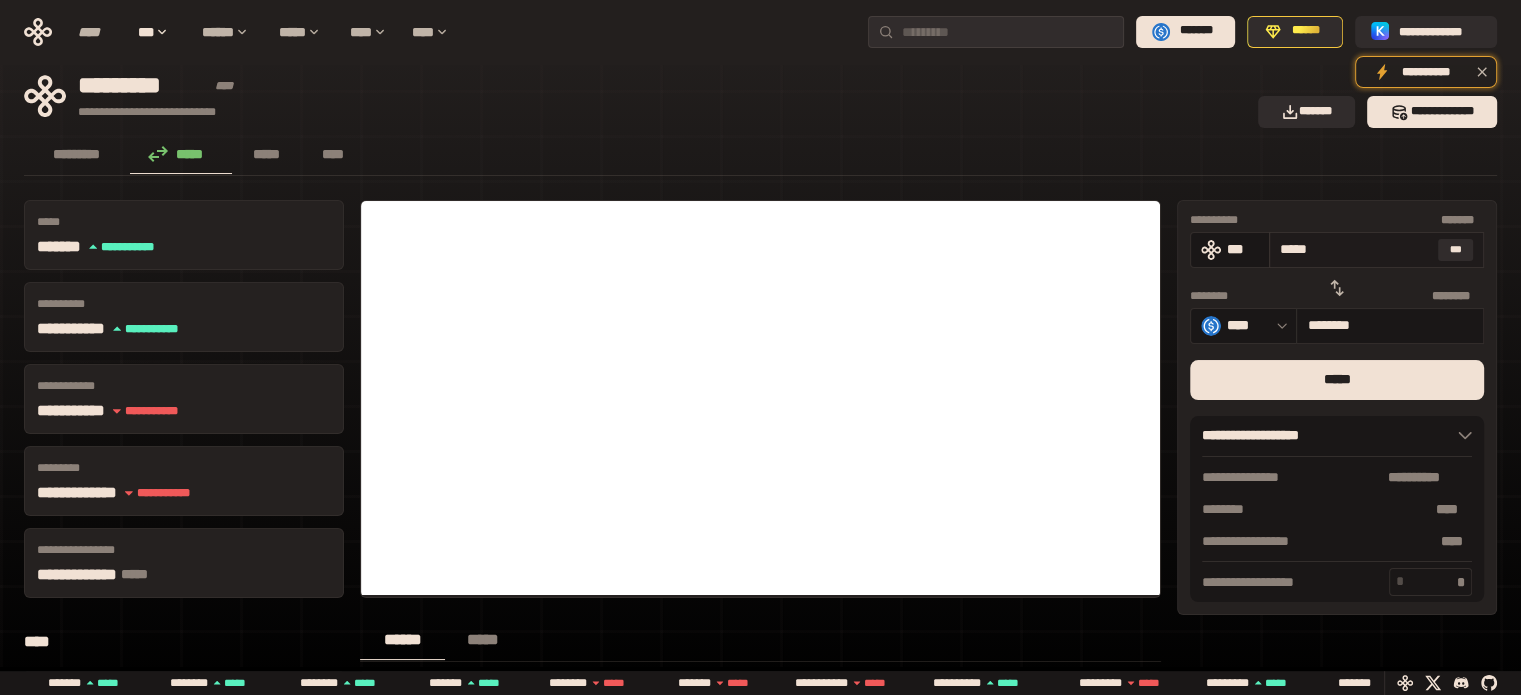 type on "********" 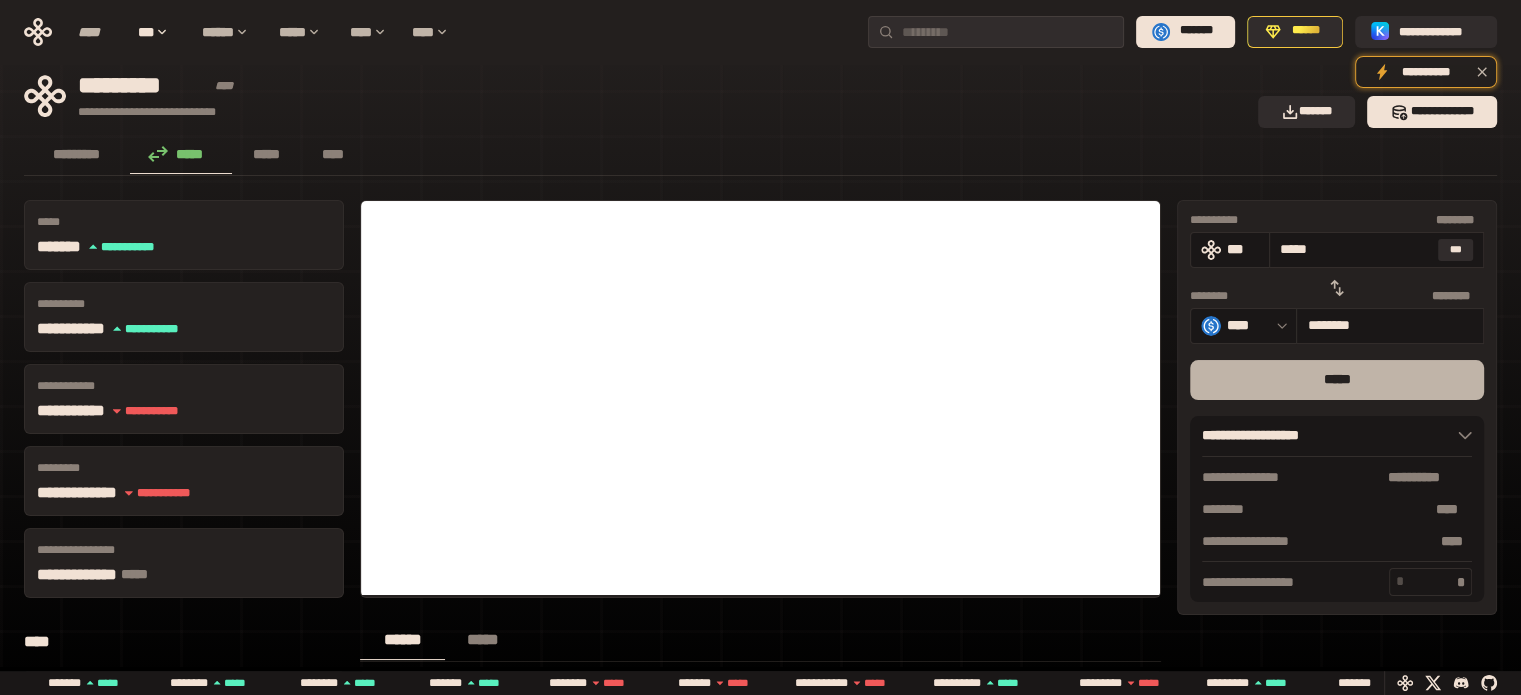 type on "*****" 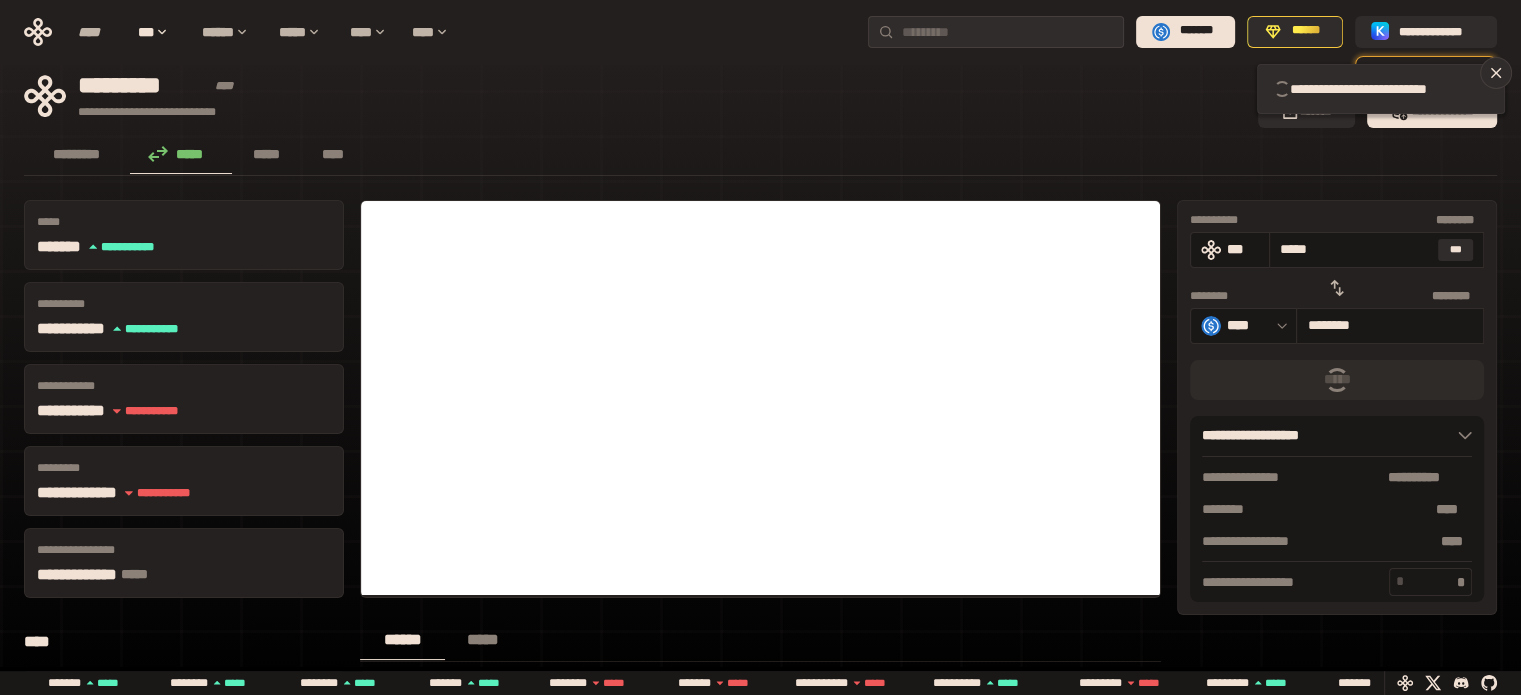 type 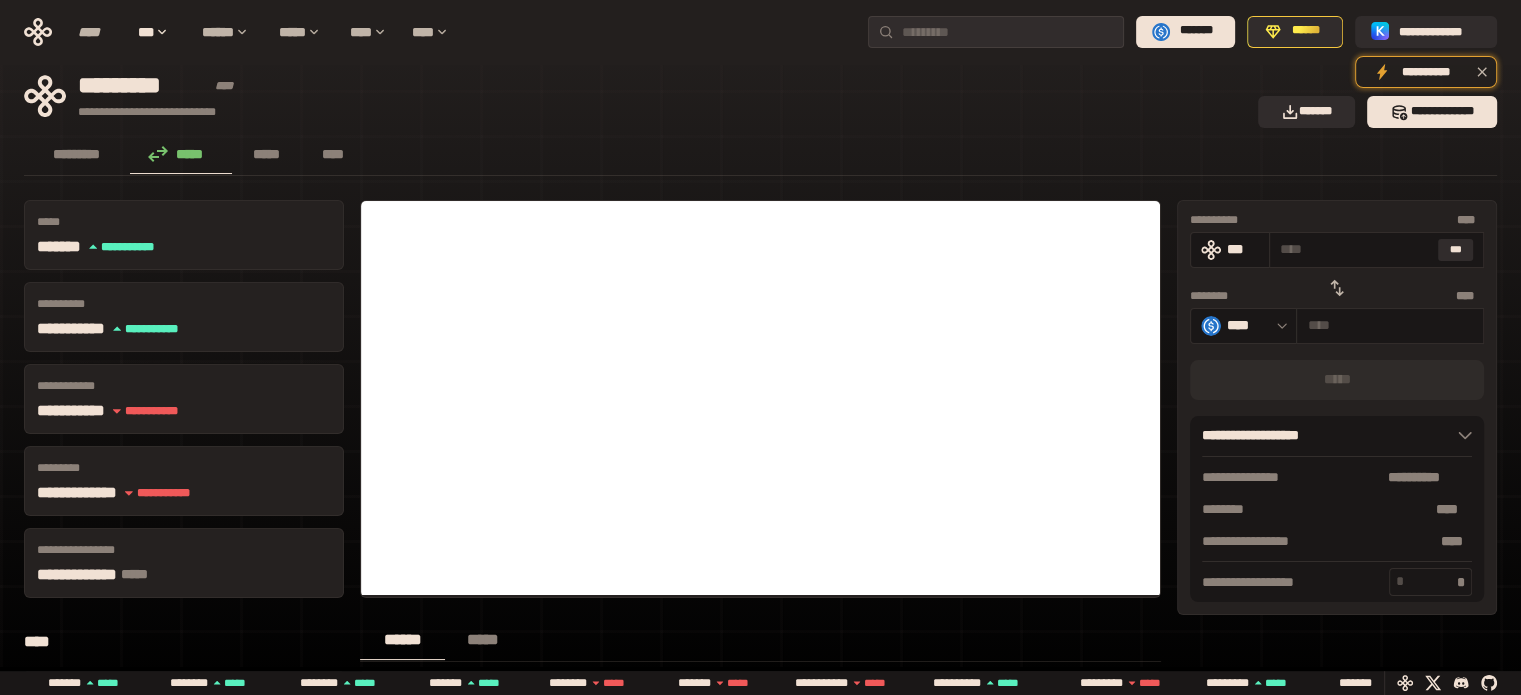 click 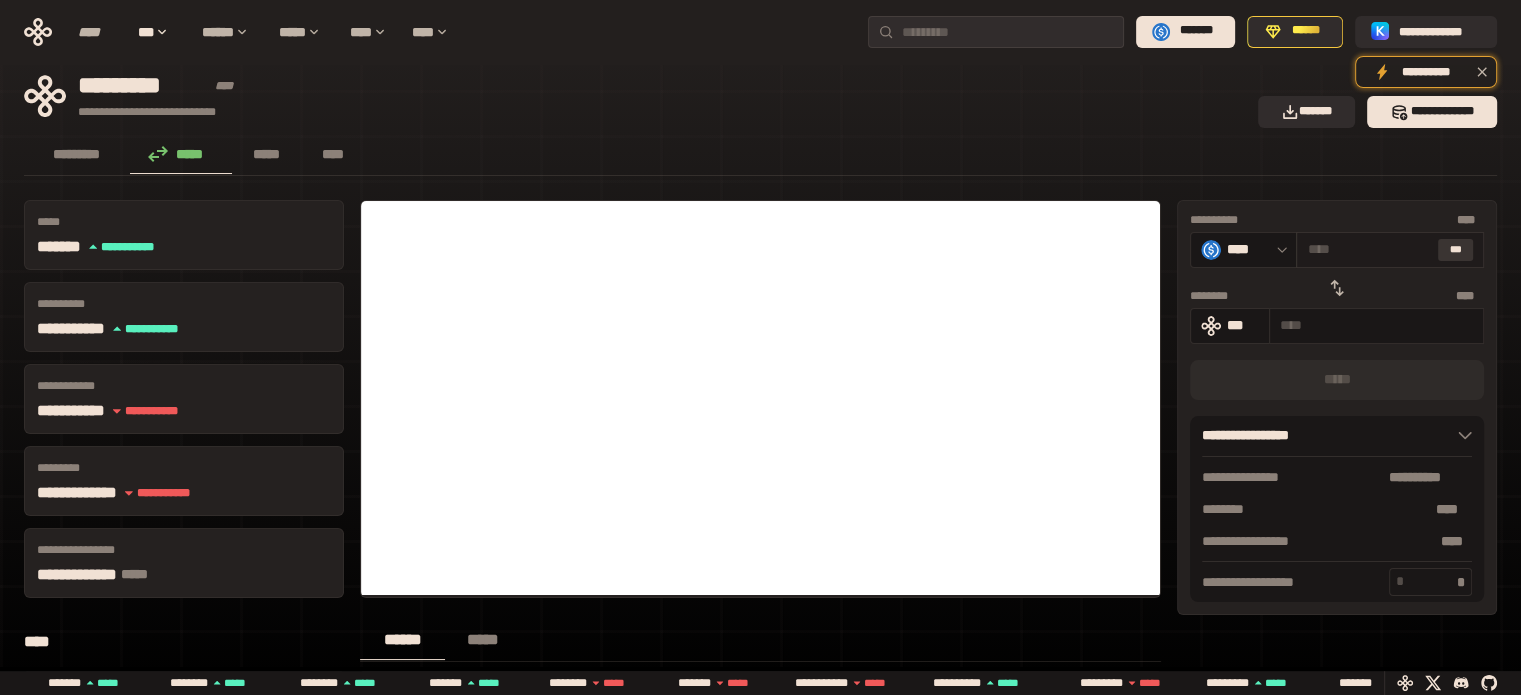 click on "***" at bounding box center [1456, 250] 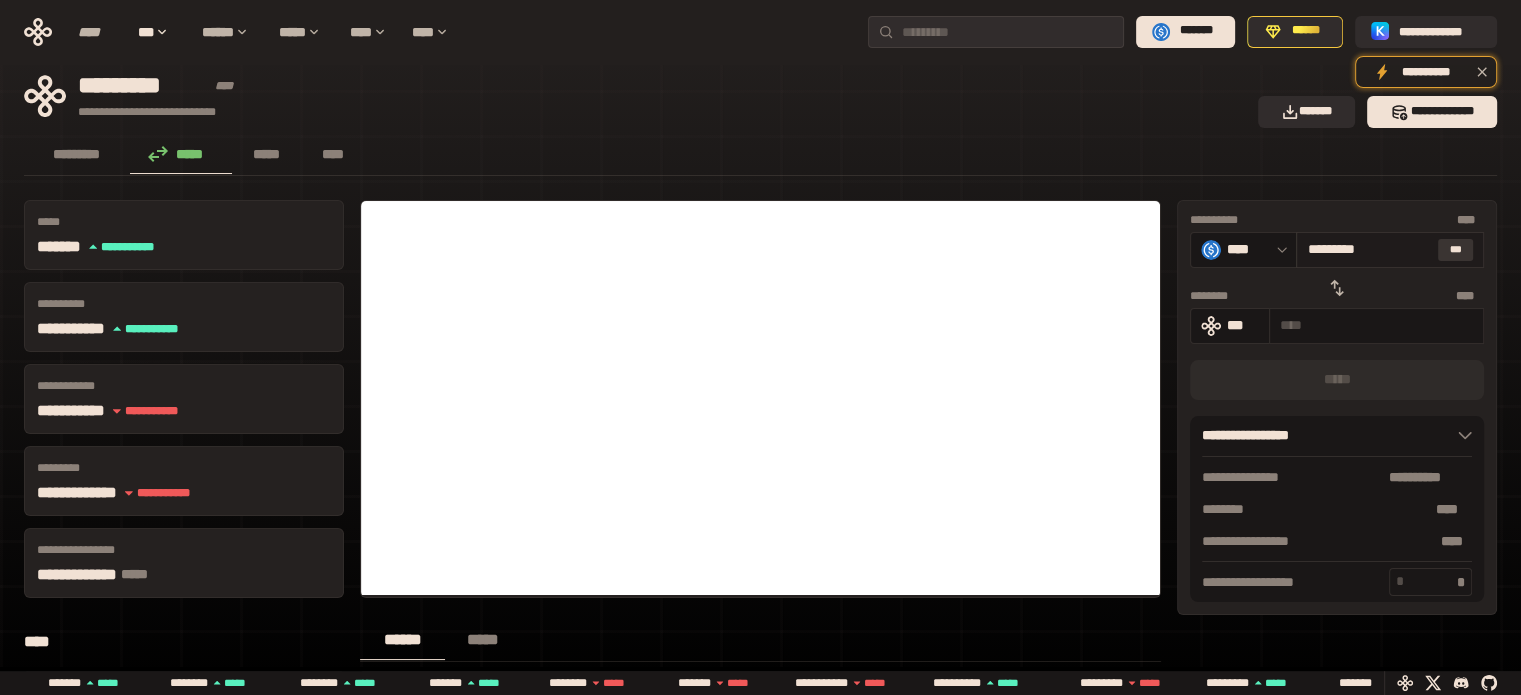 type on "**********" 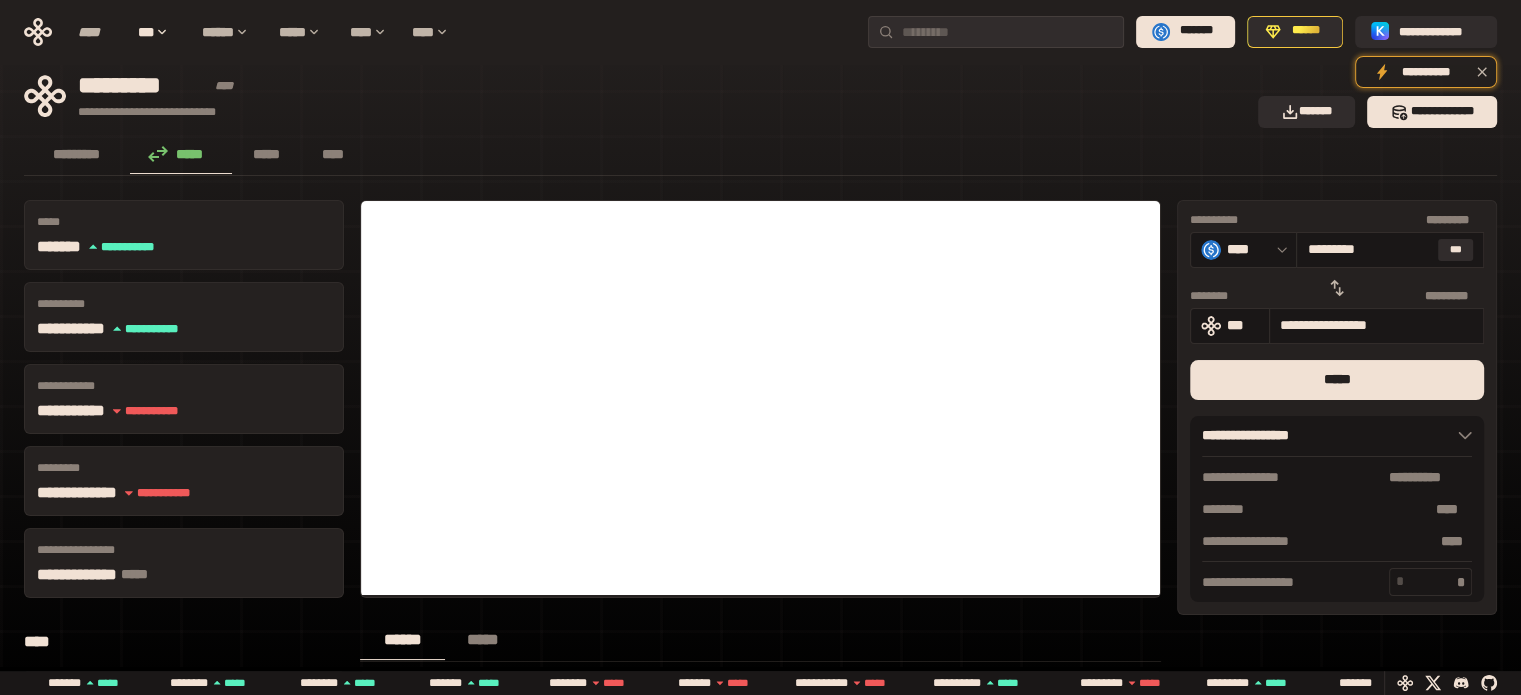 click 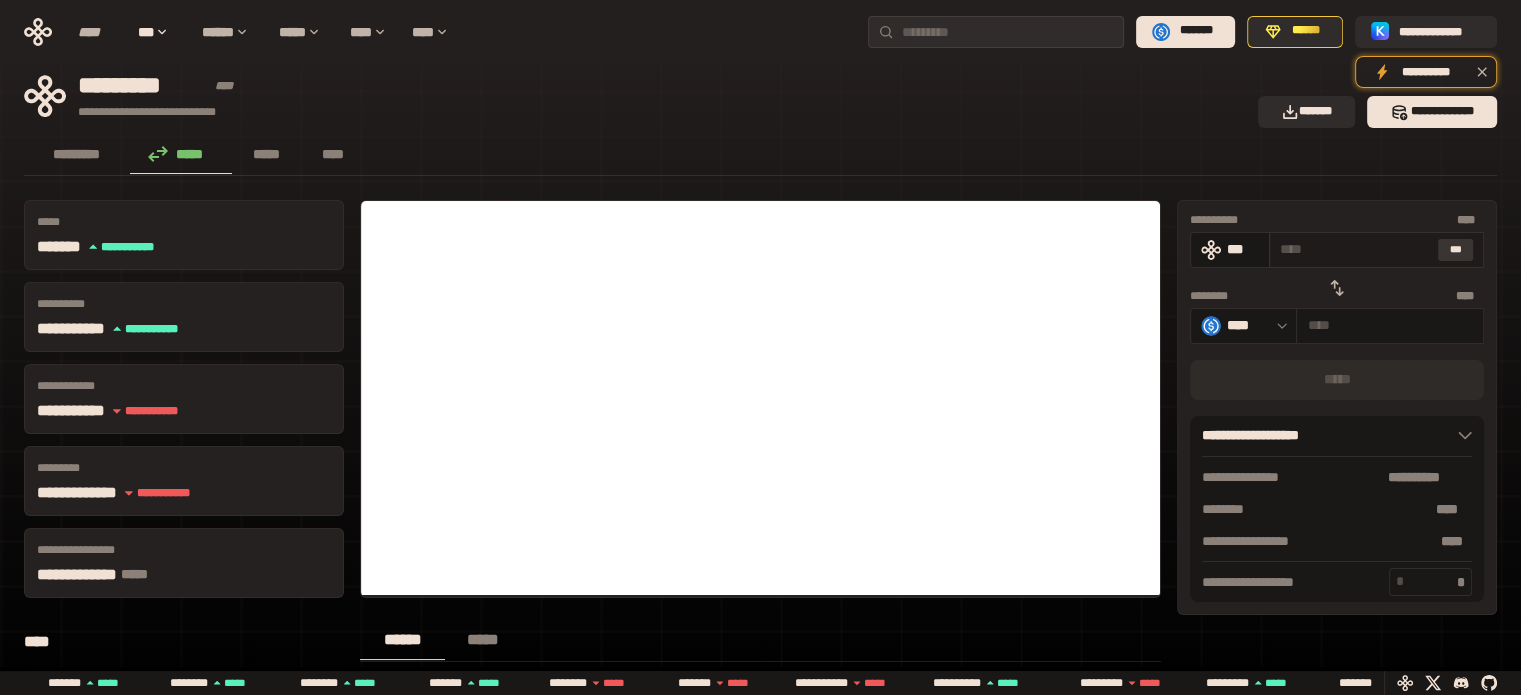 click on "***" at bounding box center (1456, 250) 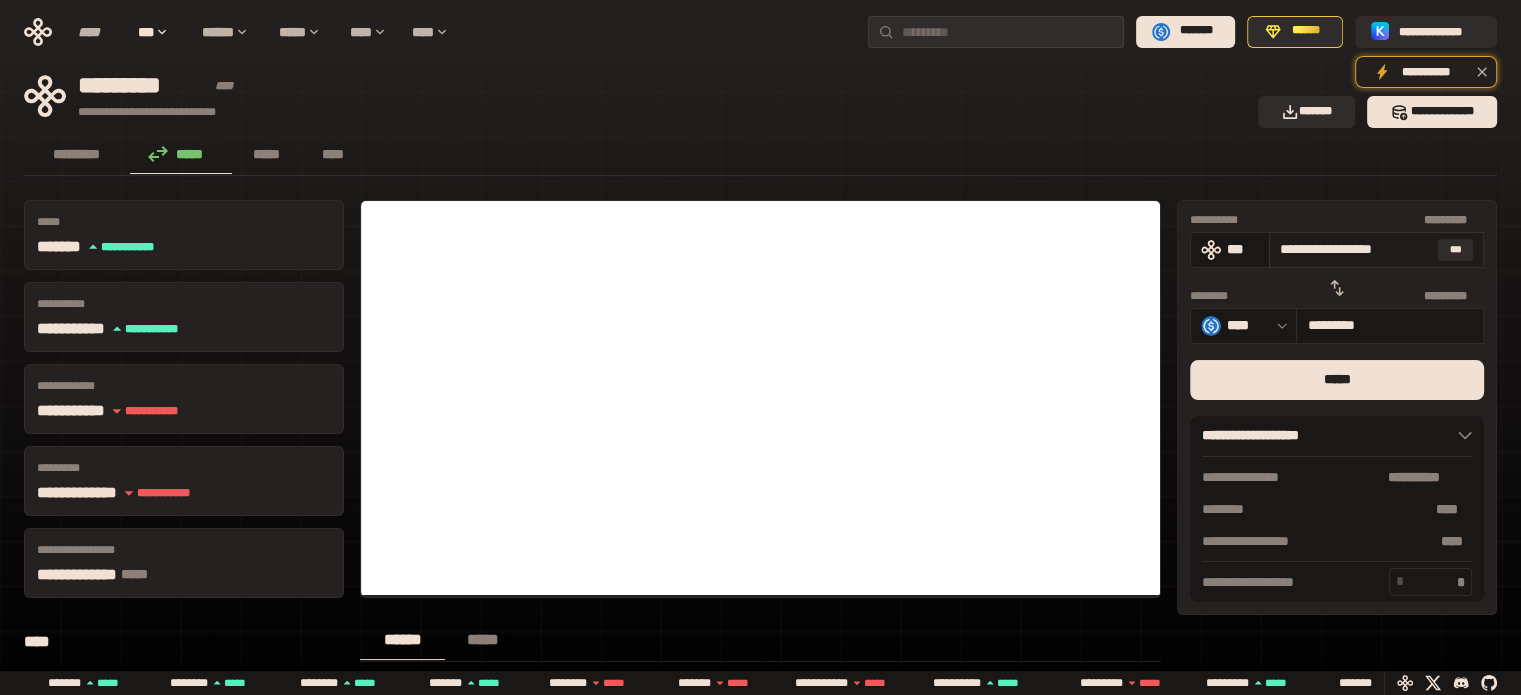drag, startPoint x: 1300, startPoint y: 249, endPoint x: 1275, endPoint y: 263, distance: 28.653097 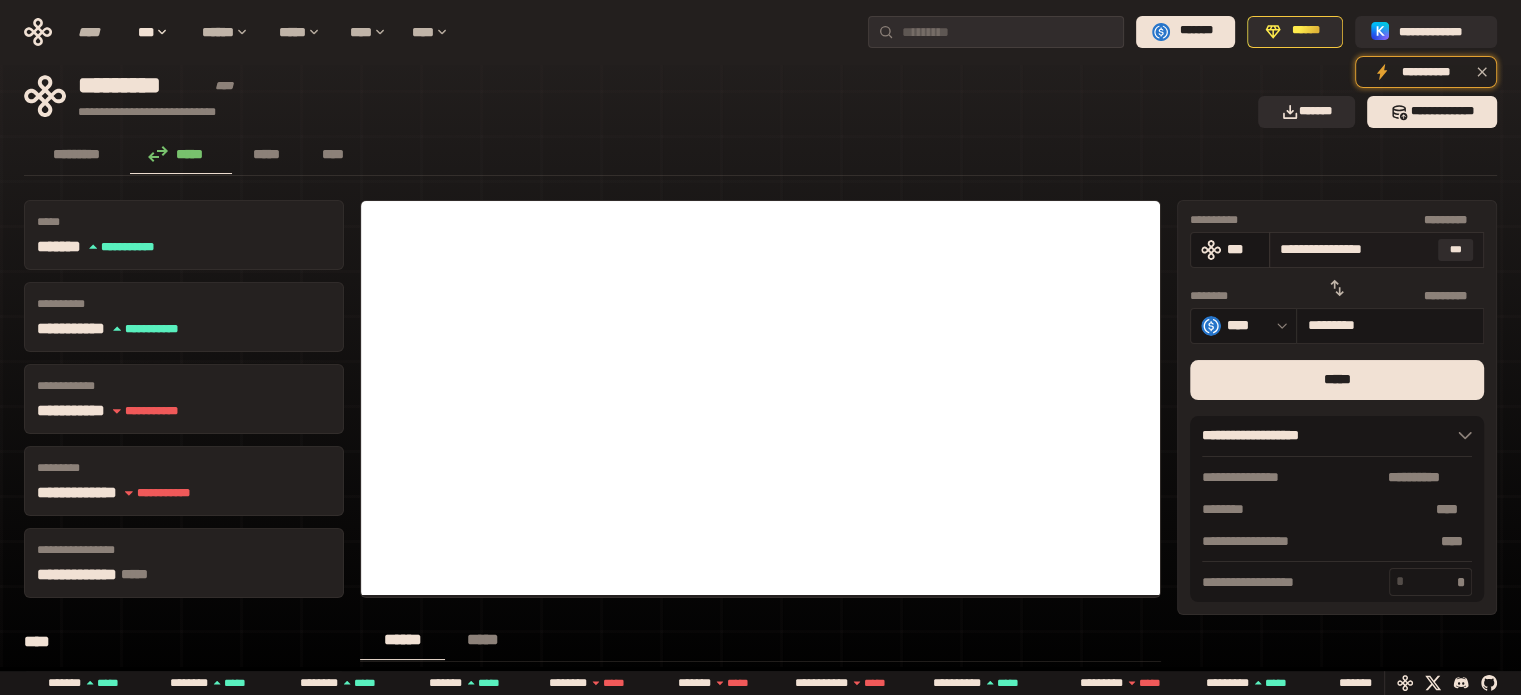 type on "*******" 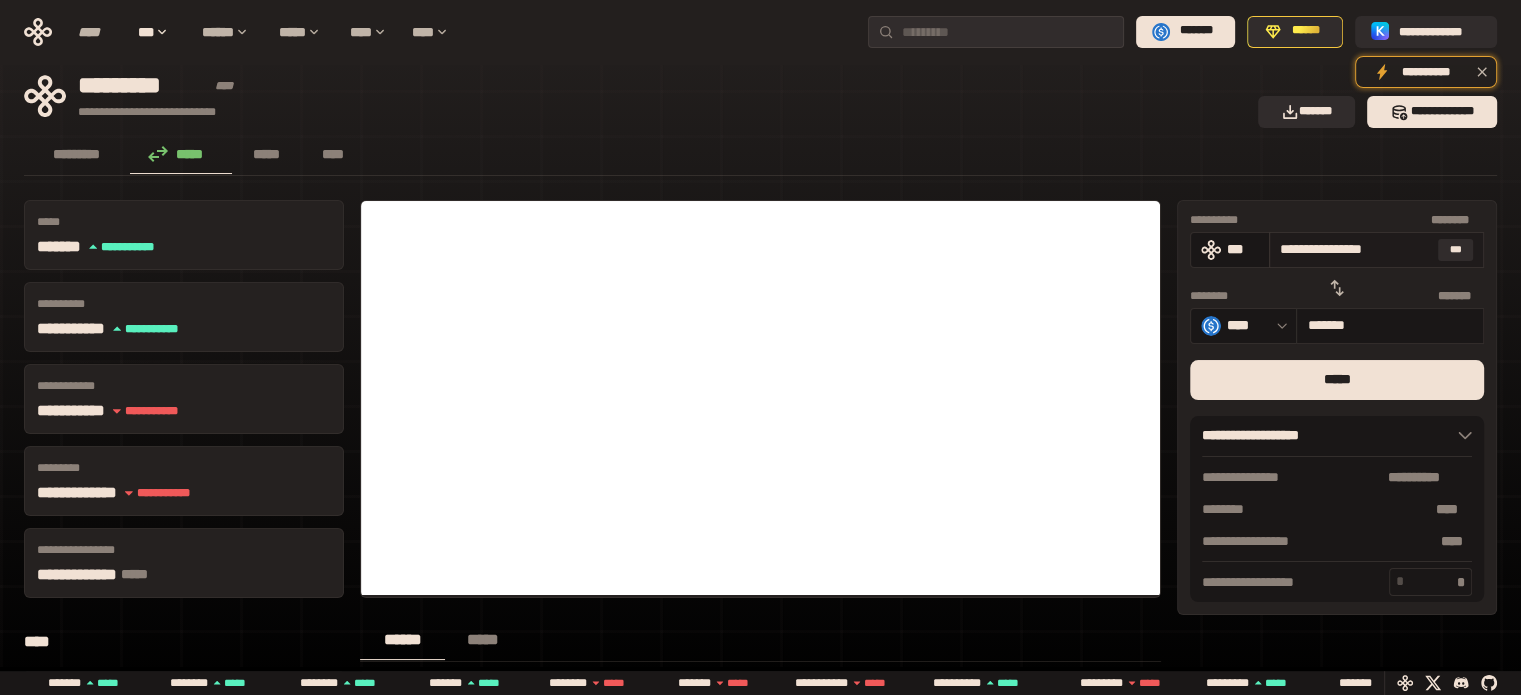 drag, startPoint x: 1302, startPoint y: 251, endPoint x: 1438, endPoint y: 232, distance: 137.32079 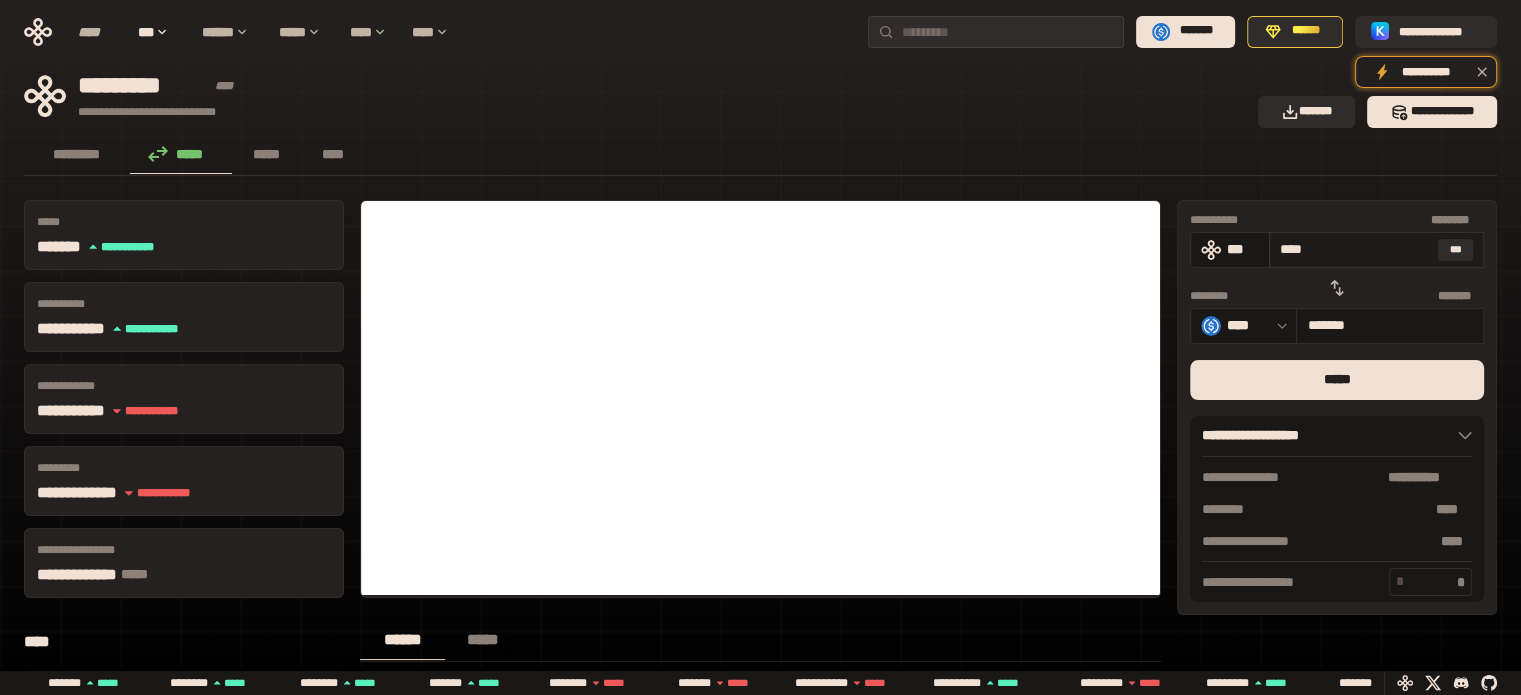 type on "********" 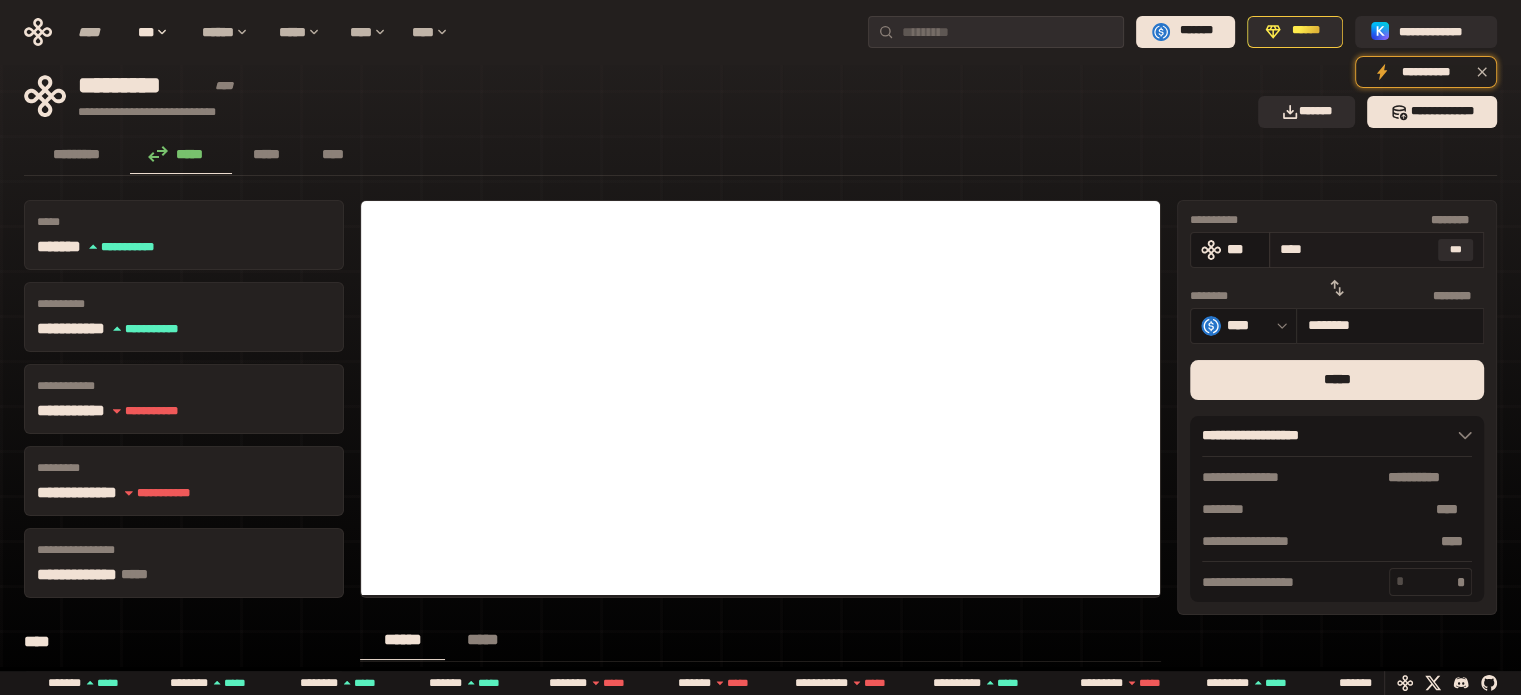 drag, startPoint x: 1300, startPoint y: 253, endPoint x: 1336, endPoint y: 251, distance: 36.05551 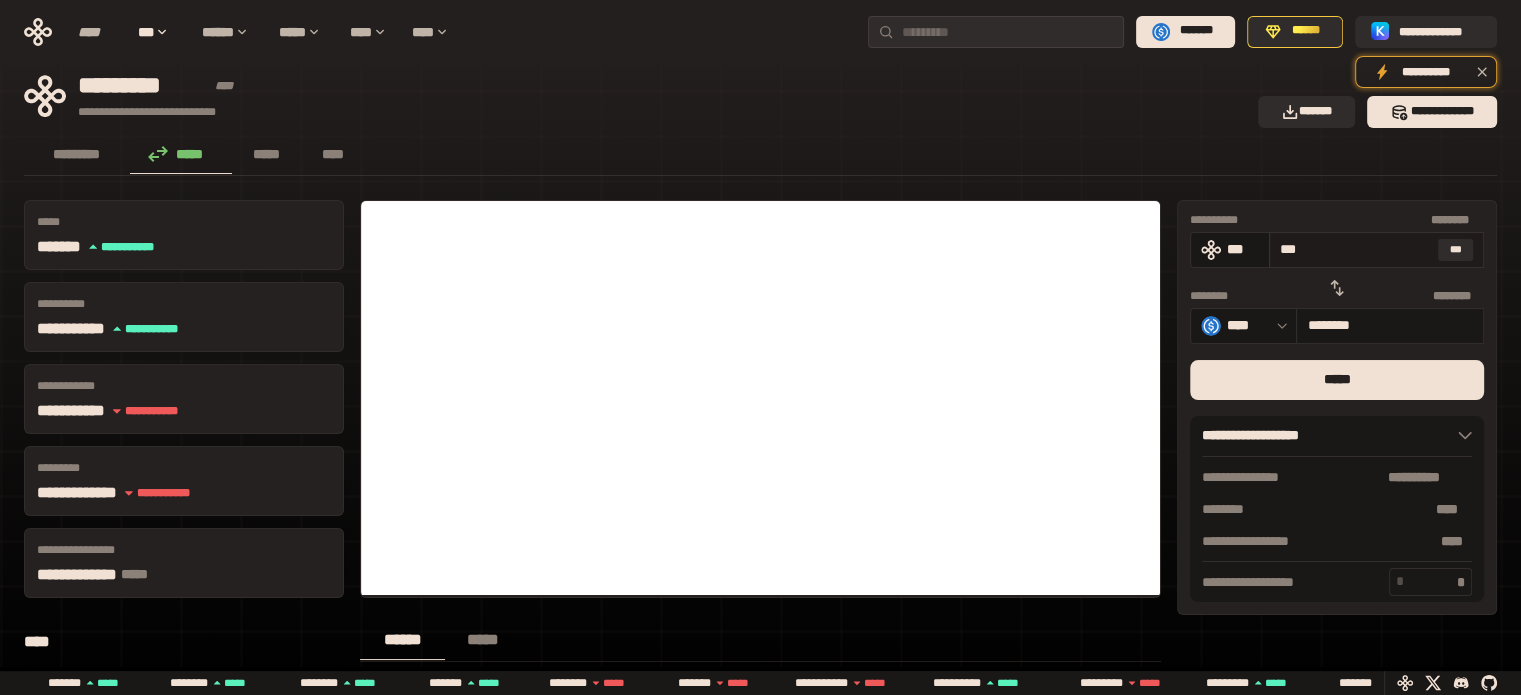 type on "********" 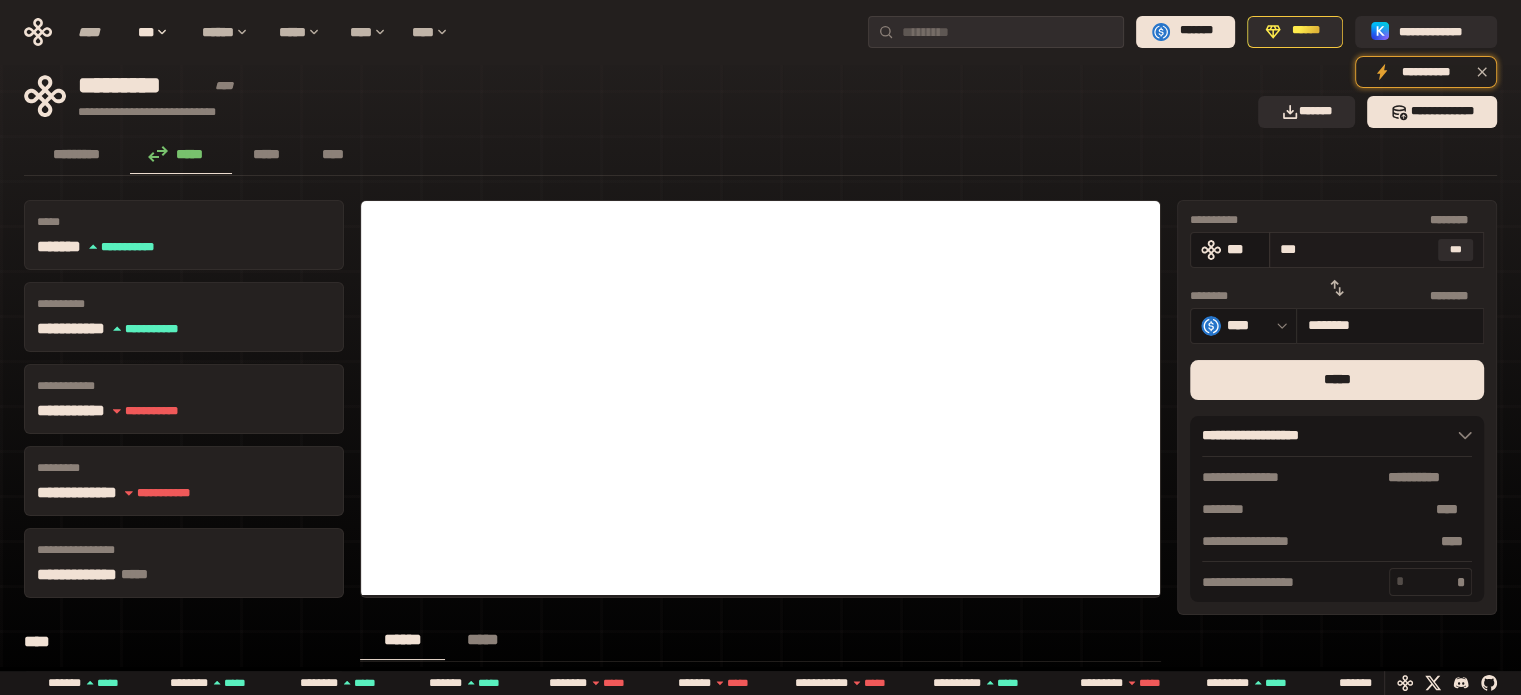 type on "****" 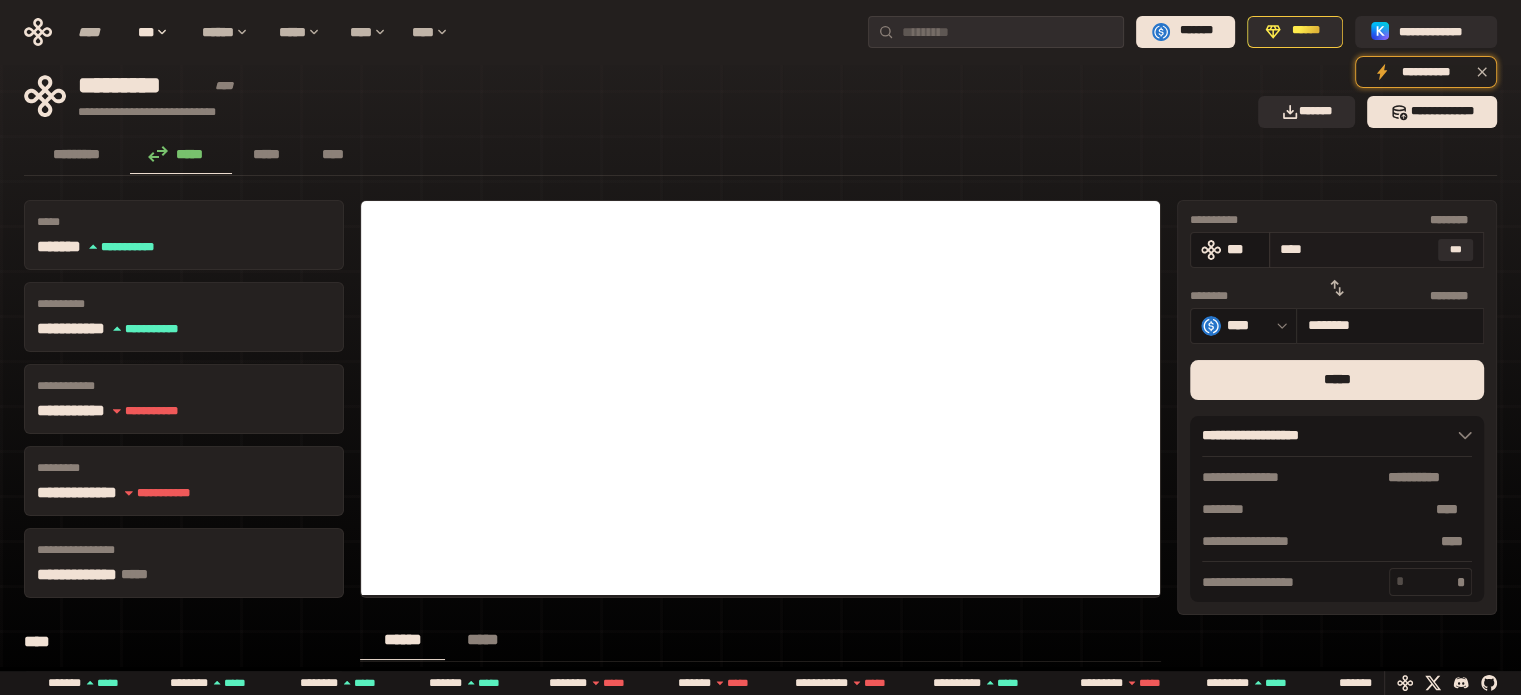 type on "********" 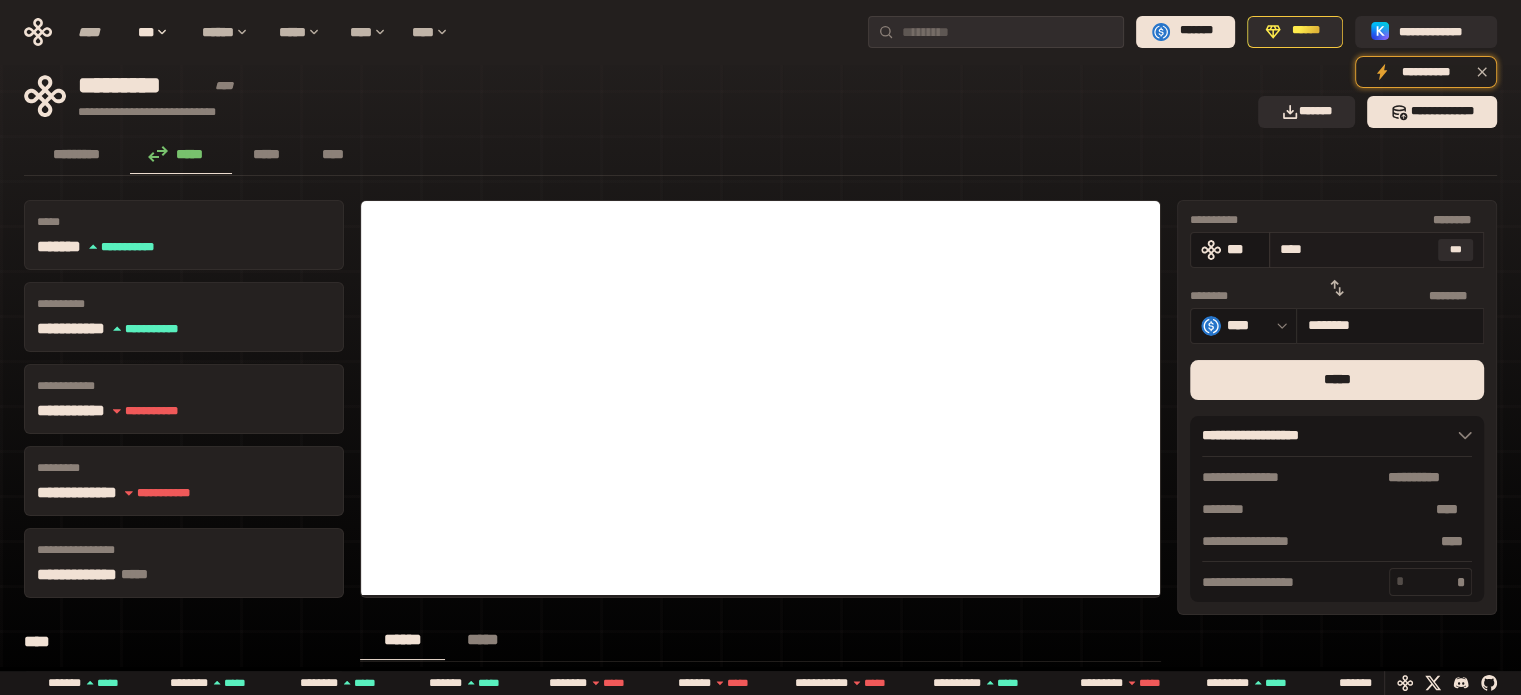 drag, startPoint x: 1302, startPoint y: 248, endPoint x: 1317, endPoint y: 243, distance: 15.811388 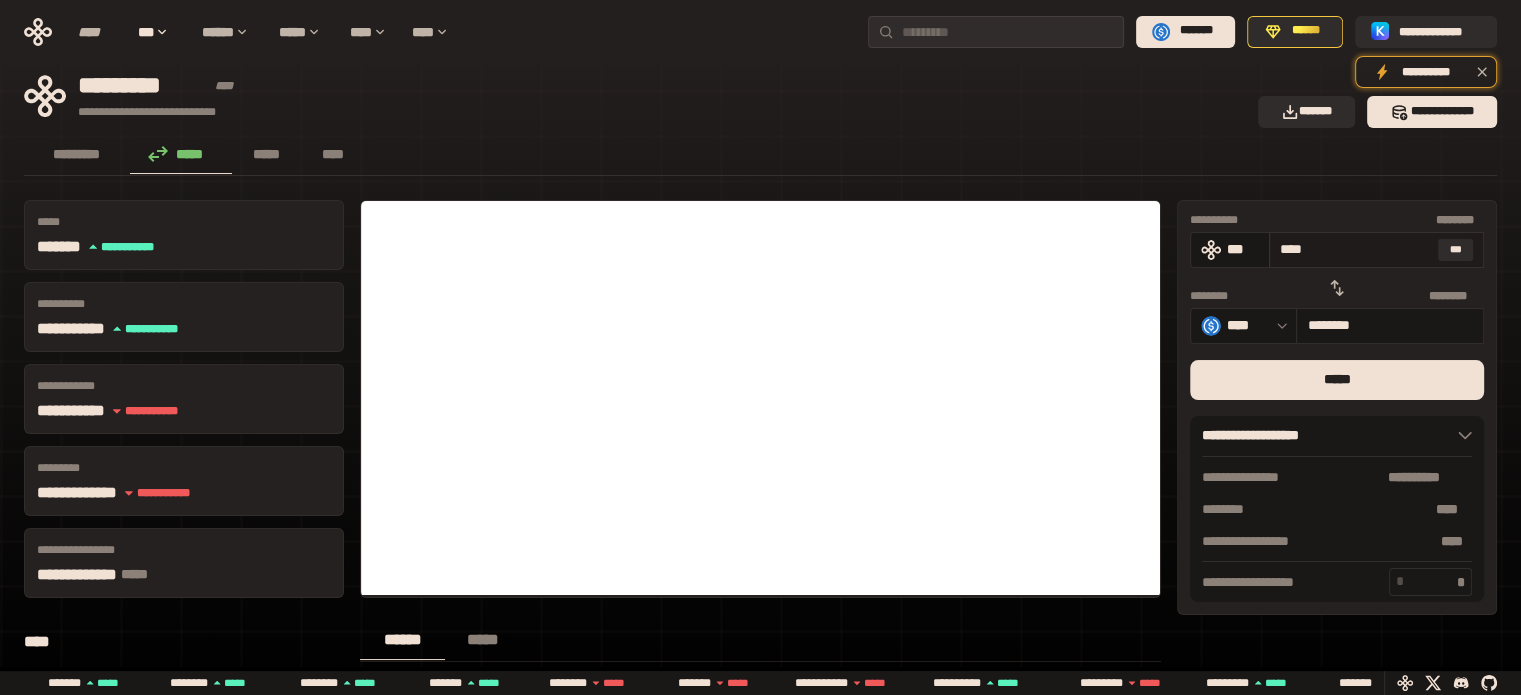 drag, startPoint x: 1301, startPoint y: 246, endPoint x: 1319, endPoint y: 251, distance: 18.681541 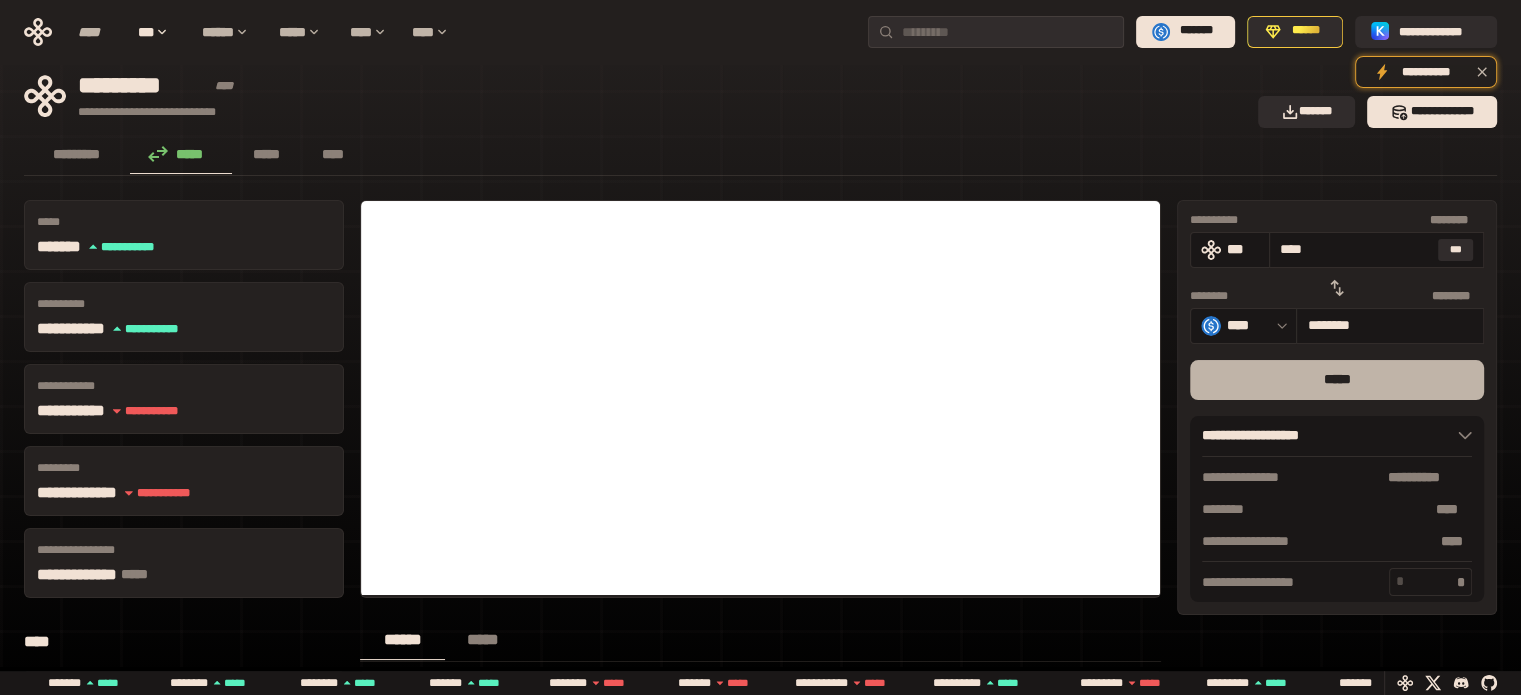 type on "****" 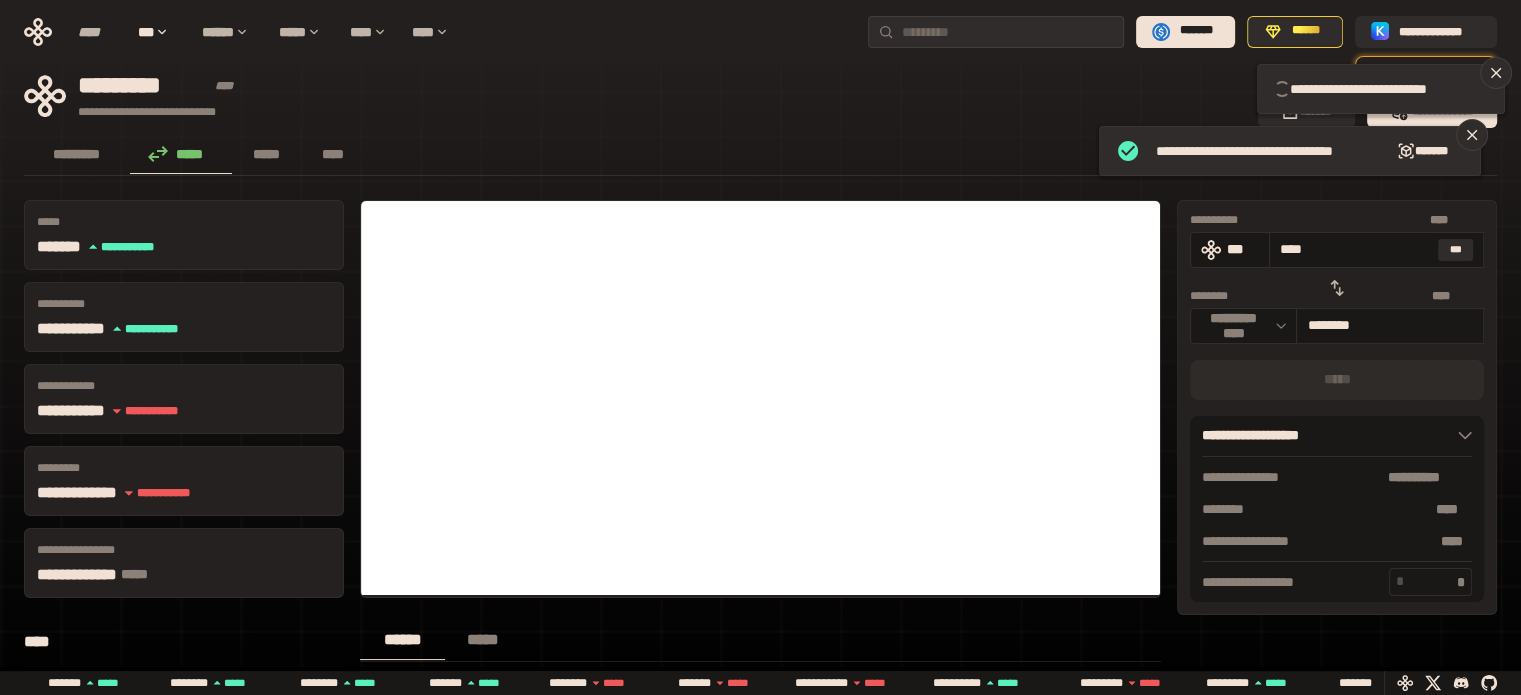 type 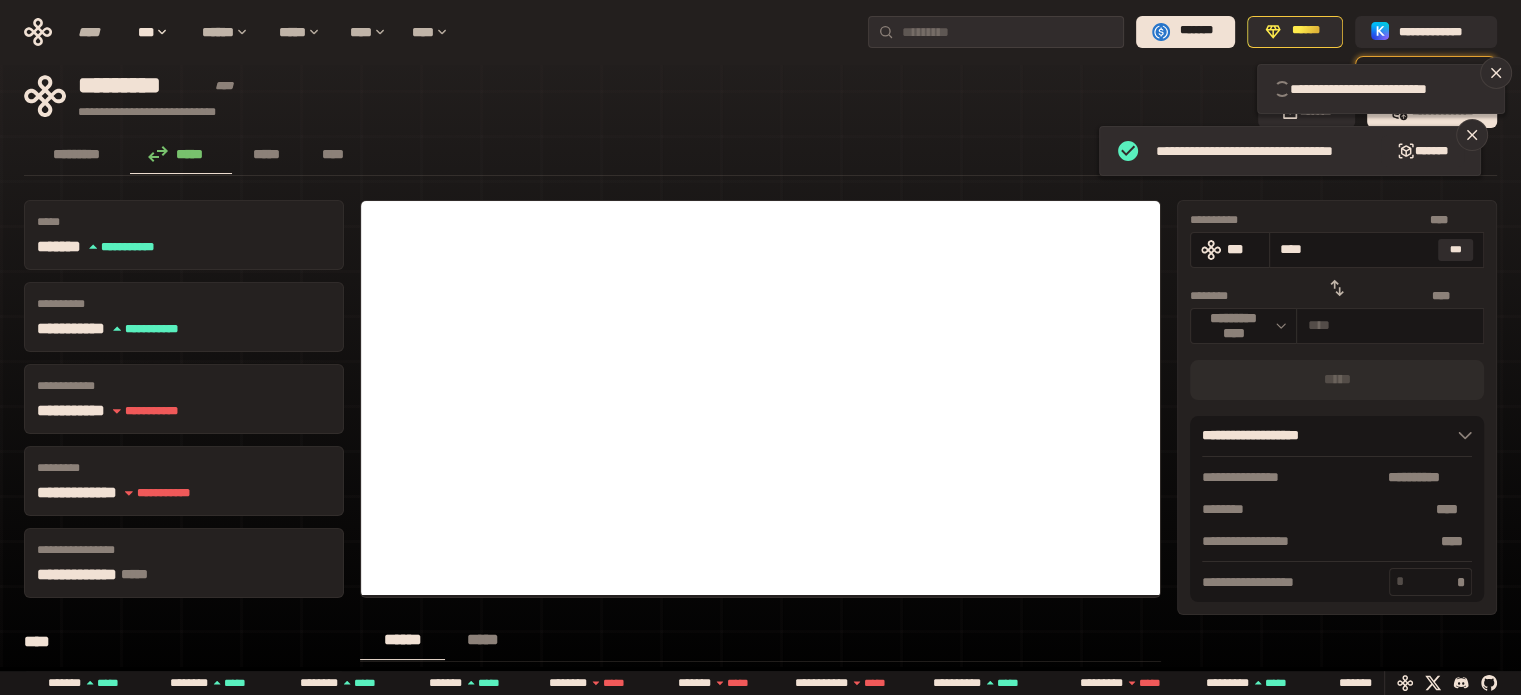 type 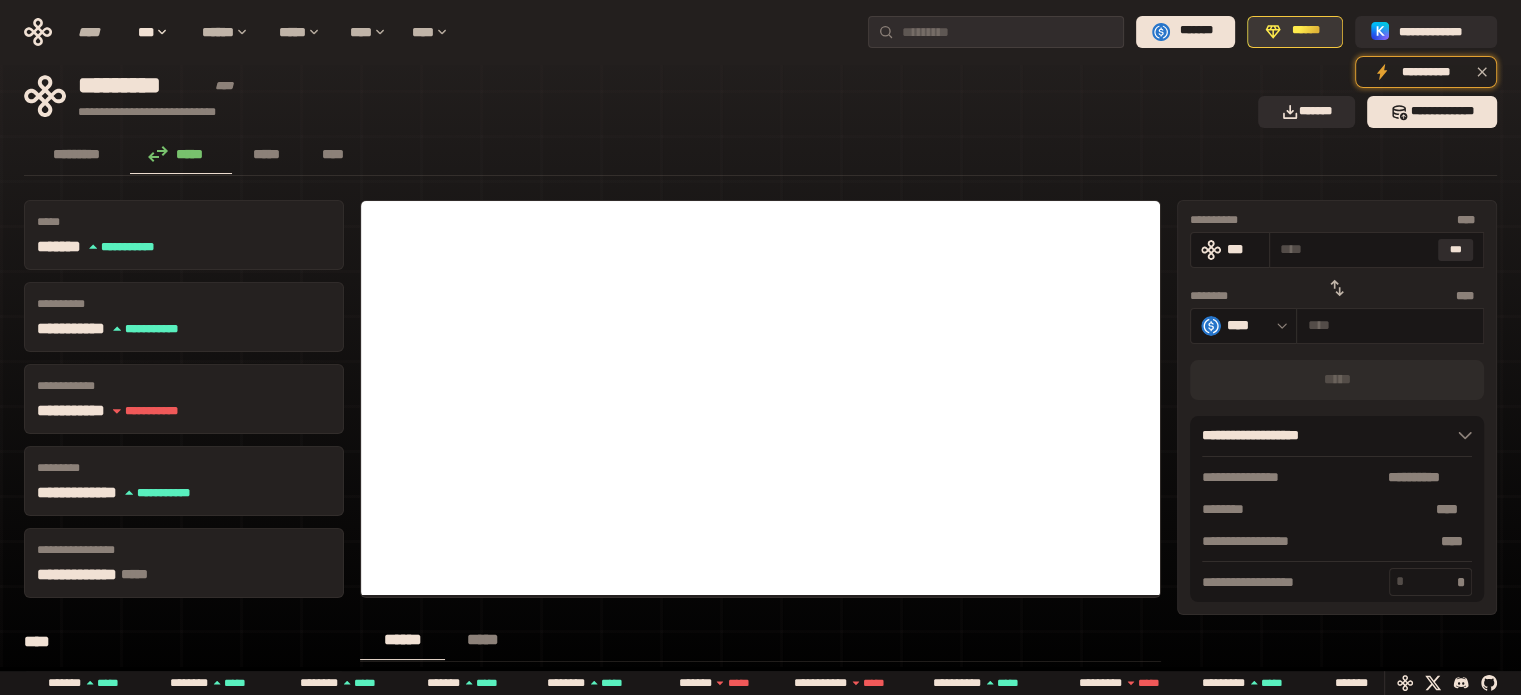 click on "******" at bounding box center [1306, 31] 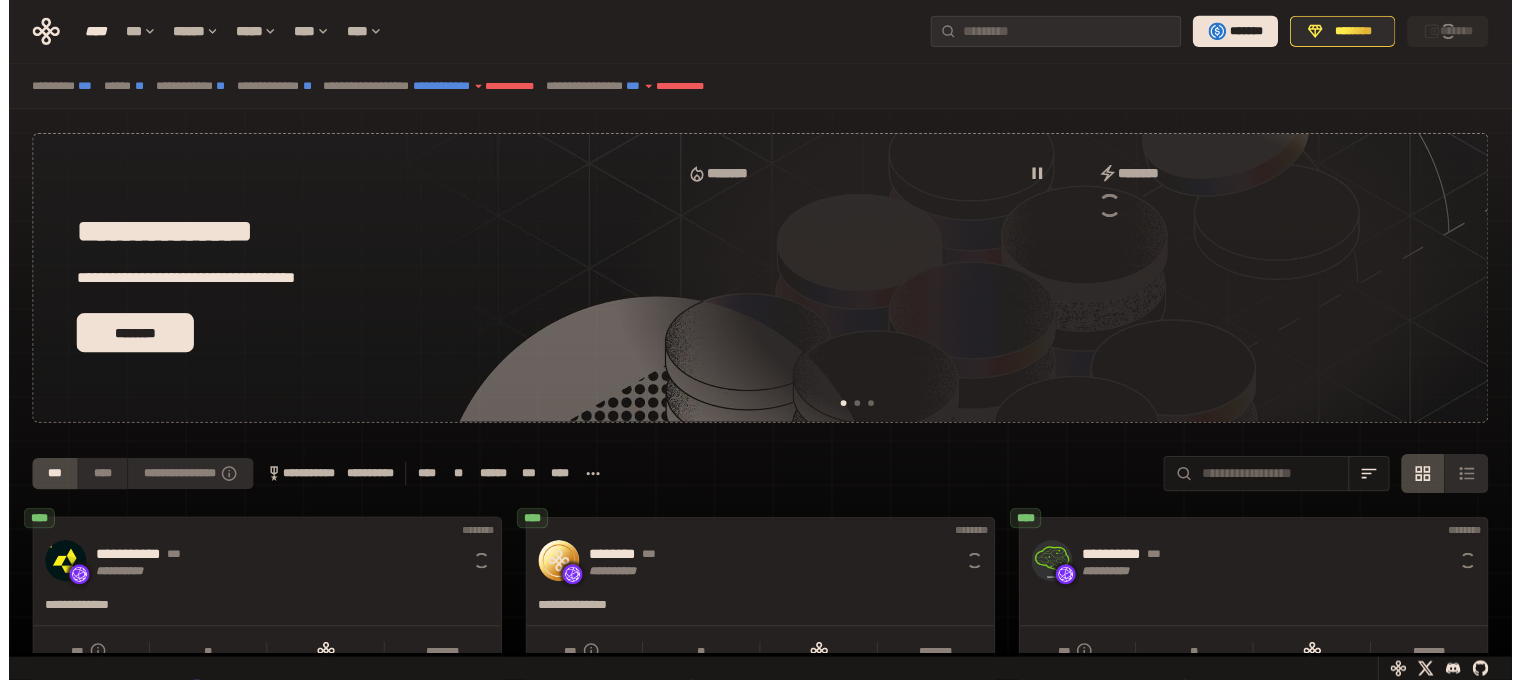 scroll, scrollTop: 0, scrollLeft: 0, axis: both 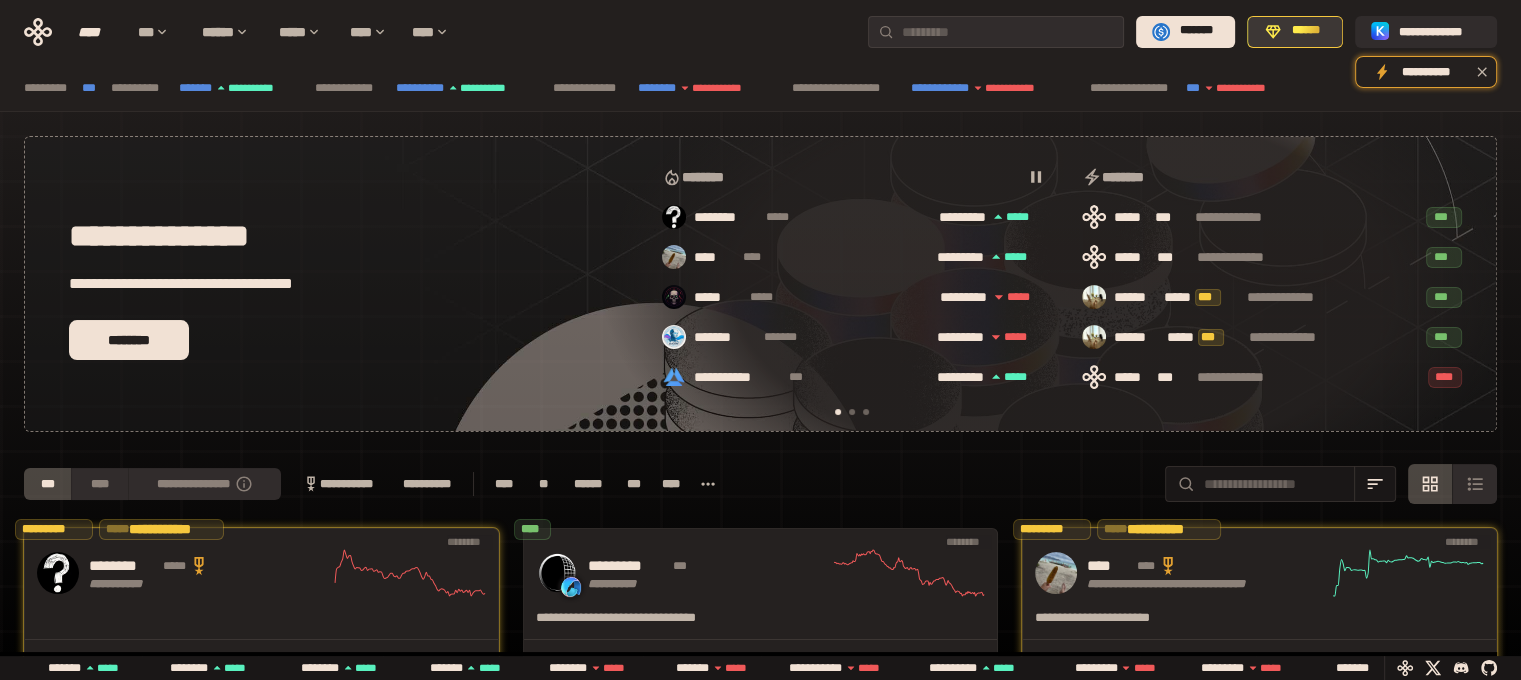 click on "******" at bounding box center [1306, 31] 